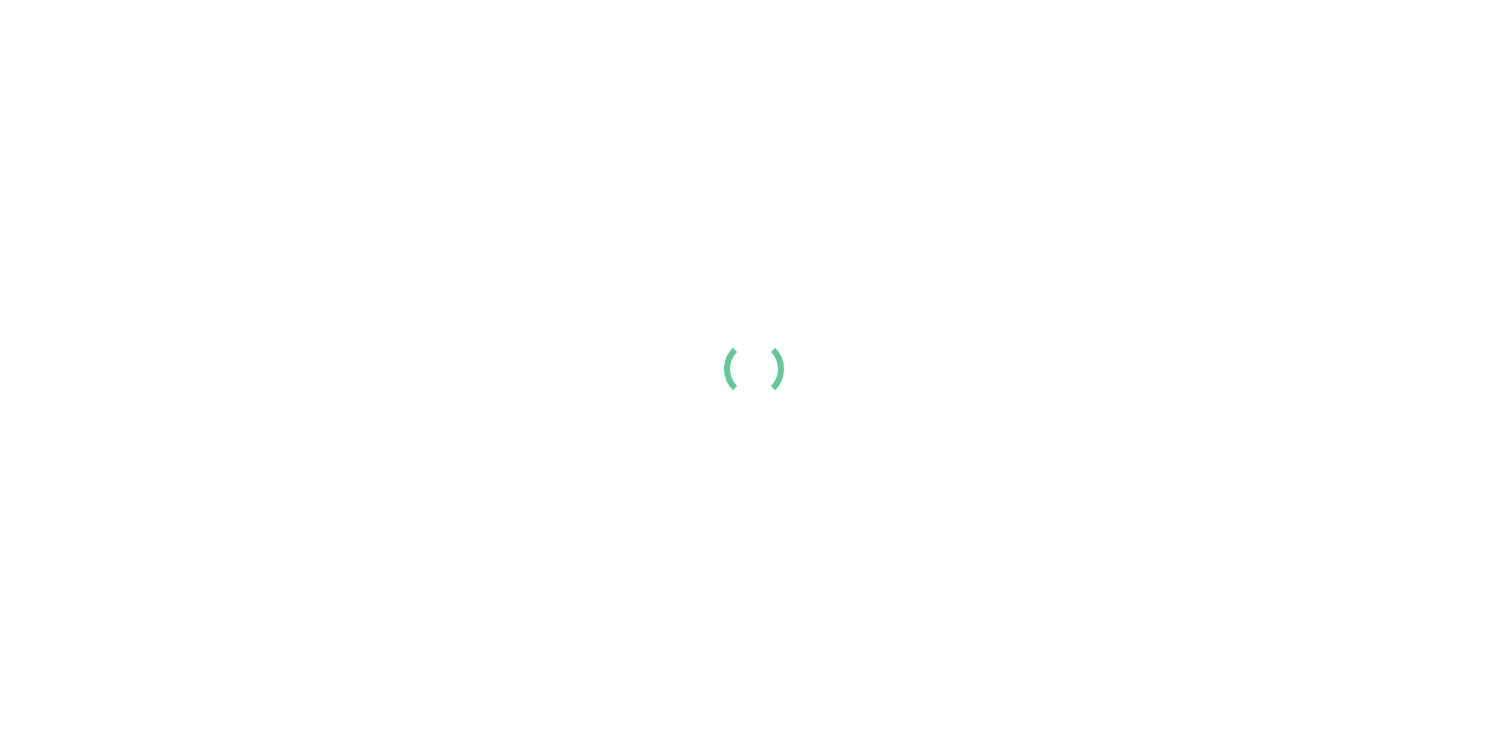 scroll, scrollTop: 0, scrollLeft: 0, axis: both 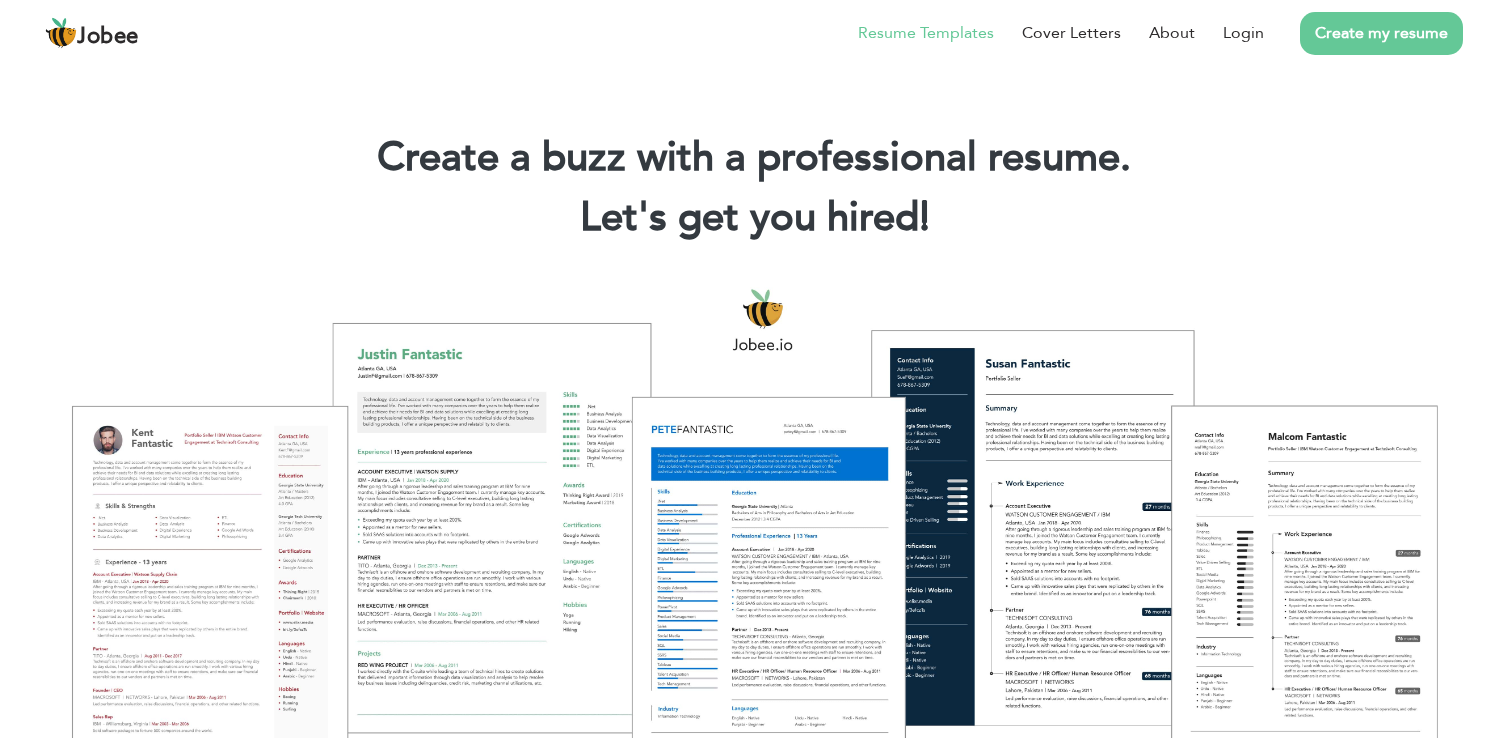 click on "Resume Templates" at bounding box center [926, 33] 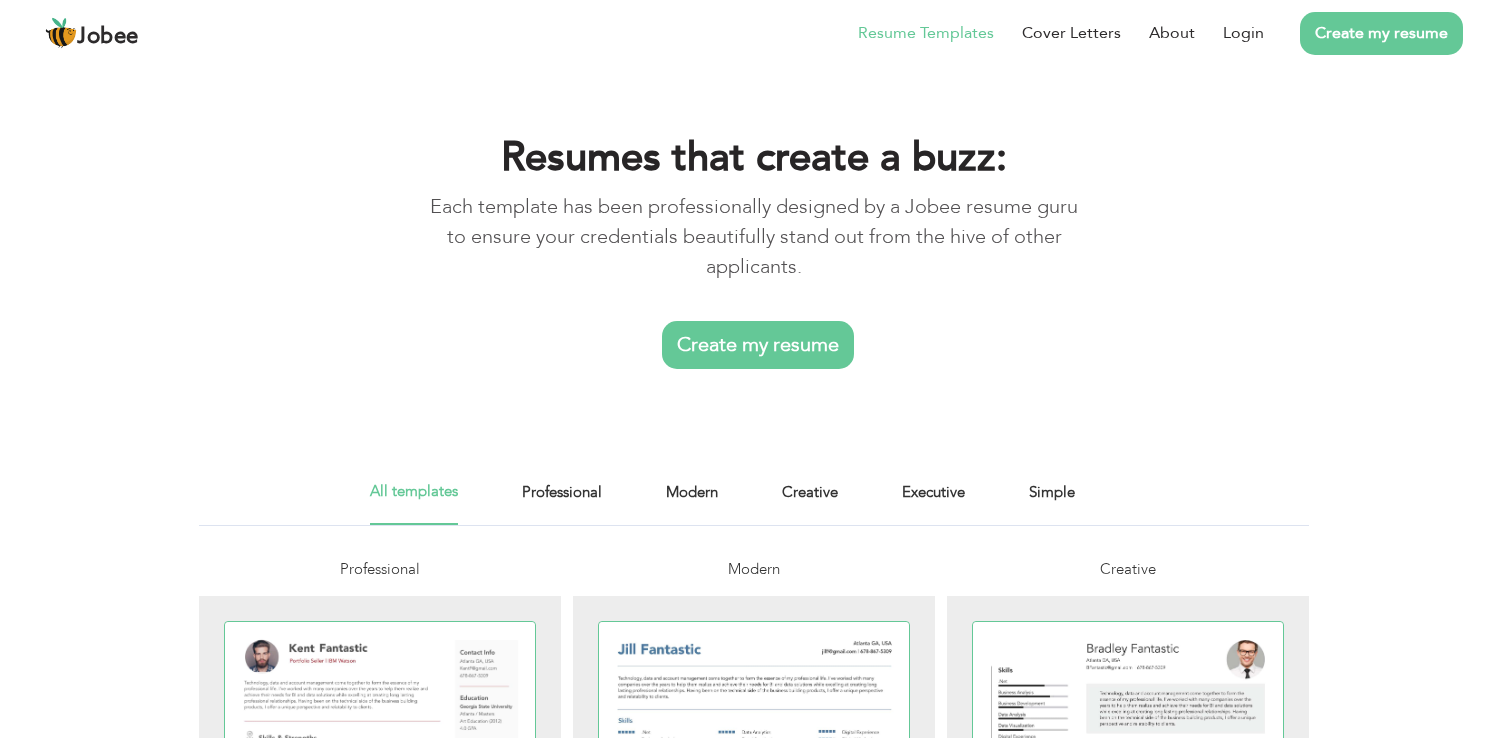 scroll, scrollTop: 0, scrollLeft: 0, axis: both 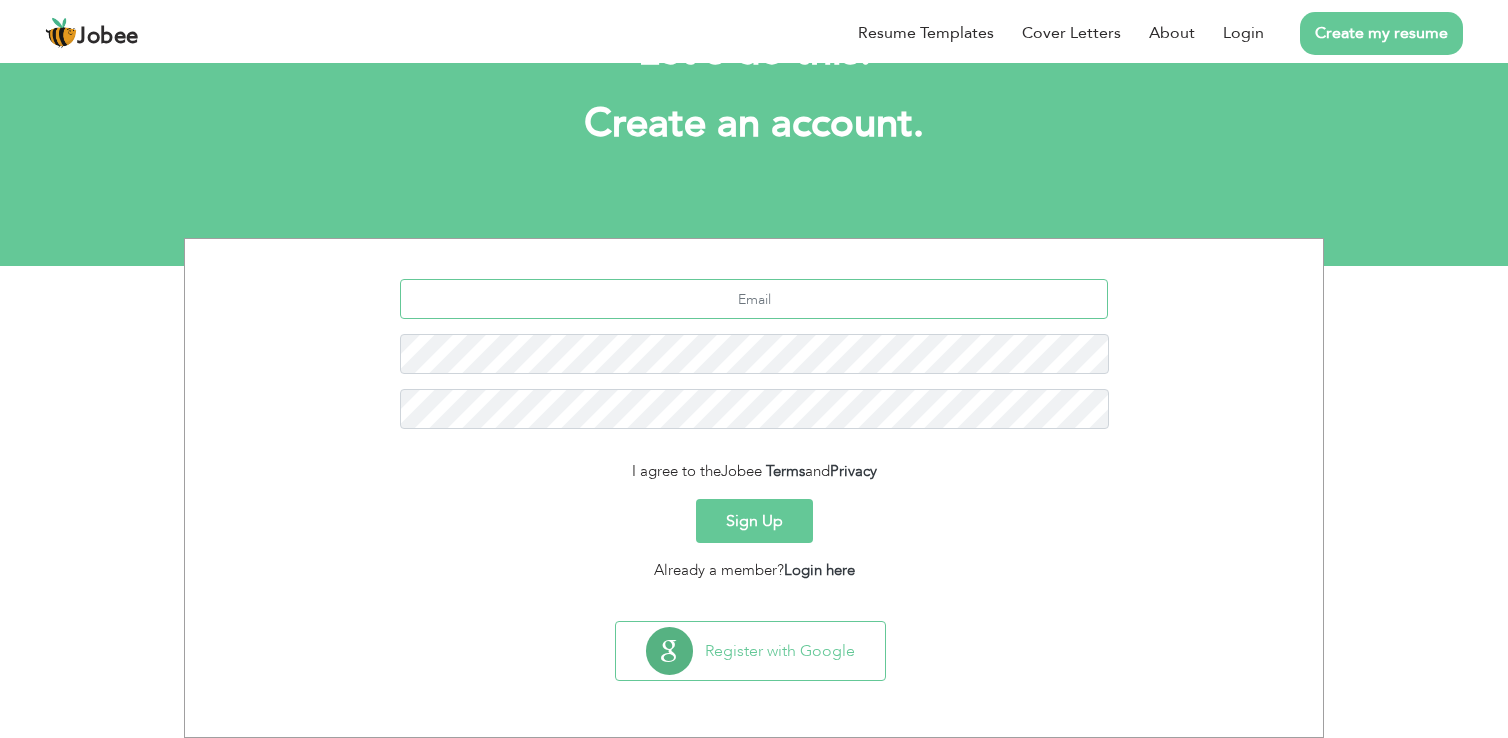 click at bounding box center [754, 299] 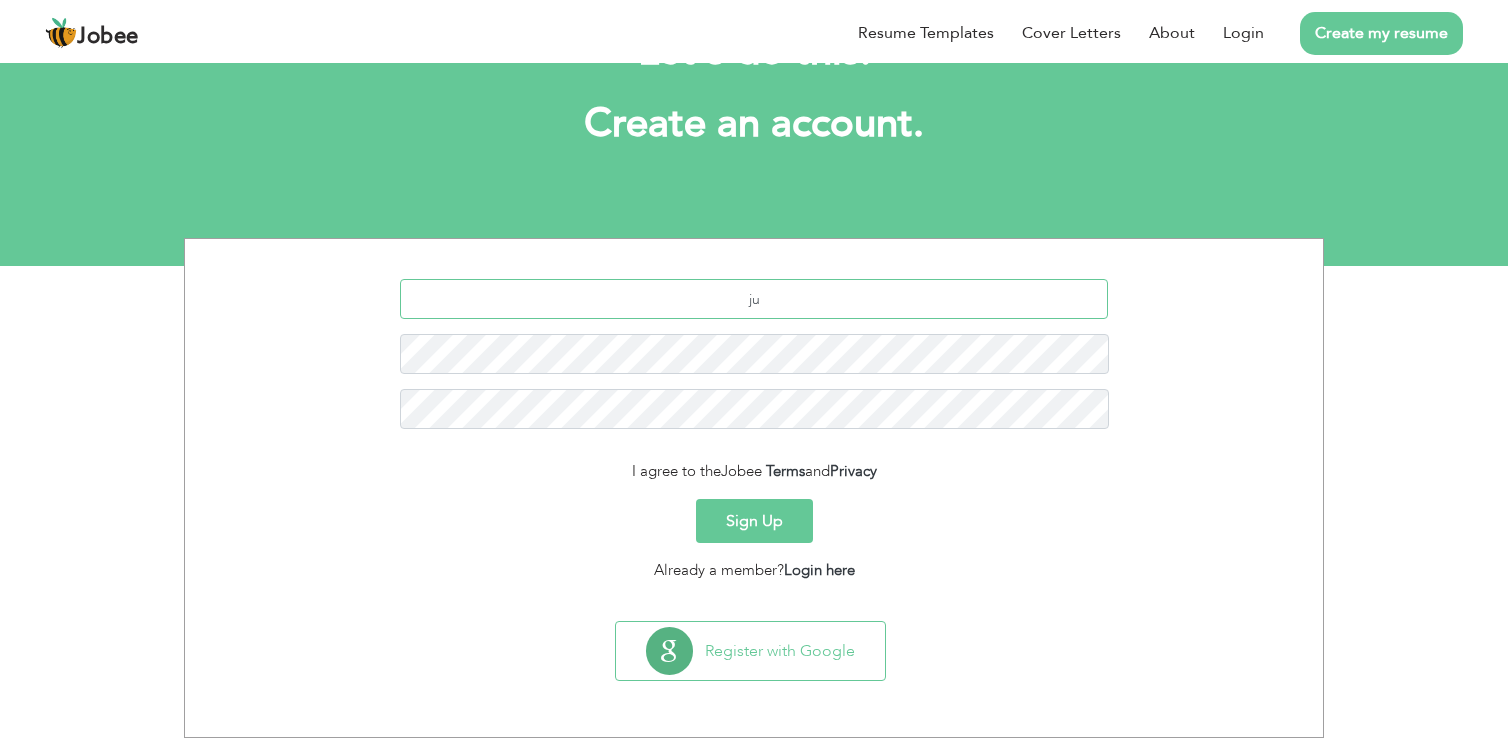 type on "j" 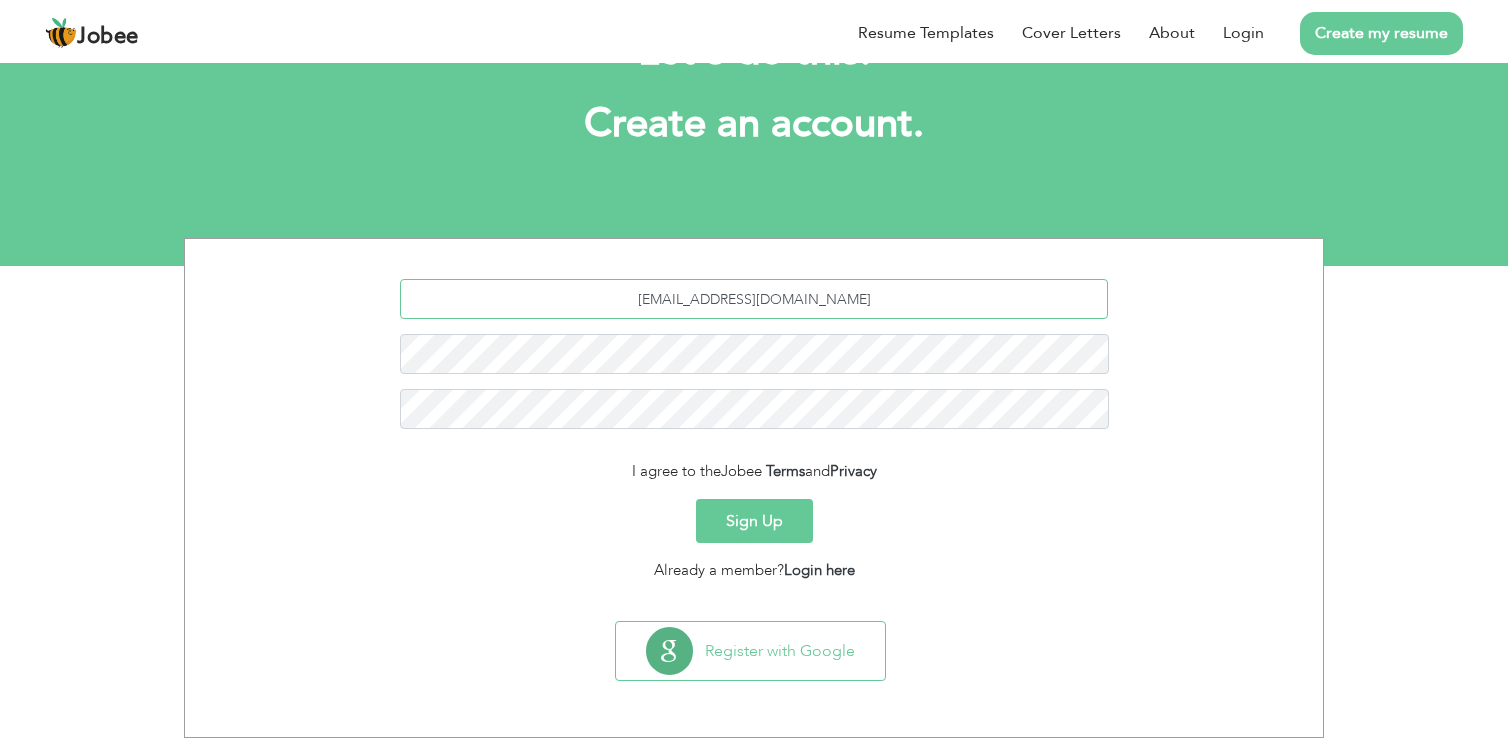 type on "a.junaid12@yahoo.com" 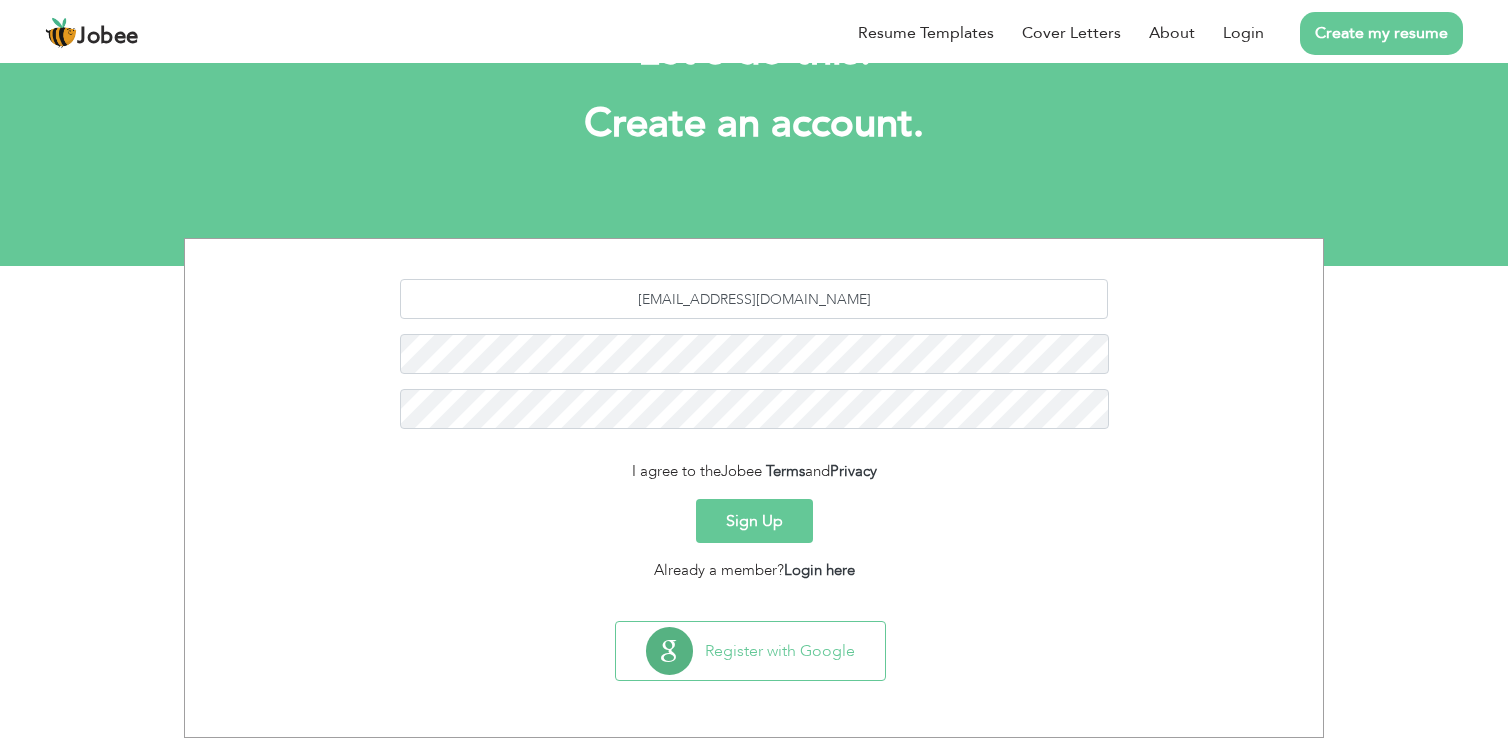 click on "Sign Up" at bounding box center (754, 521) 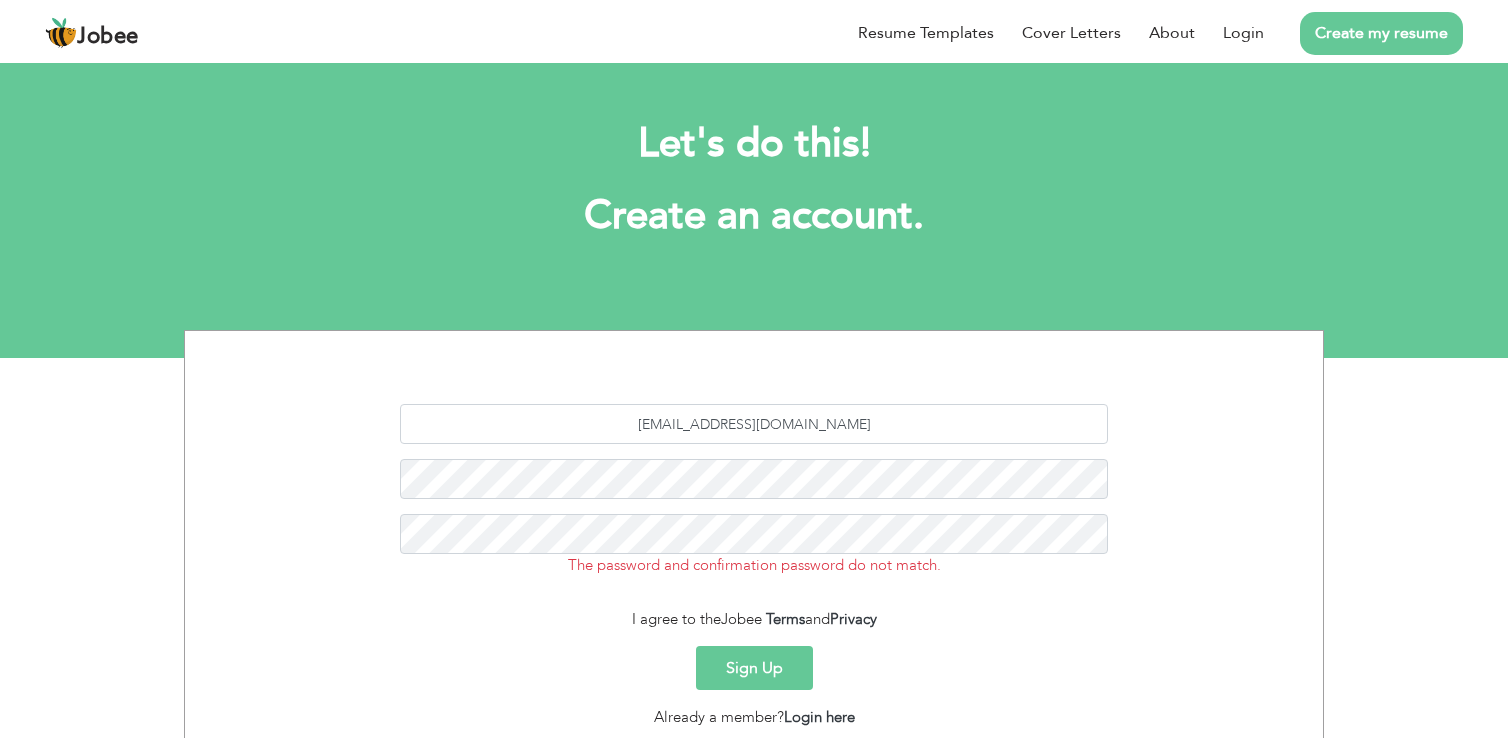 scroll, scrollTop: 0, scrollLeft: 0, axis: both 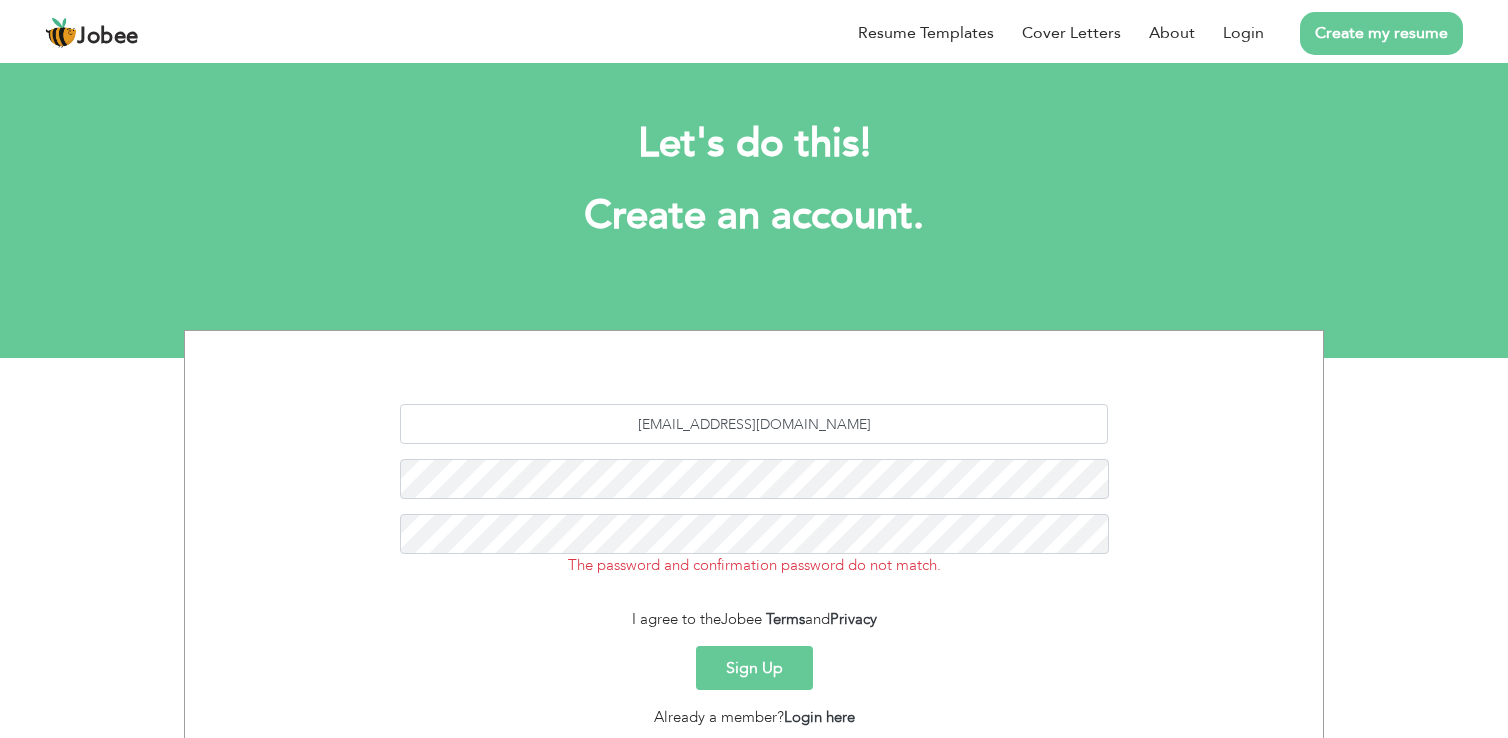 click on "Sign Up" at bounding box center [754, 668] 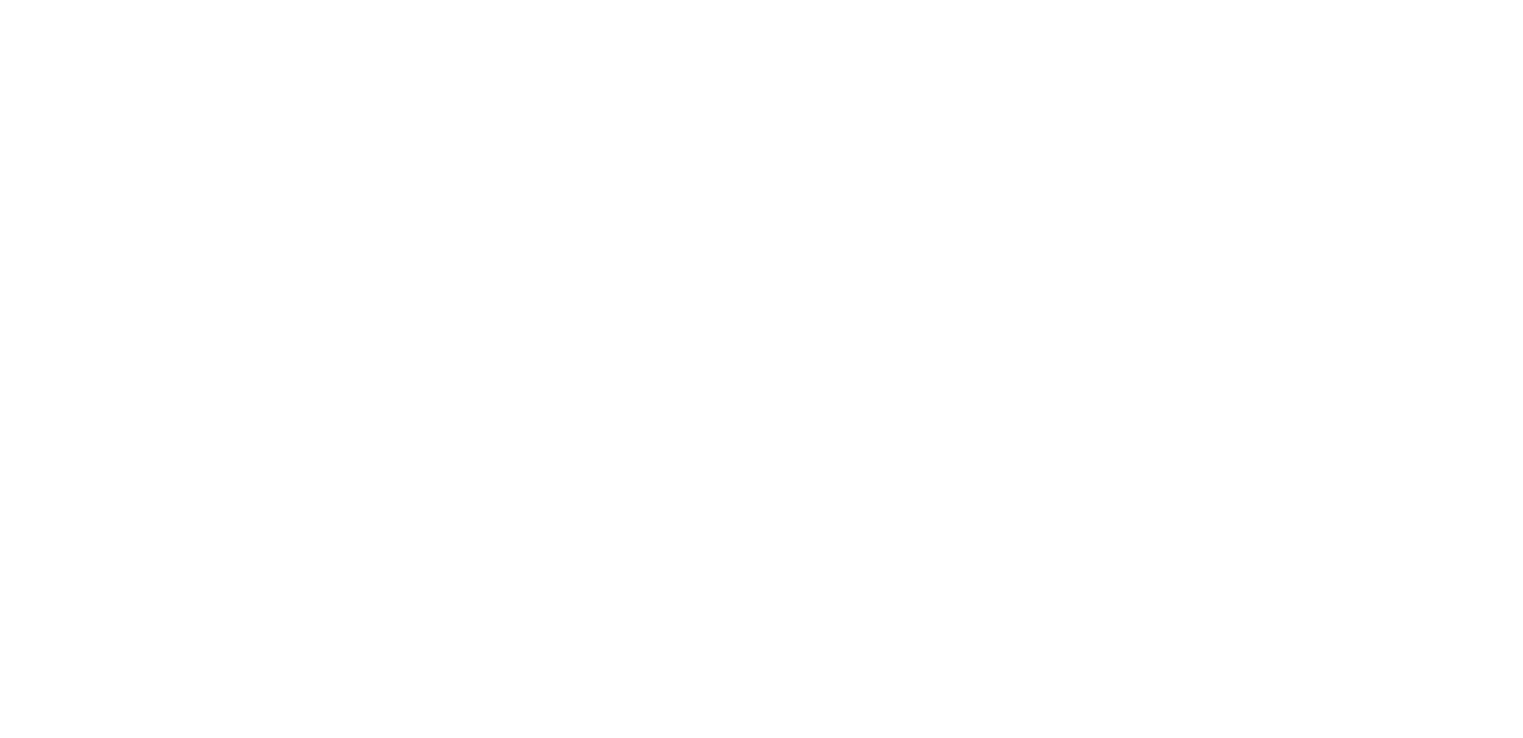 scroll, scrollTop: 0, scrollLeft: 0, axis: both 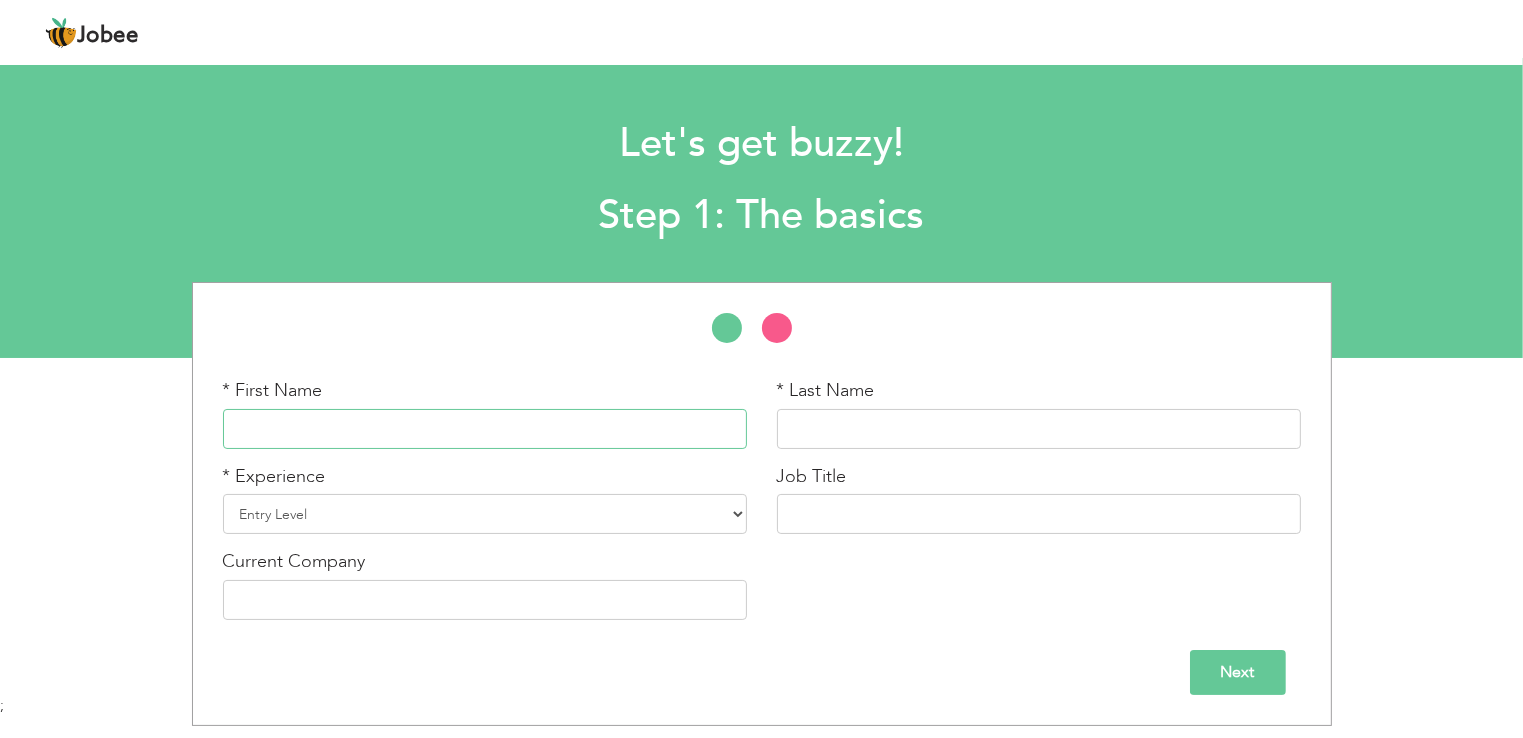click at bounding box center (485, 429) 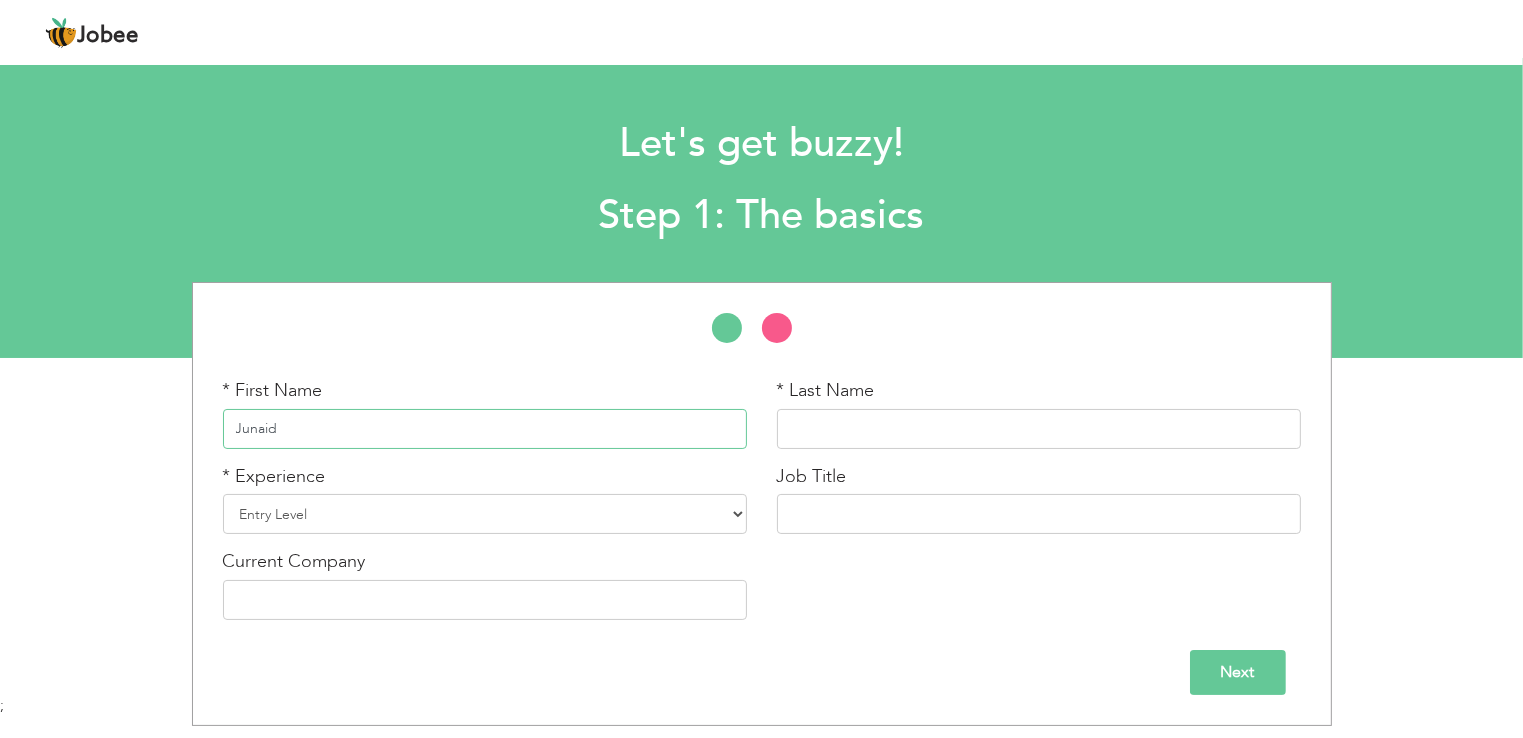 type on "Junaid" 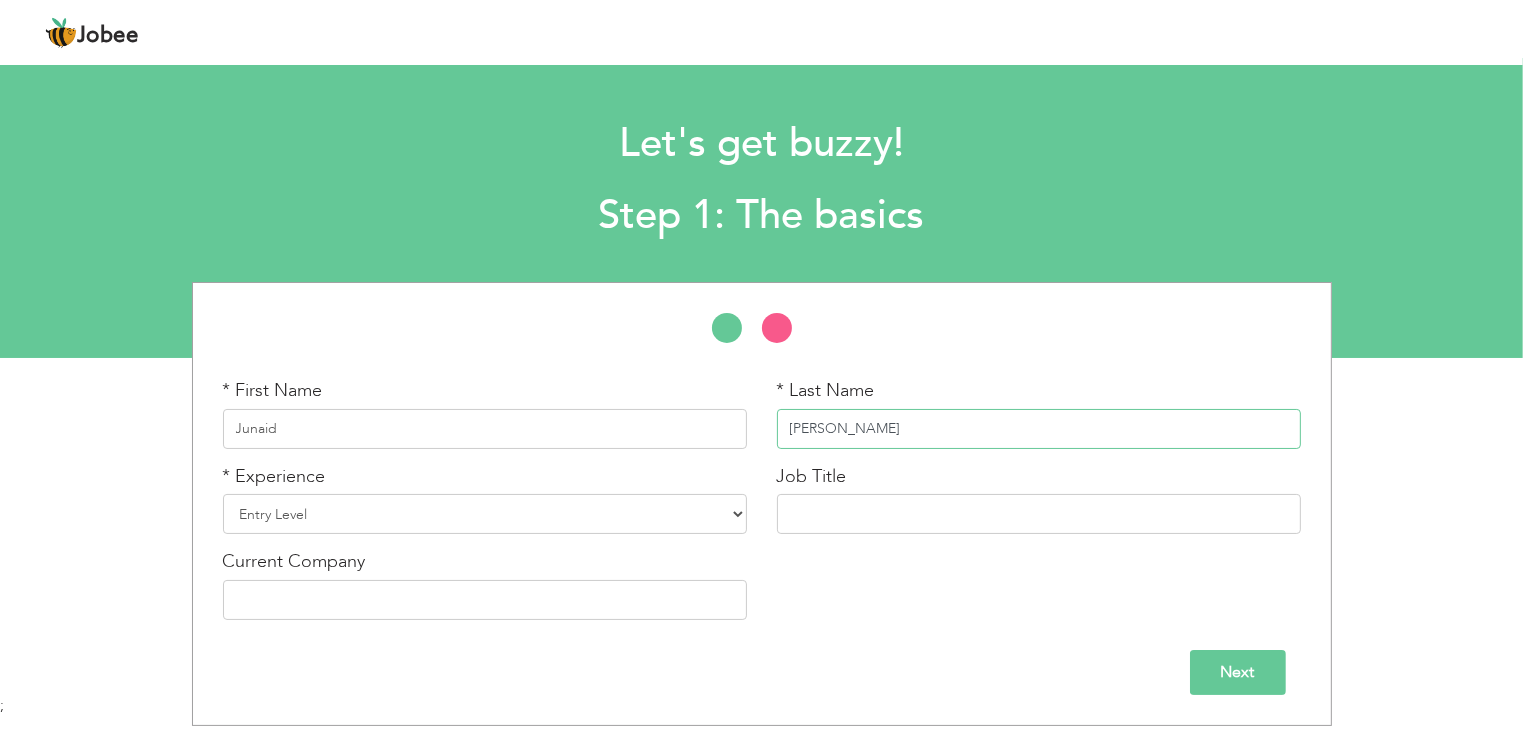 type on "[PERSON_NAME]" 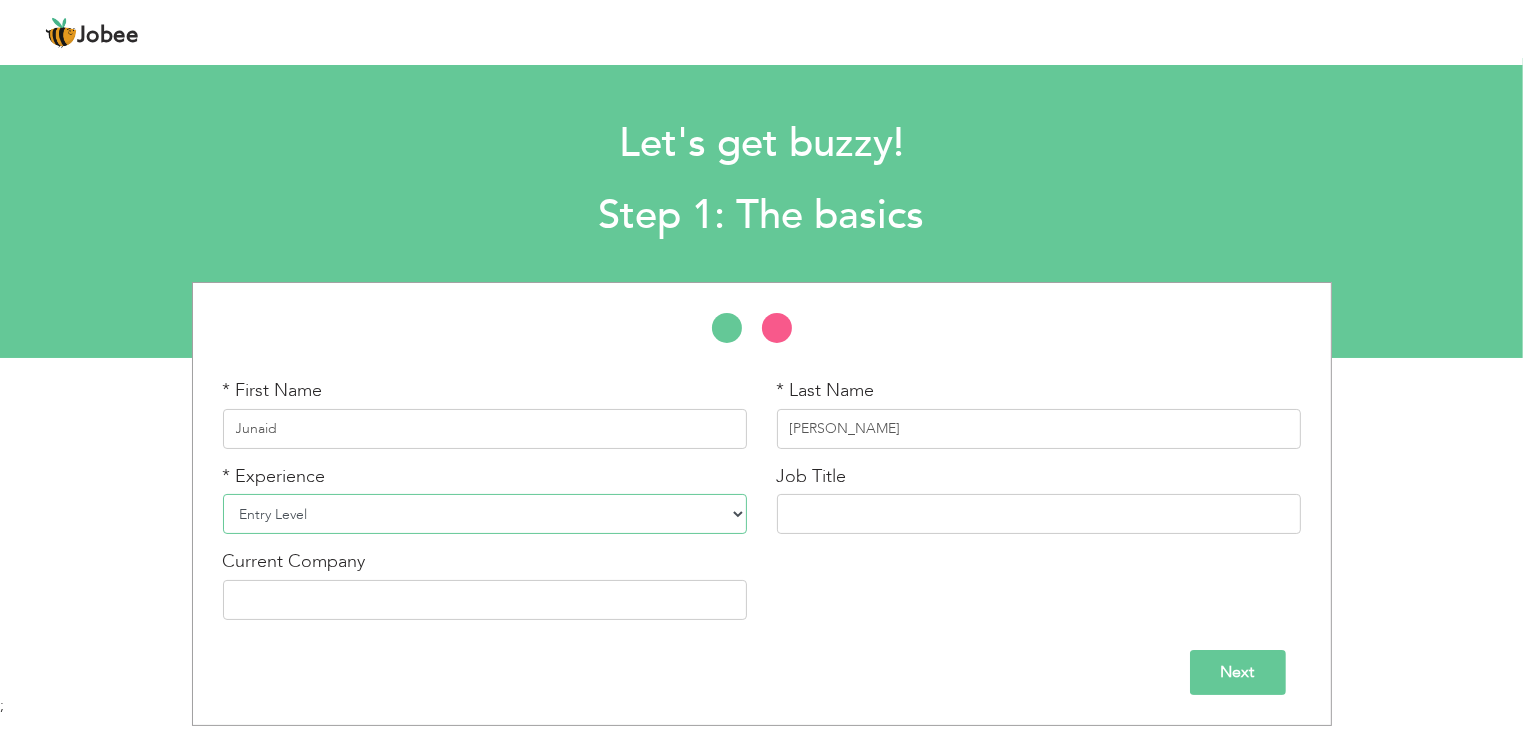 click on "Entry Level
Less than 1 Year
1 Year
2 Years
3 Years
4 Years
5 Years
6 Years
7 Years
8 Years
9 Years
10 Years
11 Years
12 Years
13 Years
14 Years
15 Years
16 Years
17 Years
18 Years
19 Years
20 Years
21 Years
22 Years
23 Years
24 Years
25 Years
26 Years
27 Years
28 Years
29 Years
30 Years
31 Years
32 Years
33 Years
34 Years
35 Years
More than 35 Years" at bounding box center (485, 514) 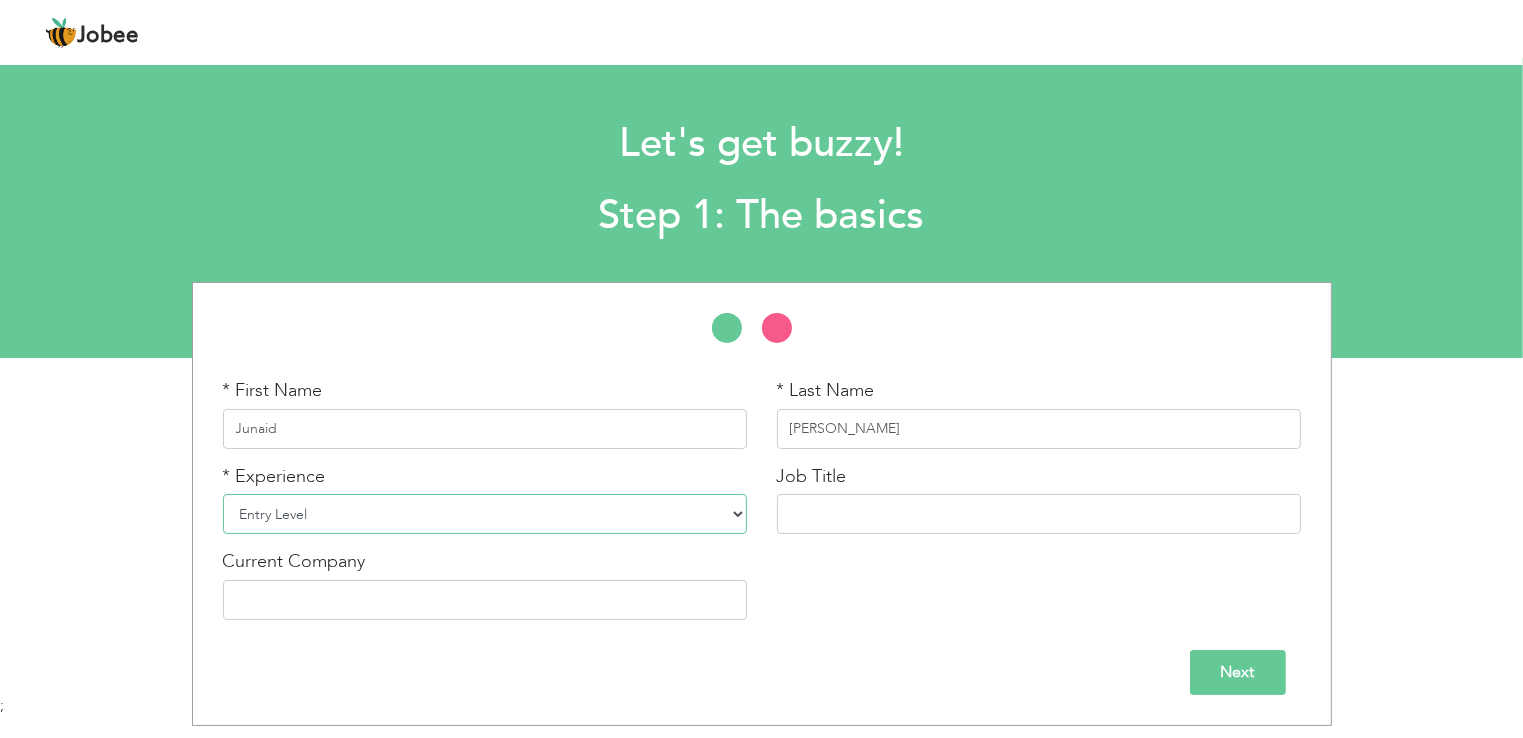 select on "9" 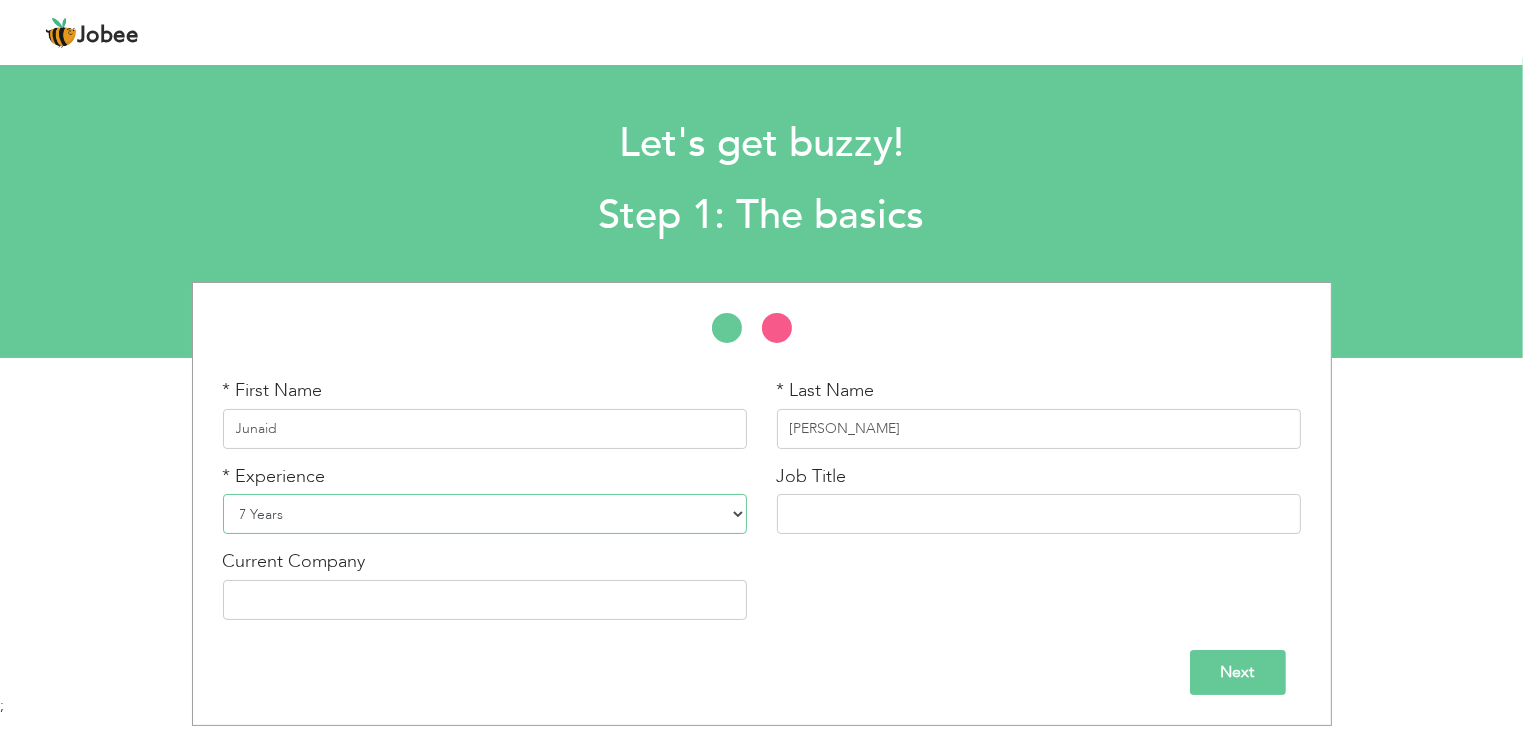 click on "Entry Level
Less than 1 Year
1 Year
2 Years
3 Years
4 Years
5 Years
6 Years
7 Years
8 Years
9 Years
10 Years
11 Years
12 Years
13 Years
14 Years
15 Years
16 Years
17 Years
18 Years
19 Years
20 Years
21 Years
22 Years
23 Years
24 Years
25 Years
26 Years
27 Years
28 Years
29 Years
30 Years
31 Years
32 Years
33 Years
34 Years
35 Years
More than 35 Years" at bounding box center (485, 514) 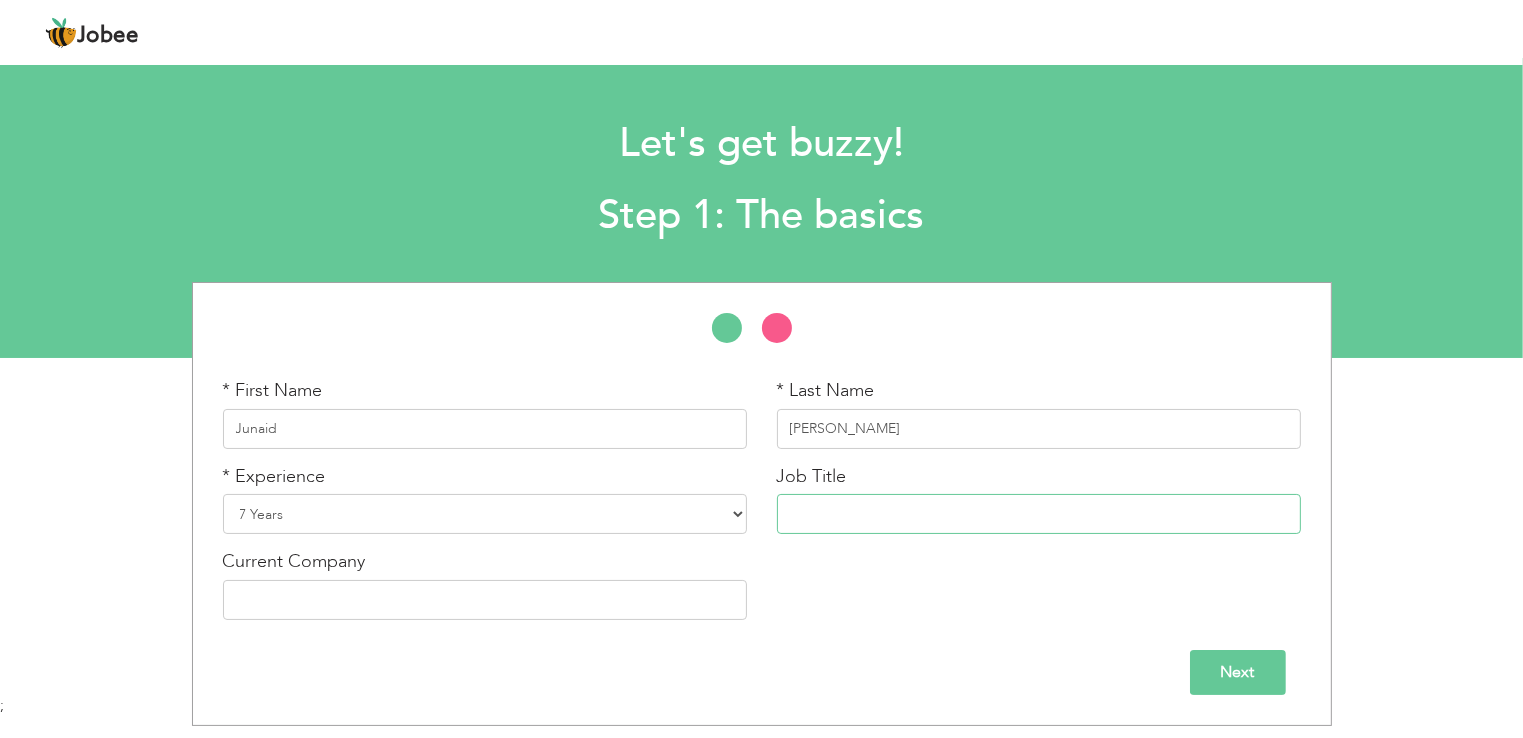 click at bounding box center (1039, 514) 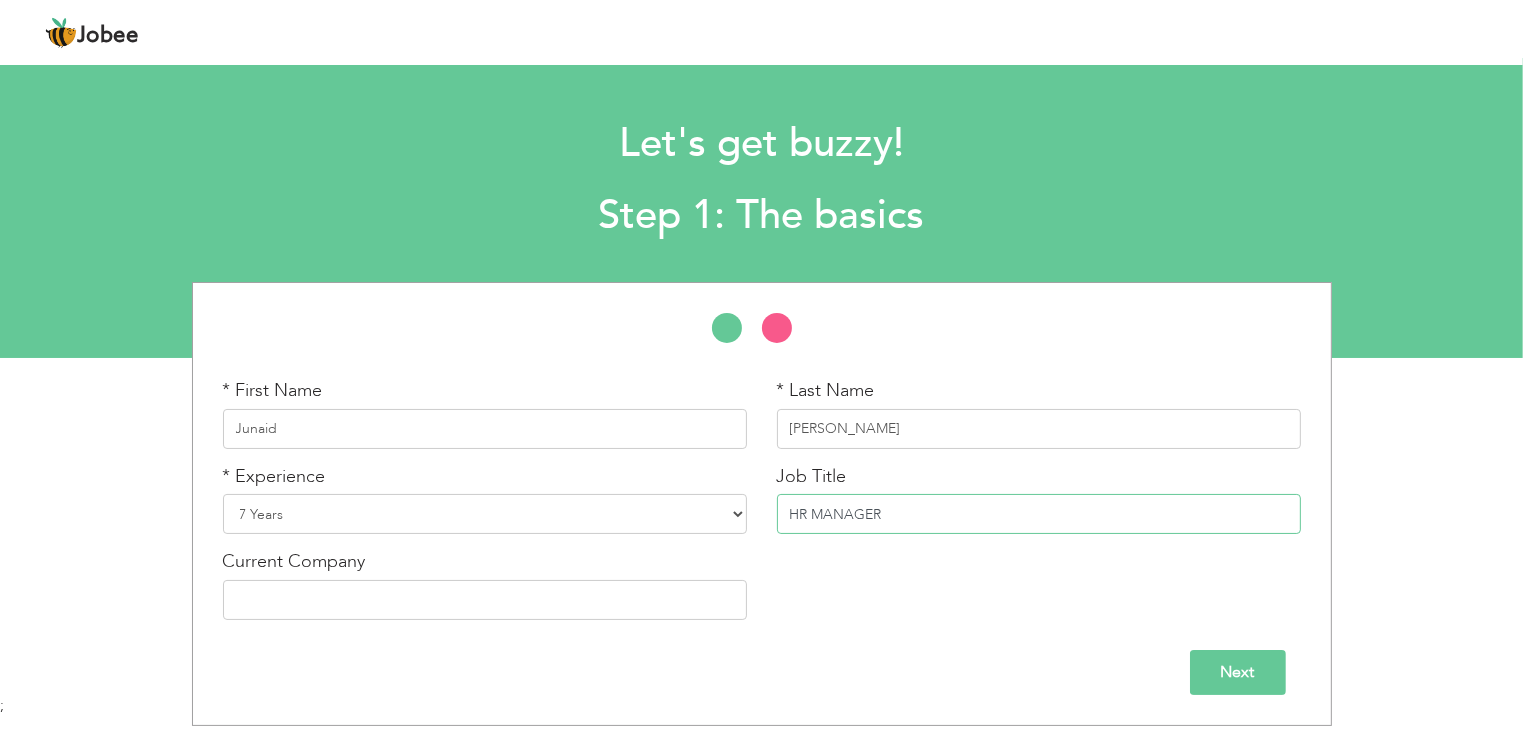 type on "HR MANAGER" 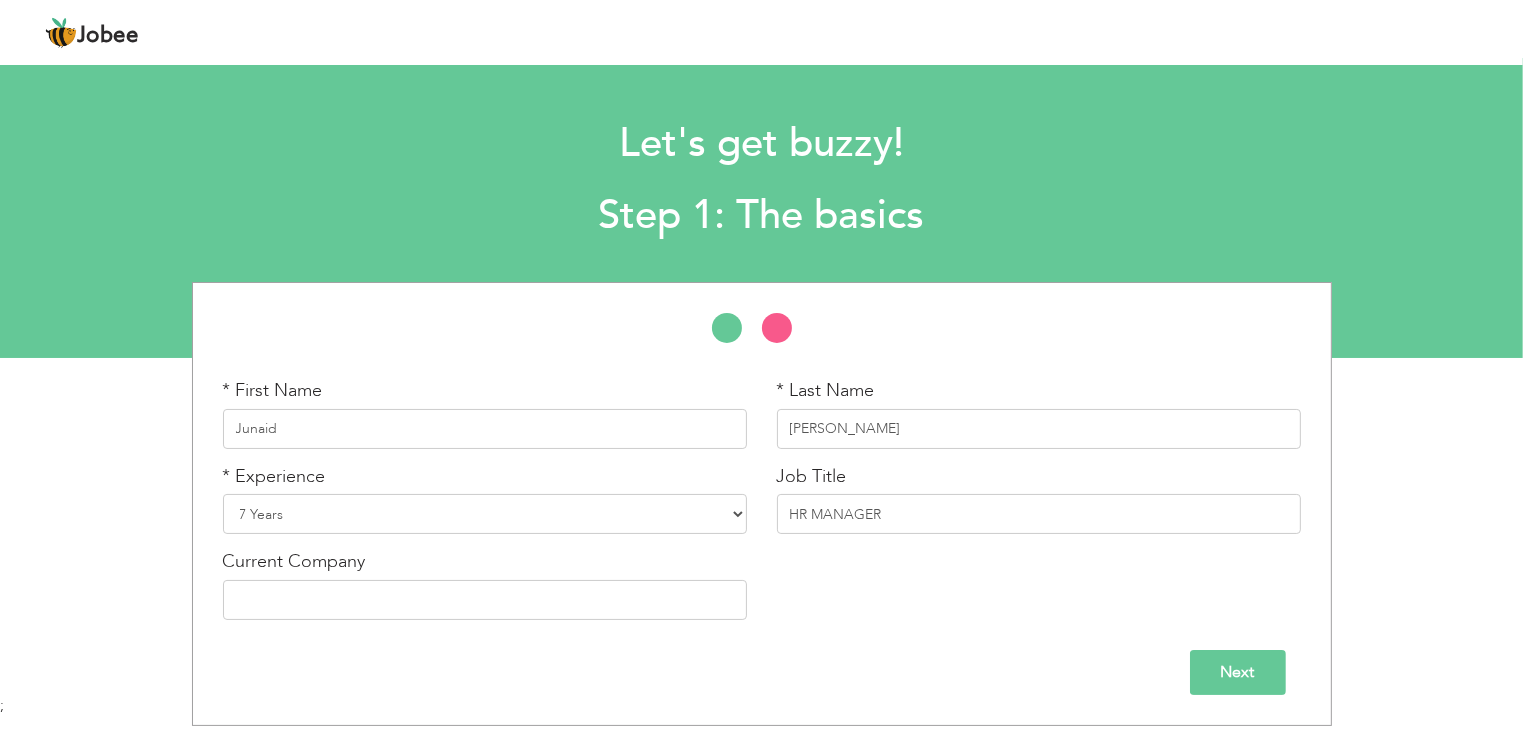 click on "Next" at bounding box center (1238, 672) 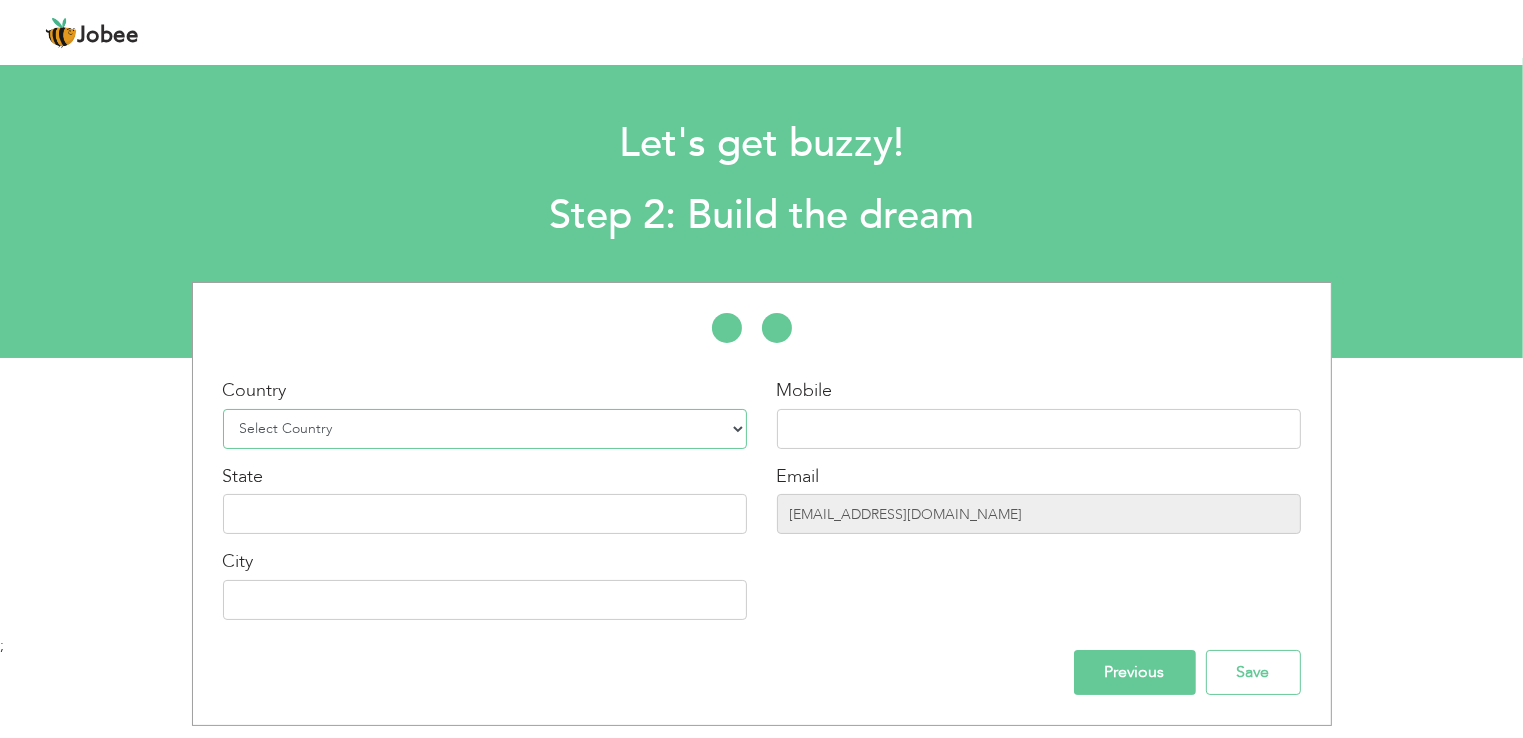 click on "Select Country
Afghanistan
Albania
Algeria
American Samoa
Andorra
Angola
Anguilla
Antarctica
Antigua and Barbuda
Argentina
Armenia
Aruba
Australia
Austria
Azerbaijan
Bahamas
Bahrain
Bangladesh
Barbados
Belarus
Belgium
Belize
Benin
Bermuda
Bhutan
Bolivia
Bosnia-Herzegovina
Botswana
Bouvet Island
Brazil
British Indian Ocean Territory
Brunei Darussalam
Bulgaria
Burkina Faso
Burundi
Cambodia
Cameroon
Canada
Cape Verde
Cayman Islands
Central African Republic
Chad
Chile
China
Christmas Island
Cocos (Keeling) Islands
Colombia
Comoros
Congo
Congo, Dem. Republic
Cook Islands
Costa Rica
Croatia
Cuba
Cyprus
Czech Rep
Denmark
Djibouti
Dominica
Dominican Republic
Ecuador
Egypt
El Salvador
Equatorial Guinea
Eritrea
Estonia
Ethiopia
European Union
Falkland Islands (Malvinas)
Faroe Islands
Fiji
Finland
France
French Guiana
French Southern Territories
Gabon
Gambia
Georgia" at bounding box center (485, 429) 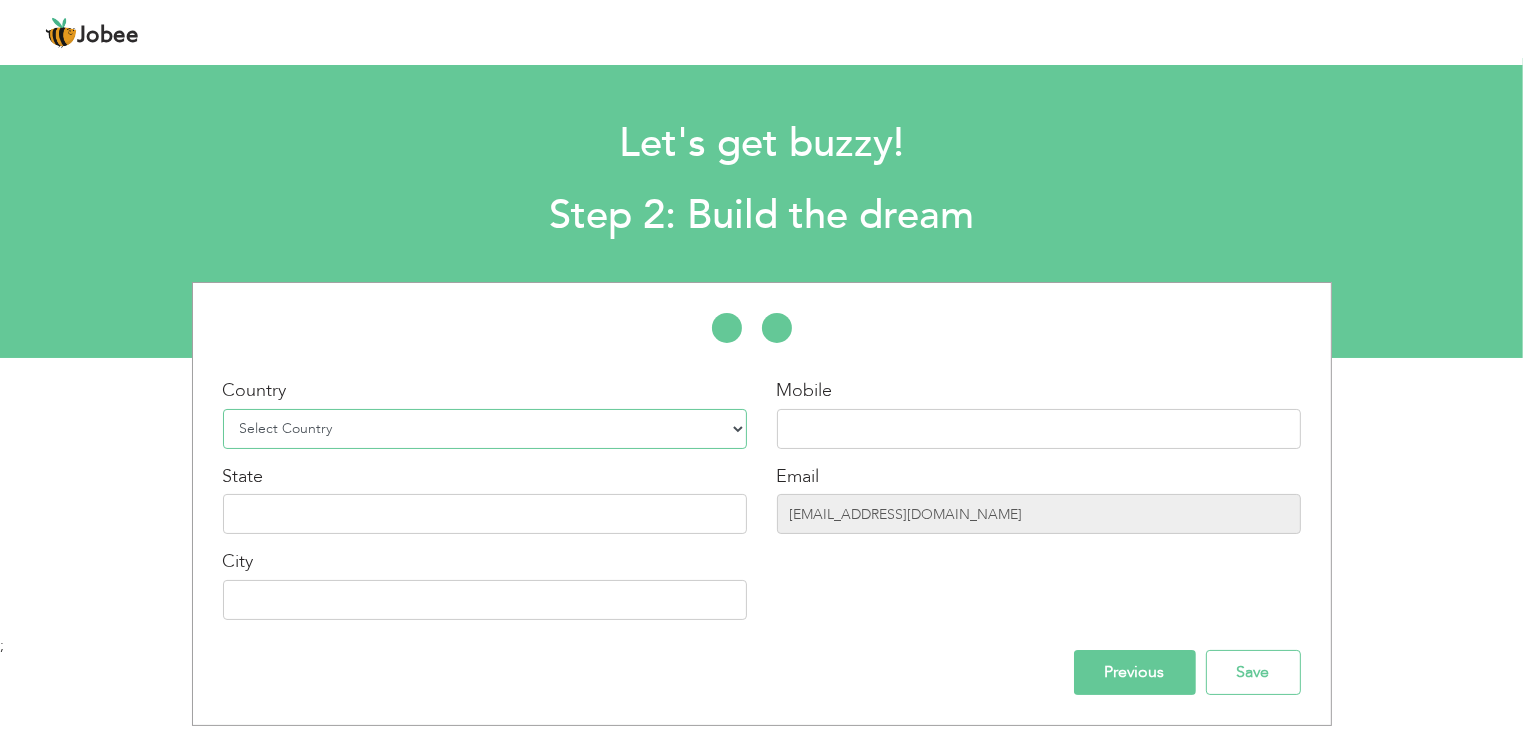 select on "166" 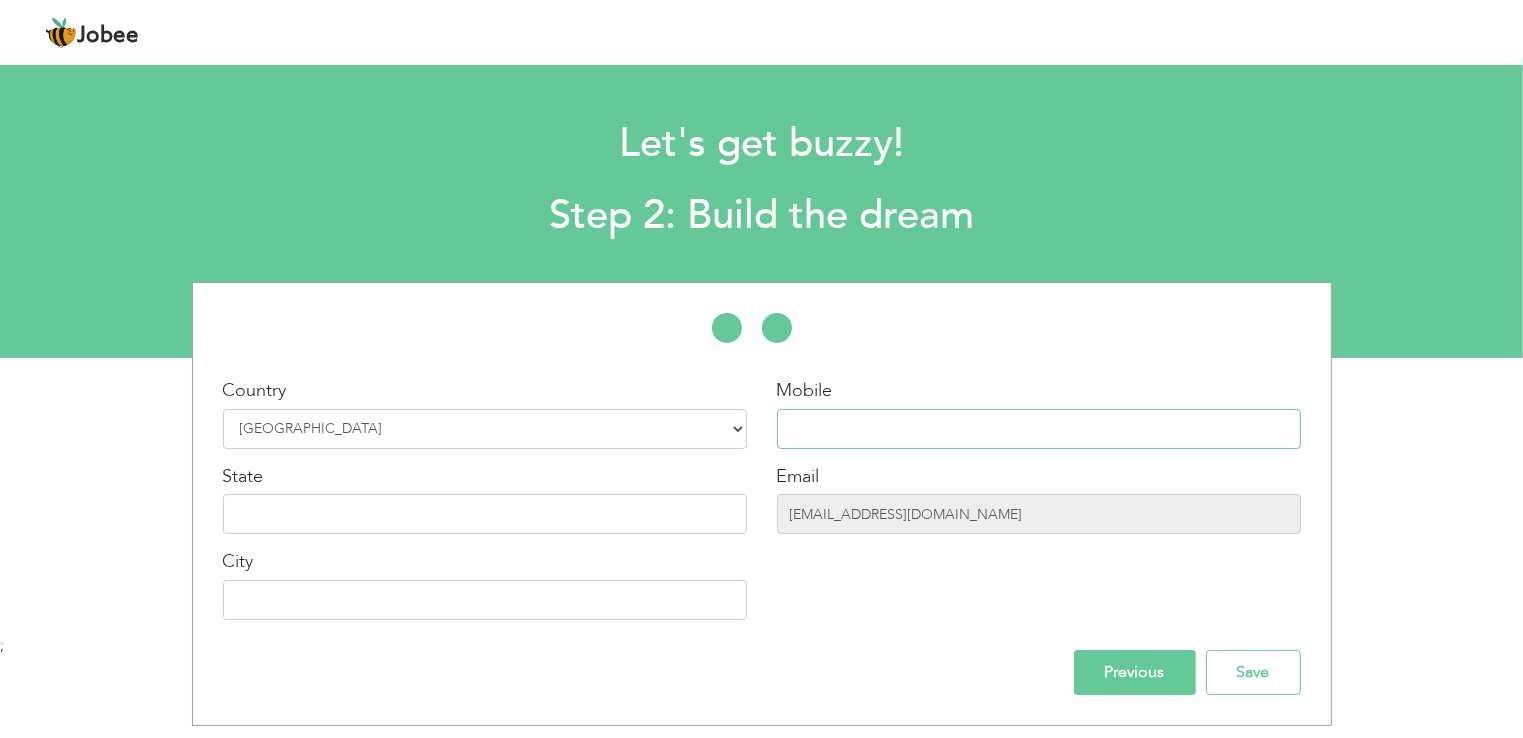 click at bounding box center [1039, 429] 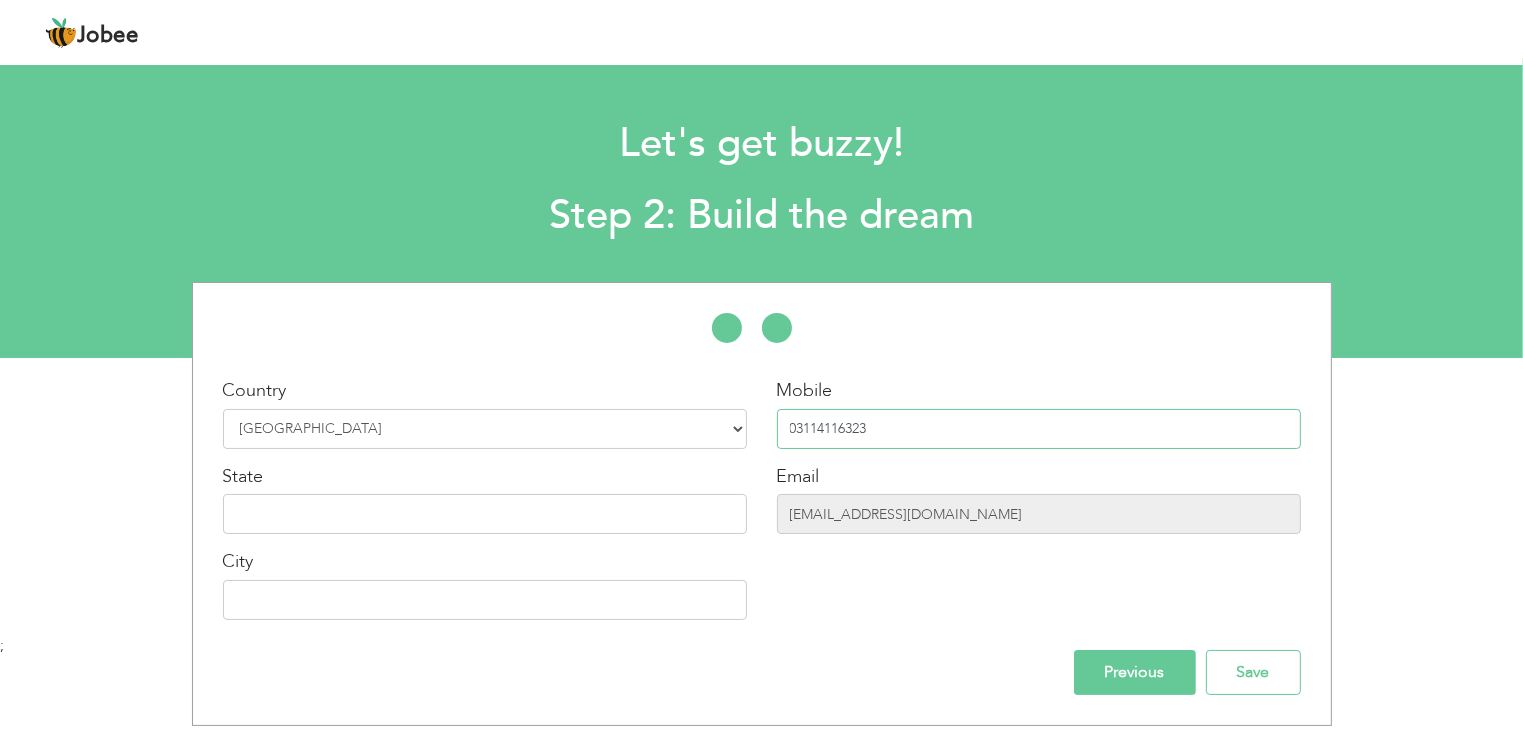 type on "03114116323" 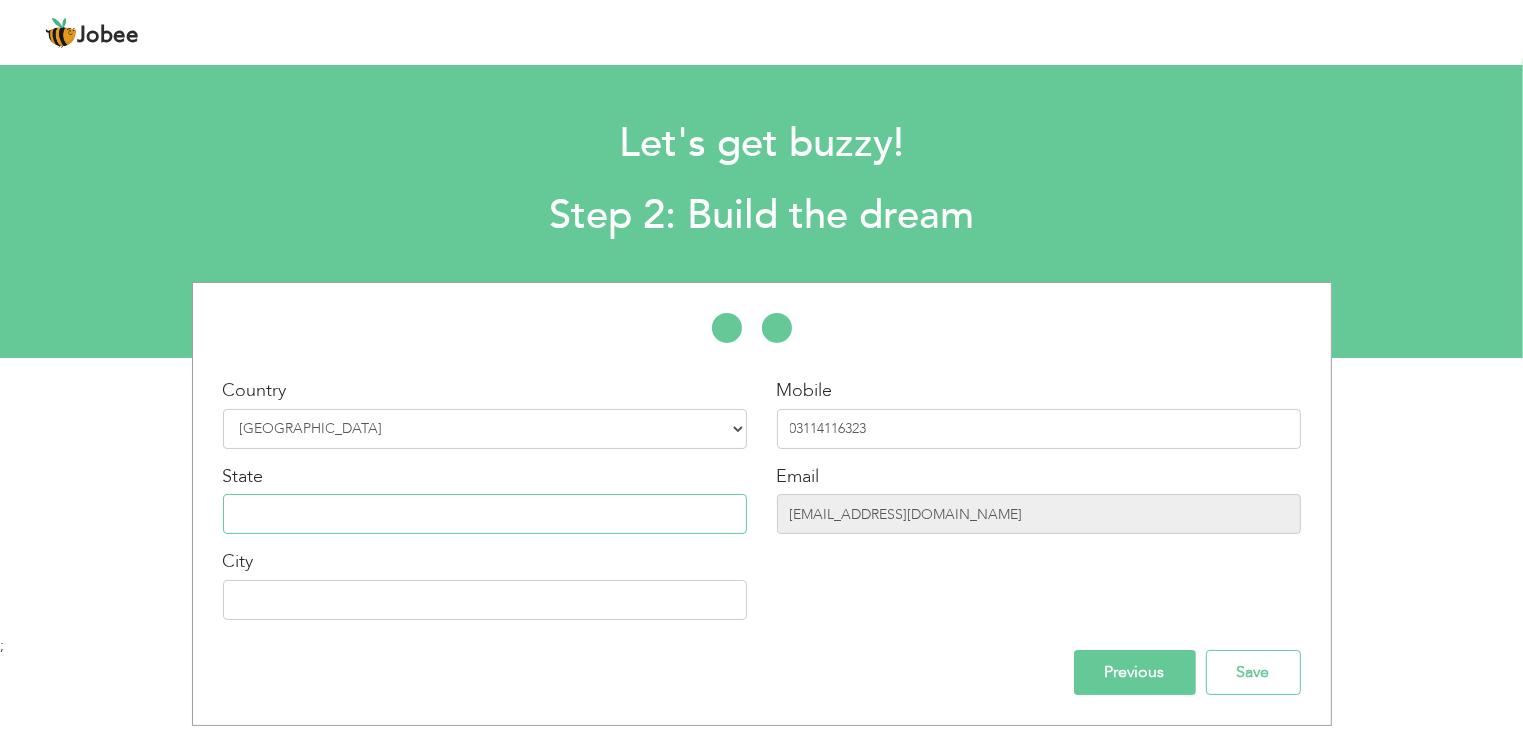 click at bounding box center [485, 514] 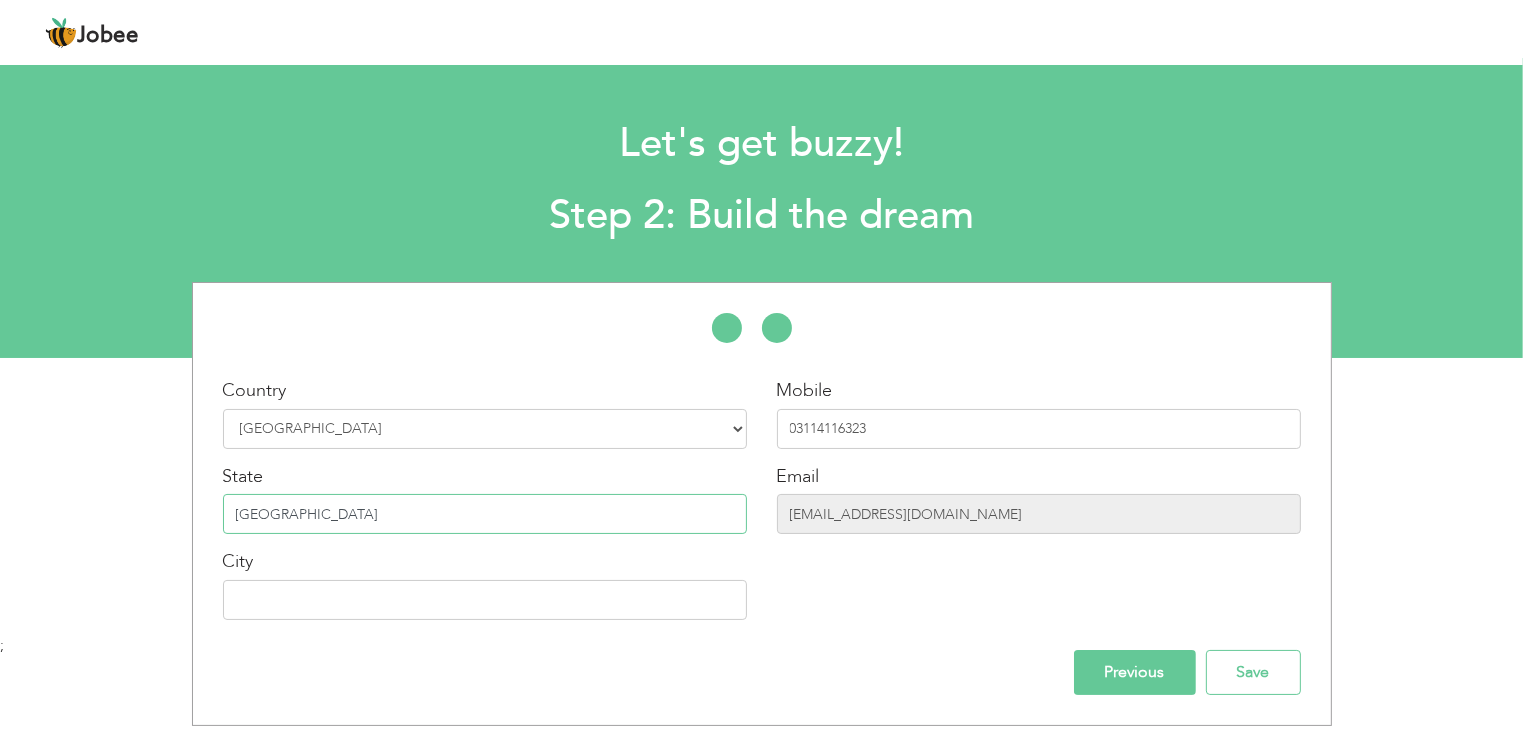 type on "Punjab" 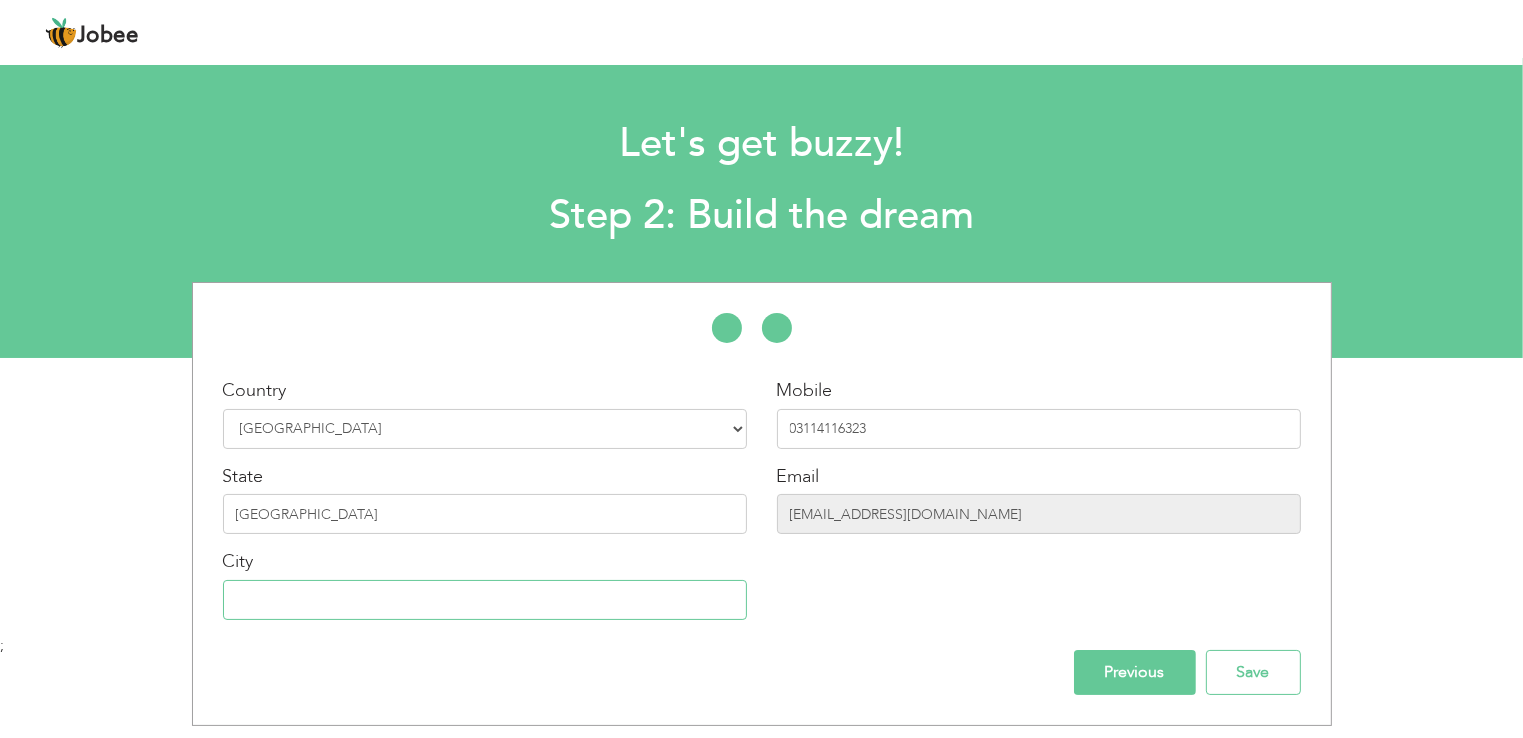 click at bounding box center [485, 600] 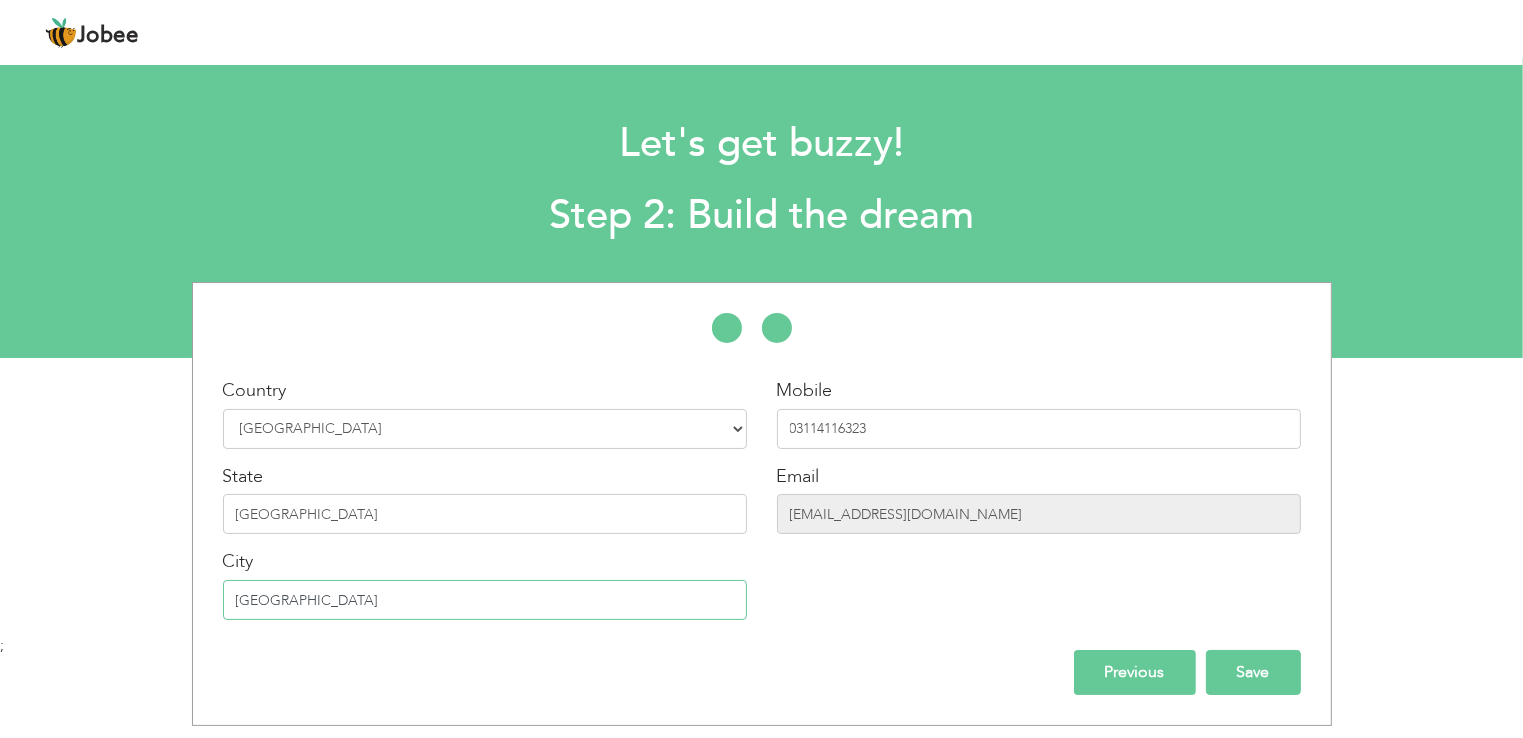 type on "[GEOGRAPHIC_DATA]" 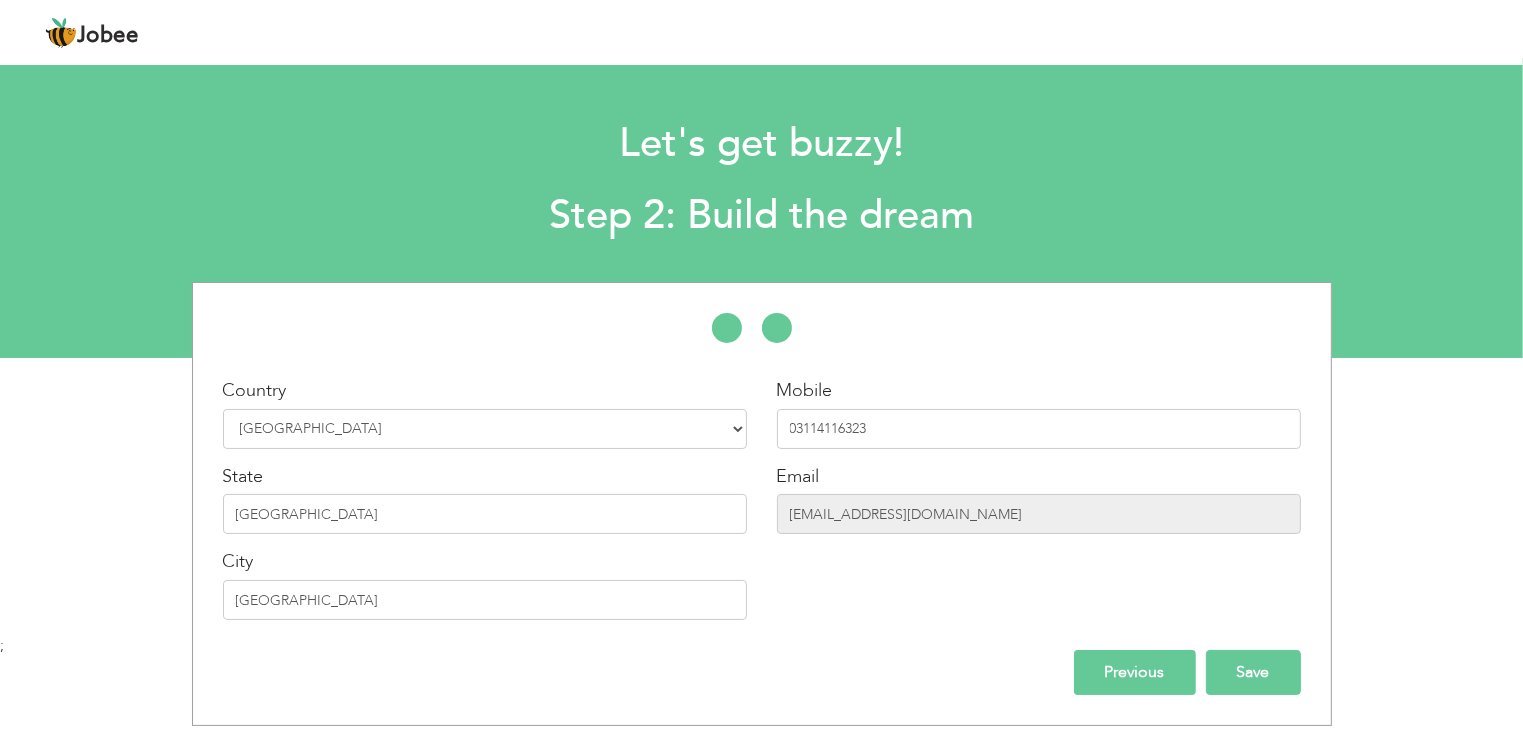 click on "Save" at bounding box center [1253, 672] 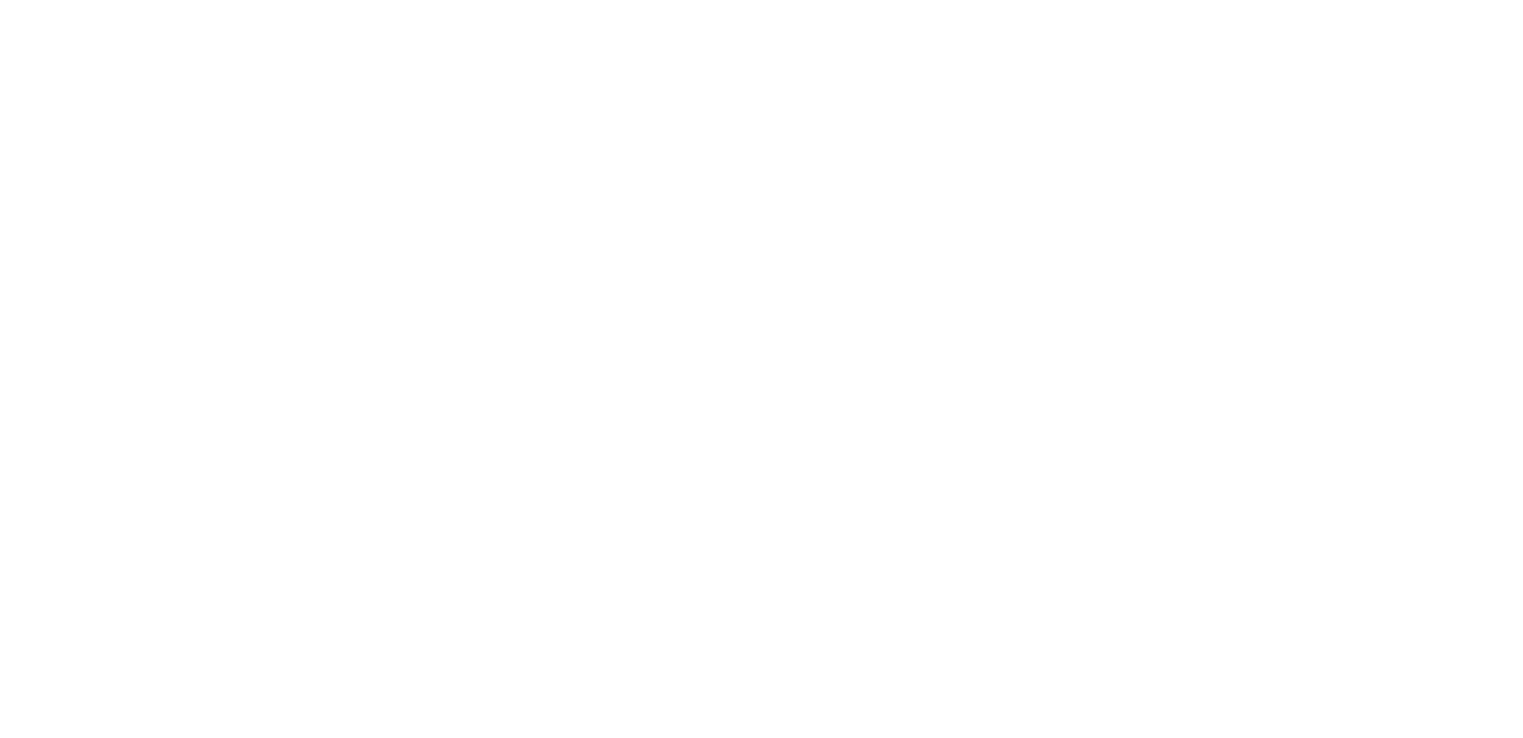 scroll, scrollTop: 0, scrollLeft: 0, axis: both 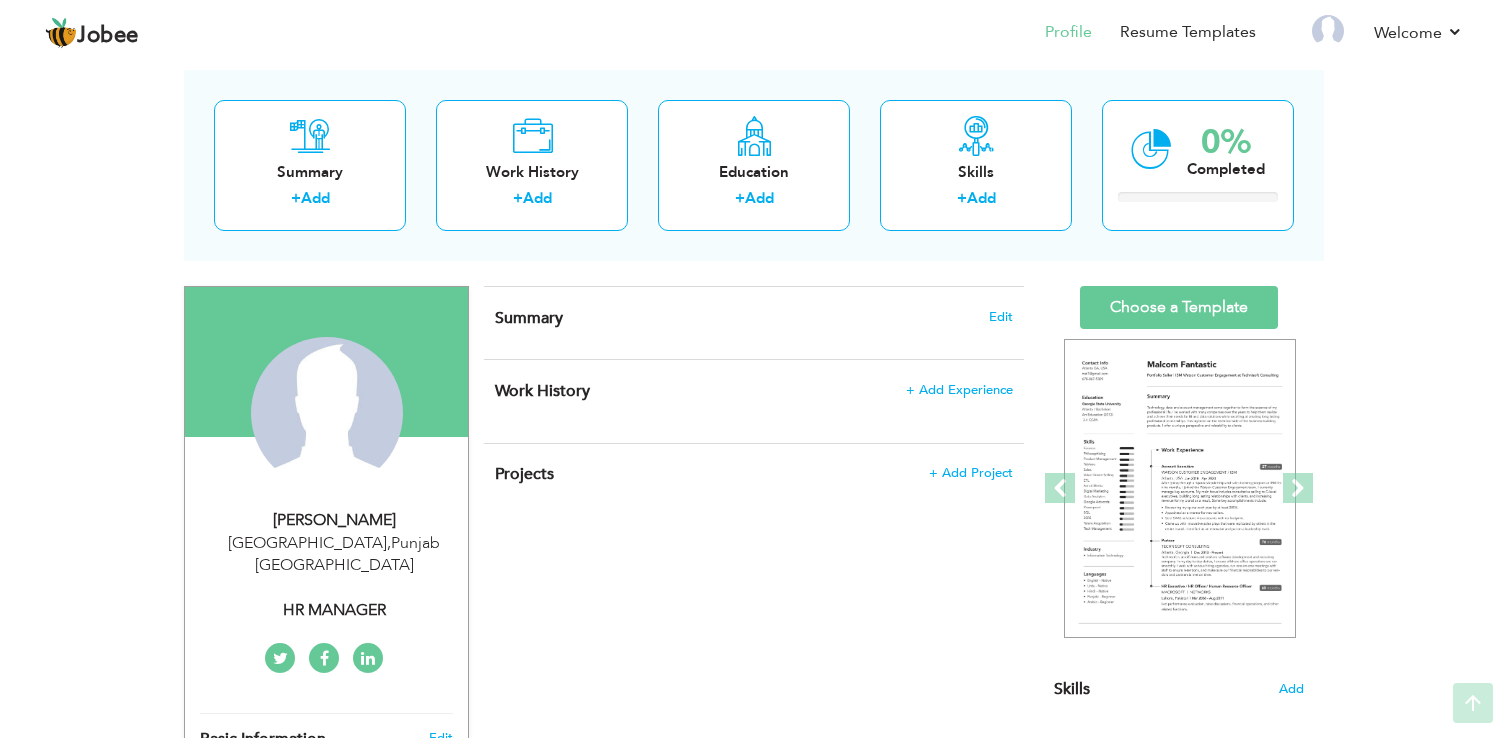 drag, startPoint x: 1518, startPoint y: 286, endPoint x: 1518, endPoint y: 217, distance: 69 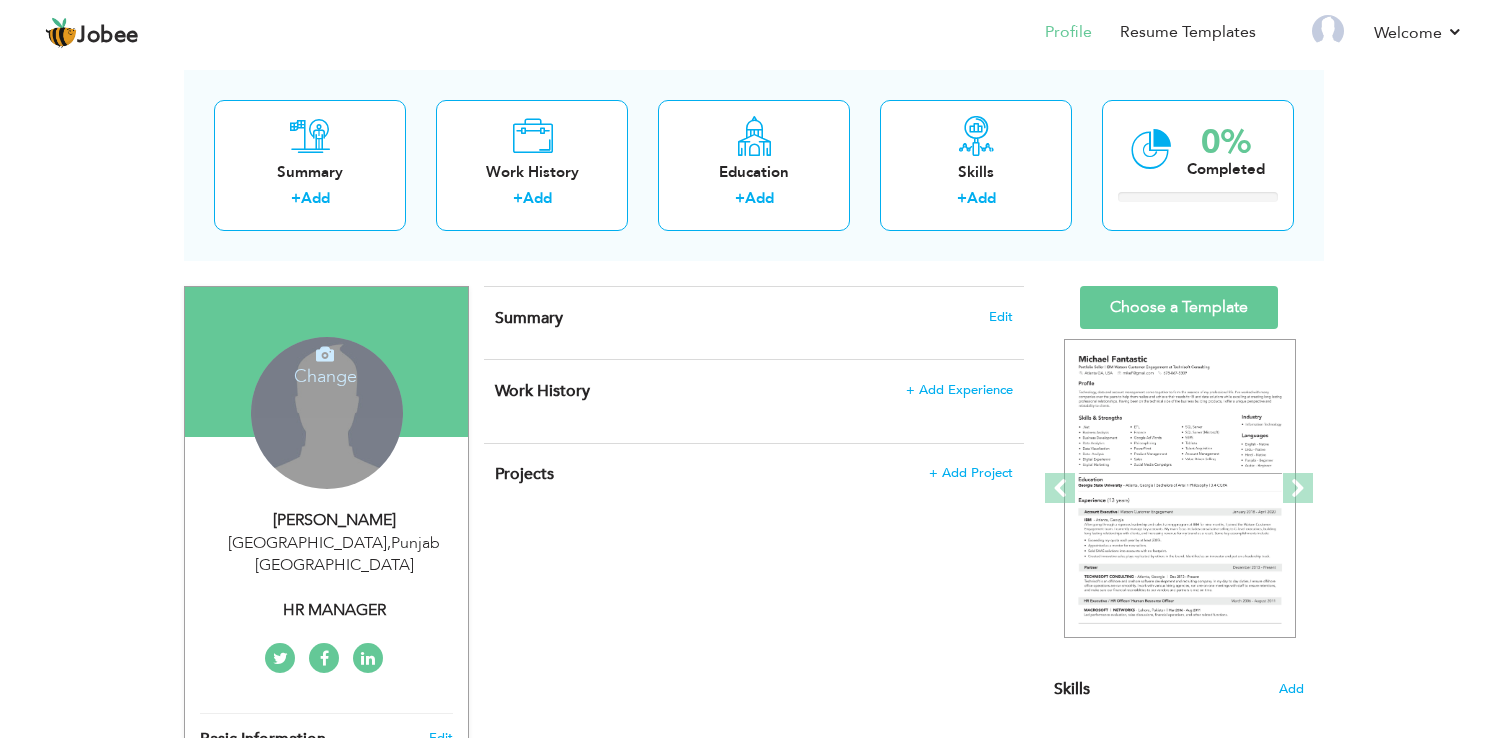 click on "Change
Remove" at bounding box center (327, 413) 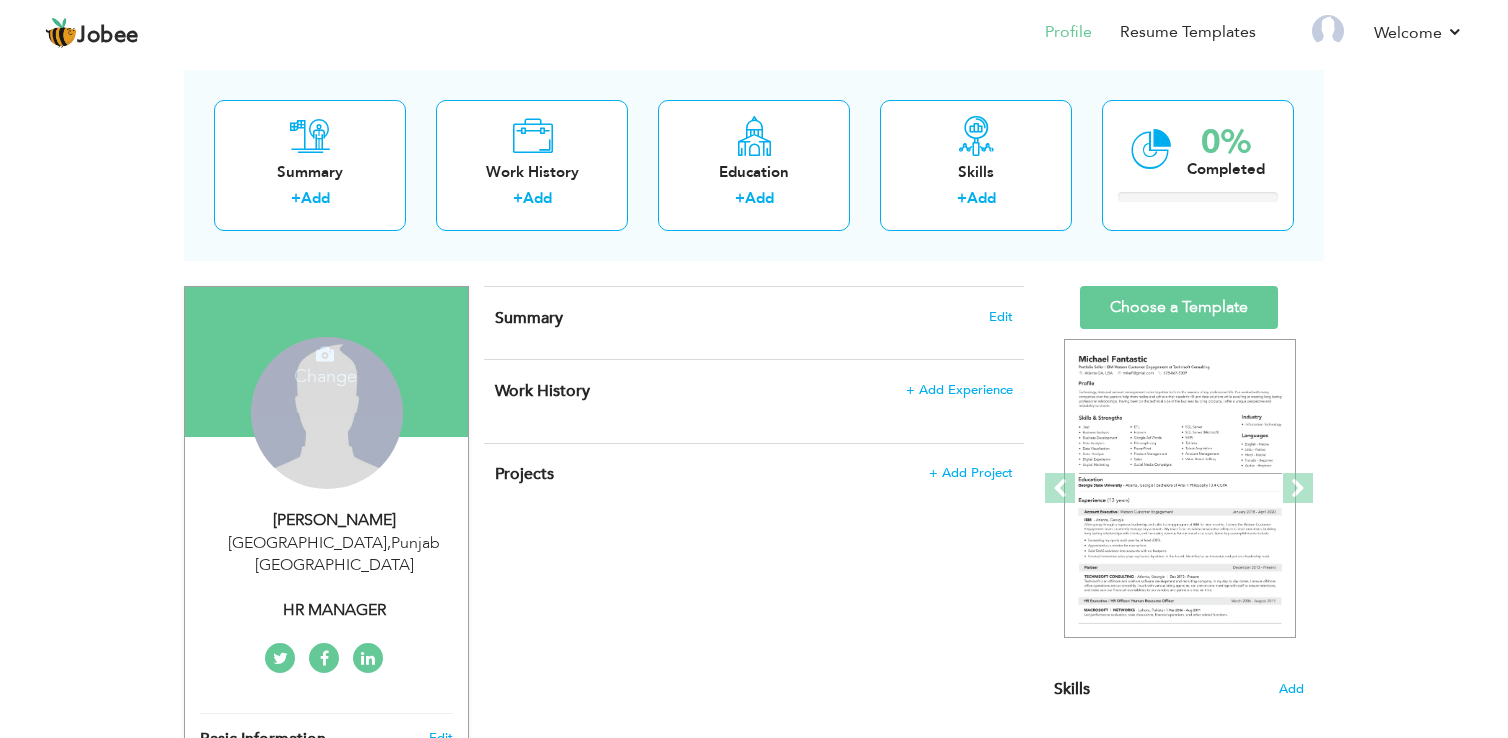 click on "Change
Remove" at bounding box center [327, 413] 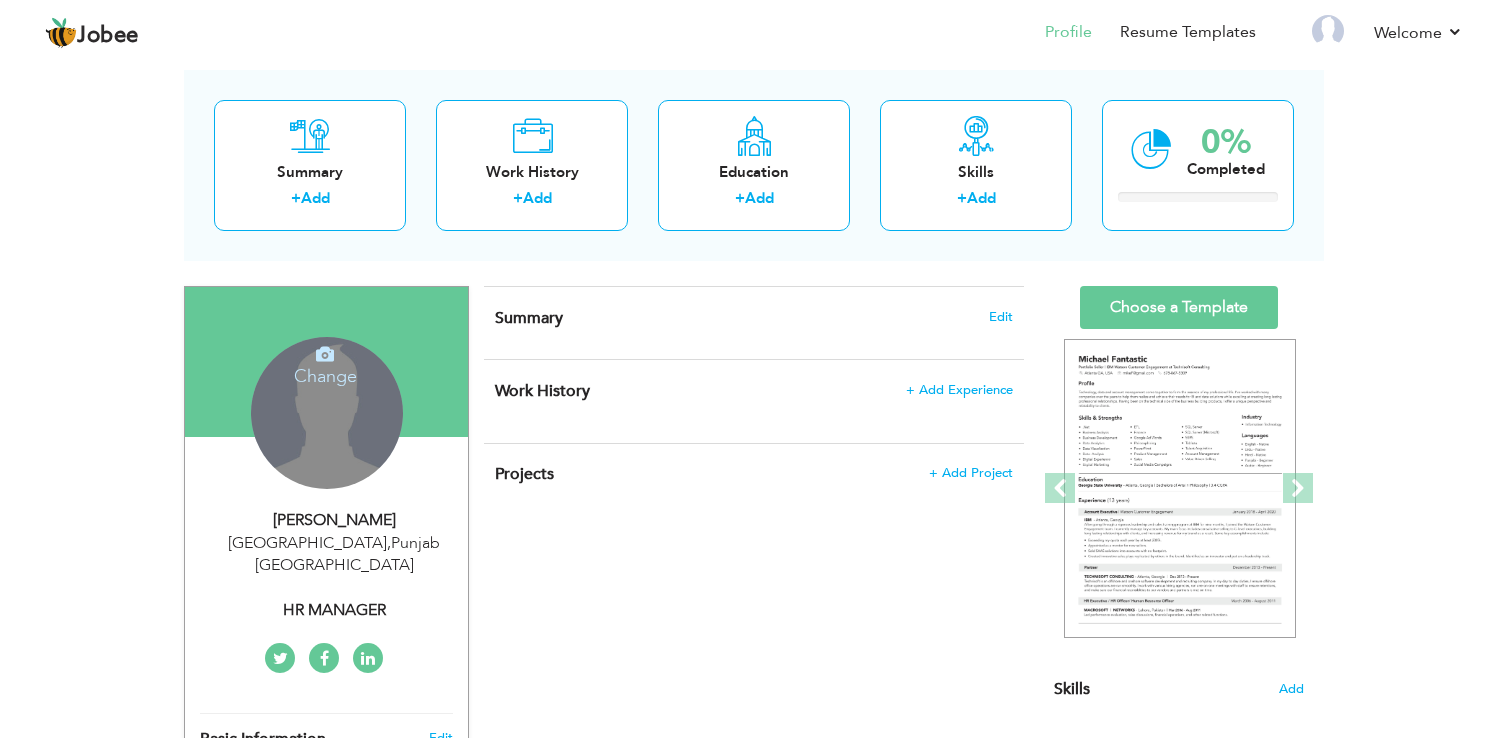 click on "Change" at bounding box center (325, 363) 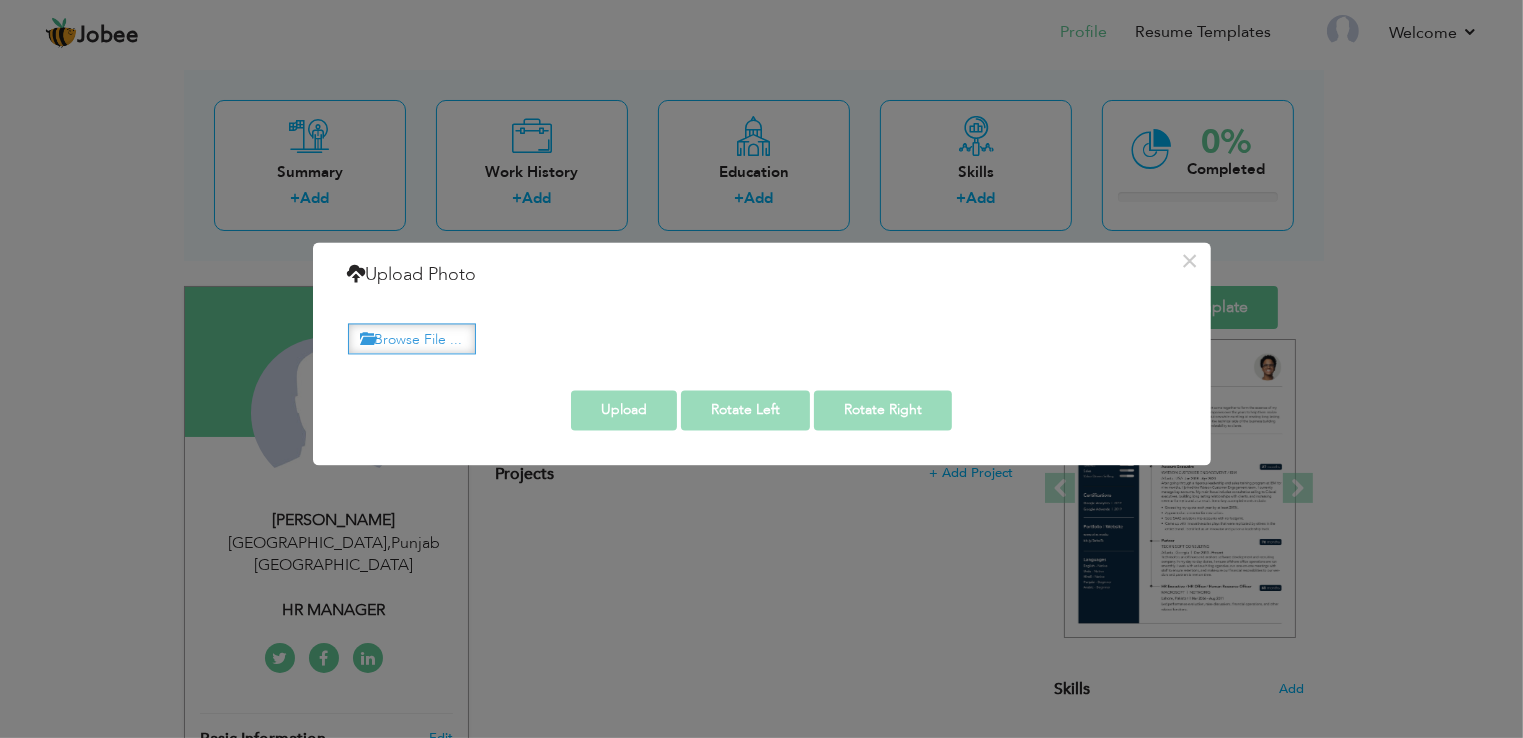 drag, startPoint x: 426, startPoint y: 340, endPoint x: 440, endPoint y: 322, distance: 22.803509 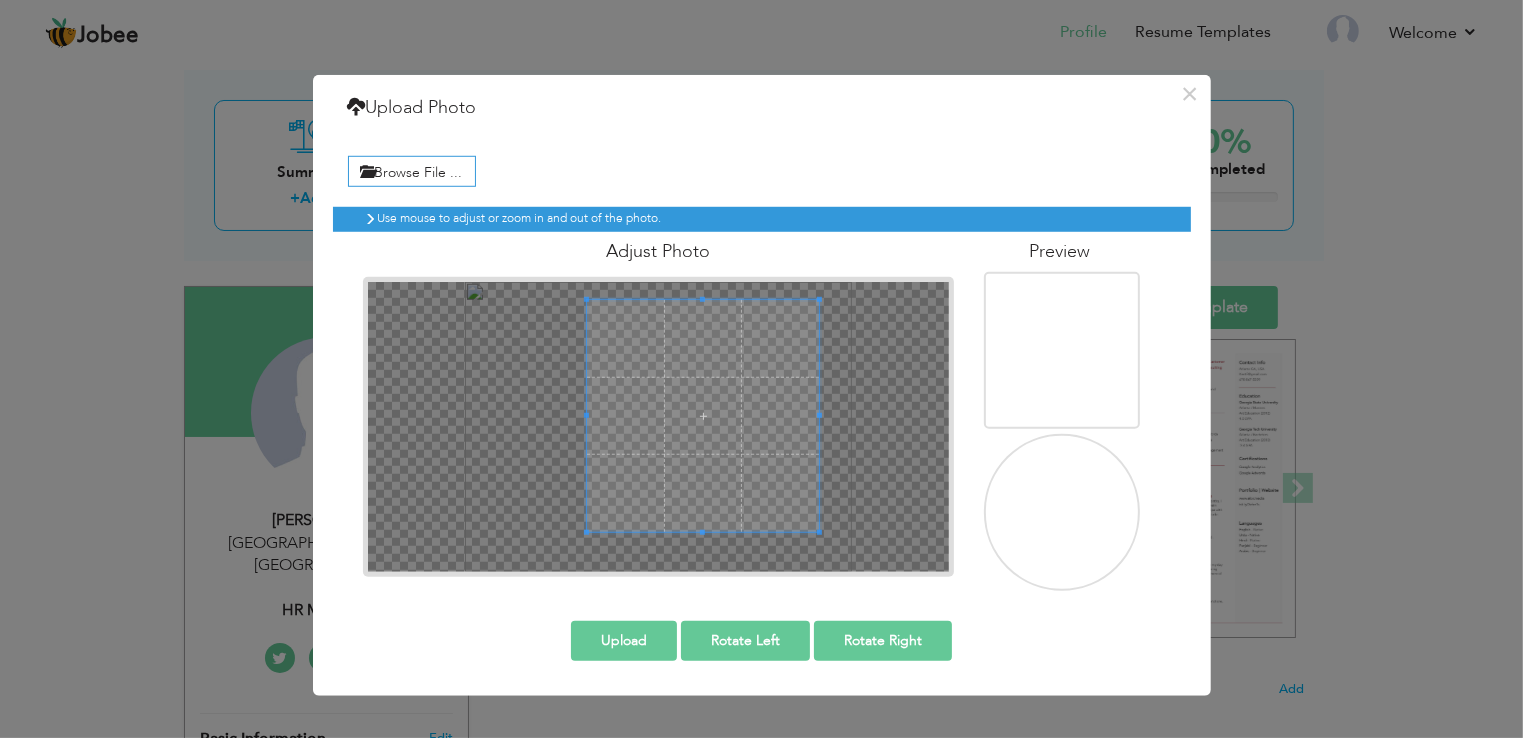 click at bounding box center (703, 416) 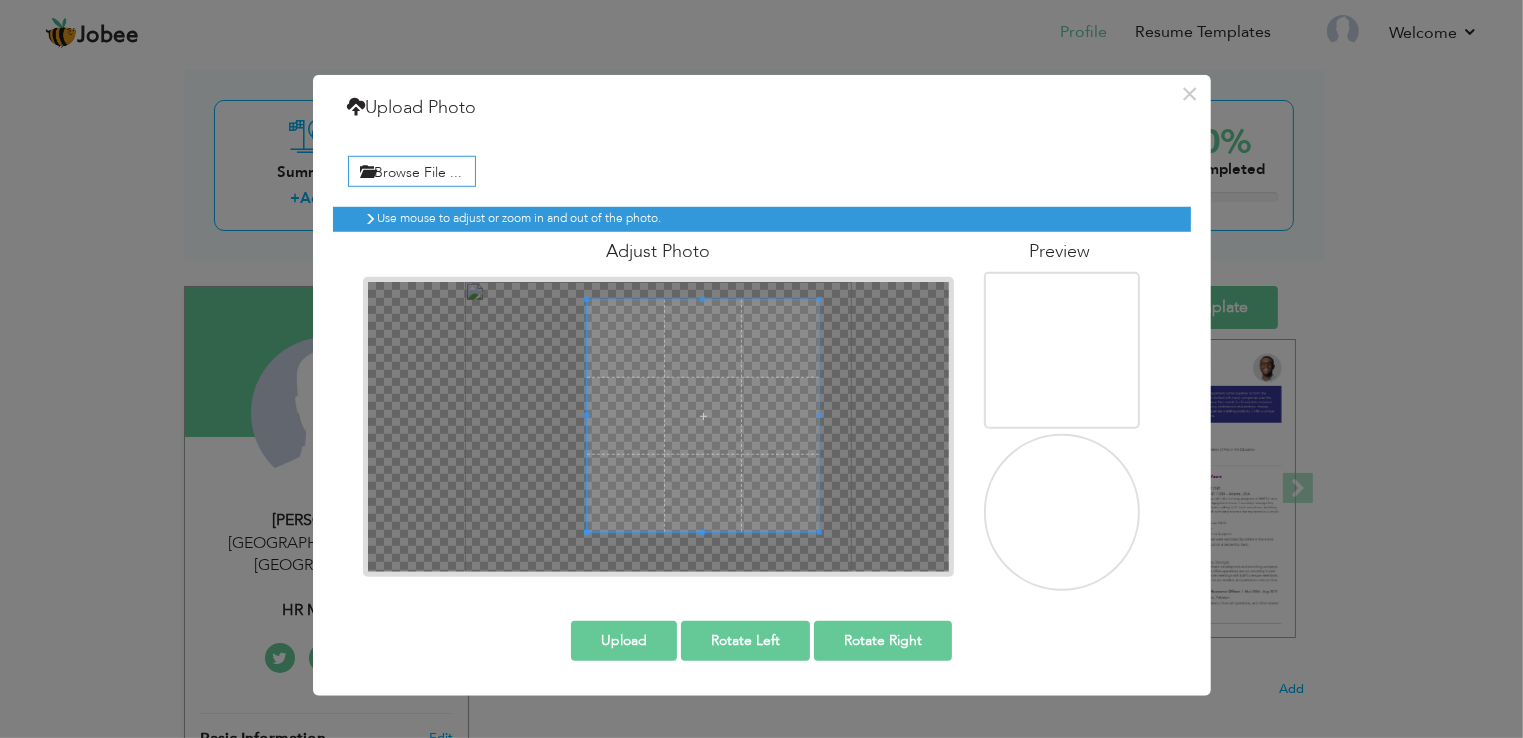 click on "Upload" at bounding box center (624, 640) 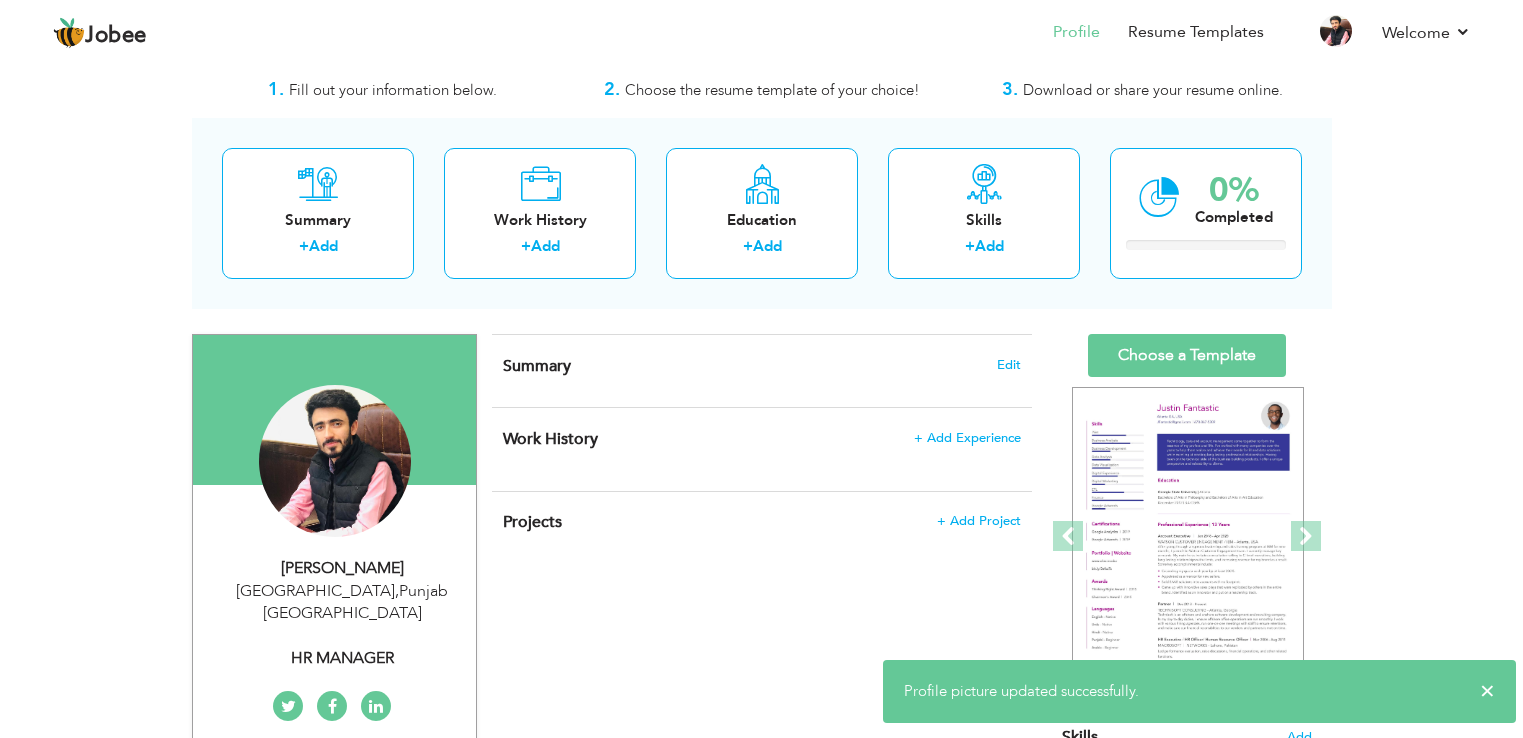 scroll, scrollTop: 35, scrollLeft: 0, axis: vertical 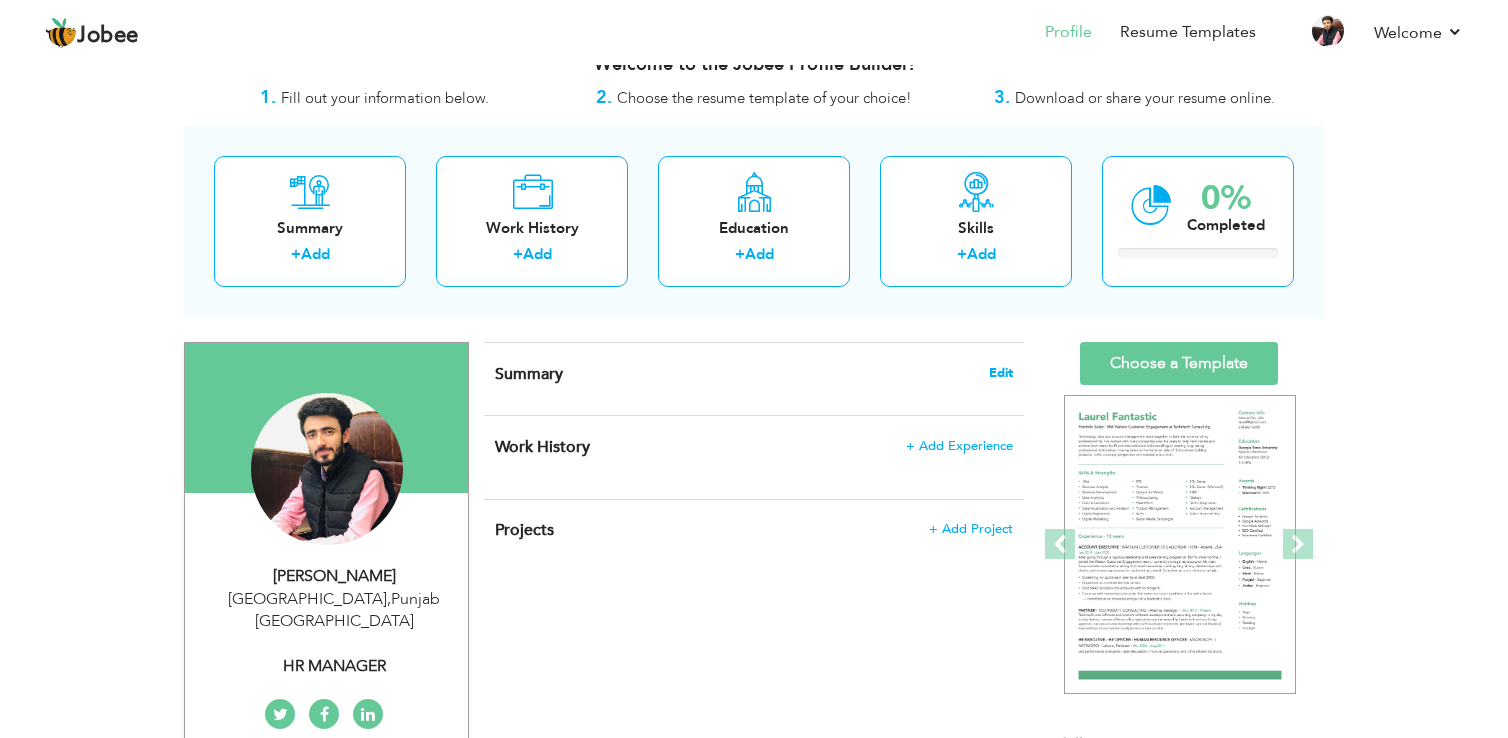 click on "Edit" at bounding box center (1001, 373) 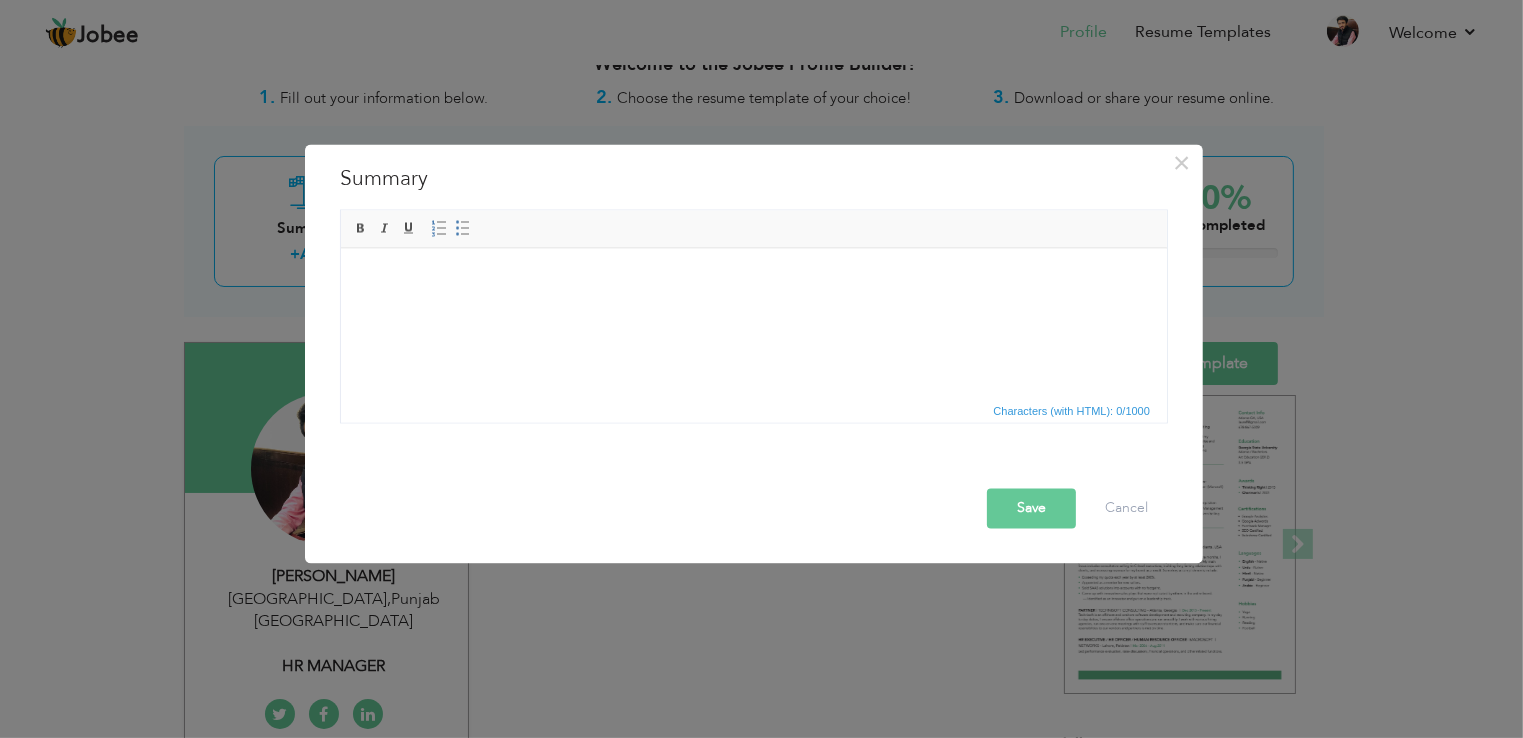 click at bounding box center (753, 278) 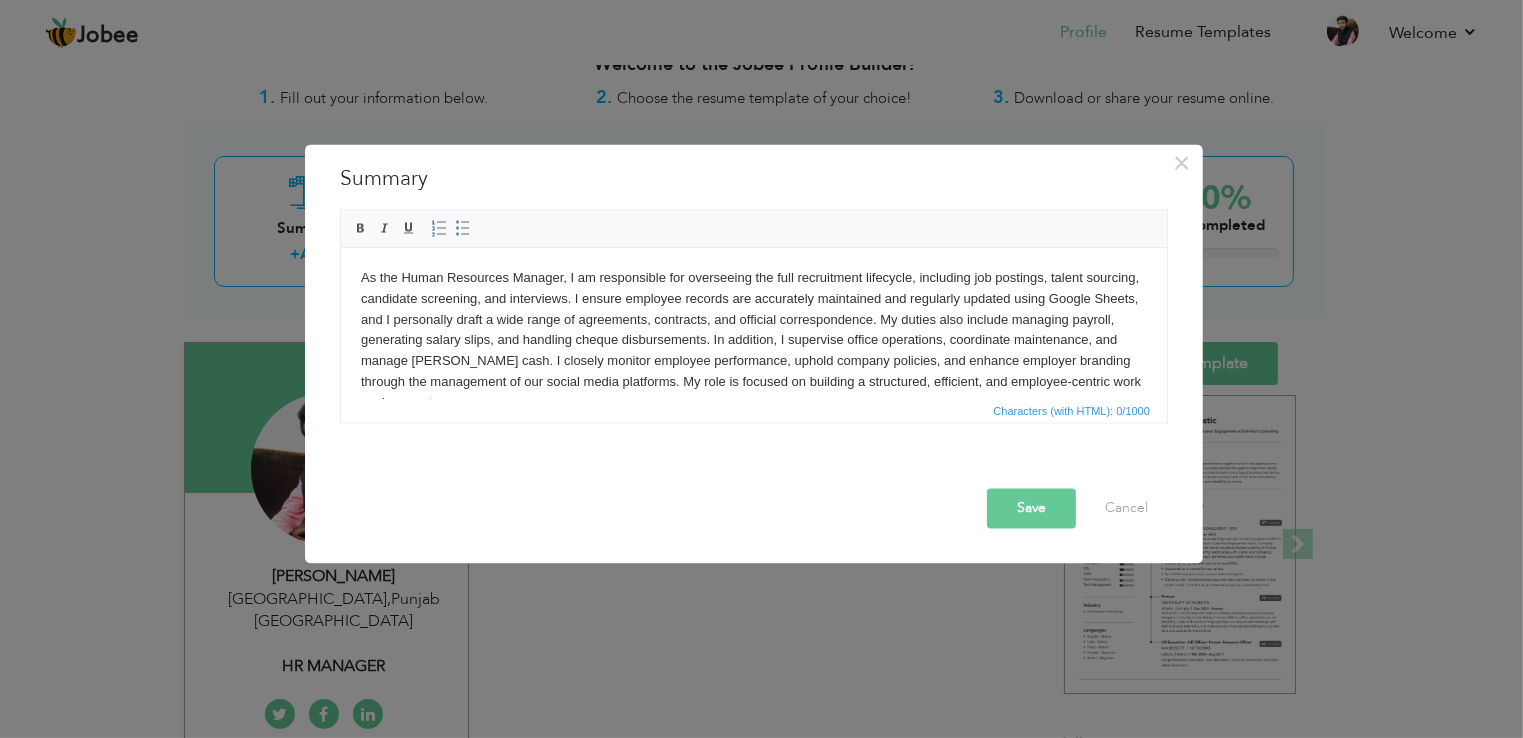 scroll, scrollTop: 12, scrollLeft: 0, axis: vertical 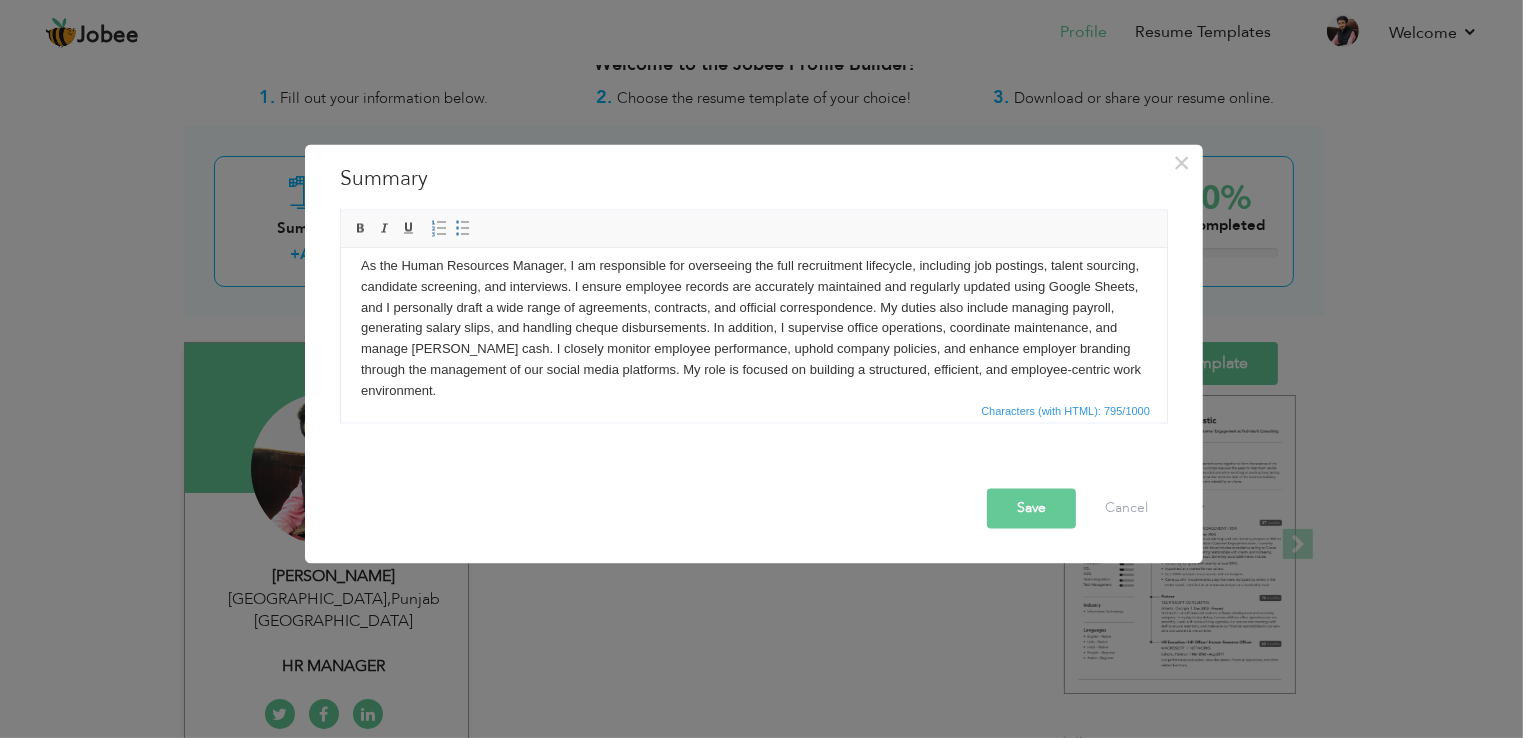 click on "Save" at bounding box center [1031, 509] 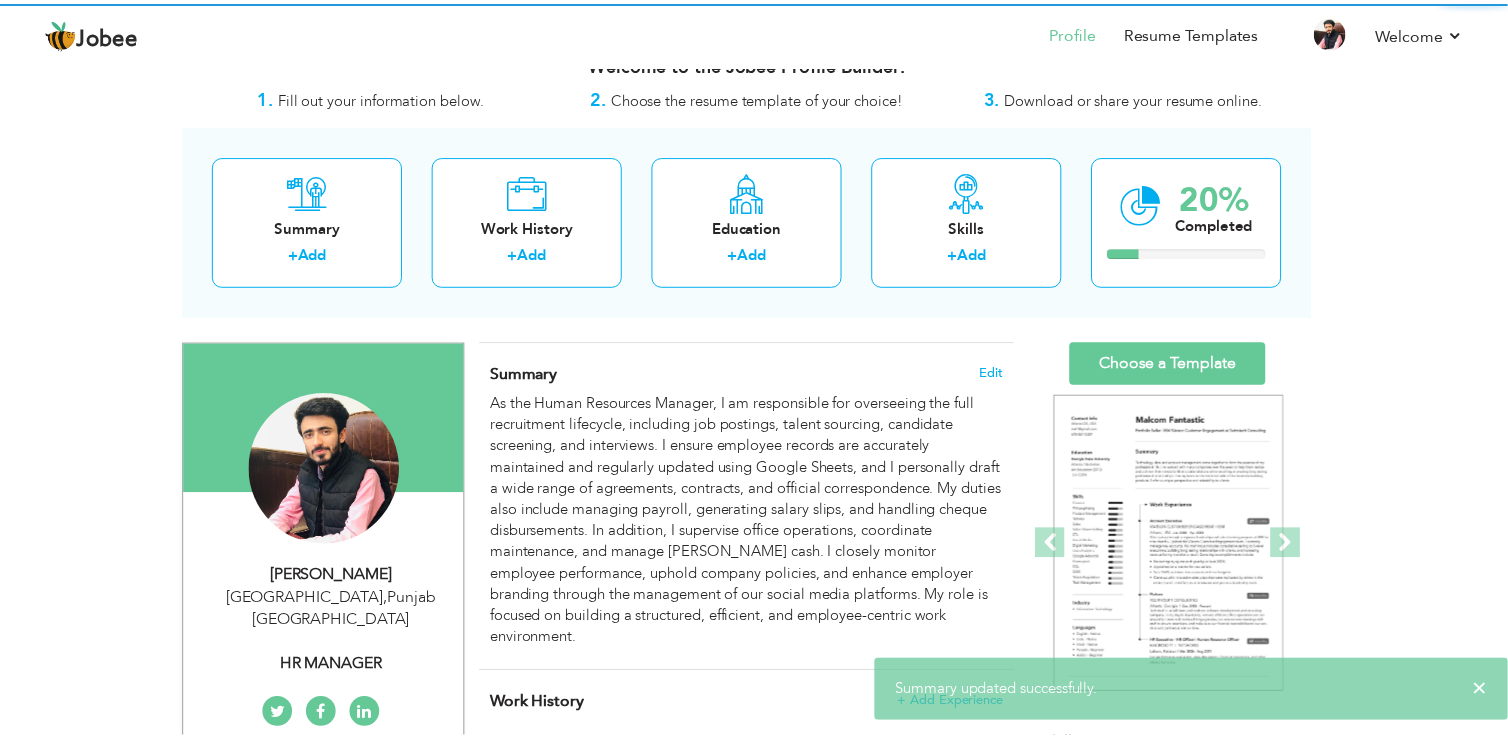 scroll, scrollTop: 0, scrollLeft: 0, axis: both 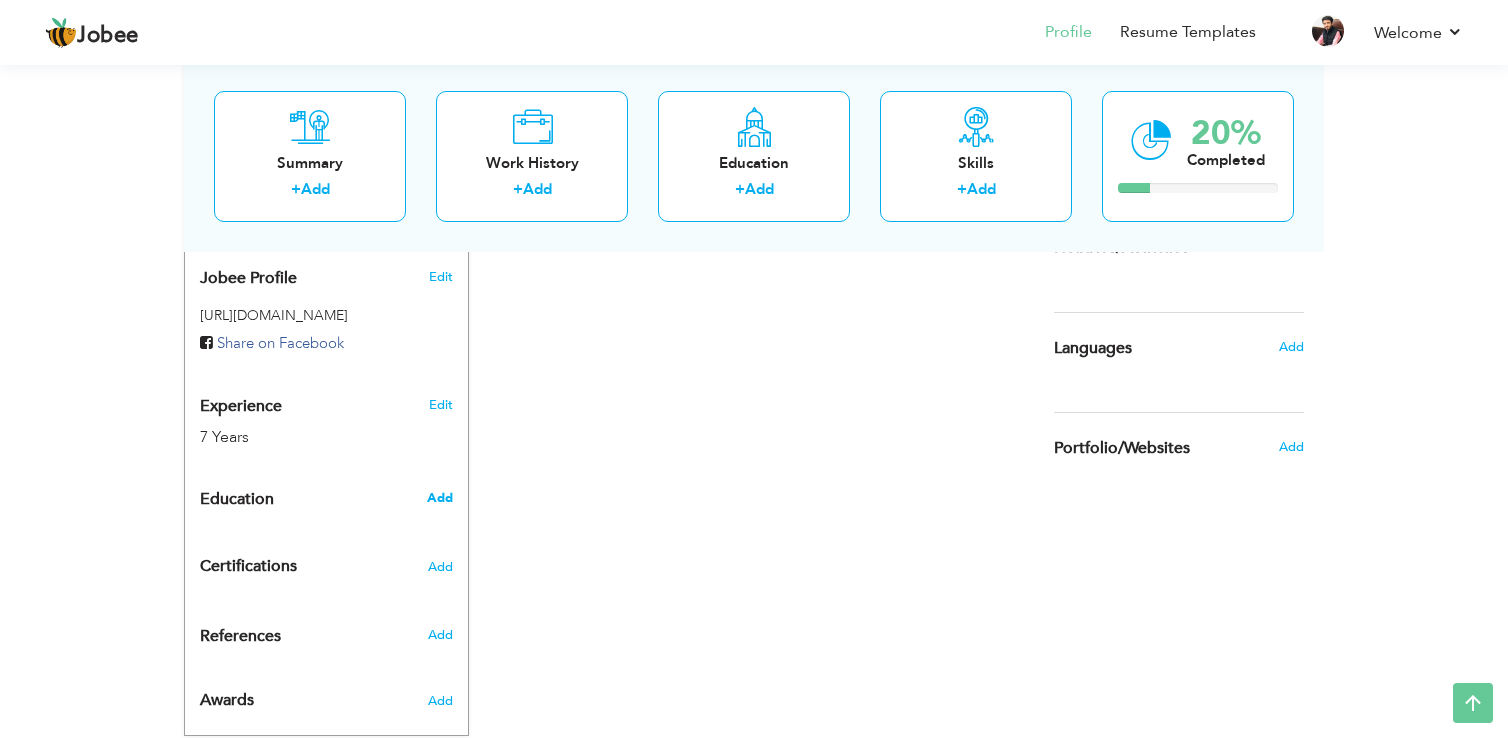 click on "Add" at bounding box center (440, 498) 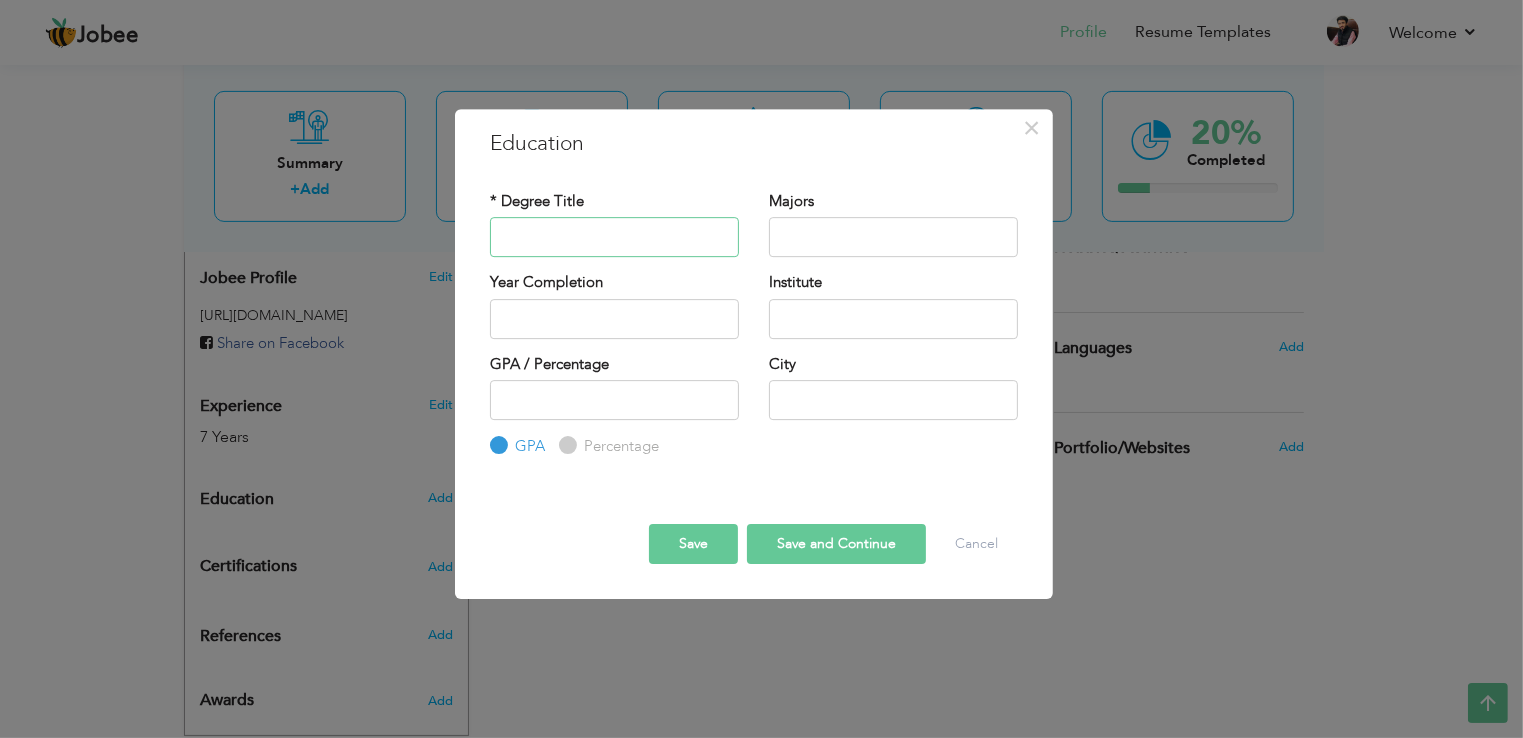 click at bounding box center (614, 237) 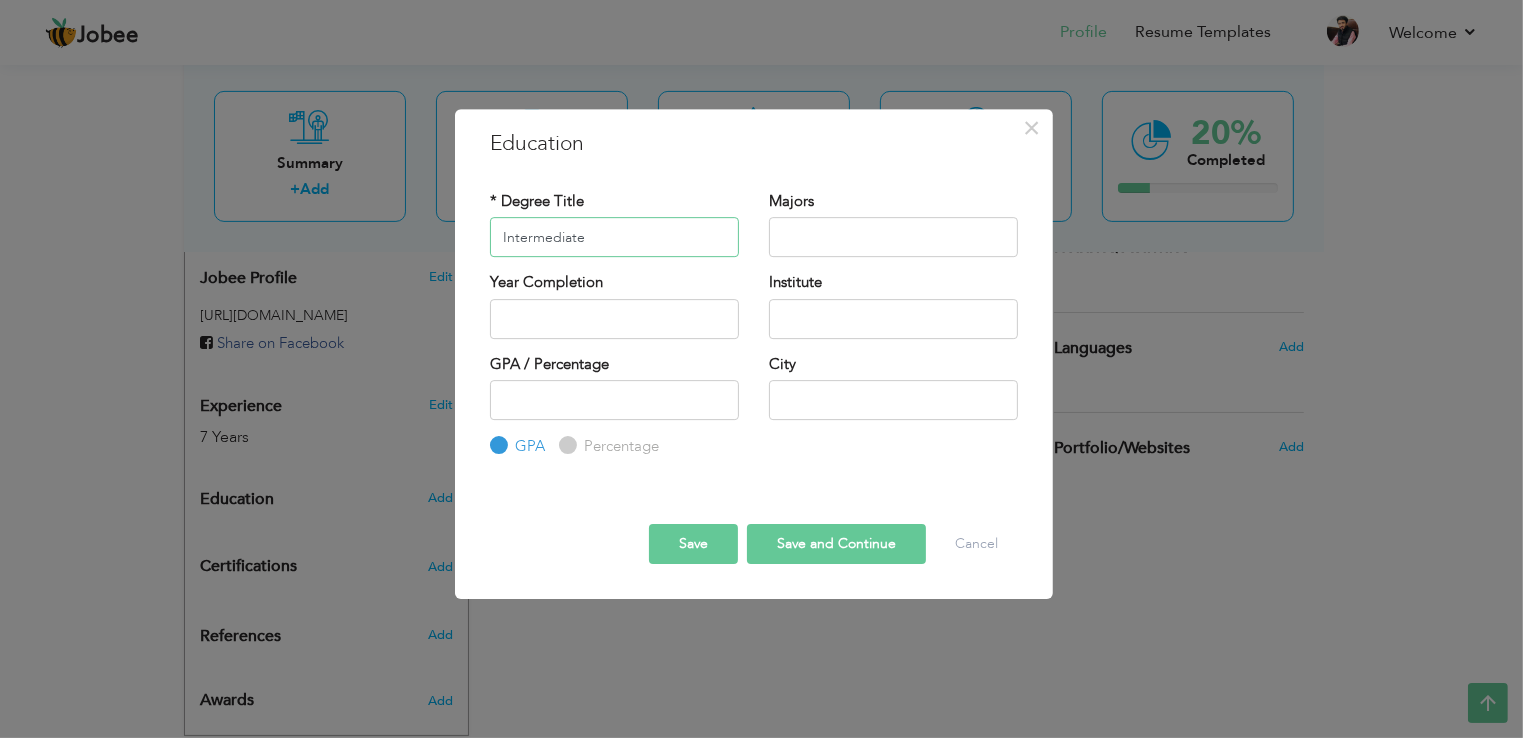 type on "Intermediate" 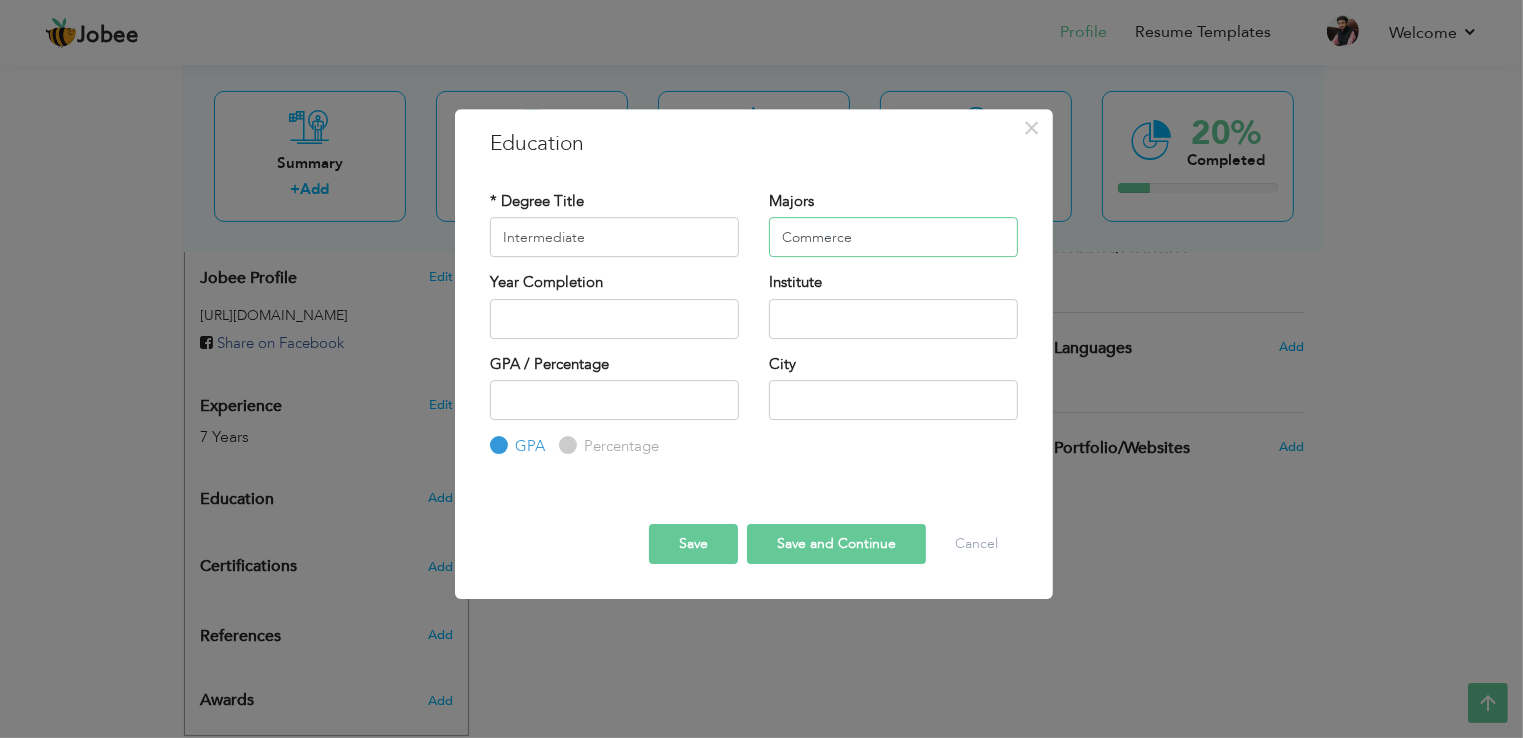 type on "Commerce" 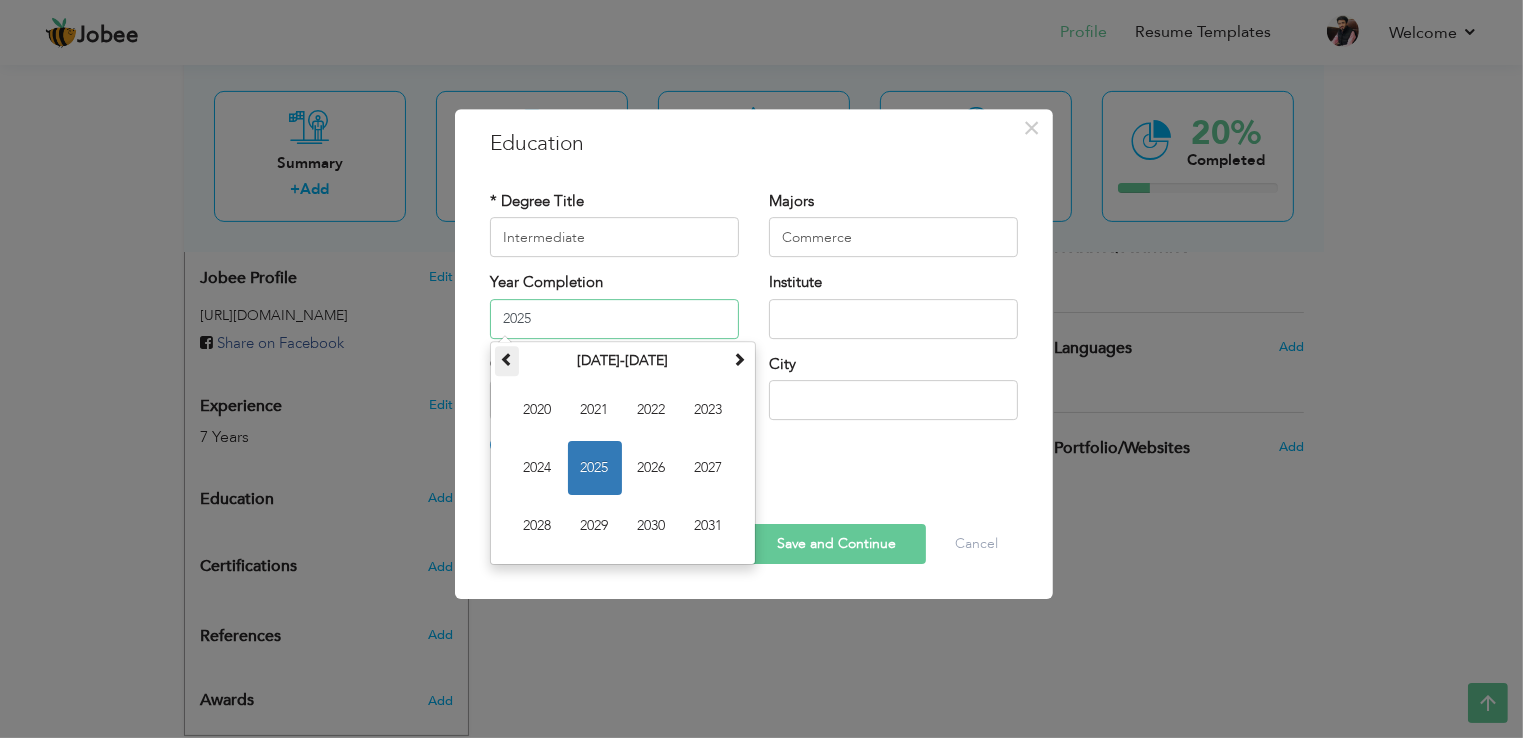 click at bounding box center [507, 359] 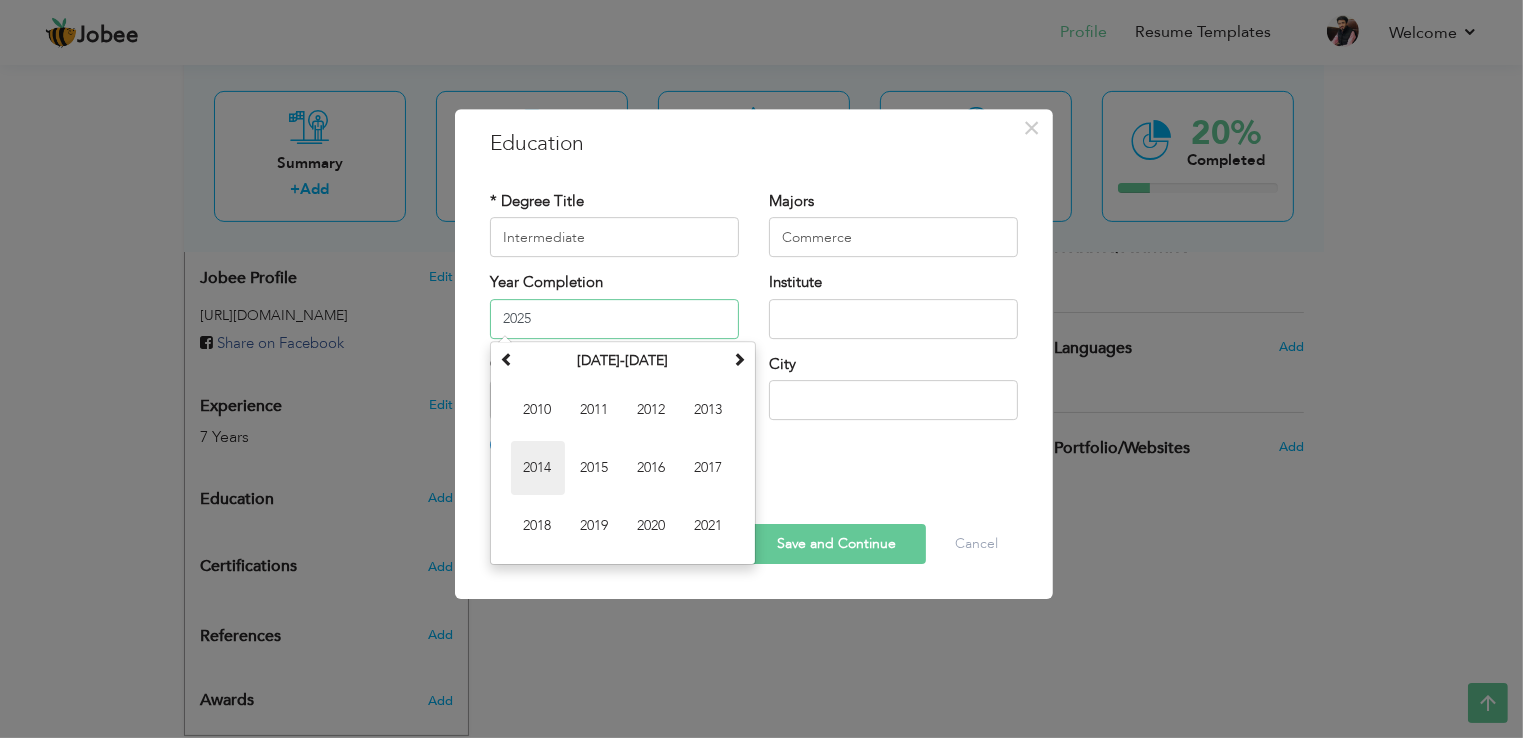 click on "2014" at bounding box center [538, 468] 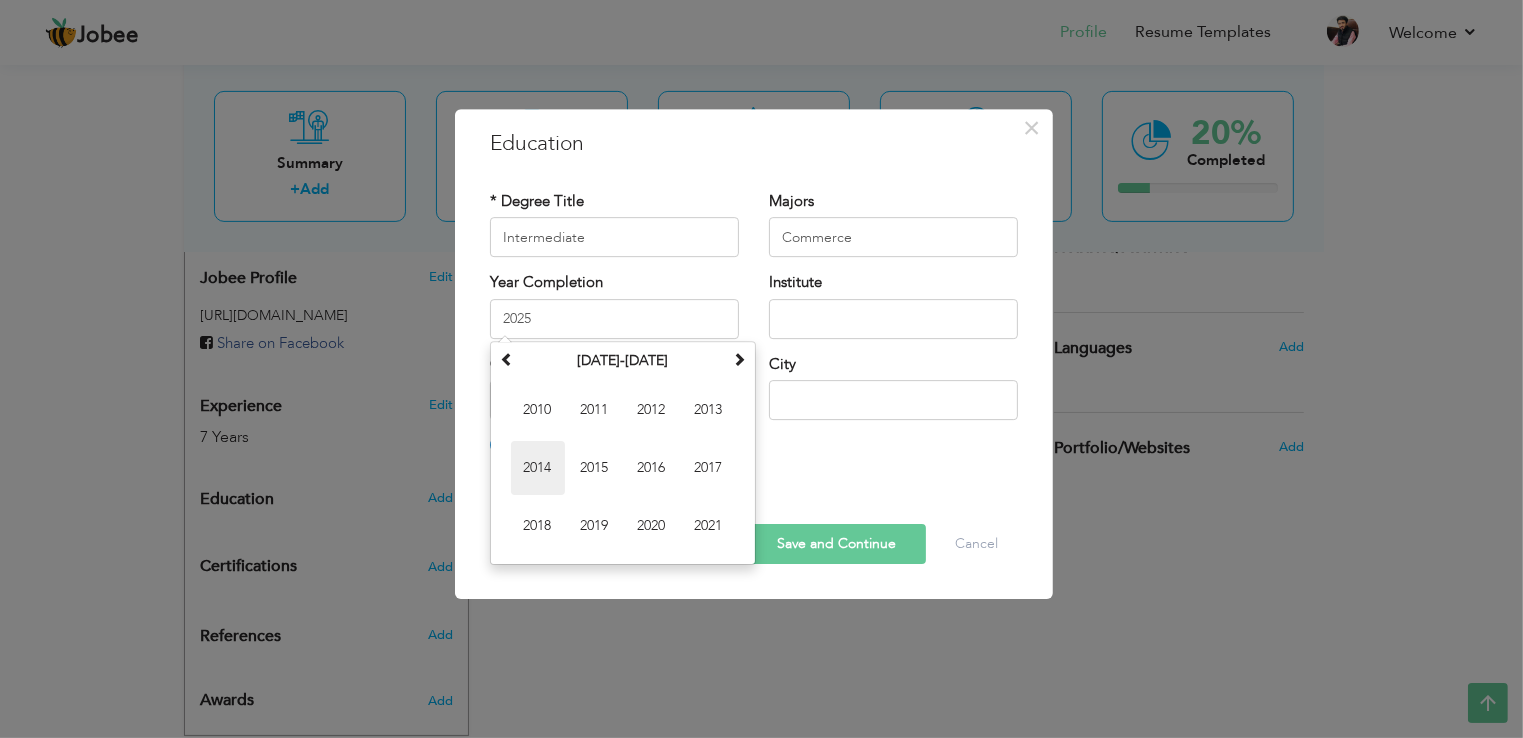 type on "2014" 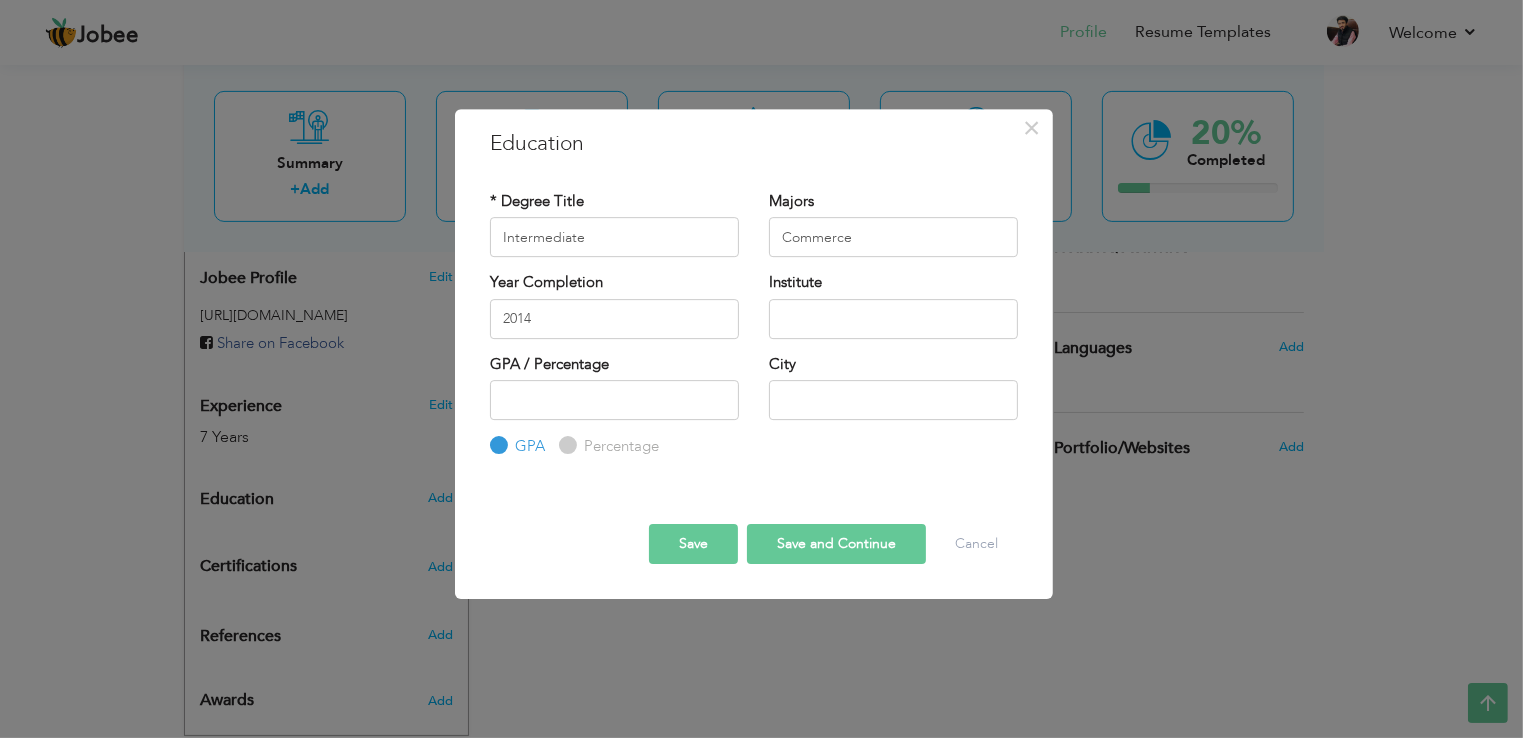 click on "Percentage" at bounding box center [609, 447] 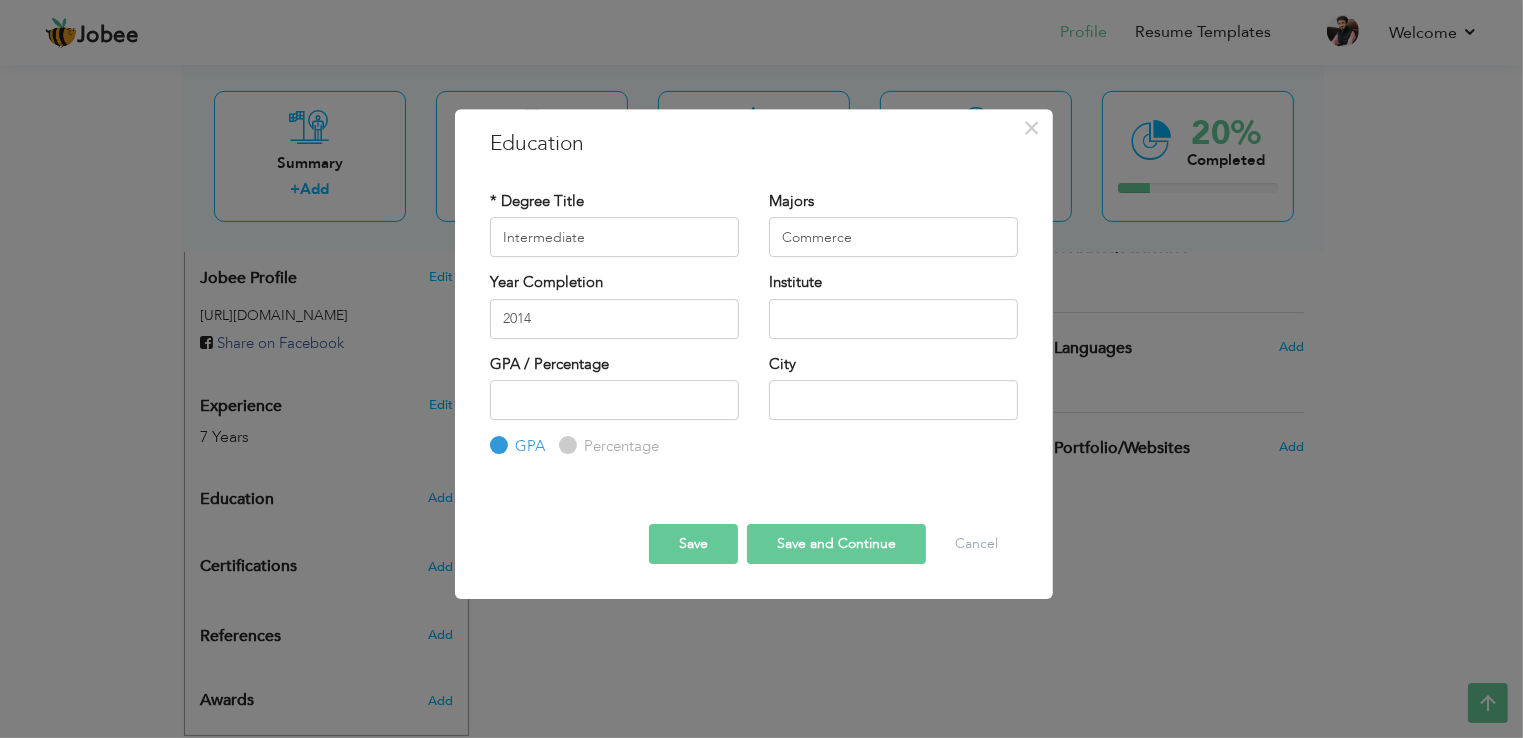 click on "Percentage" at bounding box center (565, 446) 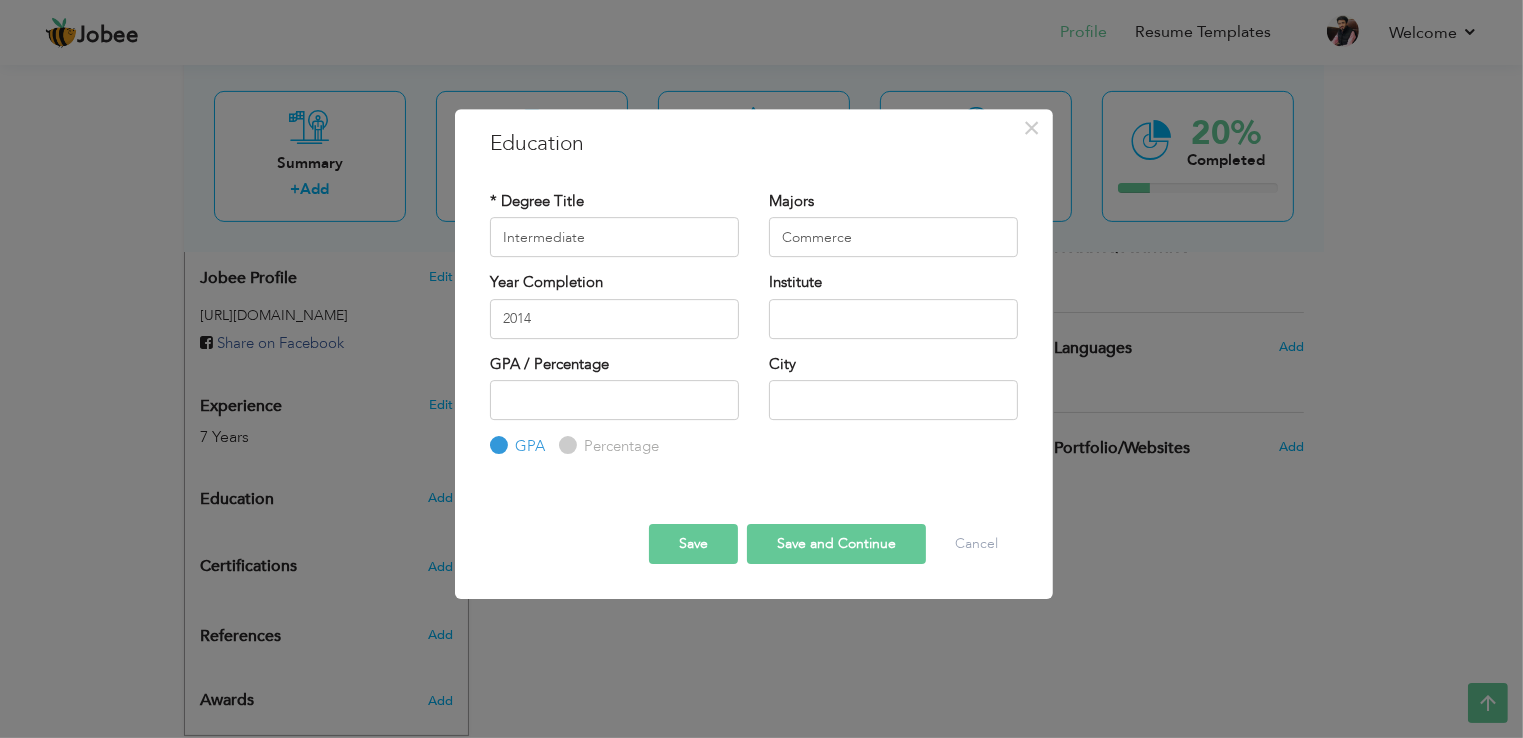 radio on "true" 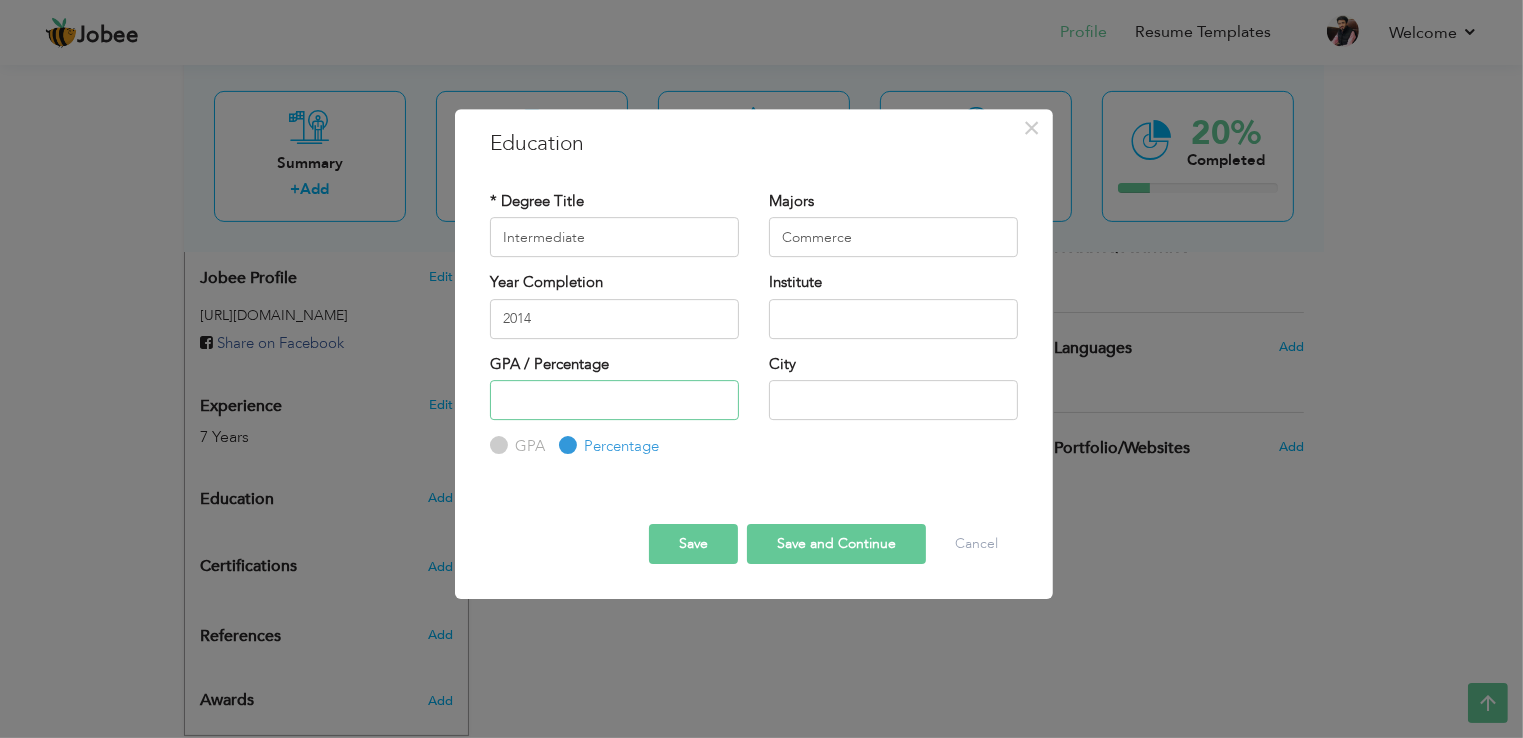 click at bounding box center [614, 400] 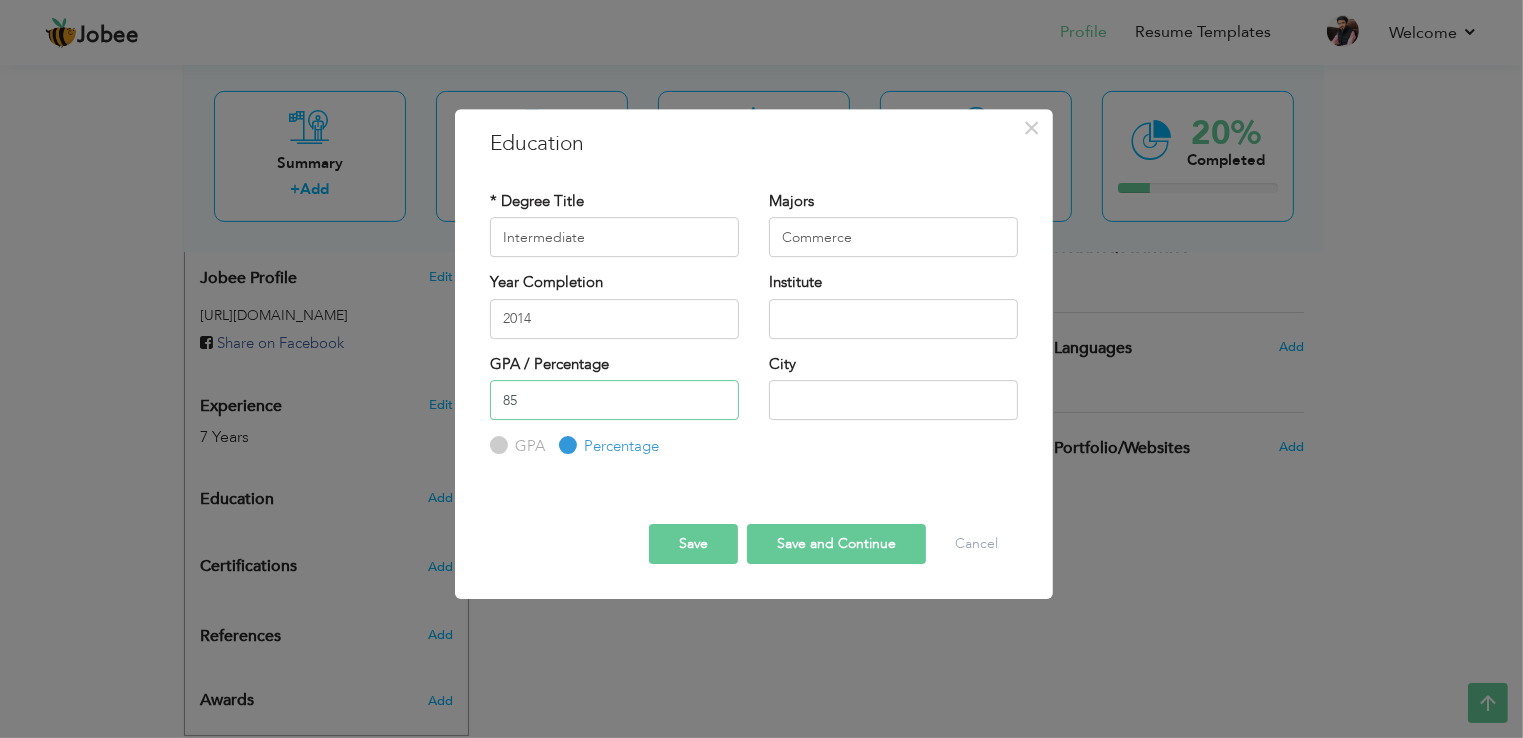 type on "85" 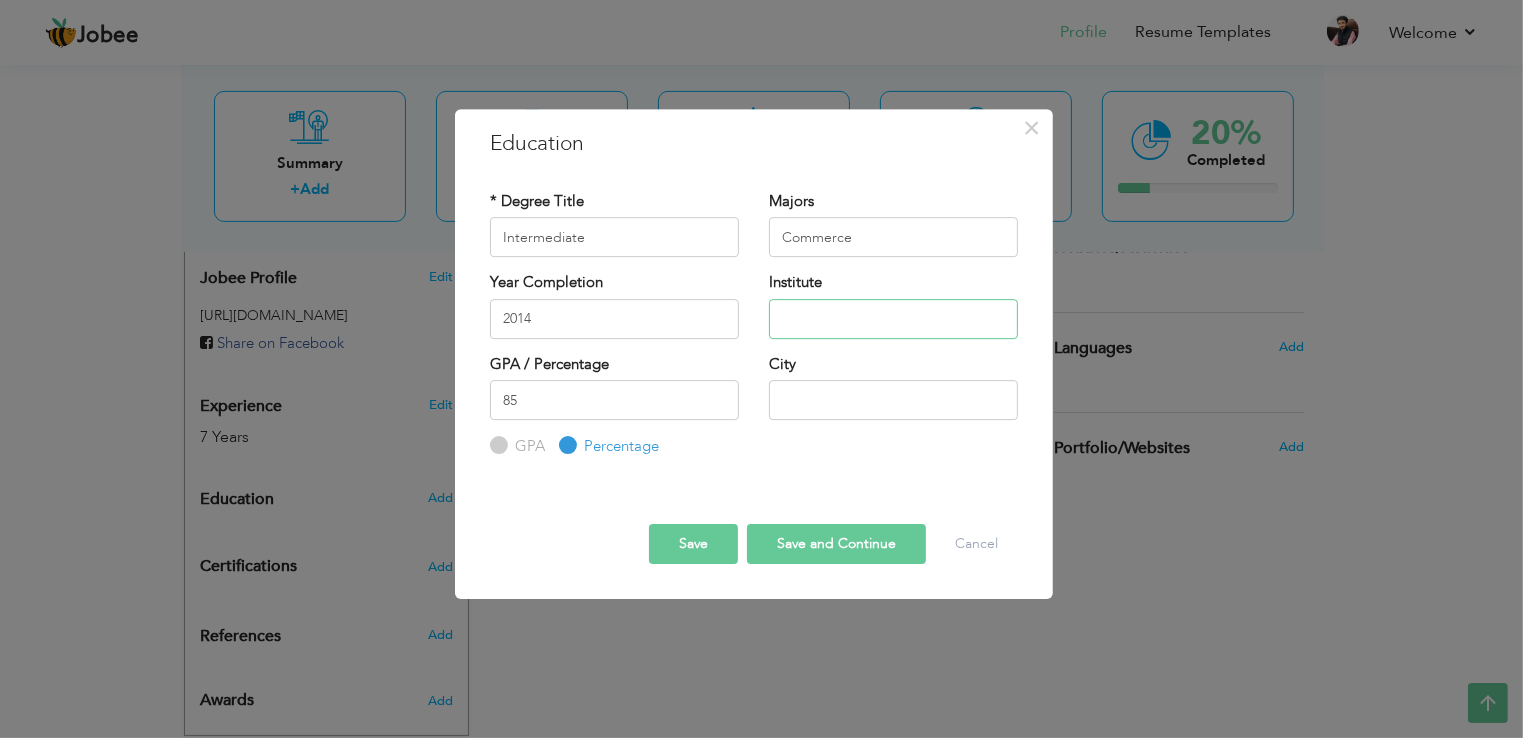 click at bounding box center [893, 319] 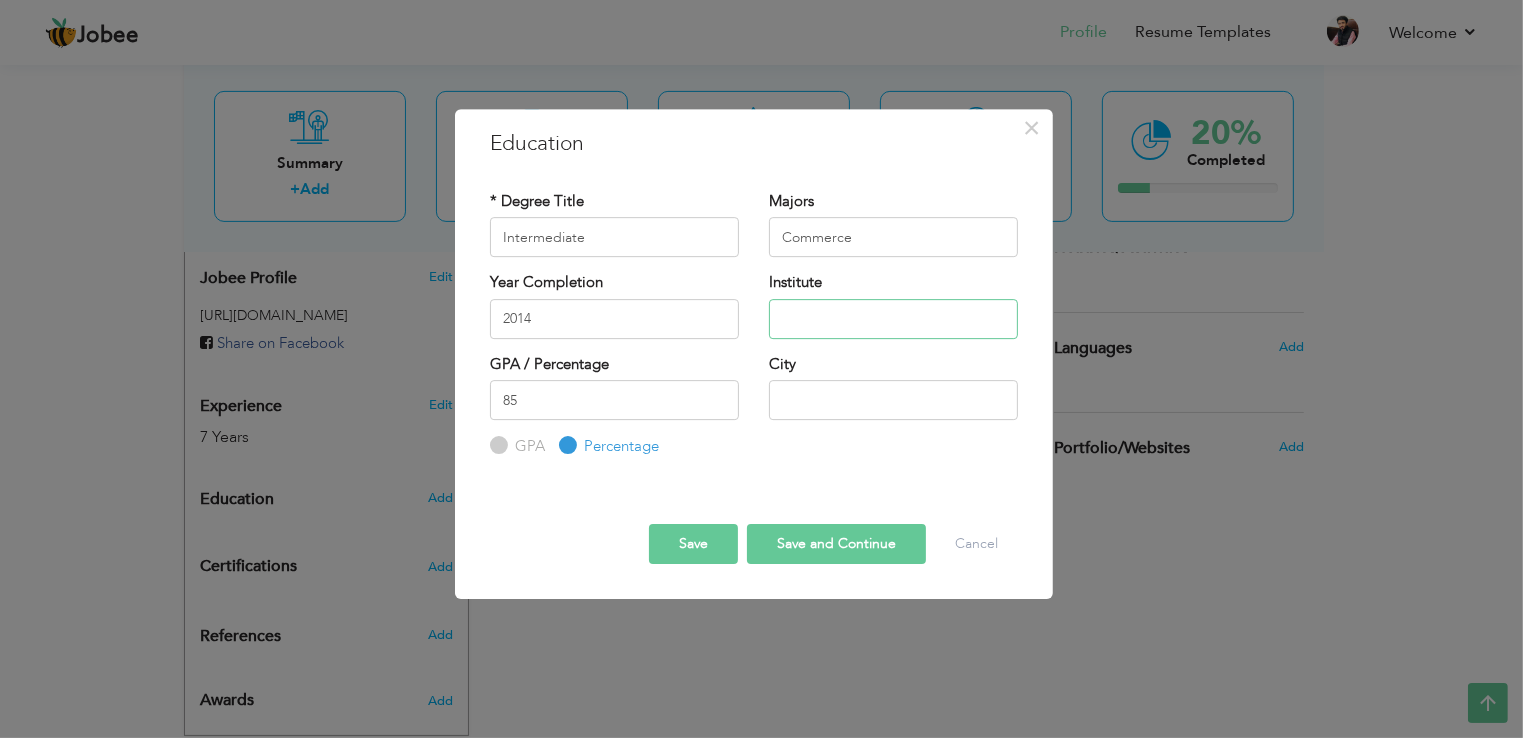 click at bounding box center [893, 319] 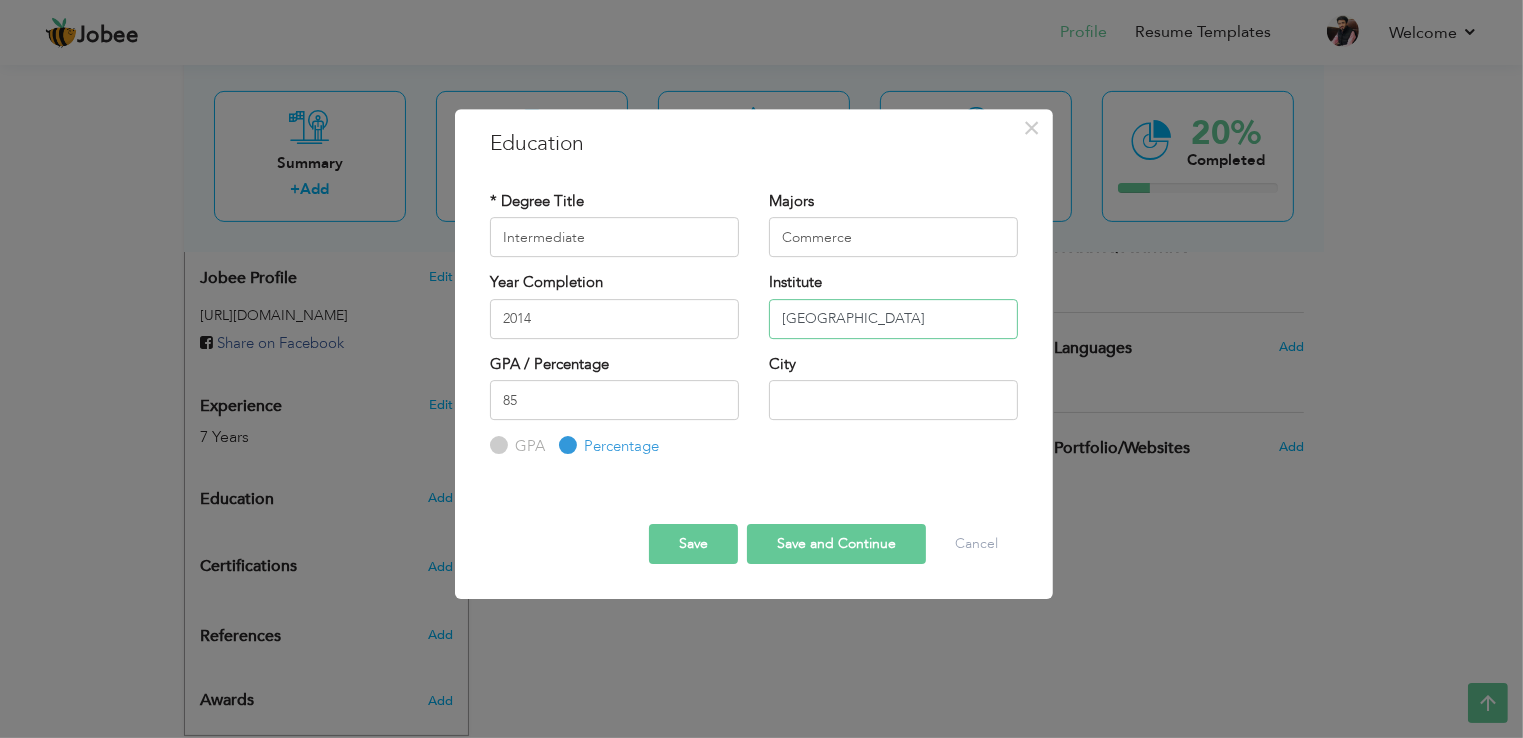 type on "[GEOGRAPHIC_DATA]" 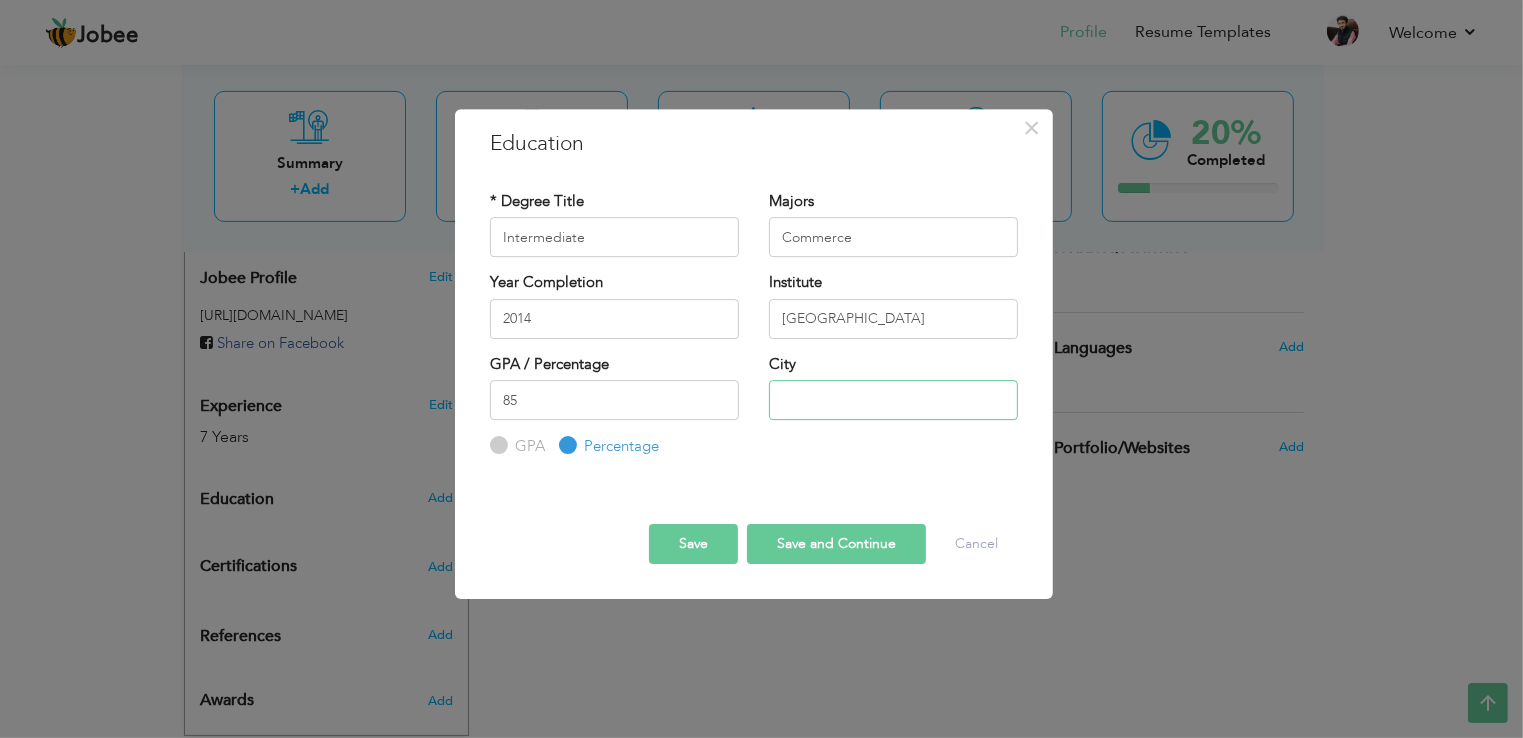 click at bounding box center [893, 400] 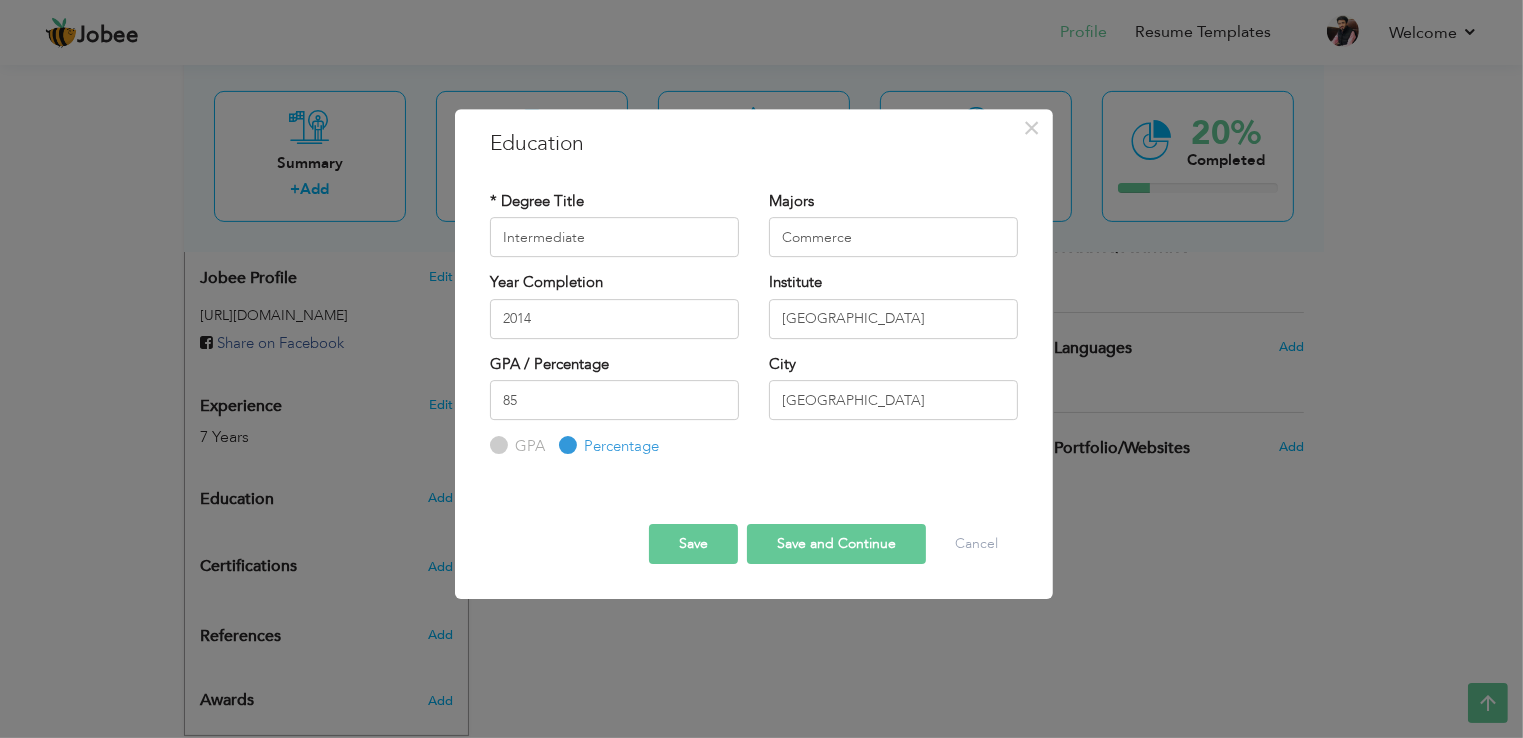 click on "Save" at bounding box center [693, 544] 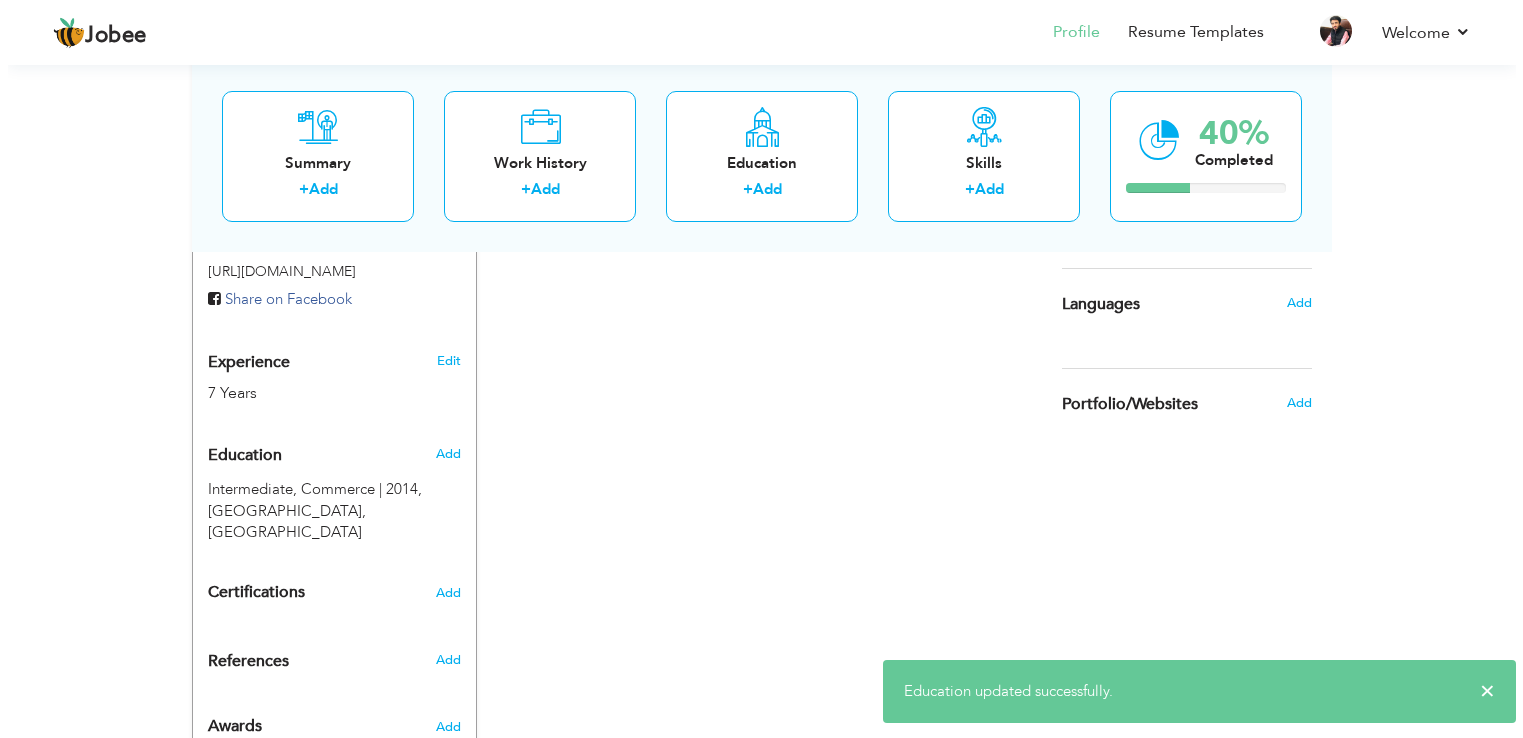 scroll, scrollTop: 699, scrollLeft: 0, axis: vertical 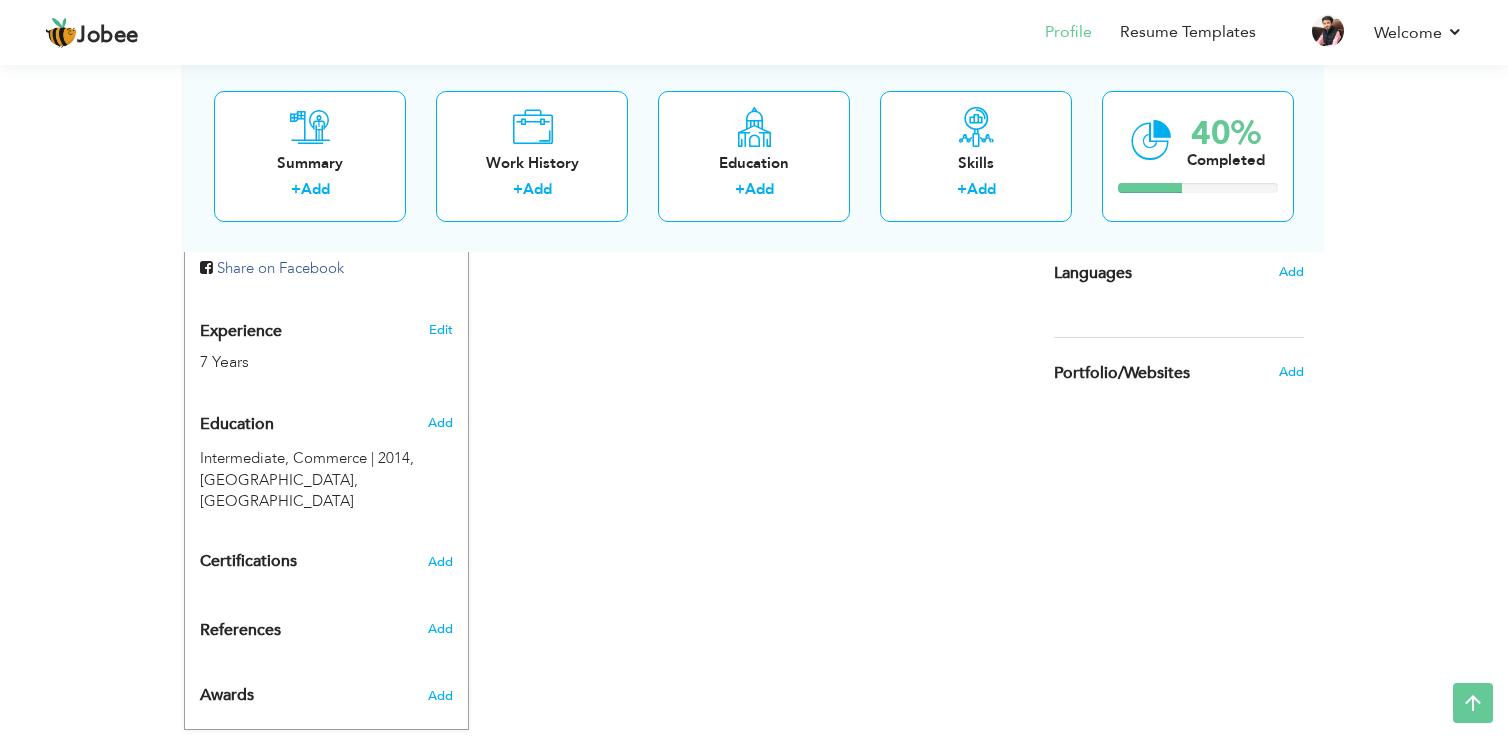 click on "Add" at bounding box center (440, 423) 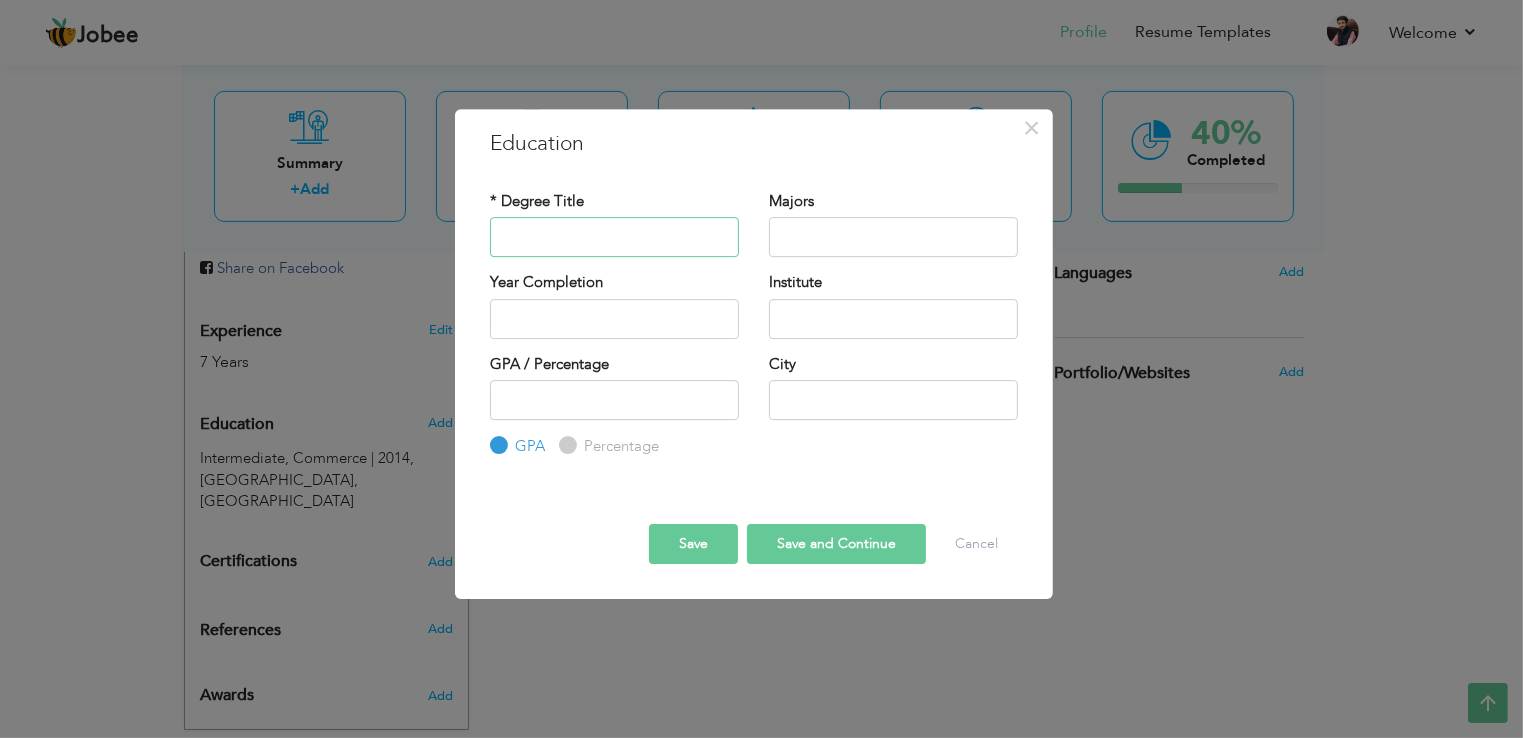 paste on "Bachelor of  Business Administration" 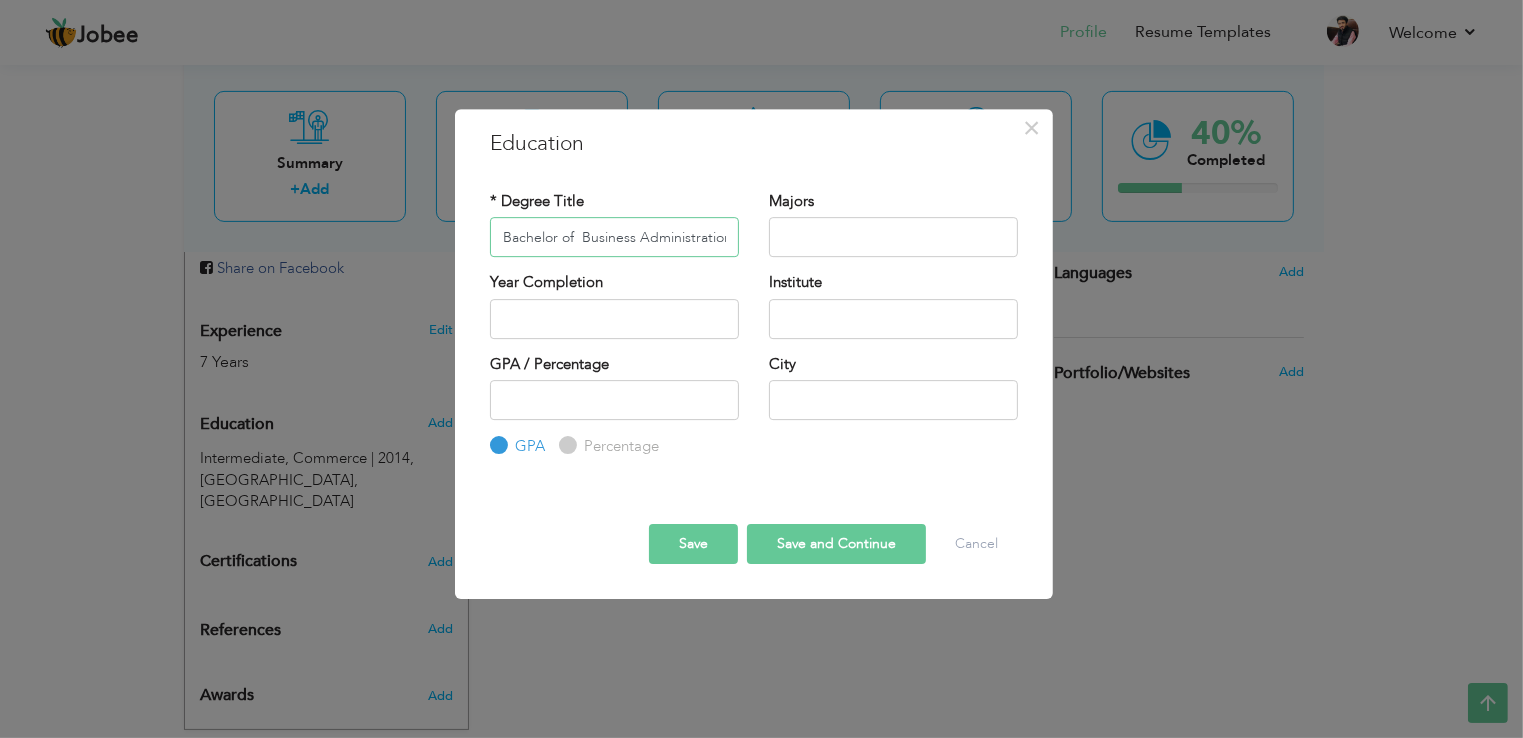 scroll, scrollTop: 0, scrollLeft: 6, axis: horizontal 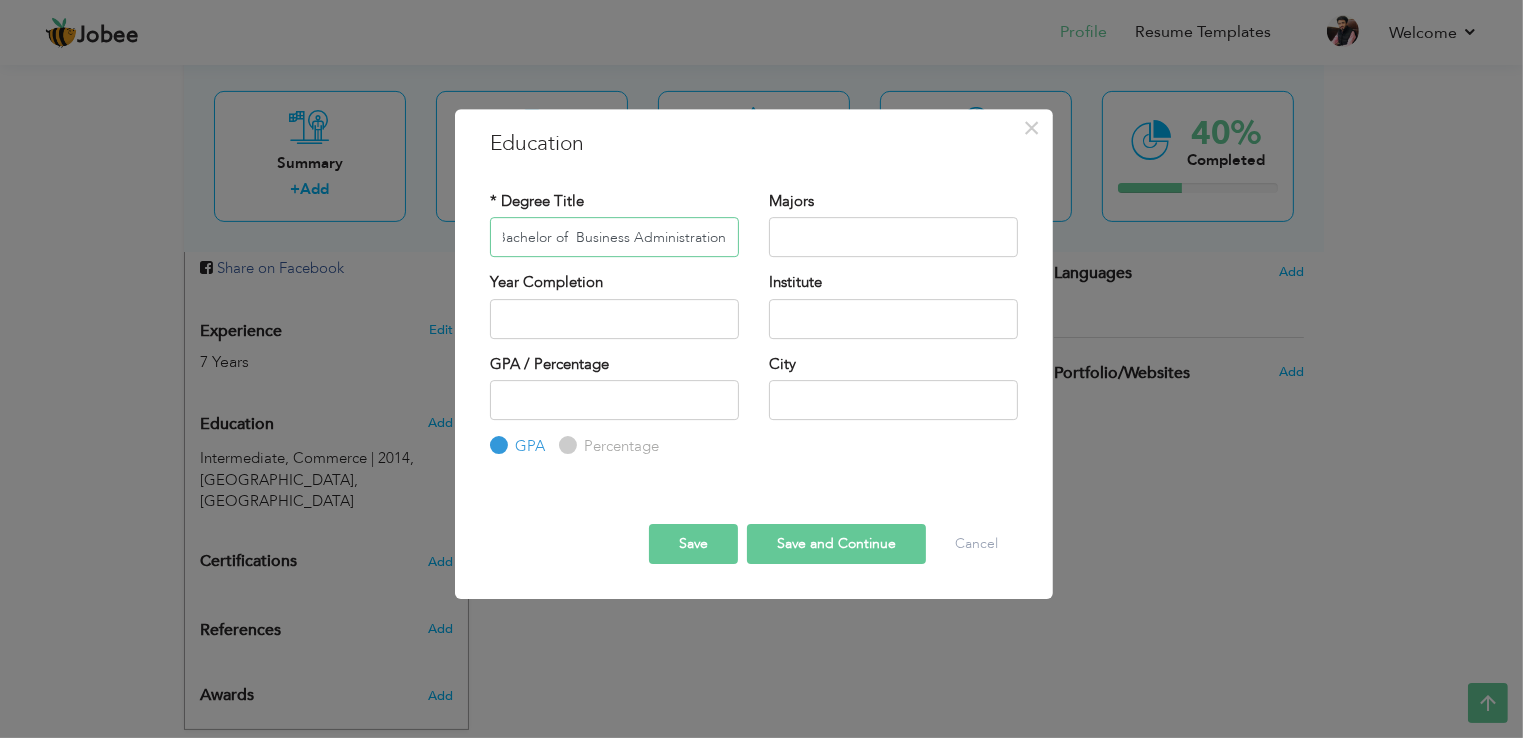 type on "Bachelor of  Business Administration" 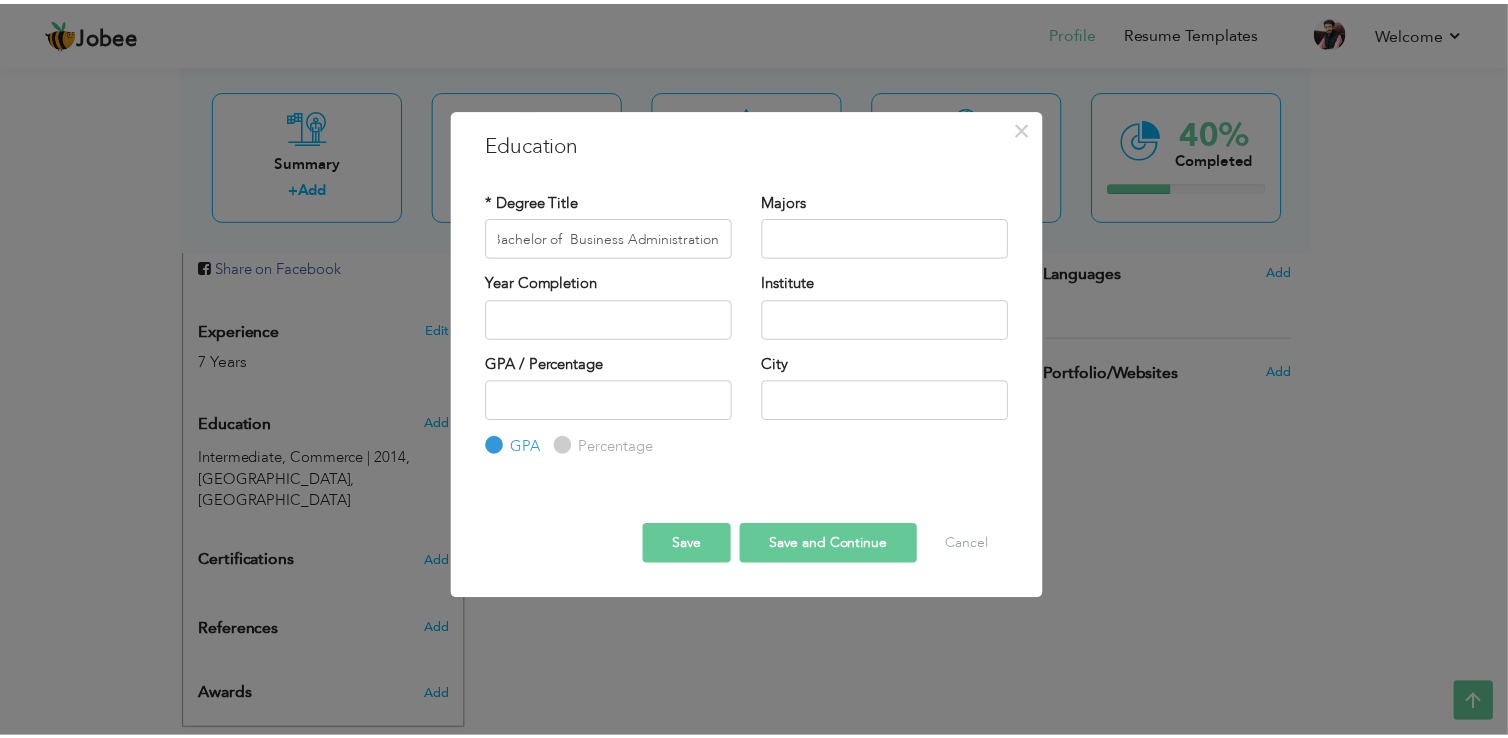 scroll, scrollTop: 0, scrollLeft: 0, axis: both 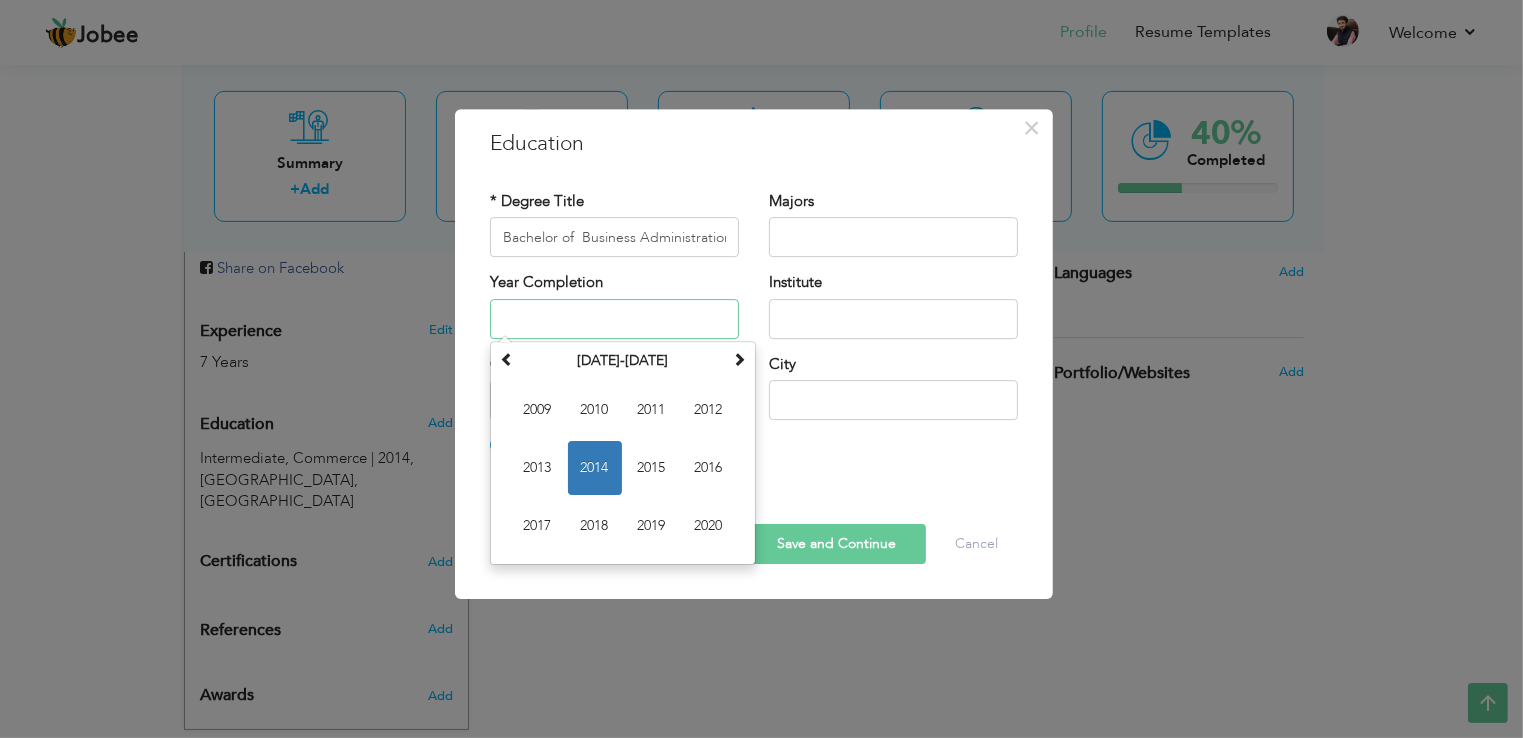 click at bounding box center (614, 319) 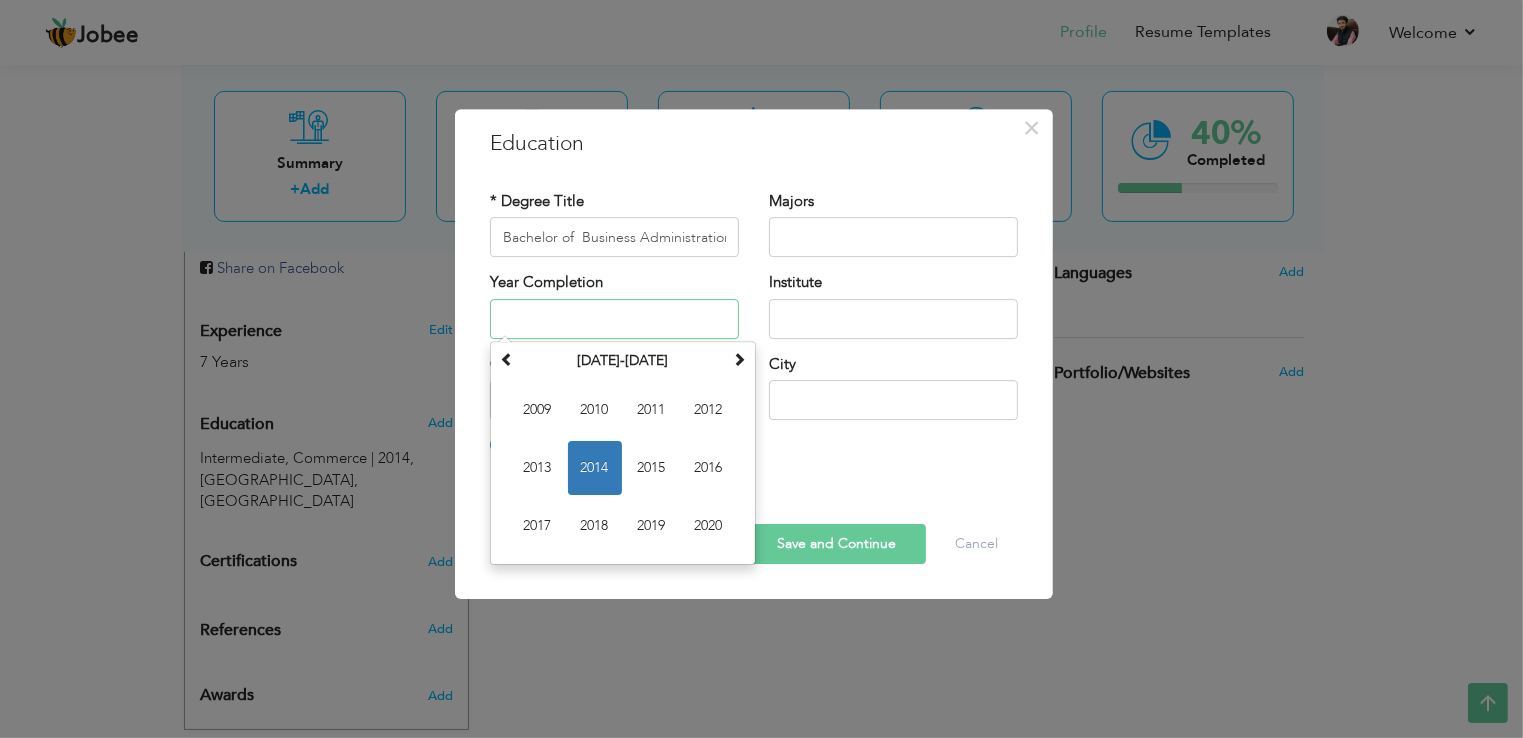 click at bounding box center [614, 319] 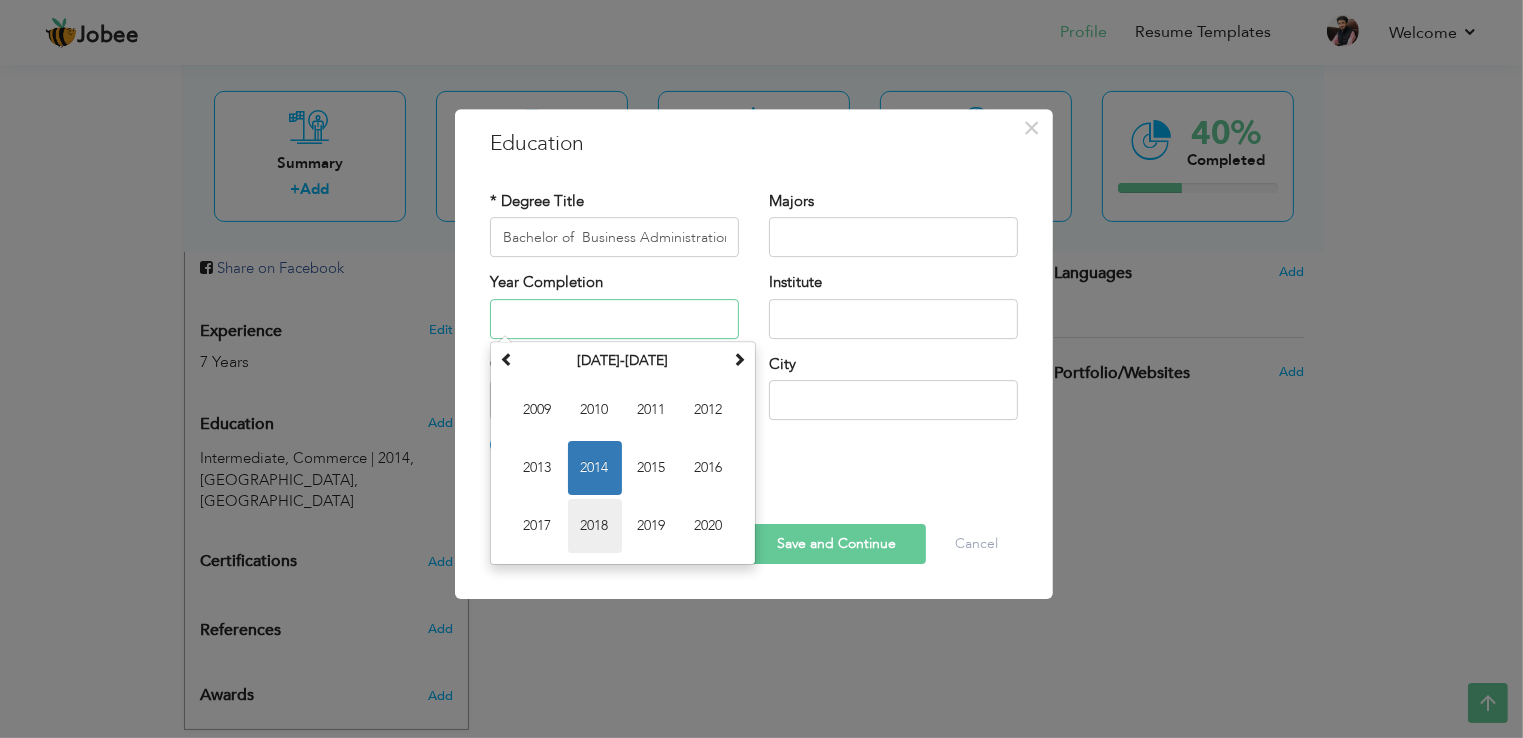 click on "2018" at bounding box center [595, 526] 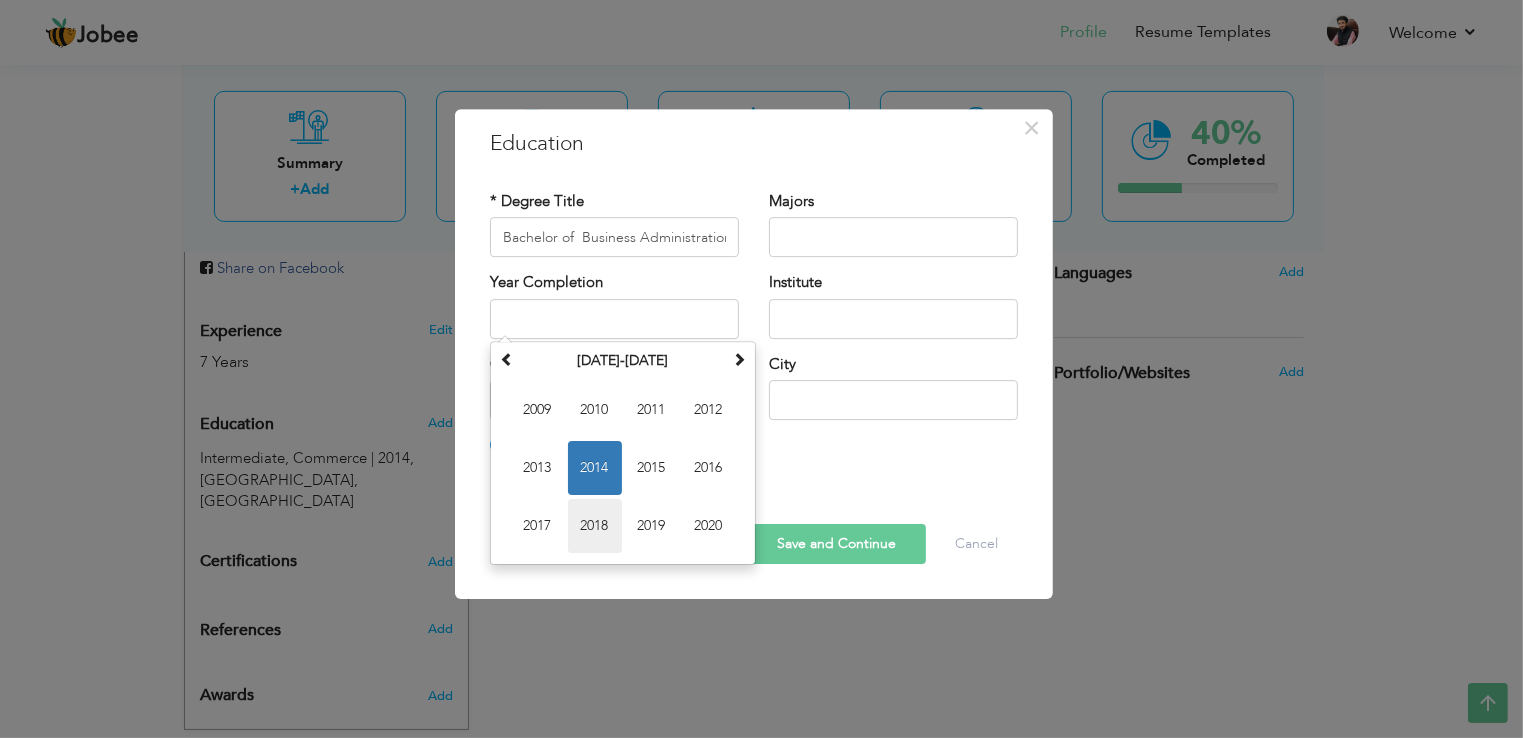 type on "2018" 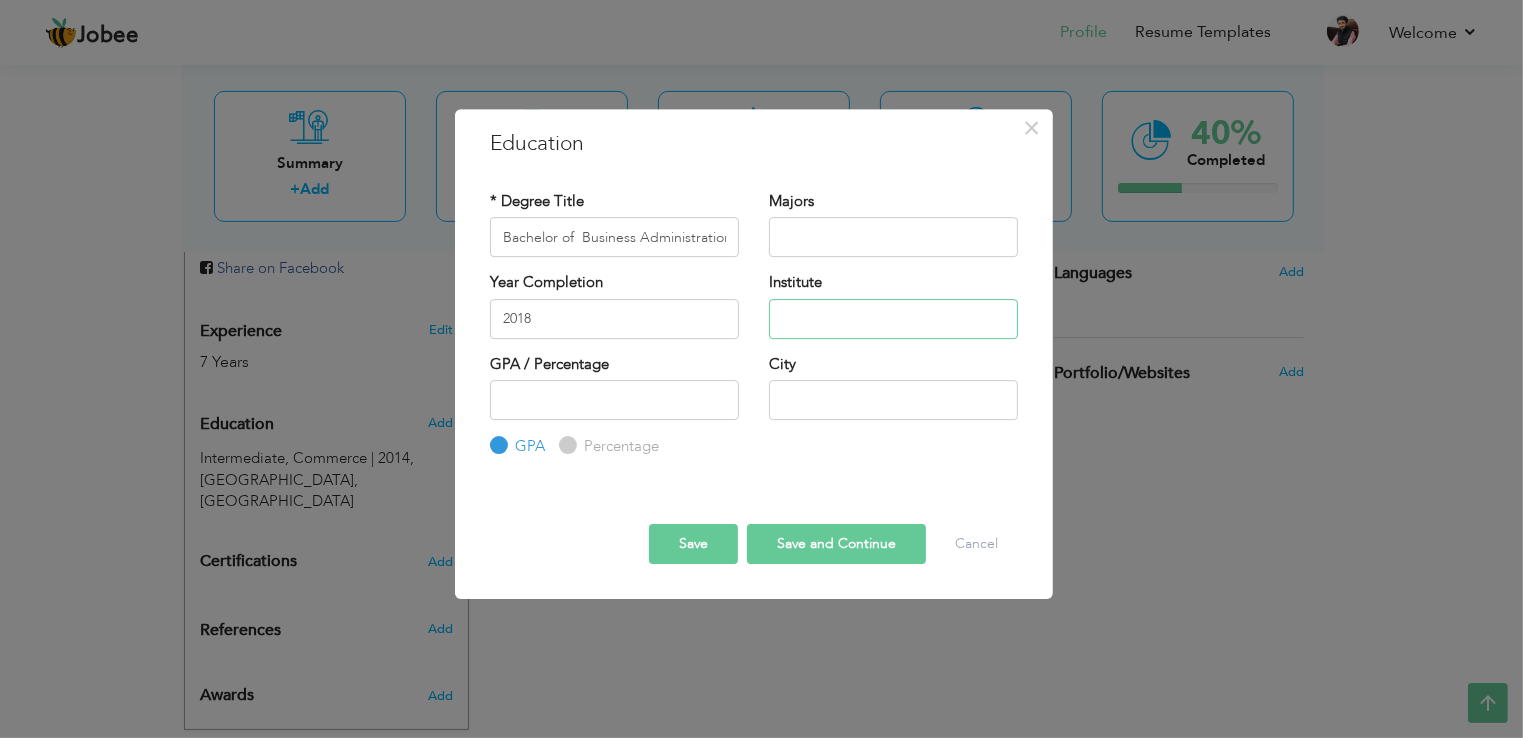 click at bounding box center [893, 319] 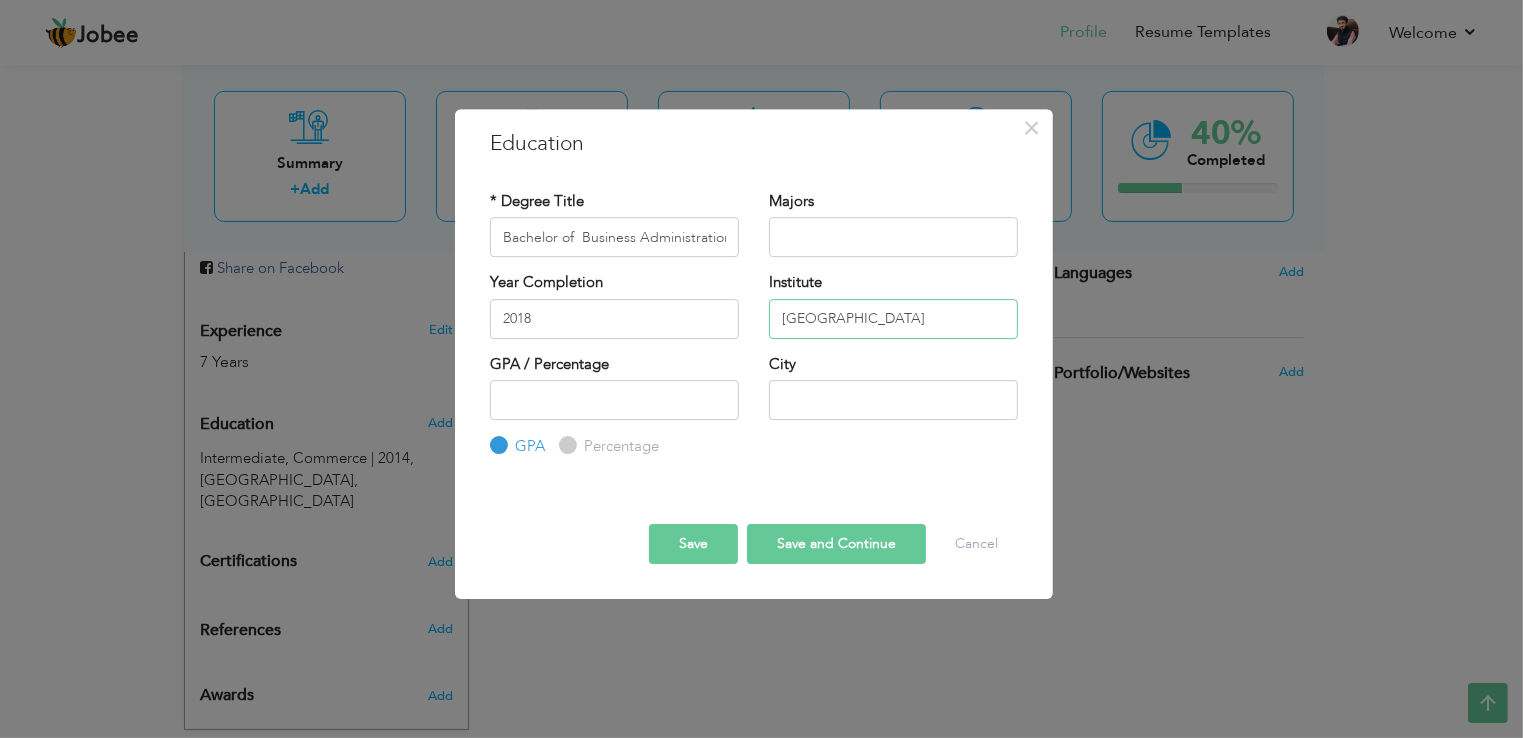 type on "[GEOGRAPHIC_DATA]" 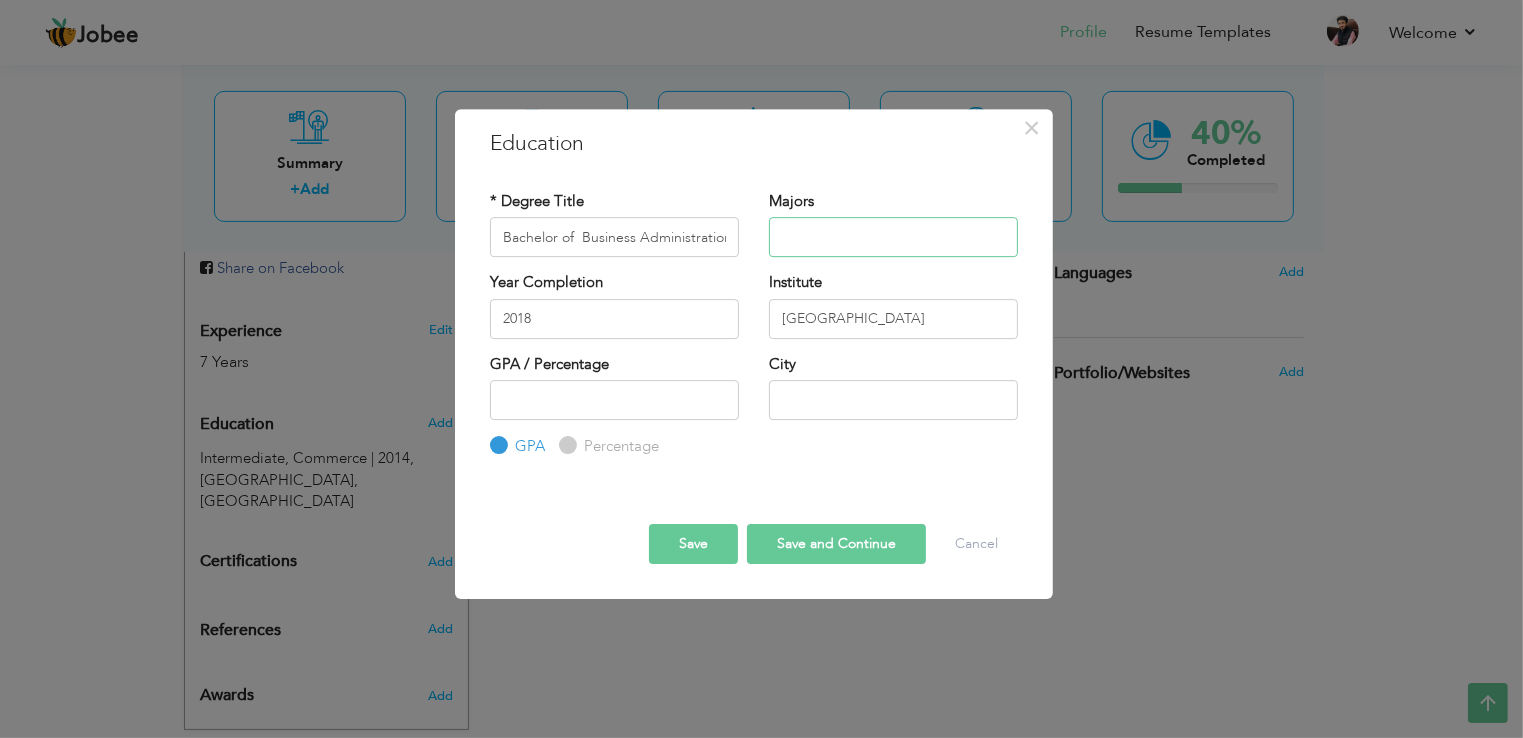 click at bounding box center [893, 237] 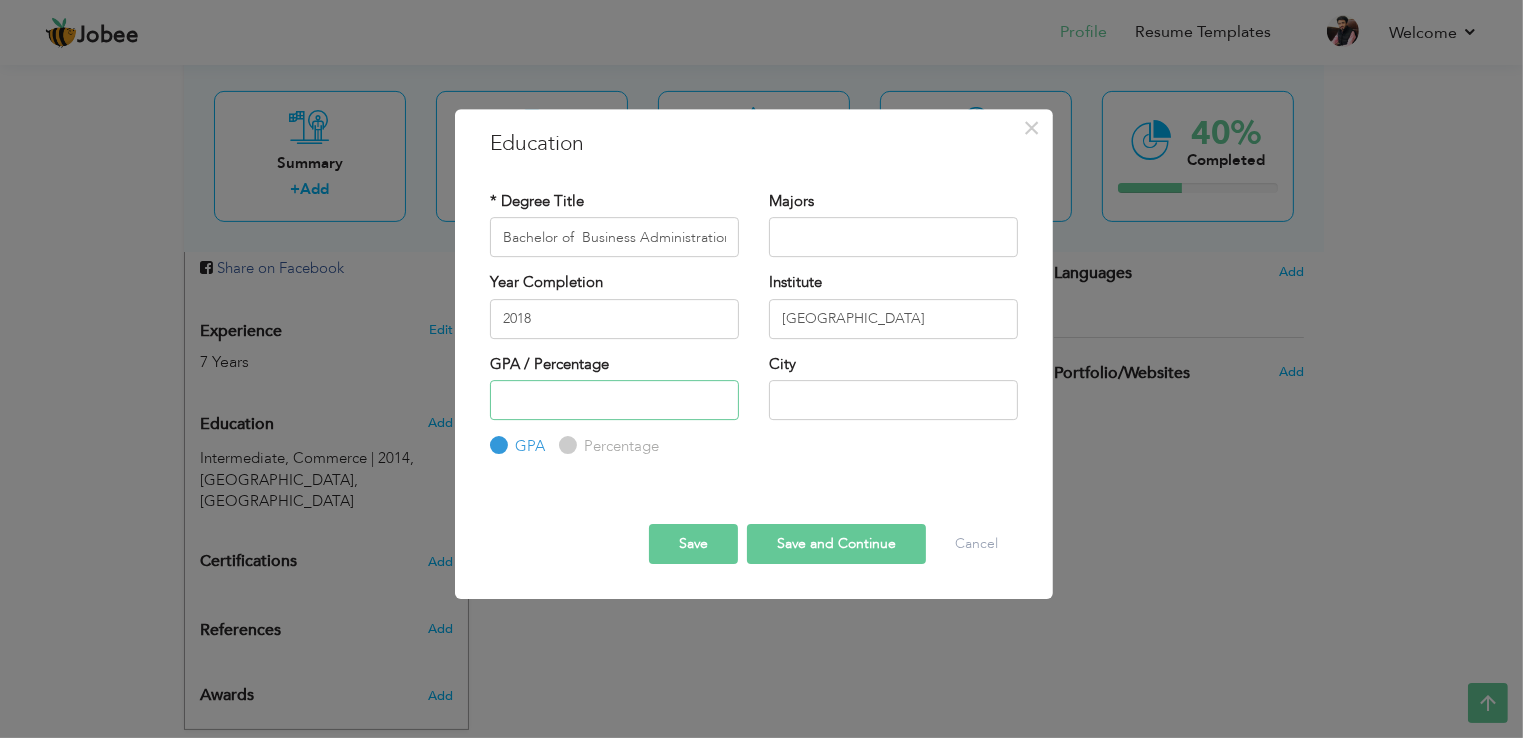 click at bounding box center [614, 400] 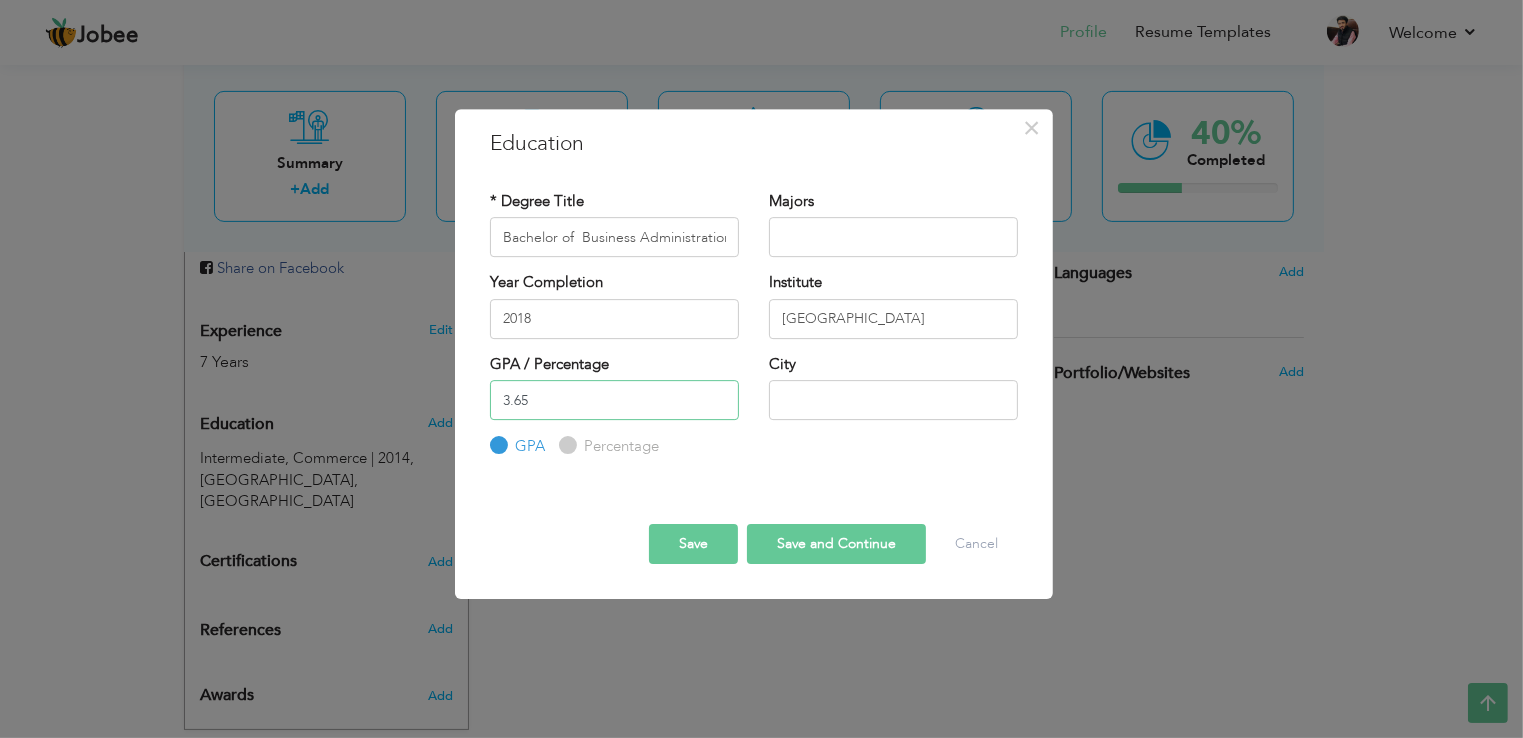 type on "3.65" 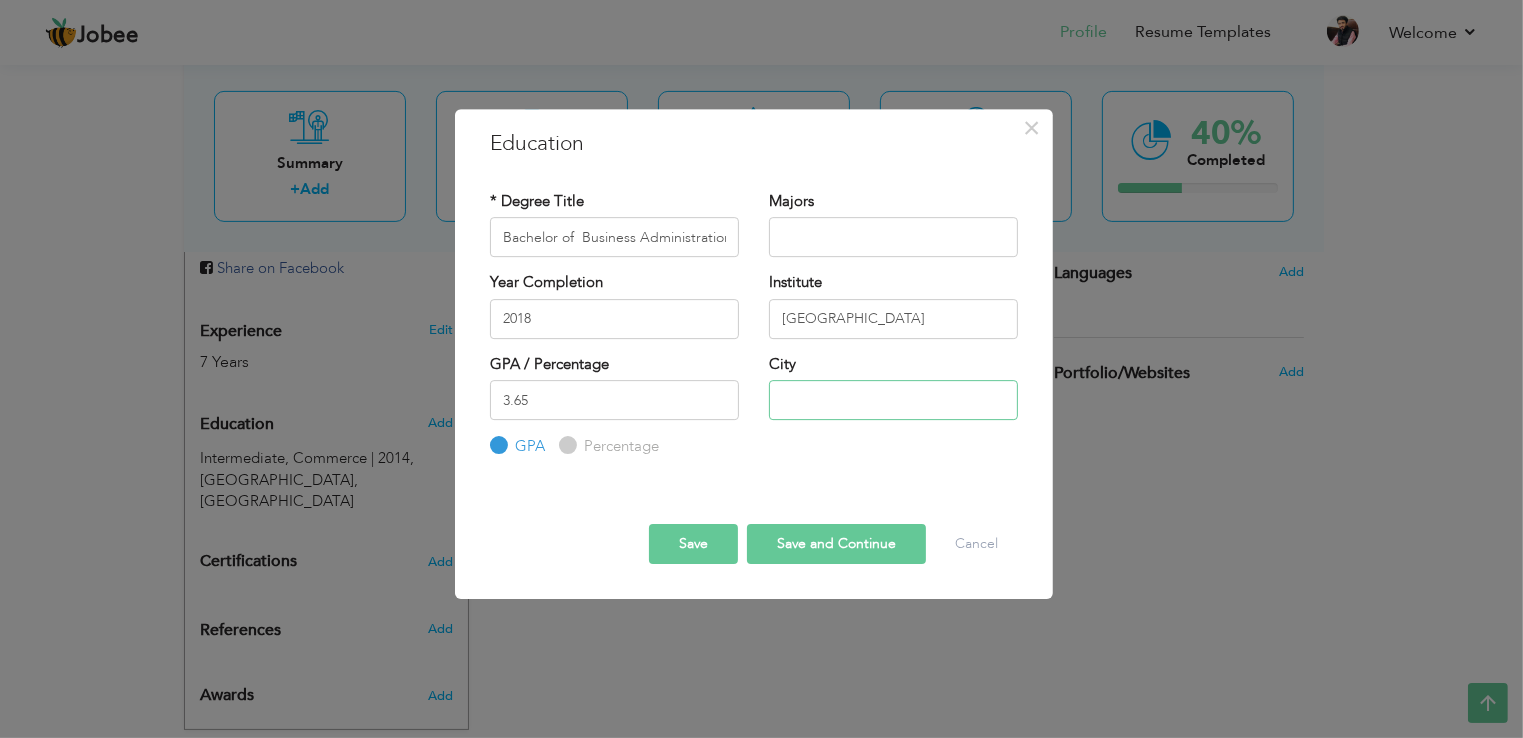 click at bounding box center [893, 400] 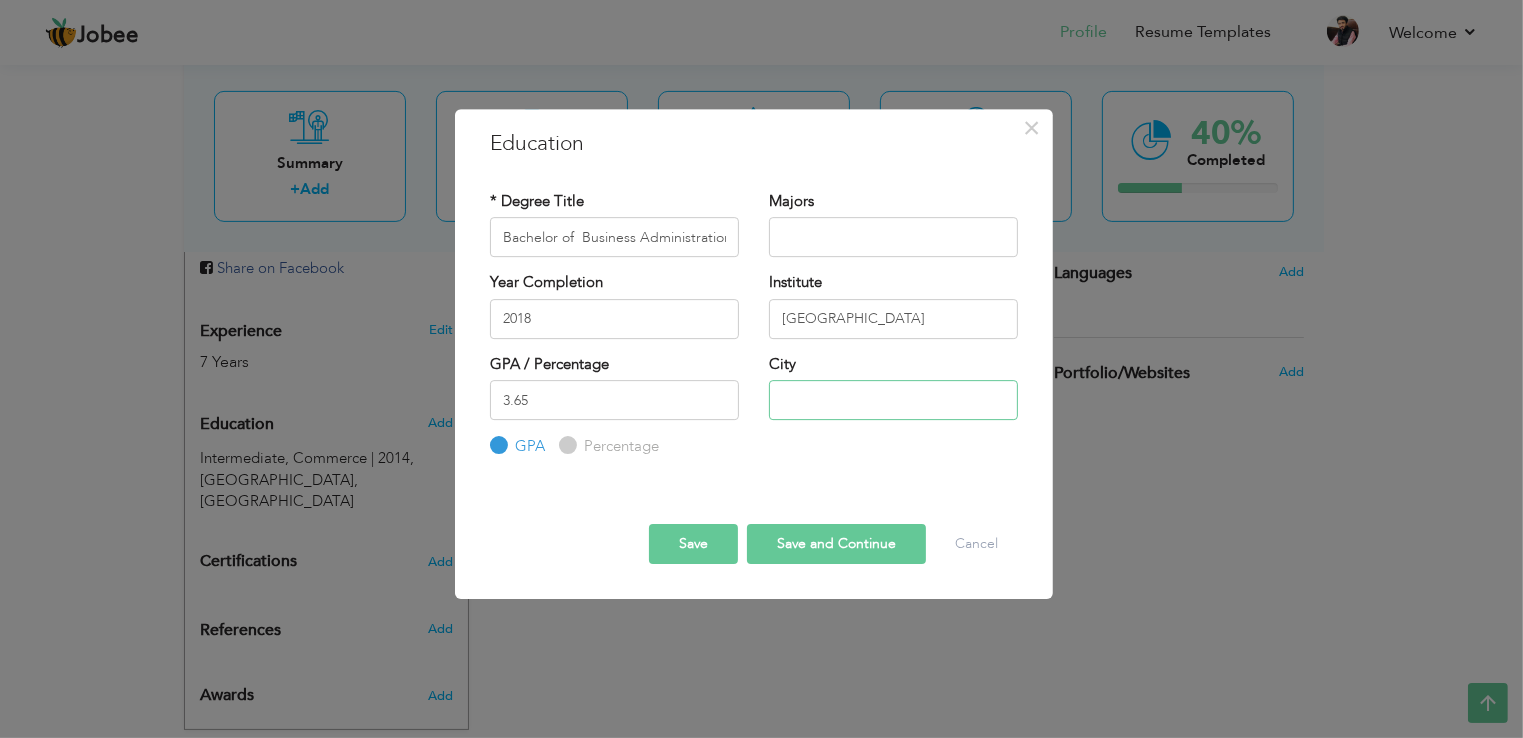 type on "[GEOGRAPHIC_DATA]" 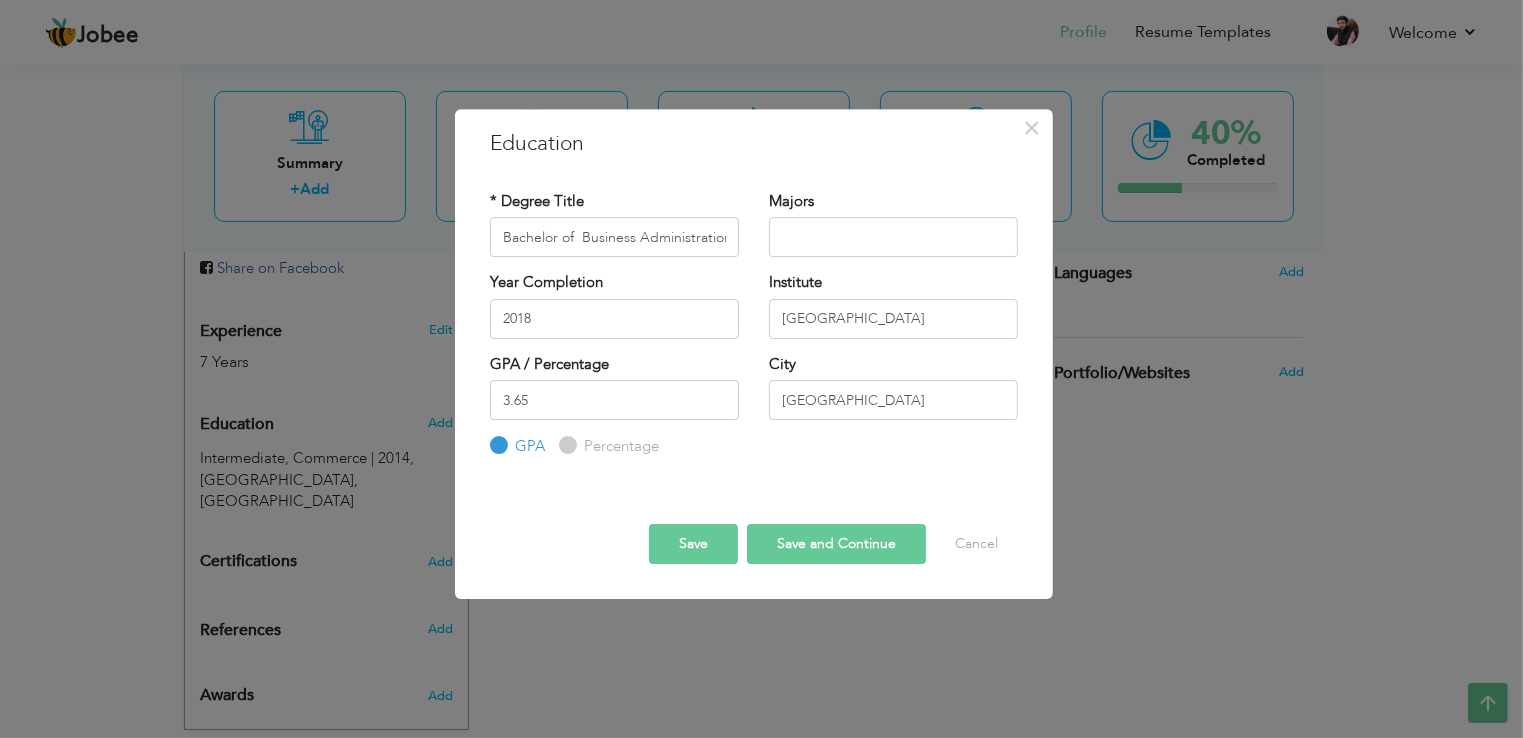 click on "Save" at bounding box center [693, 544] 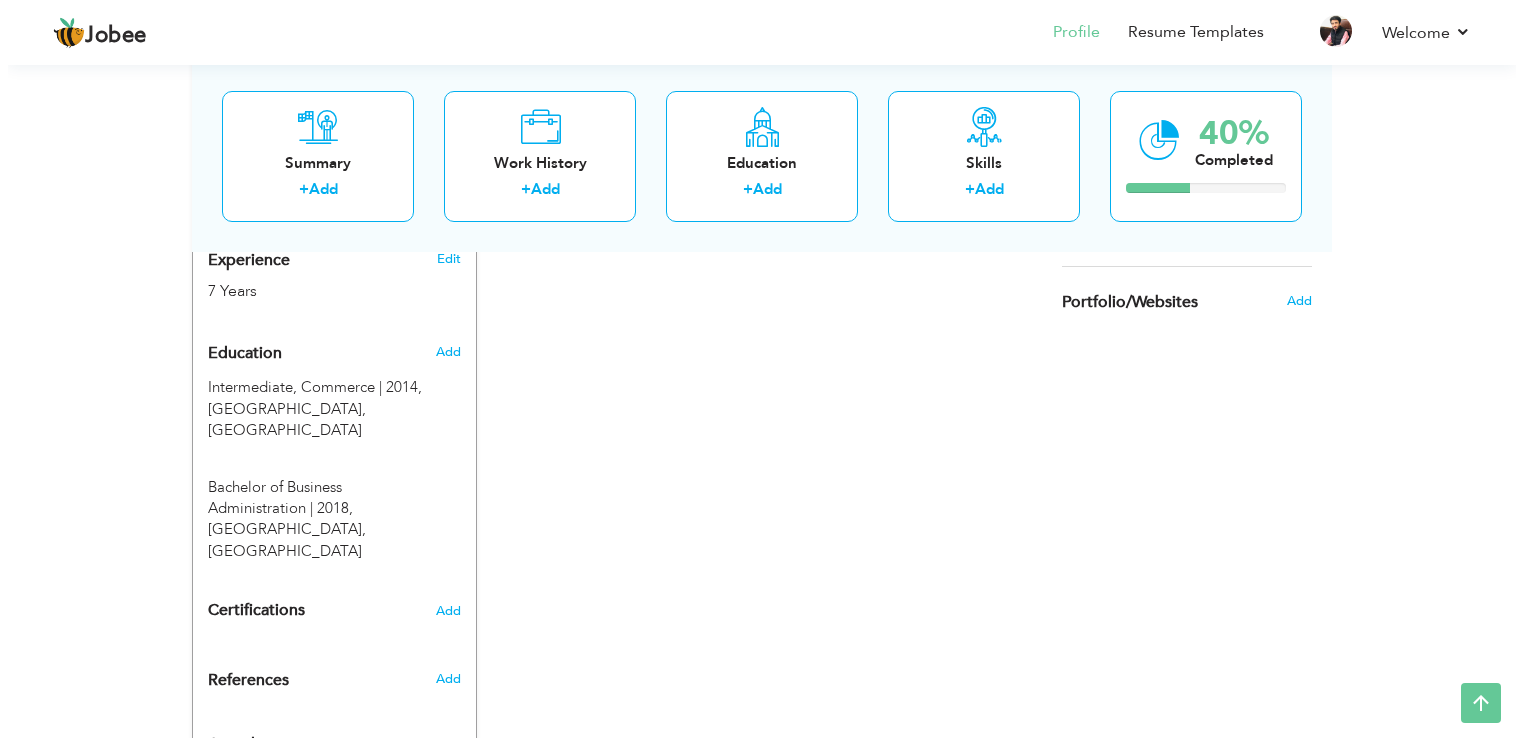 scroll, scrollTop: 776, scrollLeft: 0, axis: vertical 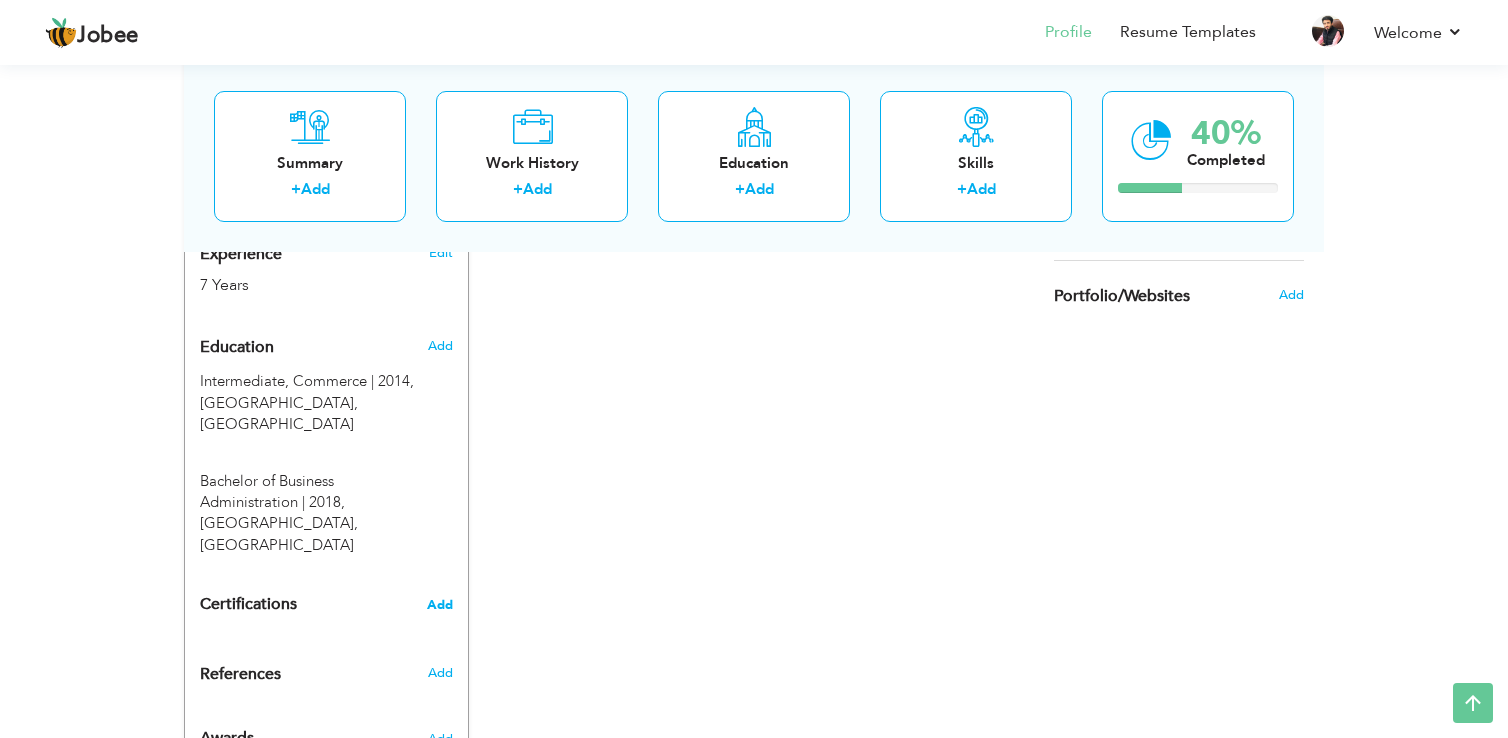 click on "Add" at bounding box center [440, 605] 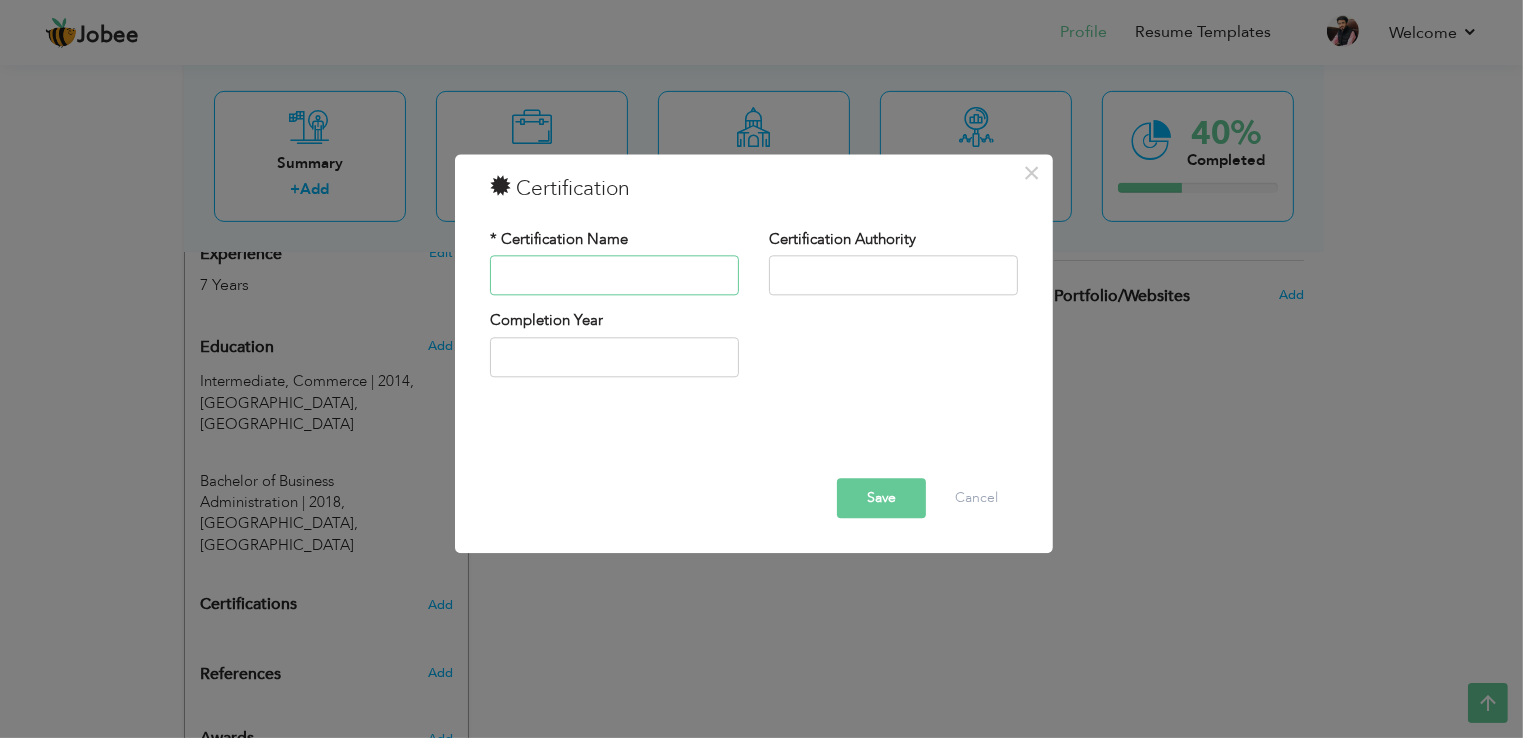 click at bounding box center (614, 276) 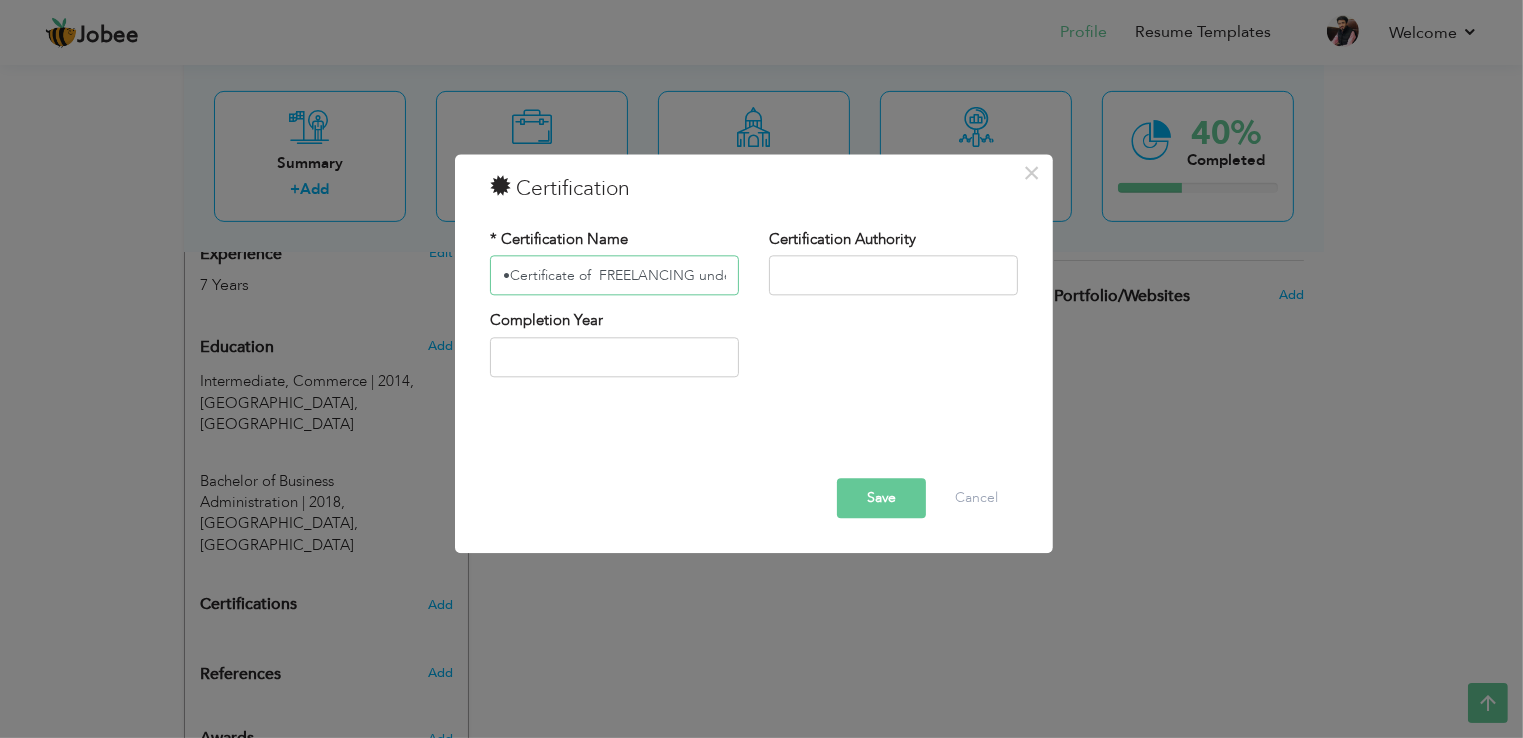 scroll, scrollTop: 0, scrollLeft: 177, axis: horizontal 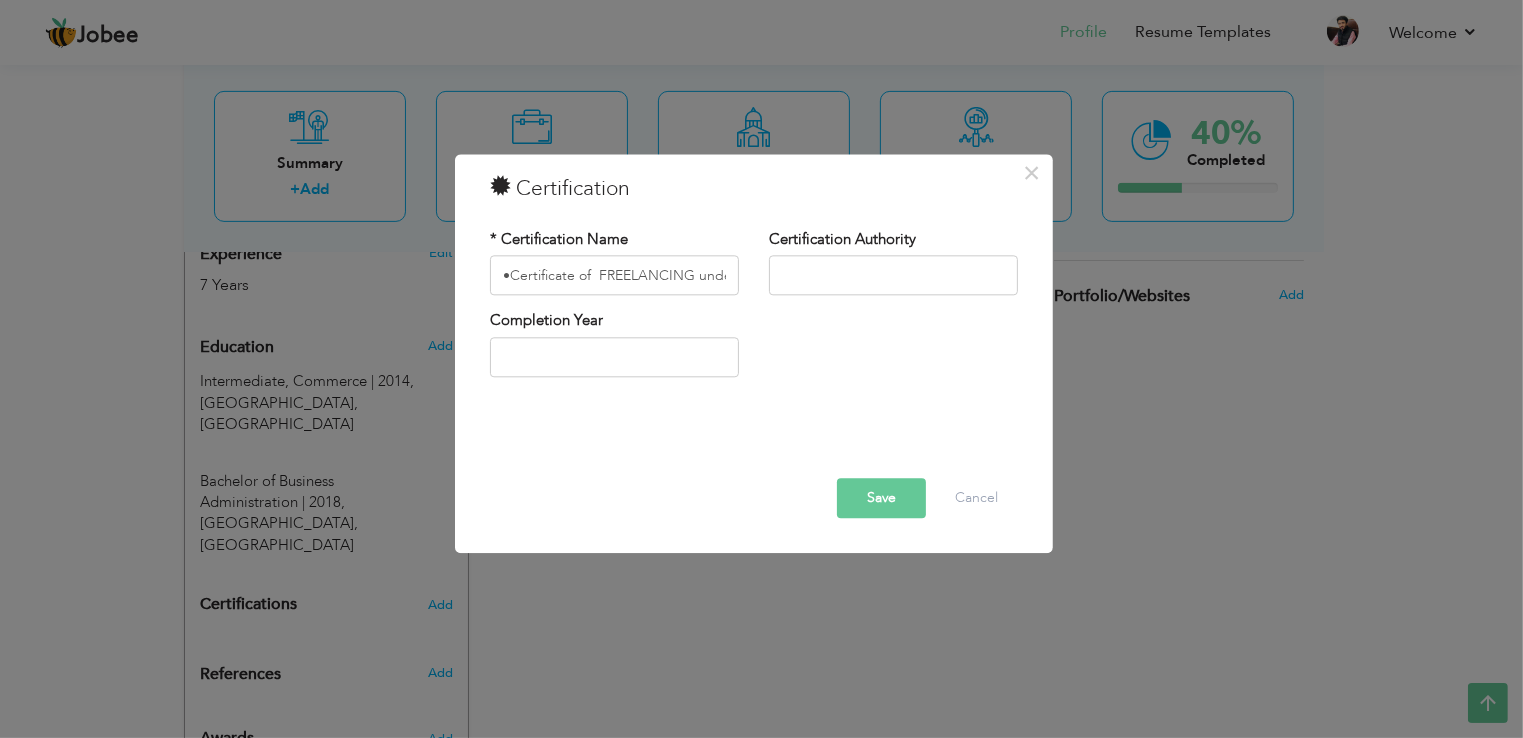 click on "Save" at bounding box center (881, 499) 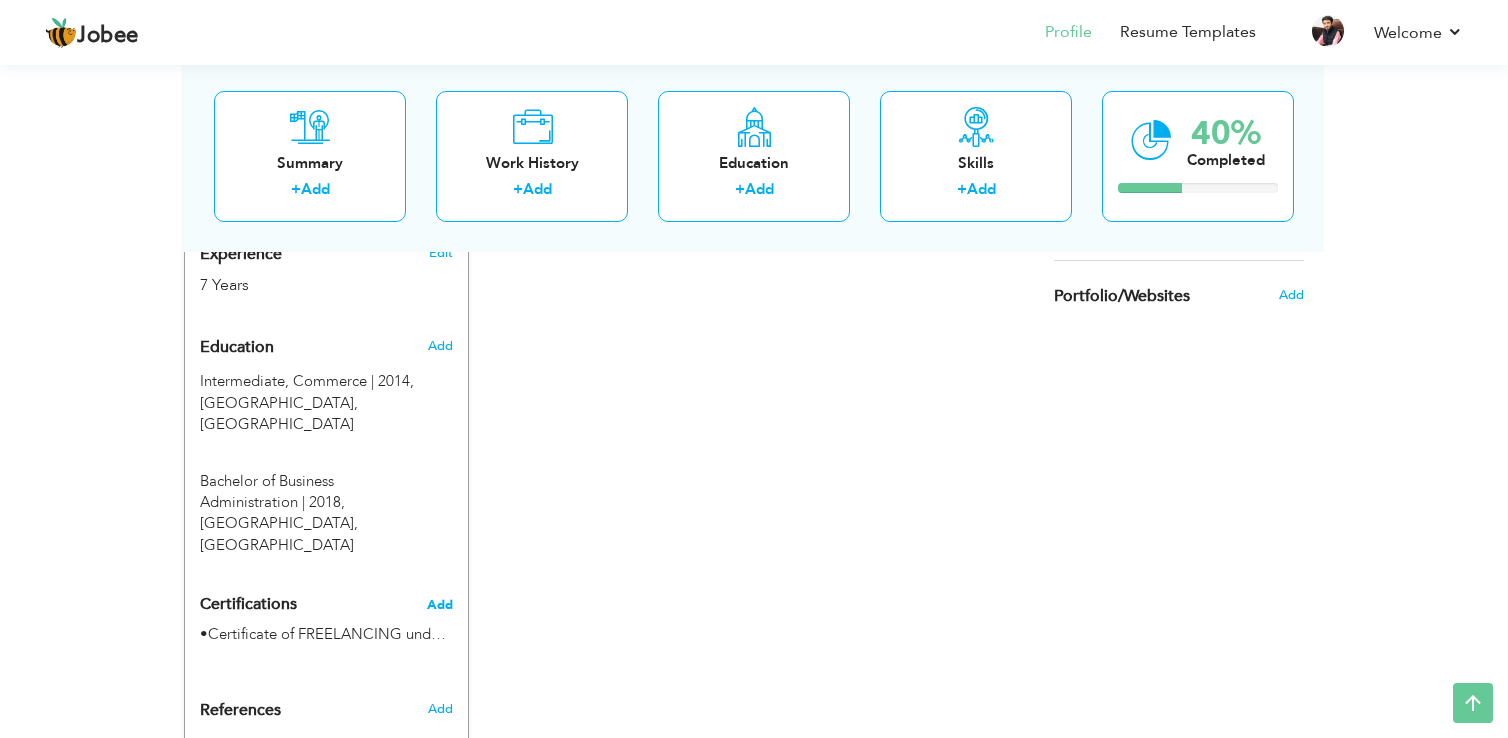 click on "Add" at bounding box center [440, 605] 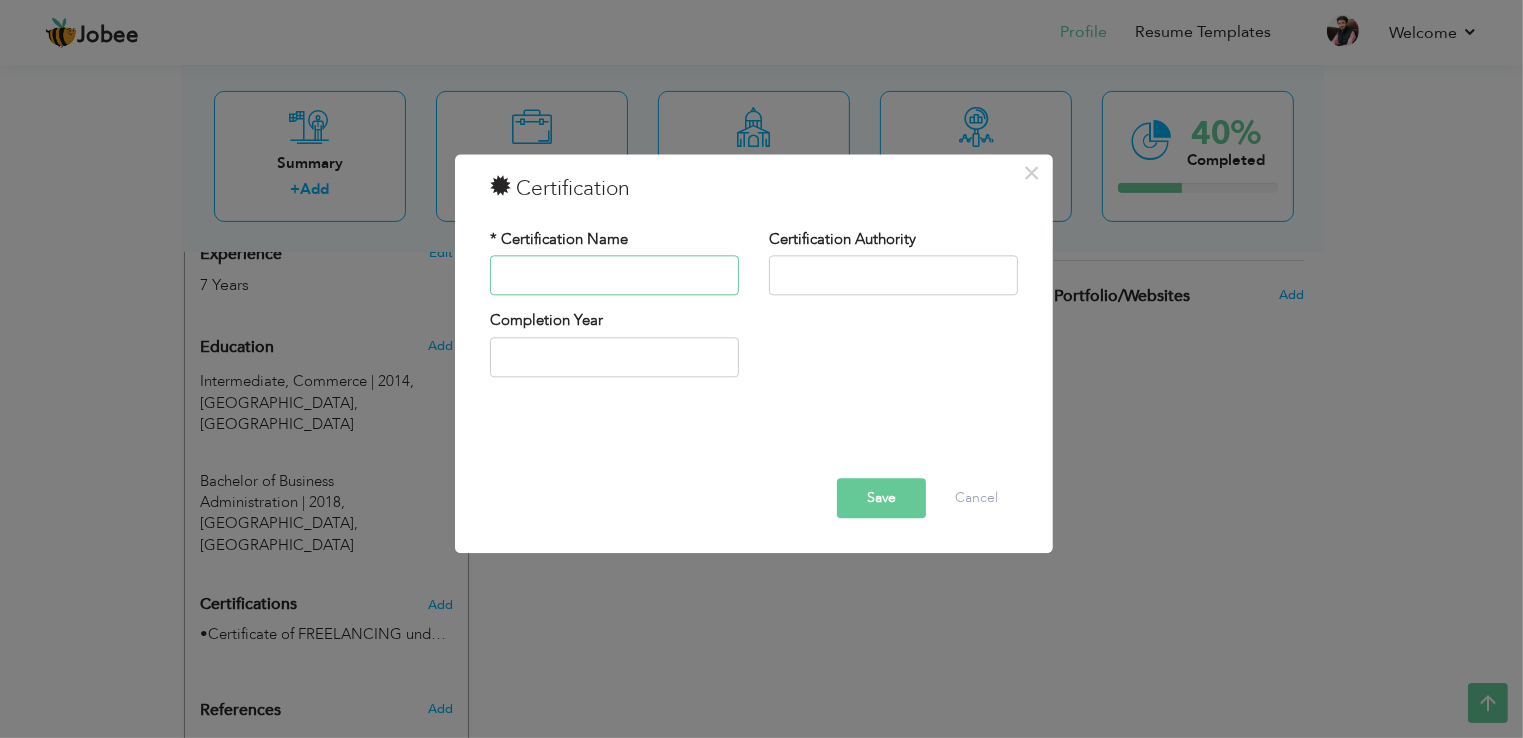 click at bounding box center (614, 276) 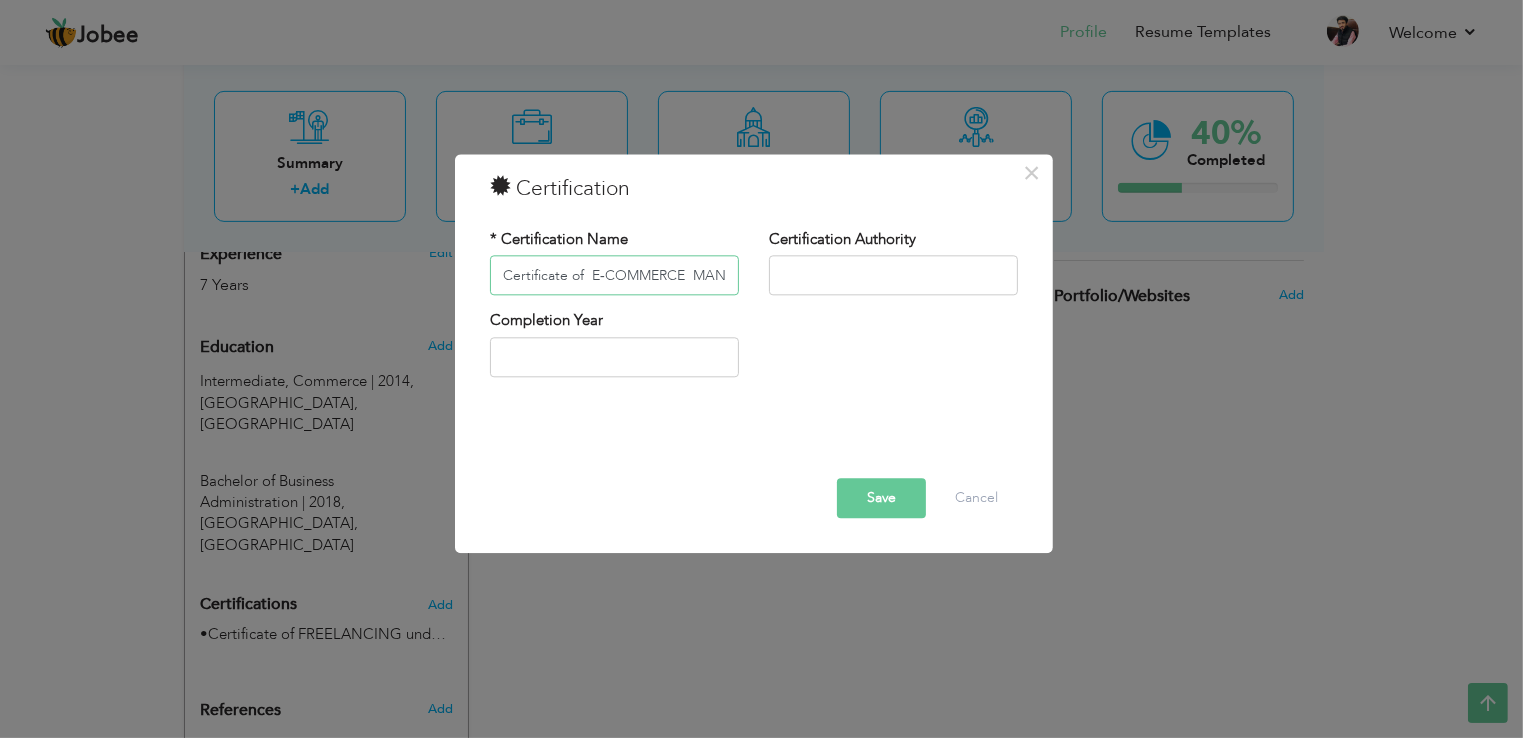 scroll, scrollTop: 0, scrollLeft: 278, axis: horizontal 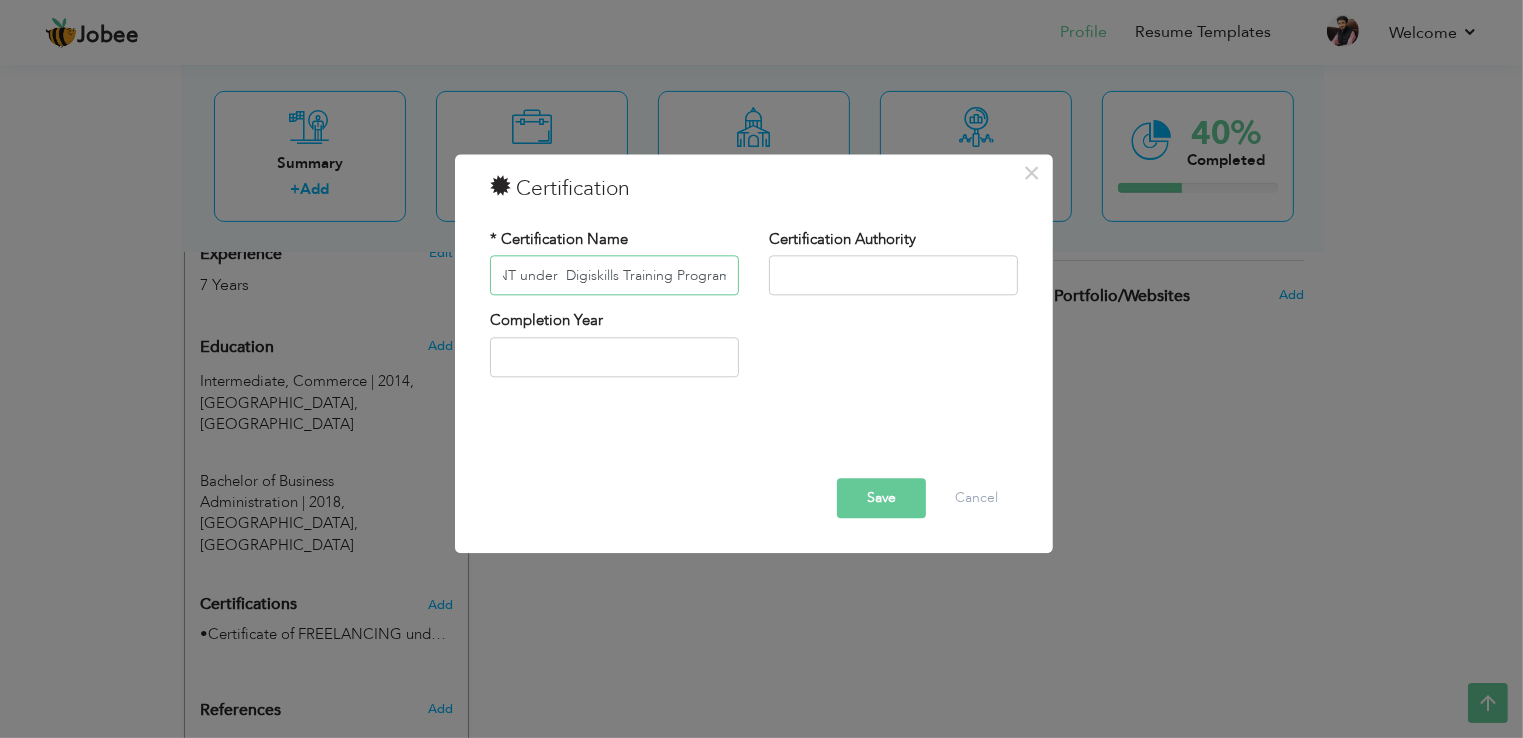type on "Certificate of  E‑COMMERCE  MANAGEMENT under  Digiskills Training Program" 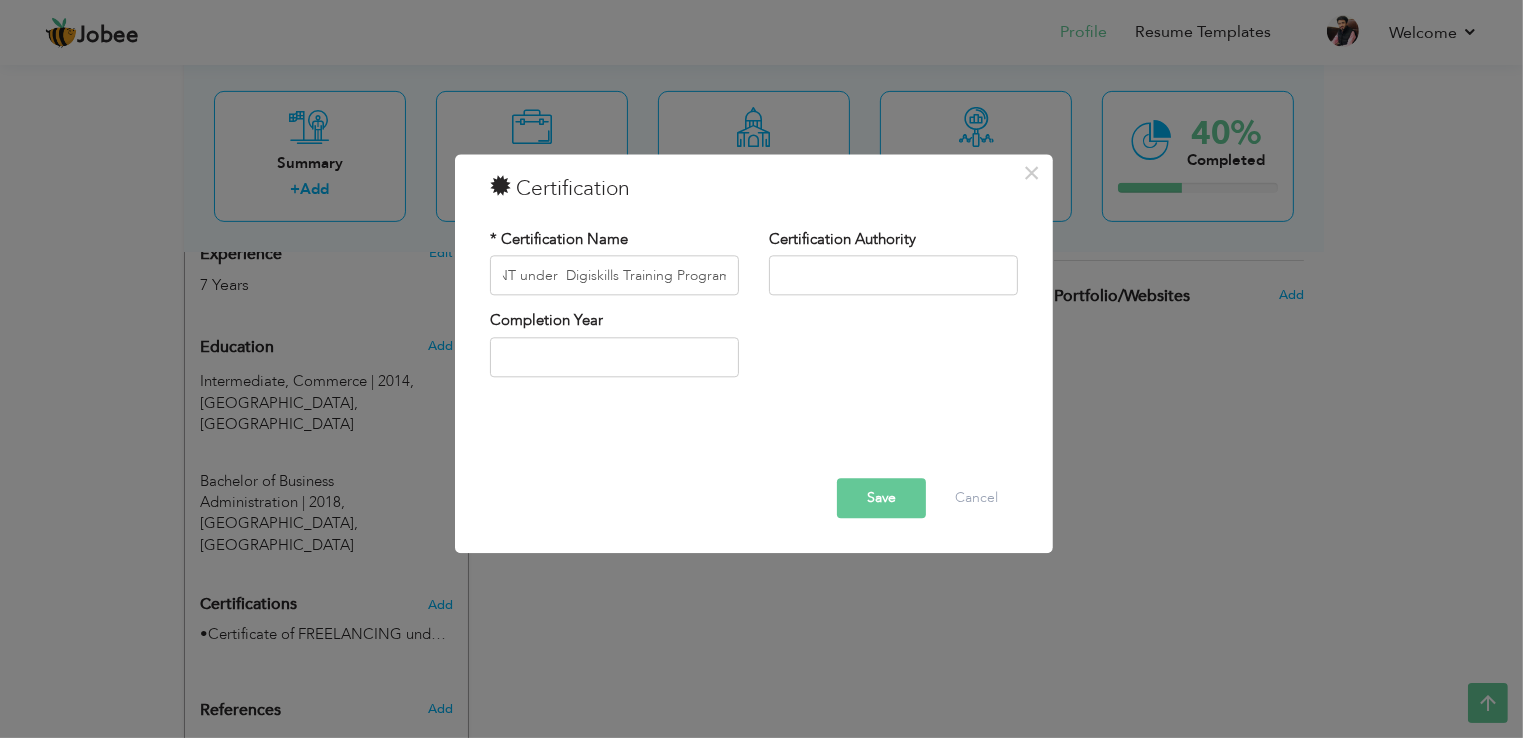 click on "Save" at bounding box center [881, 499] 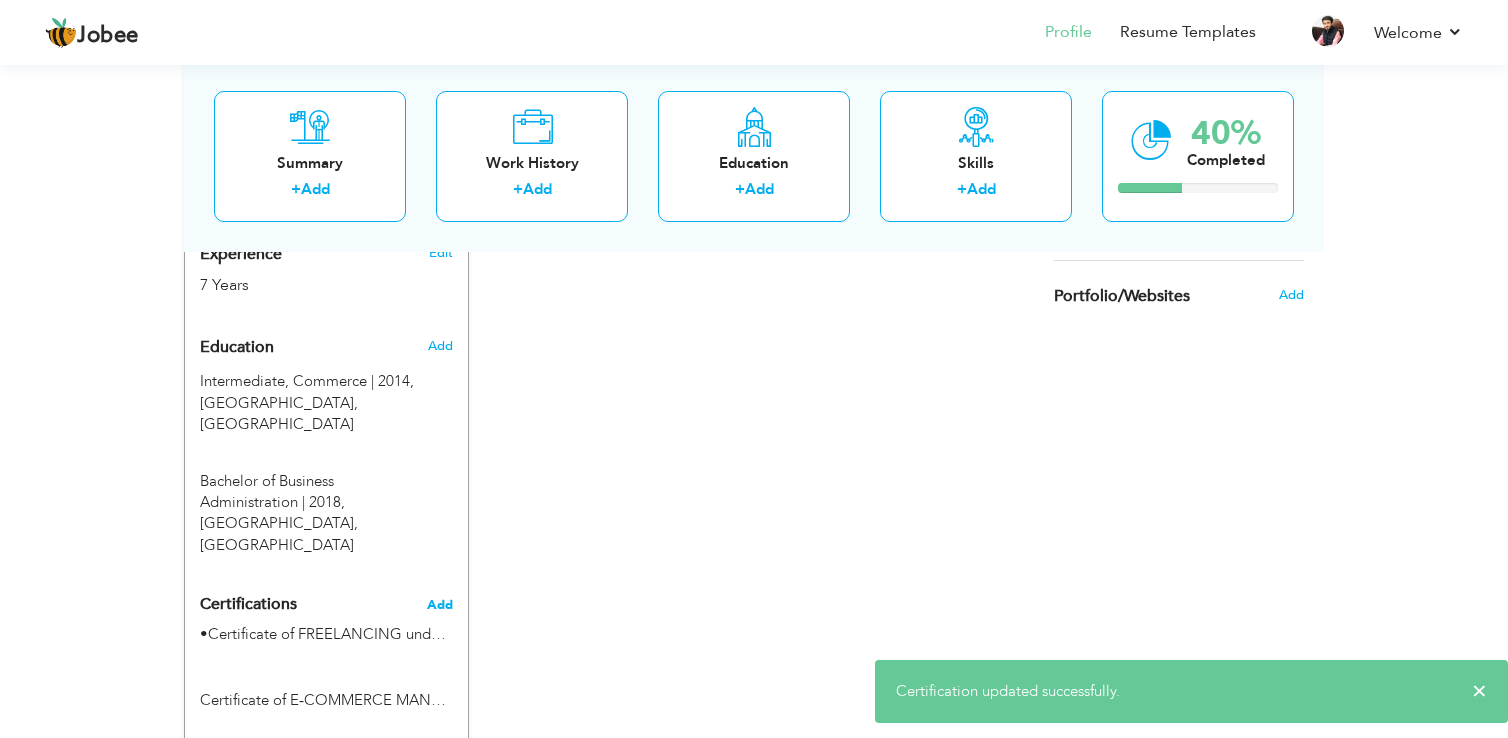 click on "Add" at bounding box center [440, 605] 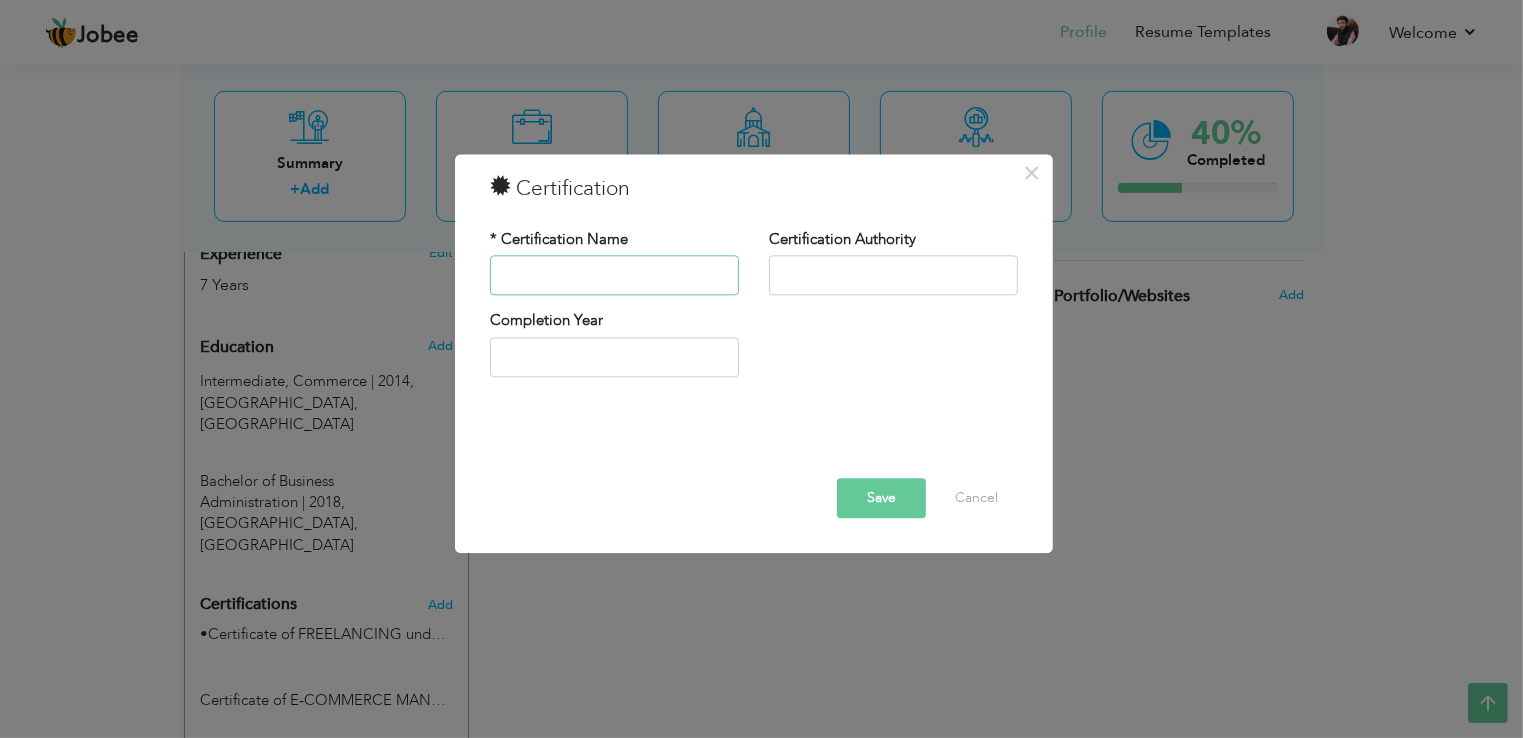 paste on "Training of AMAZON & its  models" 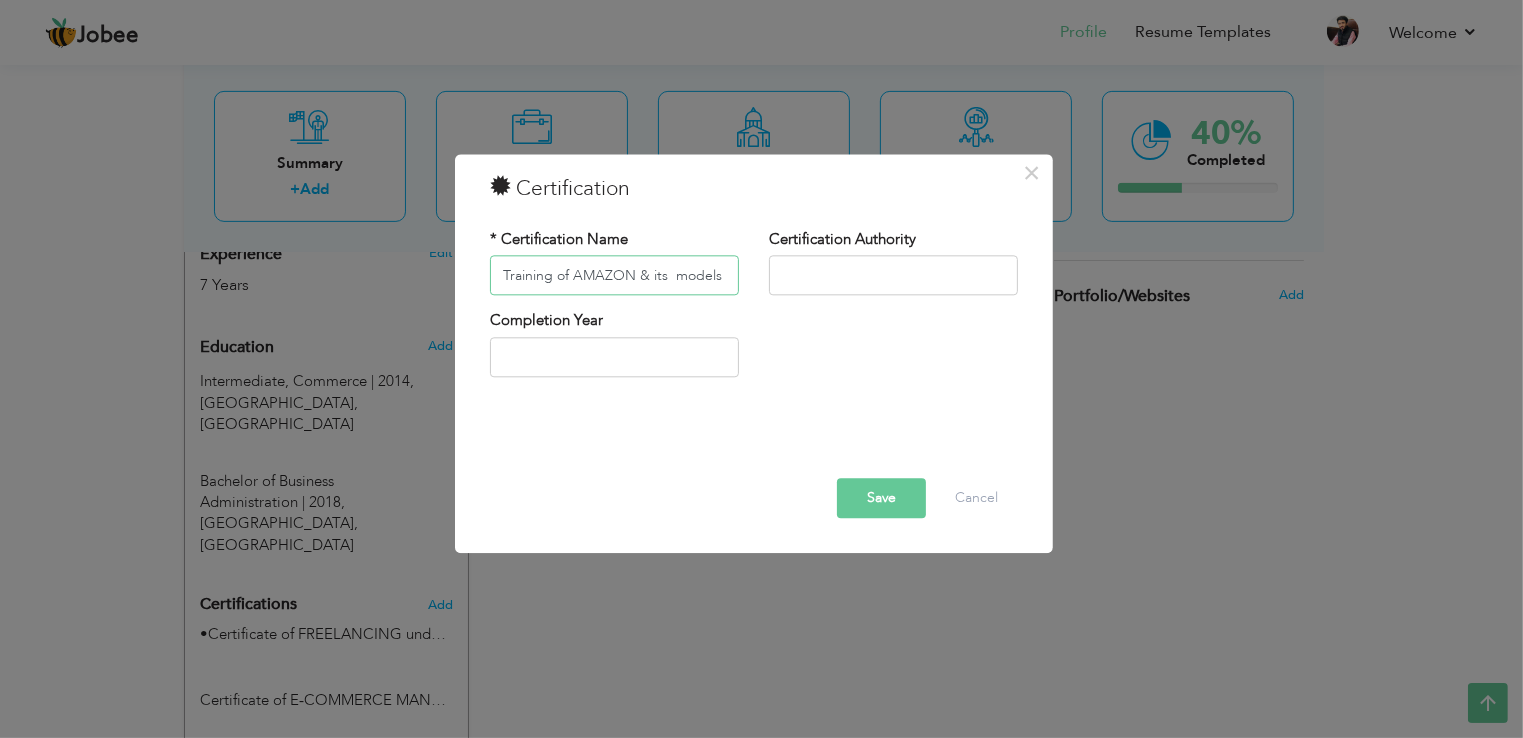 type on "Training of AMAZON & its  models" 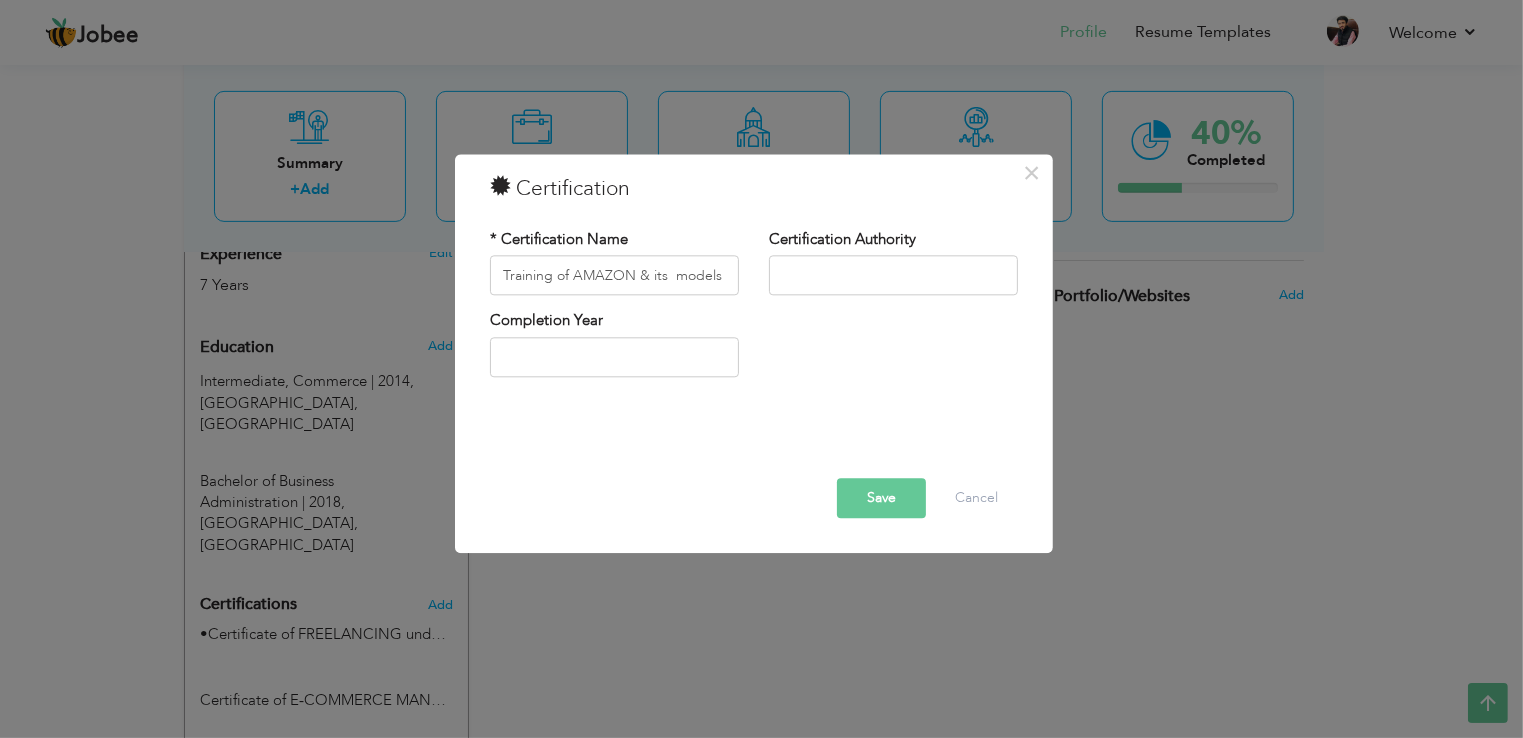click on "Save" at bounding box center [881, 499] 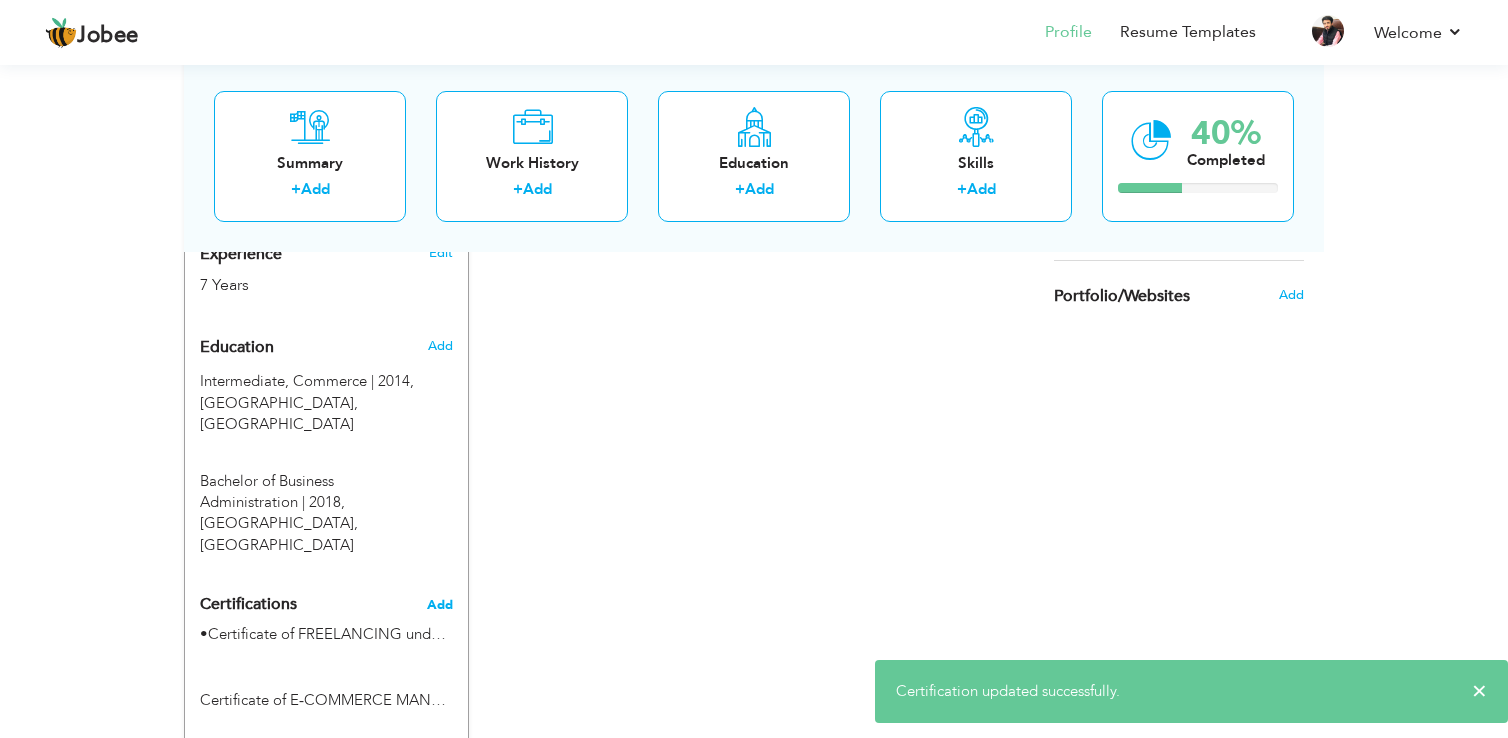 click on "Add" at bounding box center (440, 605) 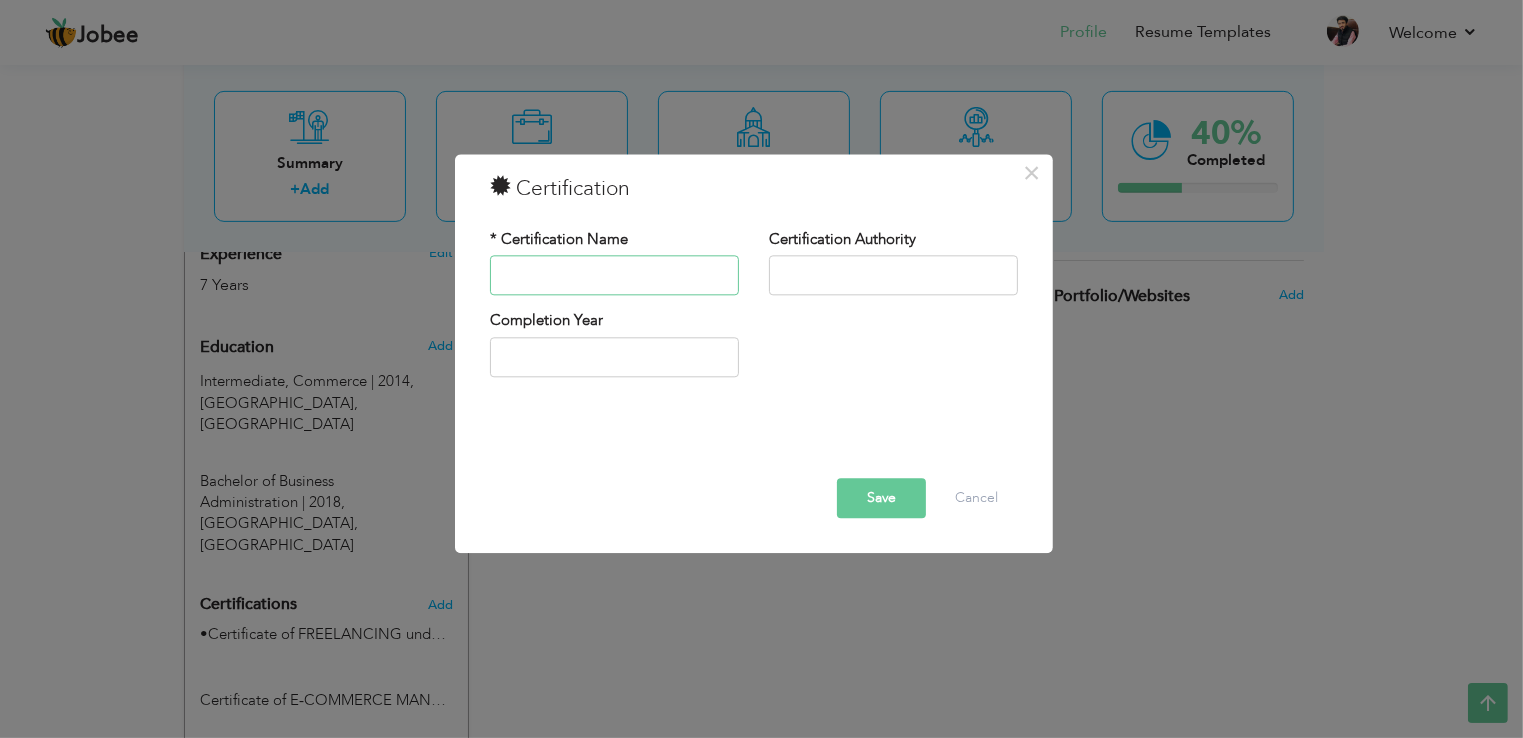paste on "Project Internship at EFU  General Insurance Ltd." 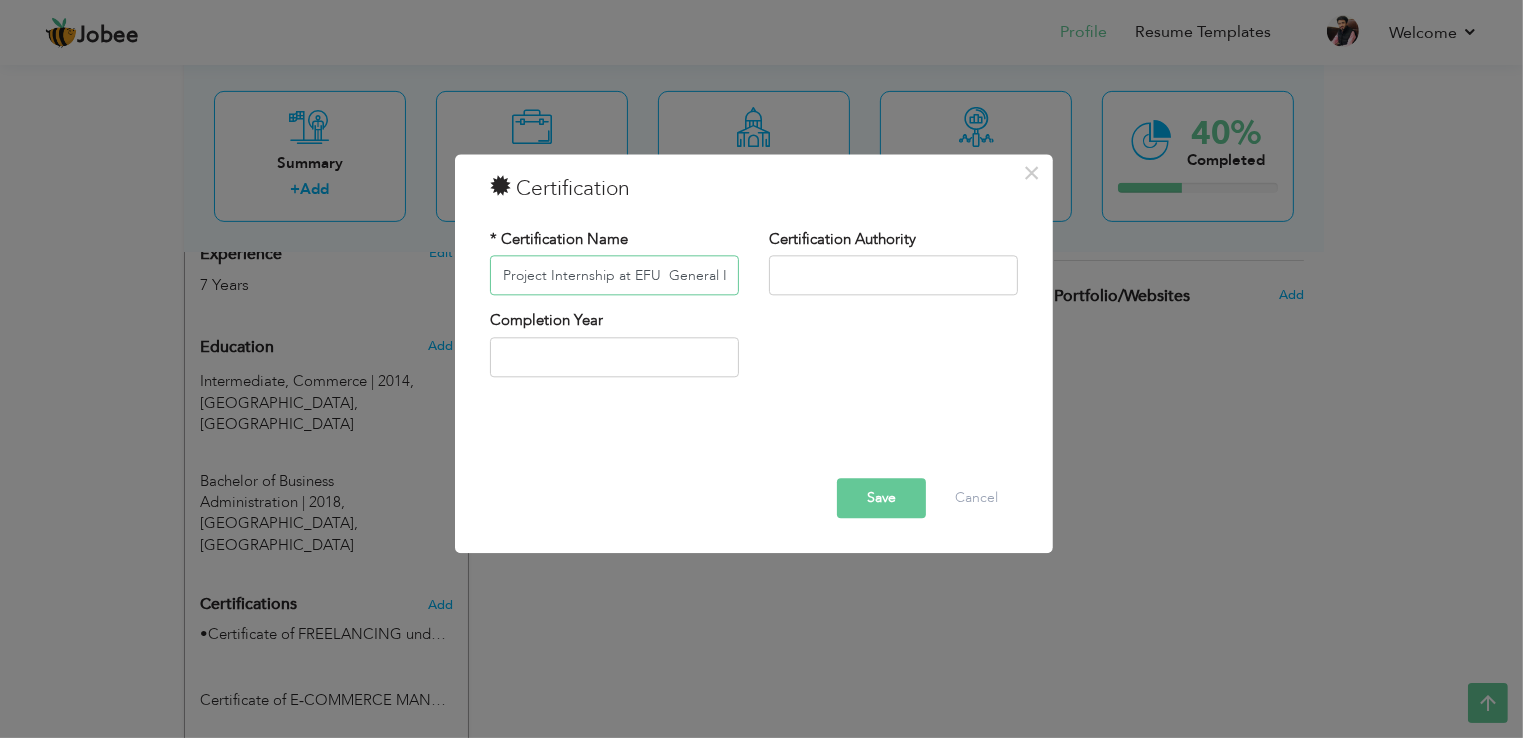 scroll, scrollTop: 0, scrollLeft: 76, axis: horizontal 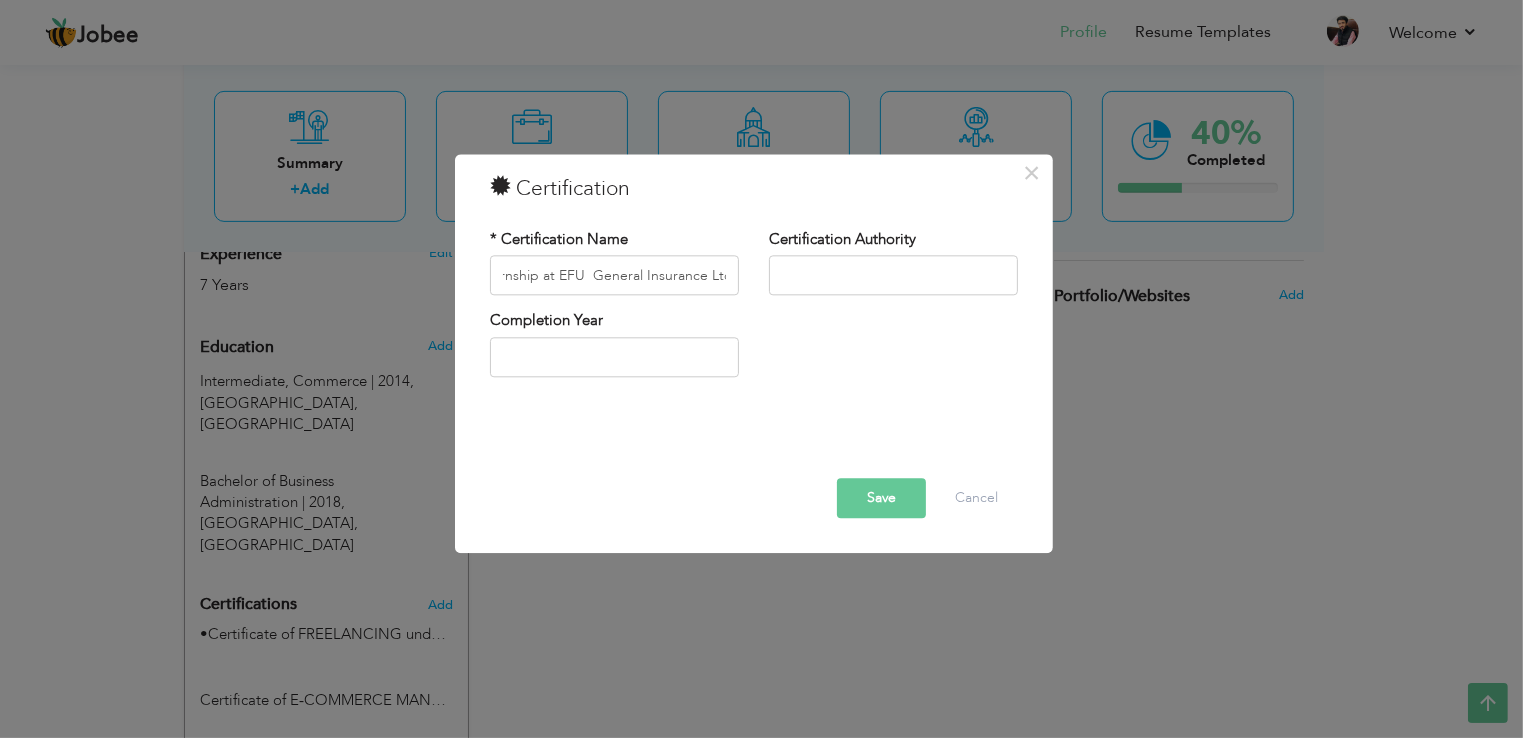 click on "Save" at bounding box center (881, 499) 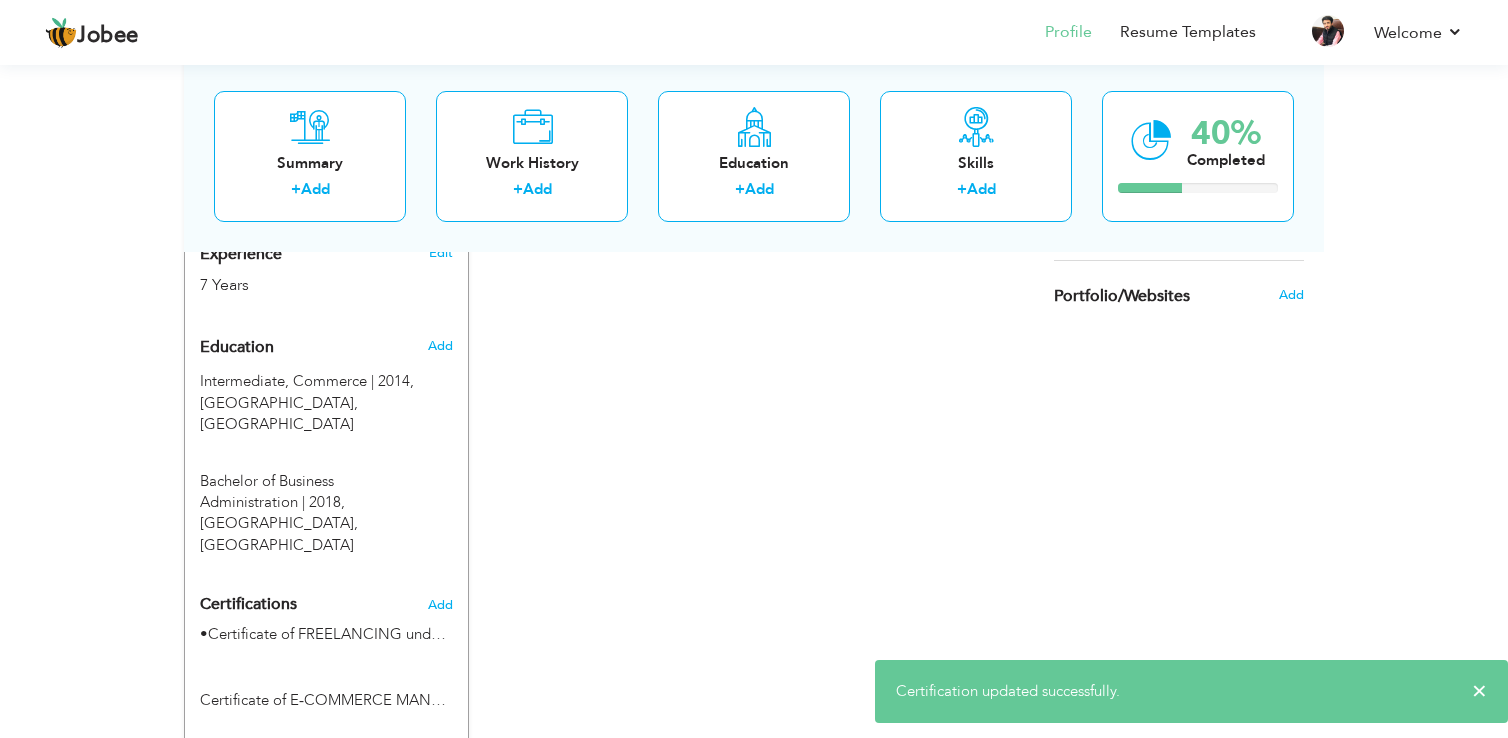 click on "Certifications
Add" at bounding box center [326, 605] 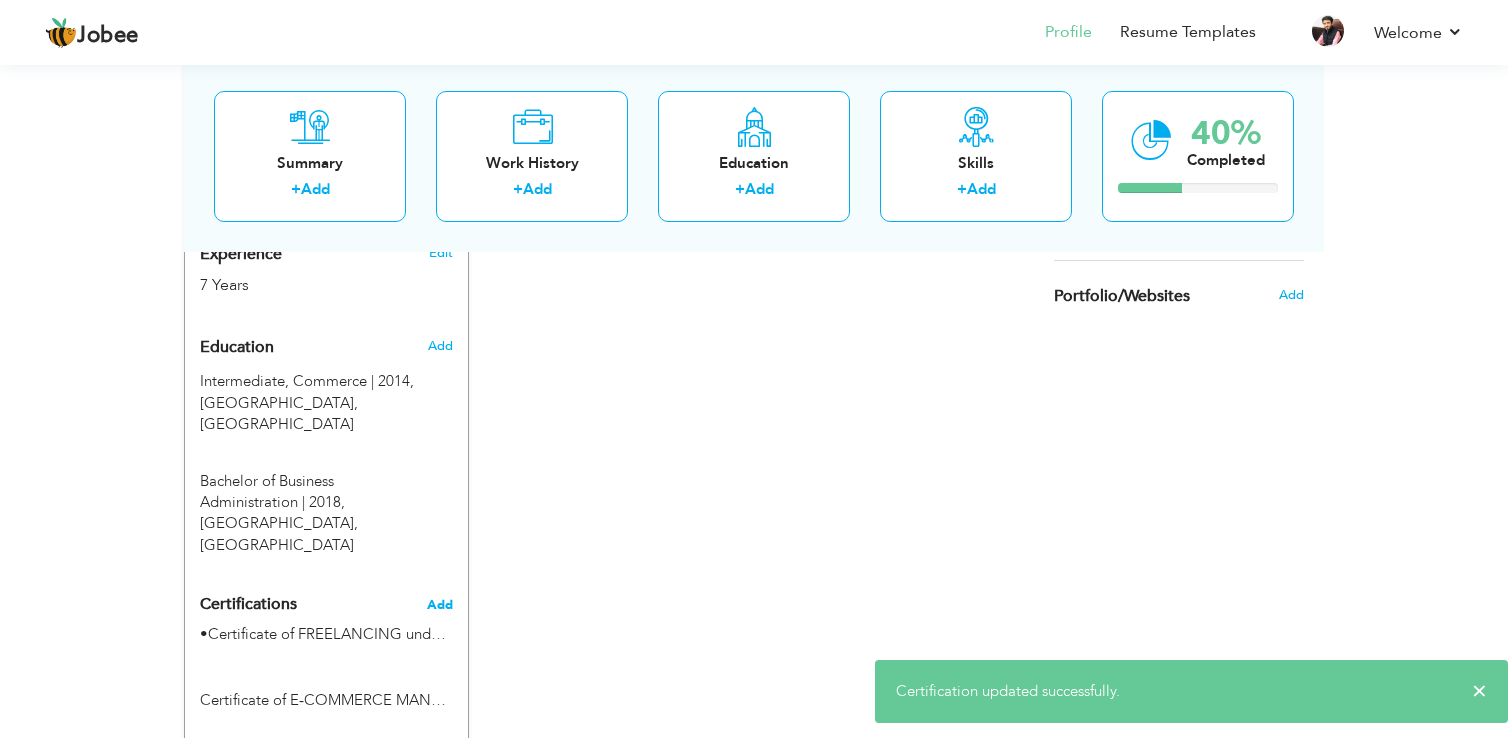 click on "Add" at bounding box center (440, 605) 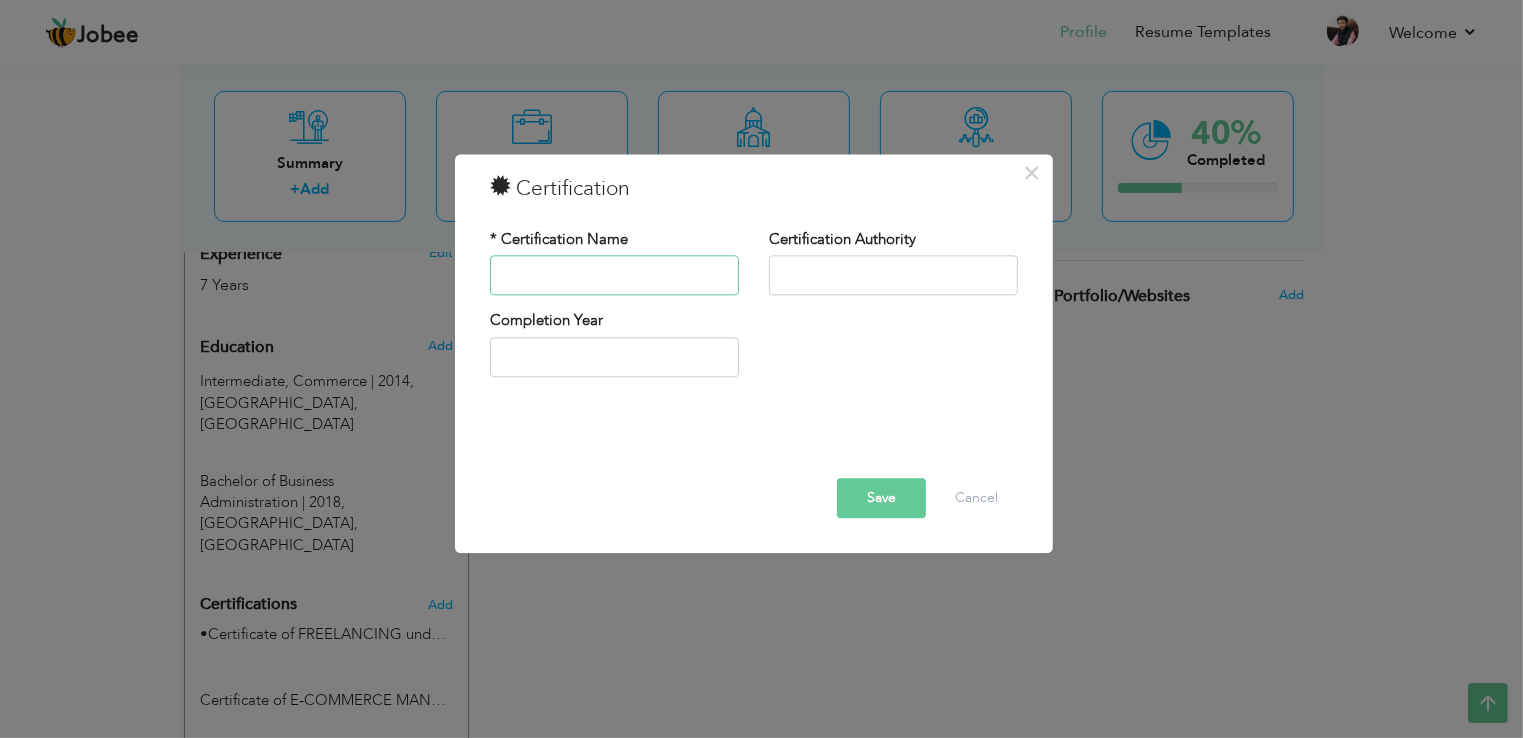 paste on "Certificate of Achievement  in Character Building  Society by Hailey College  of Banking & Finance" 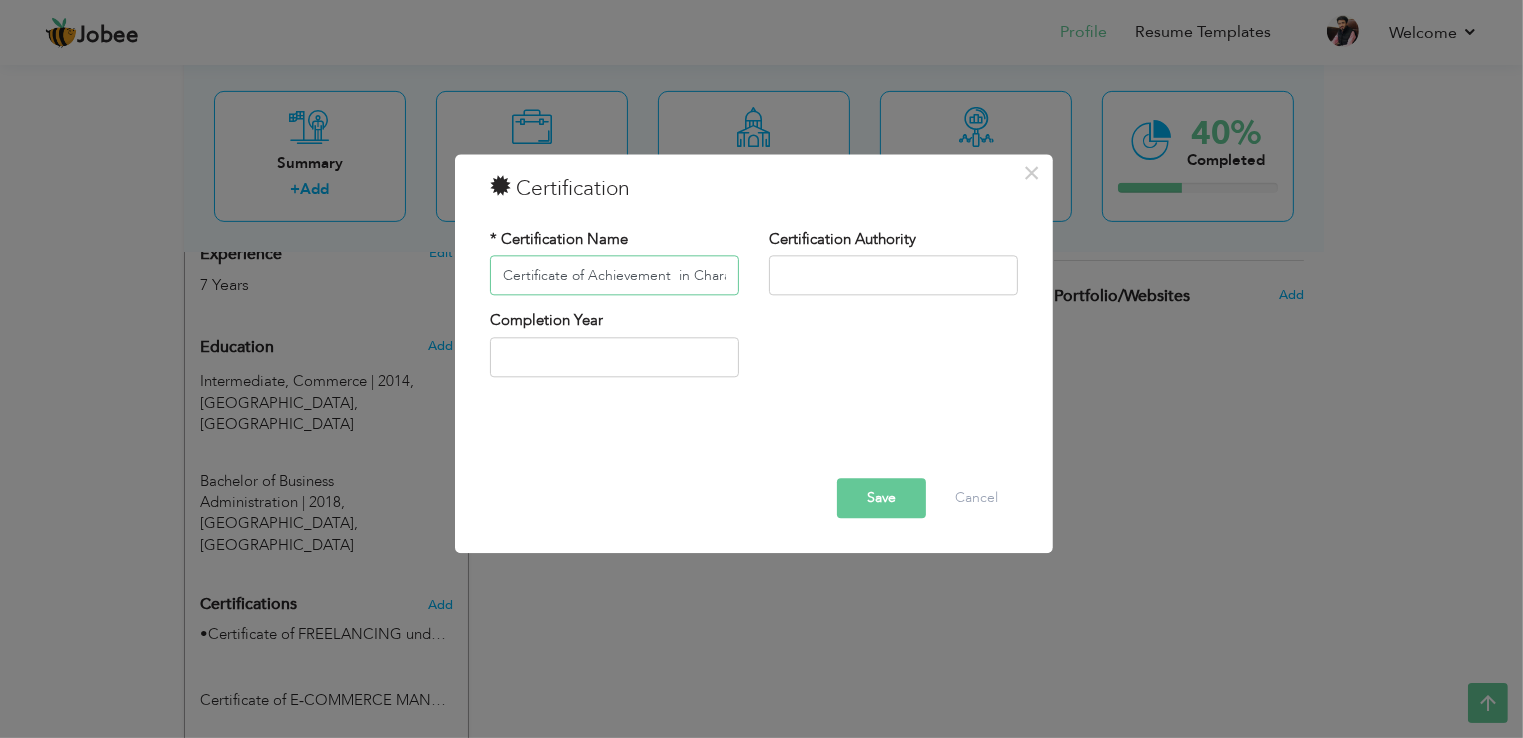 scroll, scrollTop: 0, scrollLeft: 384, axis: horizontal 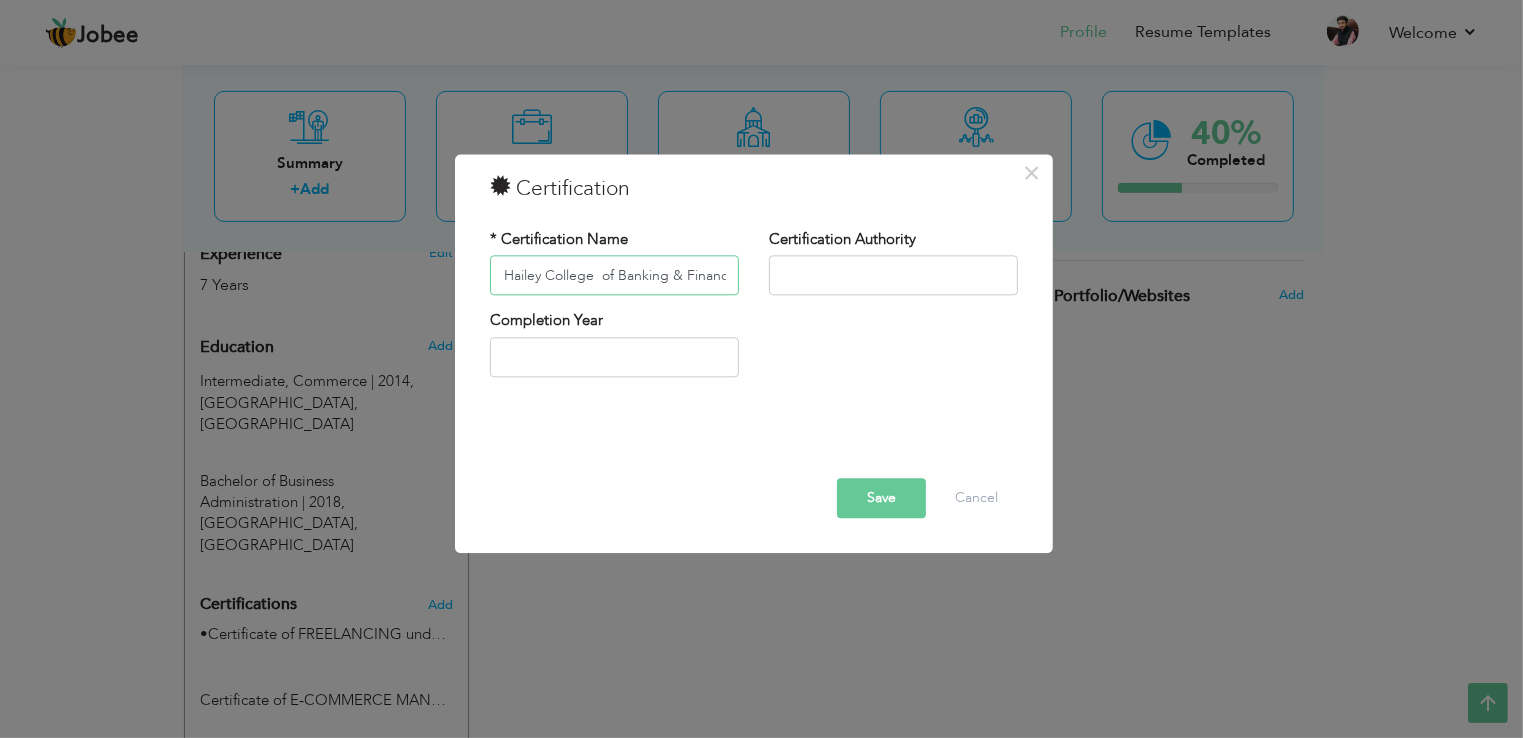 type on "Certificate of Achievement  in Character Building  Society by Hailey College  of Banking & Finance" 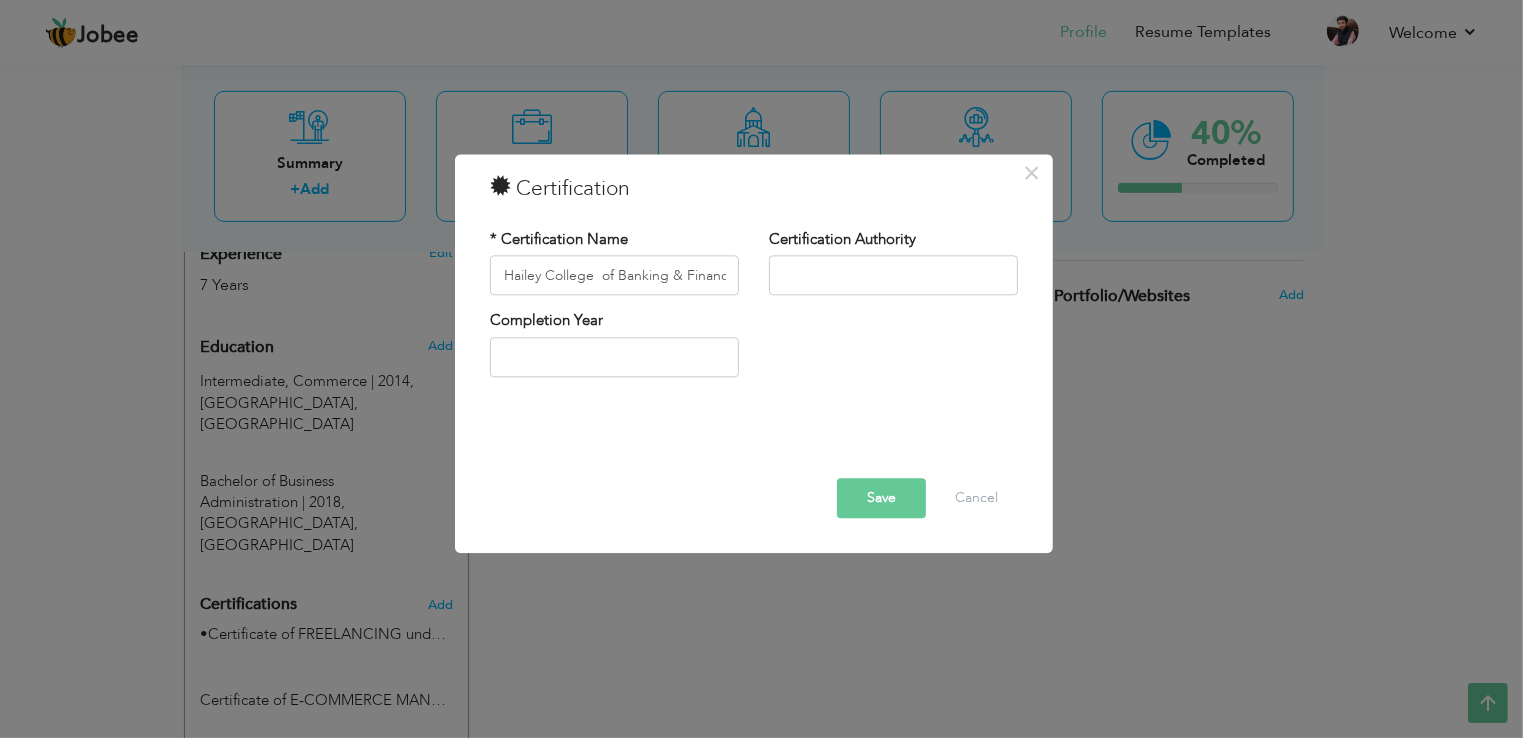click on "Save" at bounding box center [881, 499] 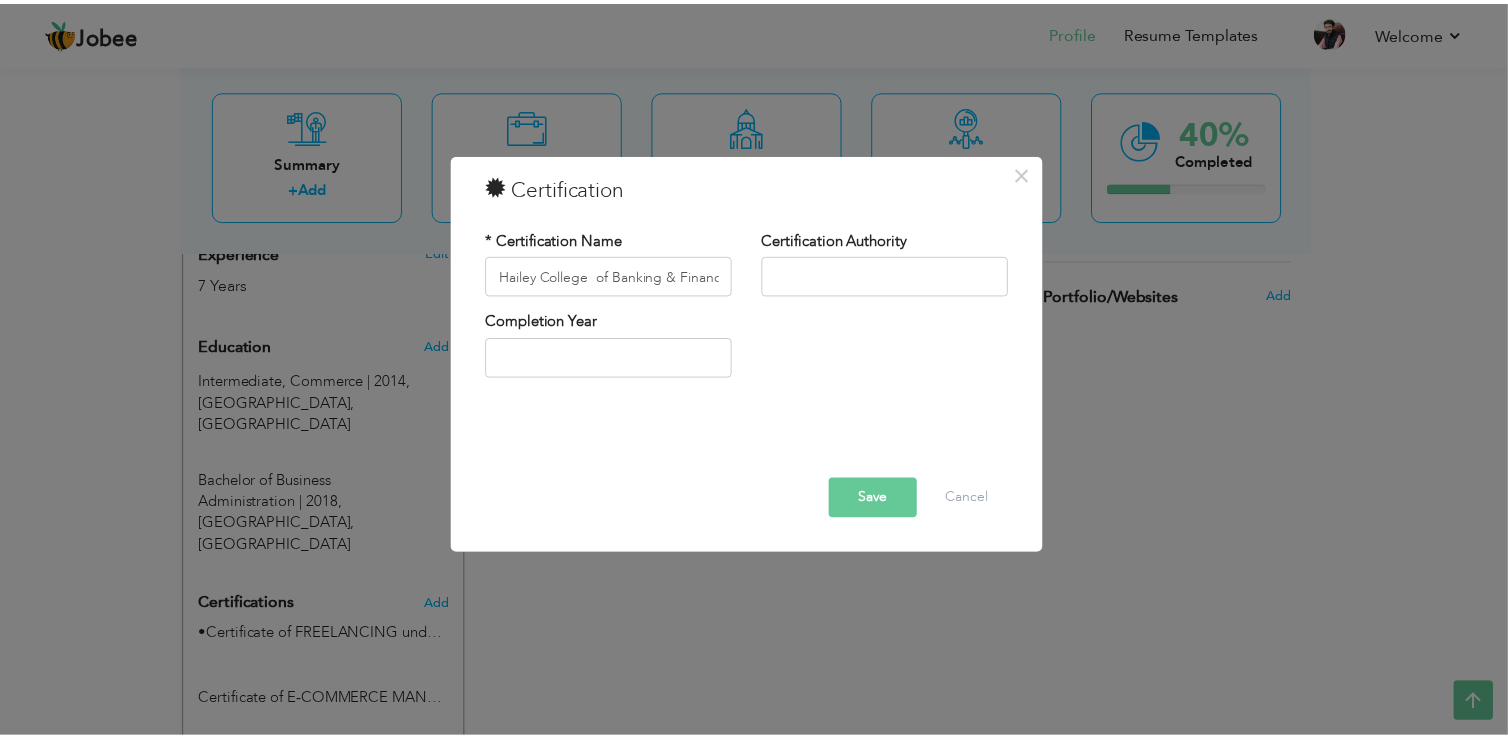 scroll, scrollTop: 0, scrollLeft: 0, axis: both 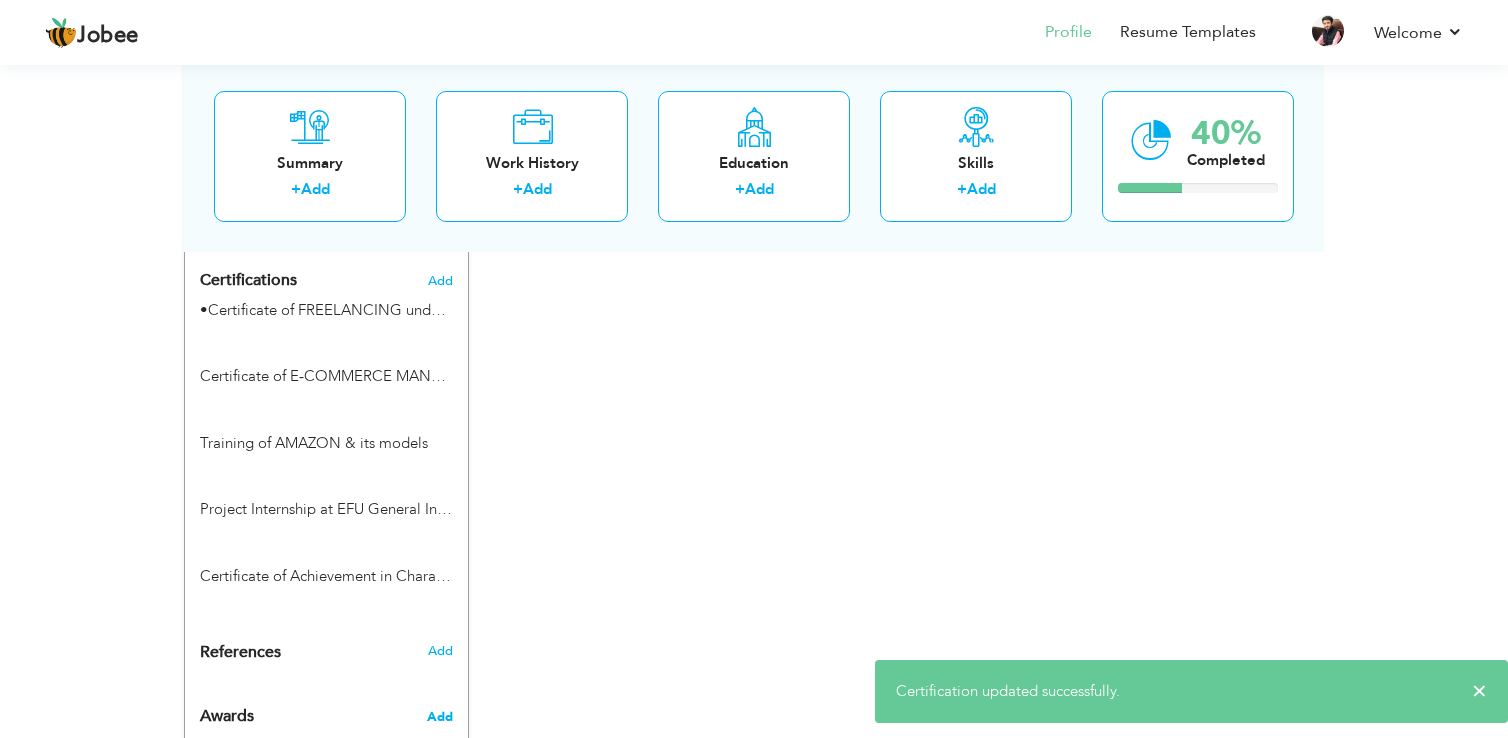 click on "Add" at bounding box center (440, 717) 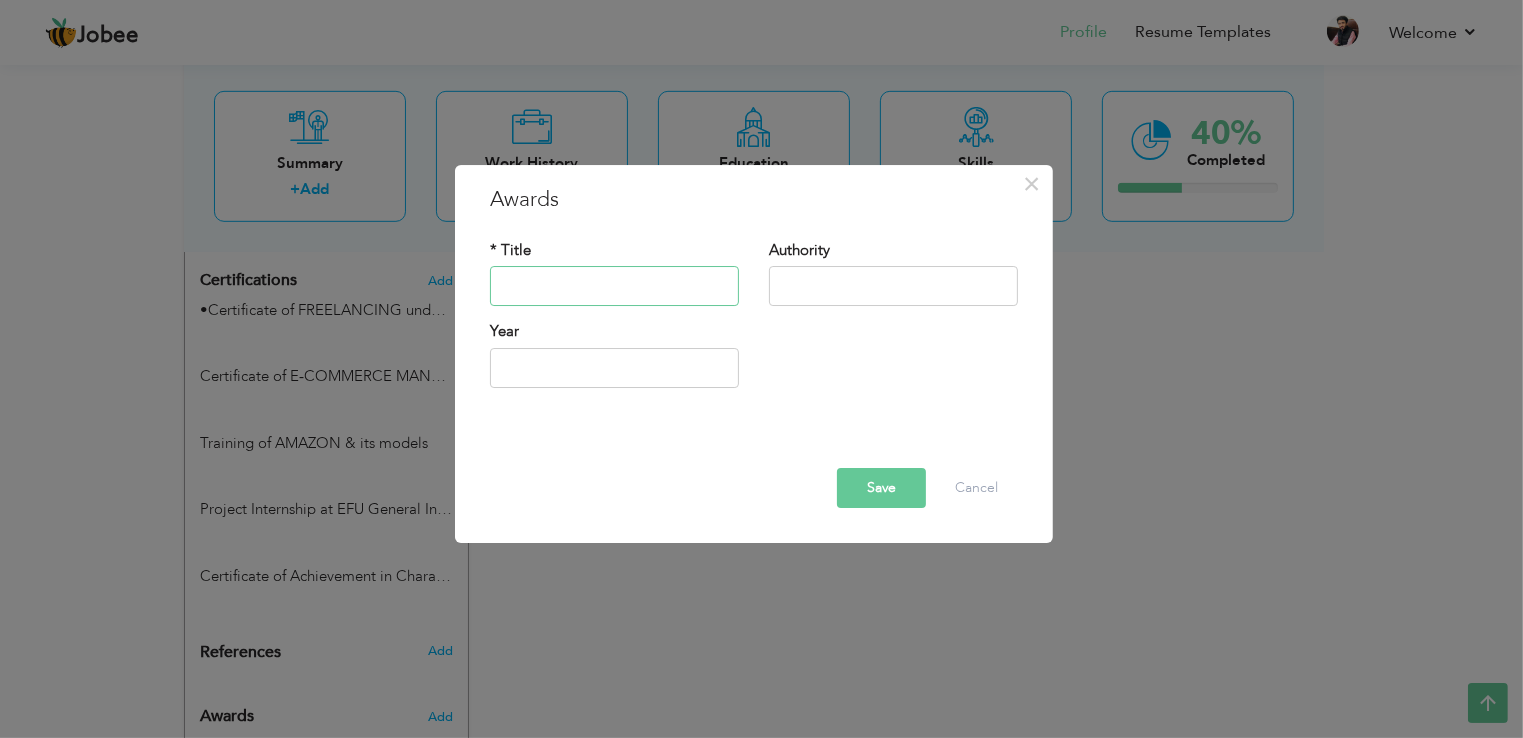 paste on "Secured Merit Scholarships  at College level" 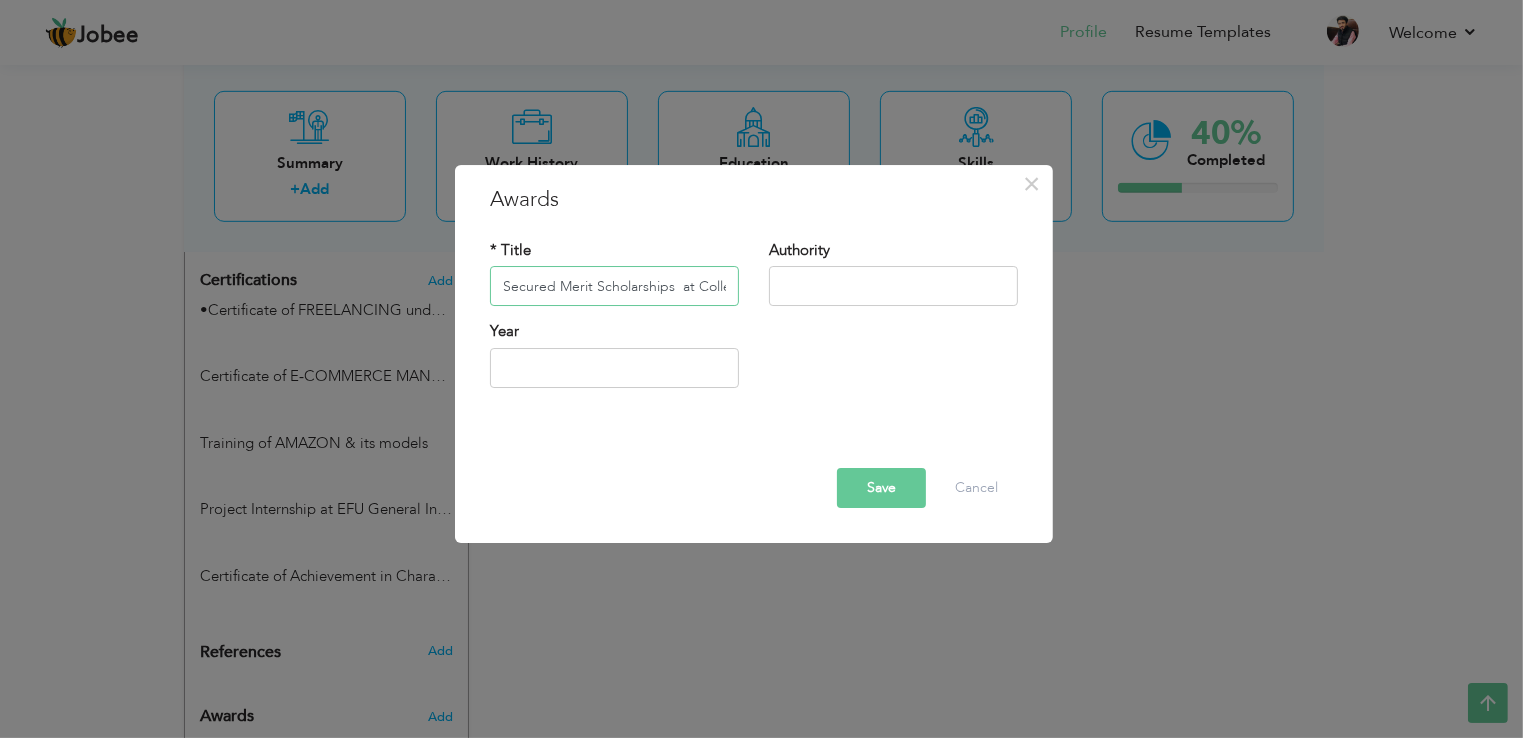 scroll, scrollTop: 0, scrollLeft: 48, axis: horizontal 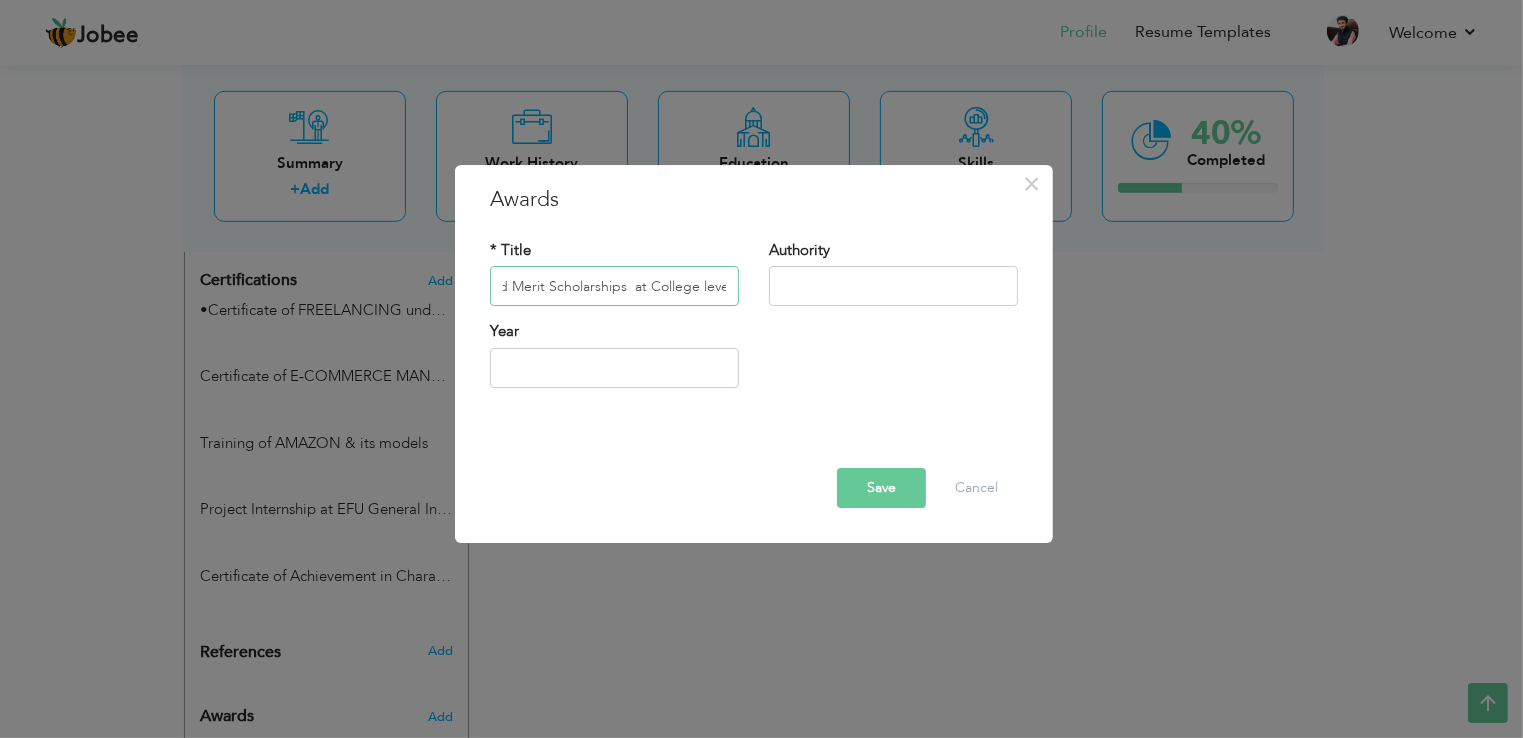 type on "Secured Merit Scholarships  at College level" 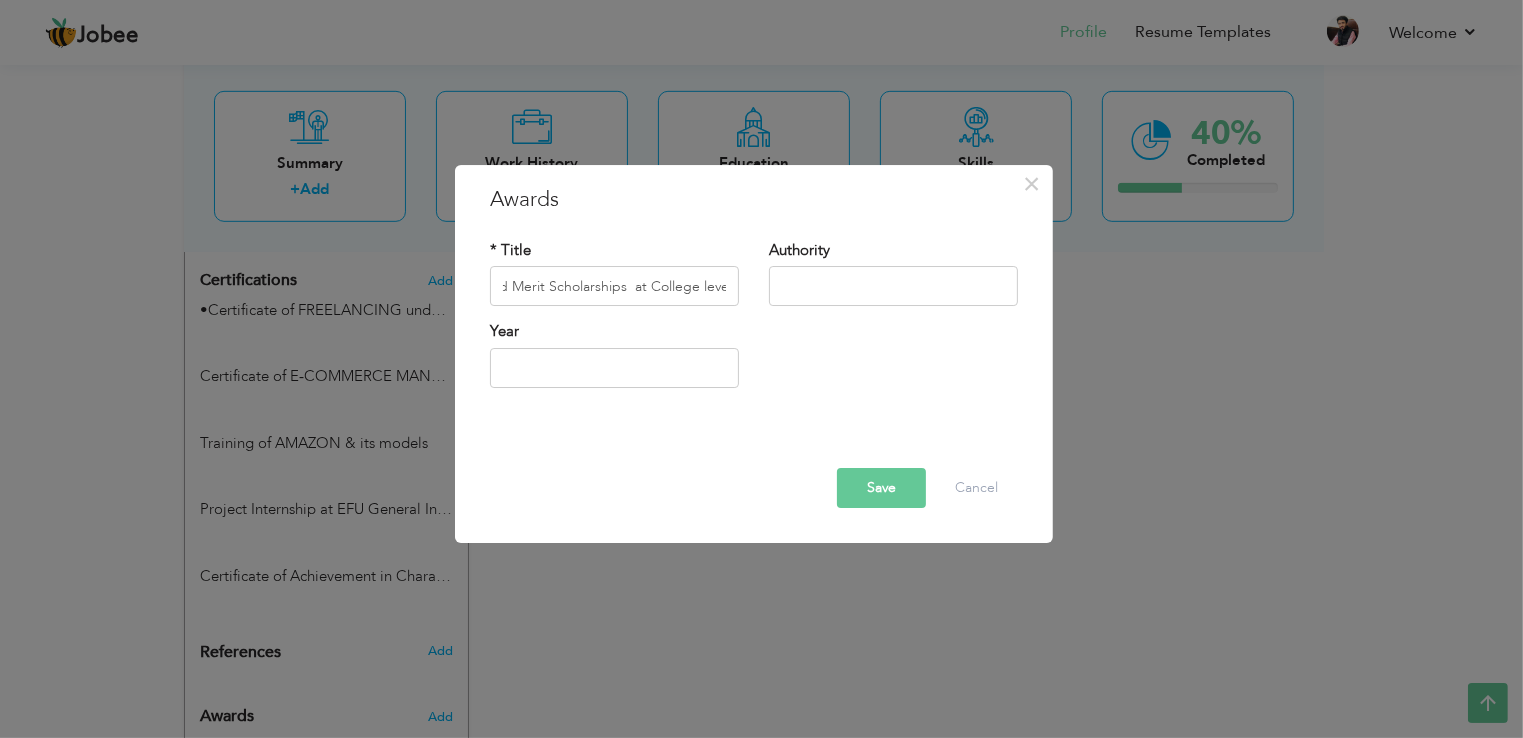 scroll, scrollTop: 0, scrollLeft: 0, axis: both 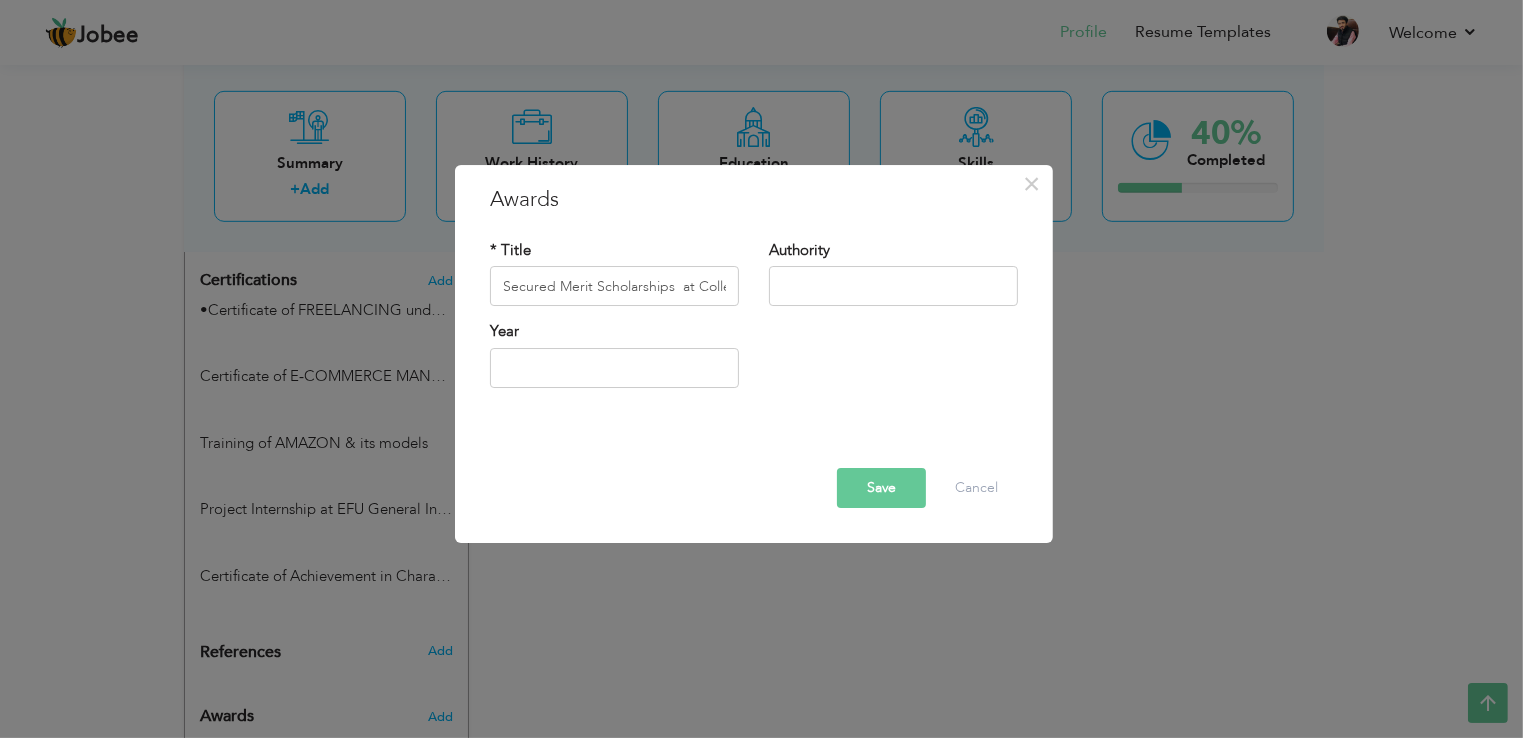 click on "Save" at bounding box center (881, 488) 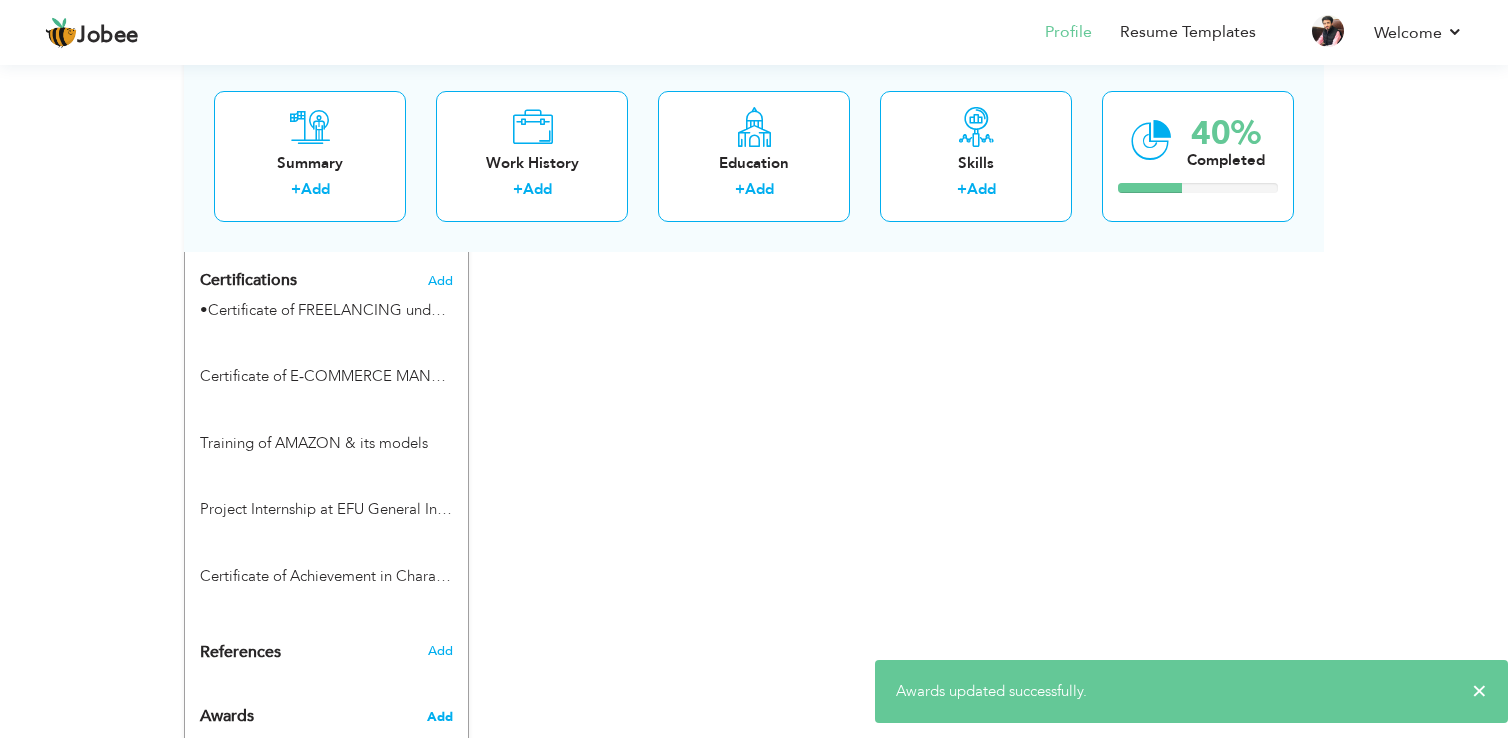 click on "Add" at bounding box center [440, 717] 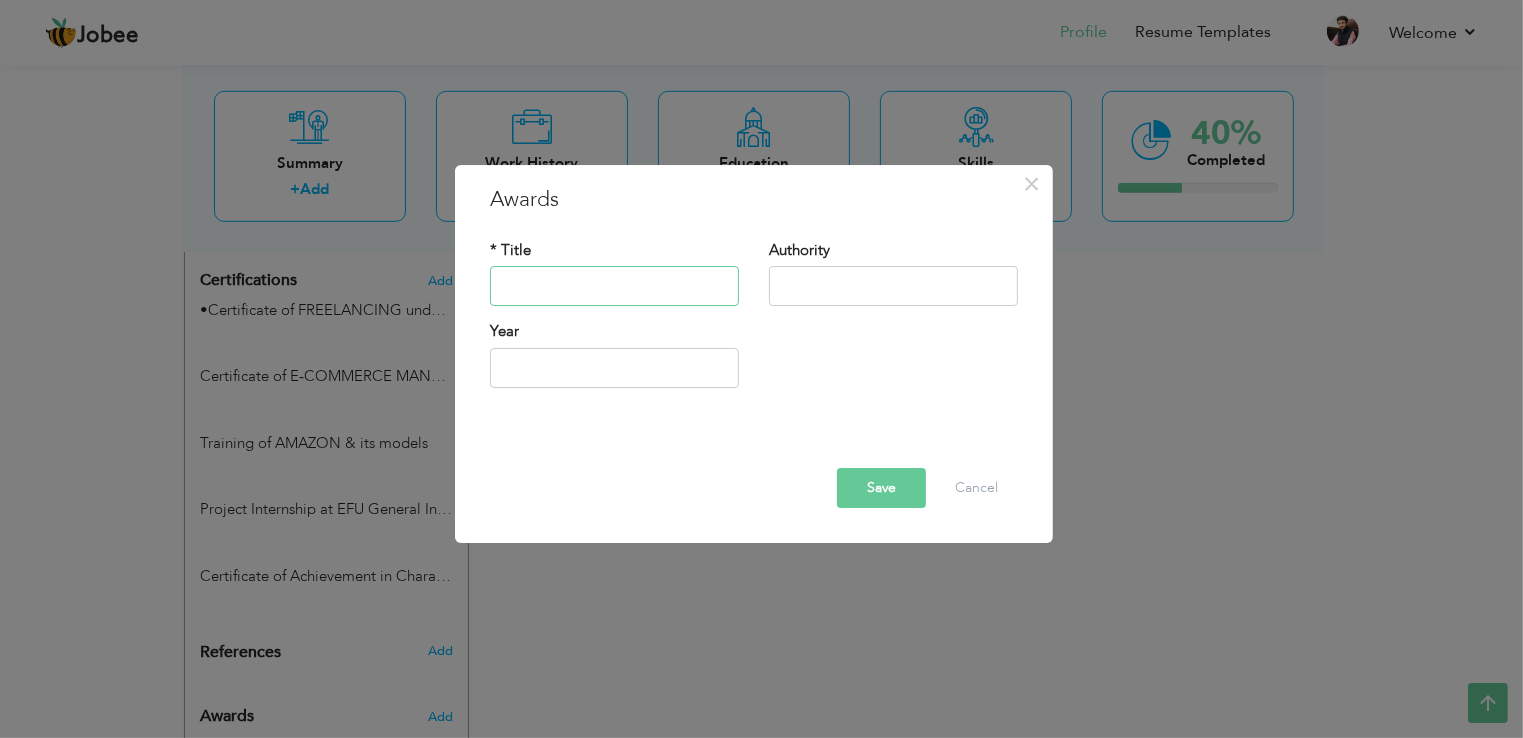 paste on "Rewarded Merit  Scholarships for  maintaining good CGPA in  Bachelors." 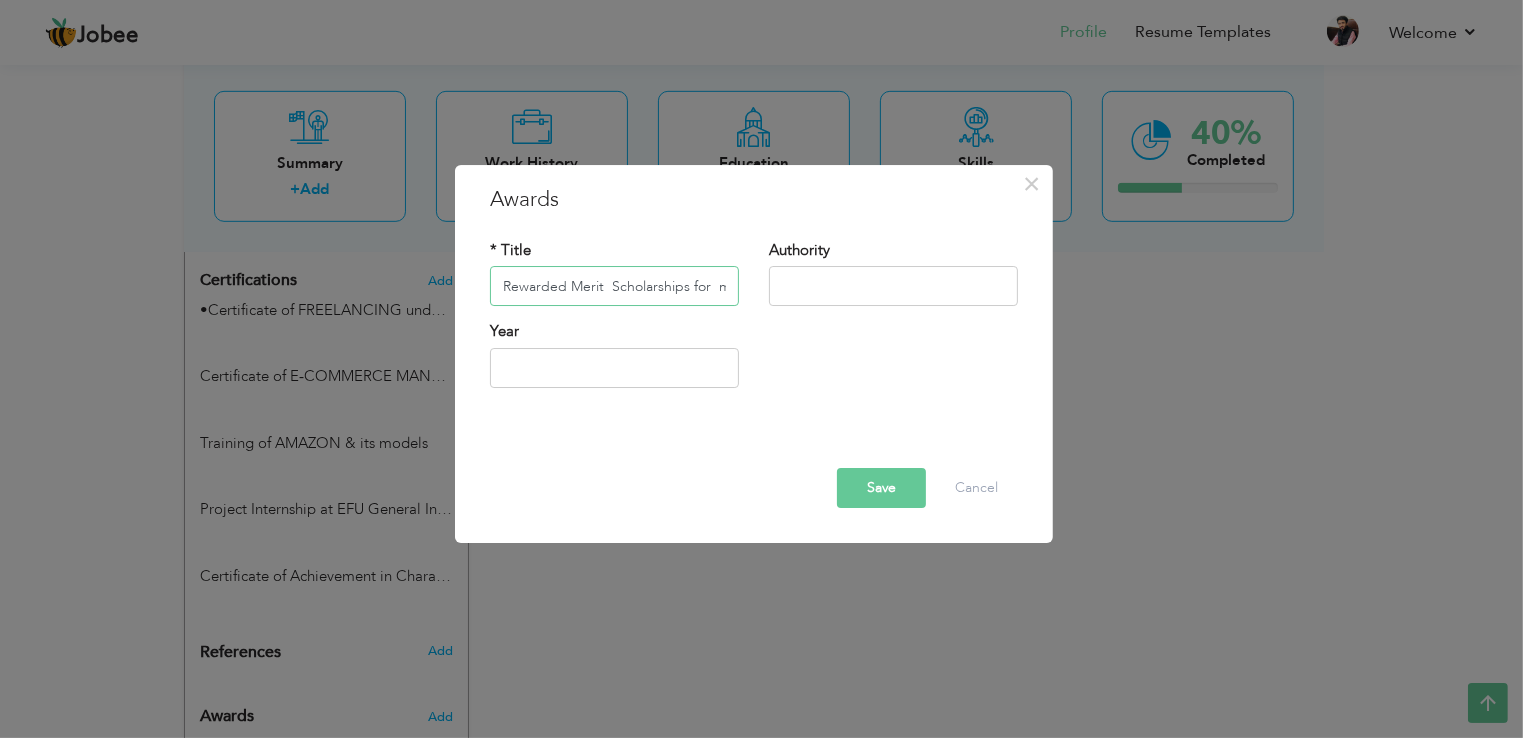 scroll, scrollTop: 0, scrollLeft: 225, axis: horizontal 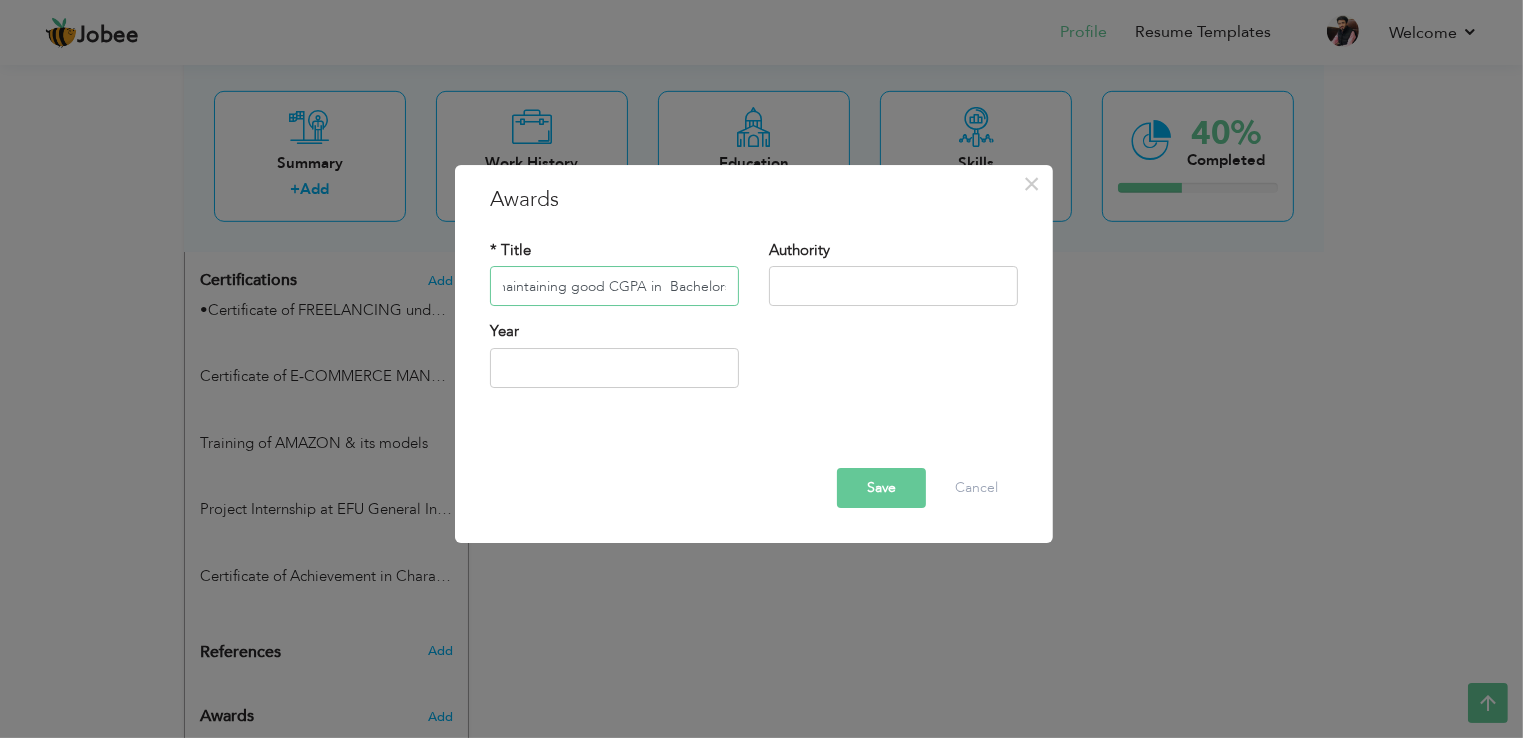 type on "Rewarded Merit  Scholarships for  maintaining good CGPA in  Bachelors." 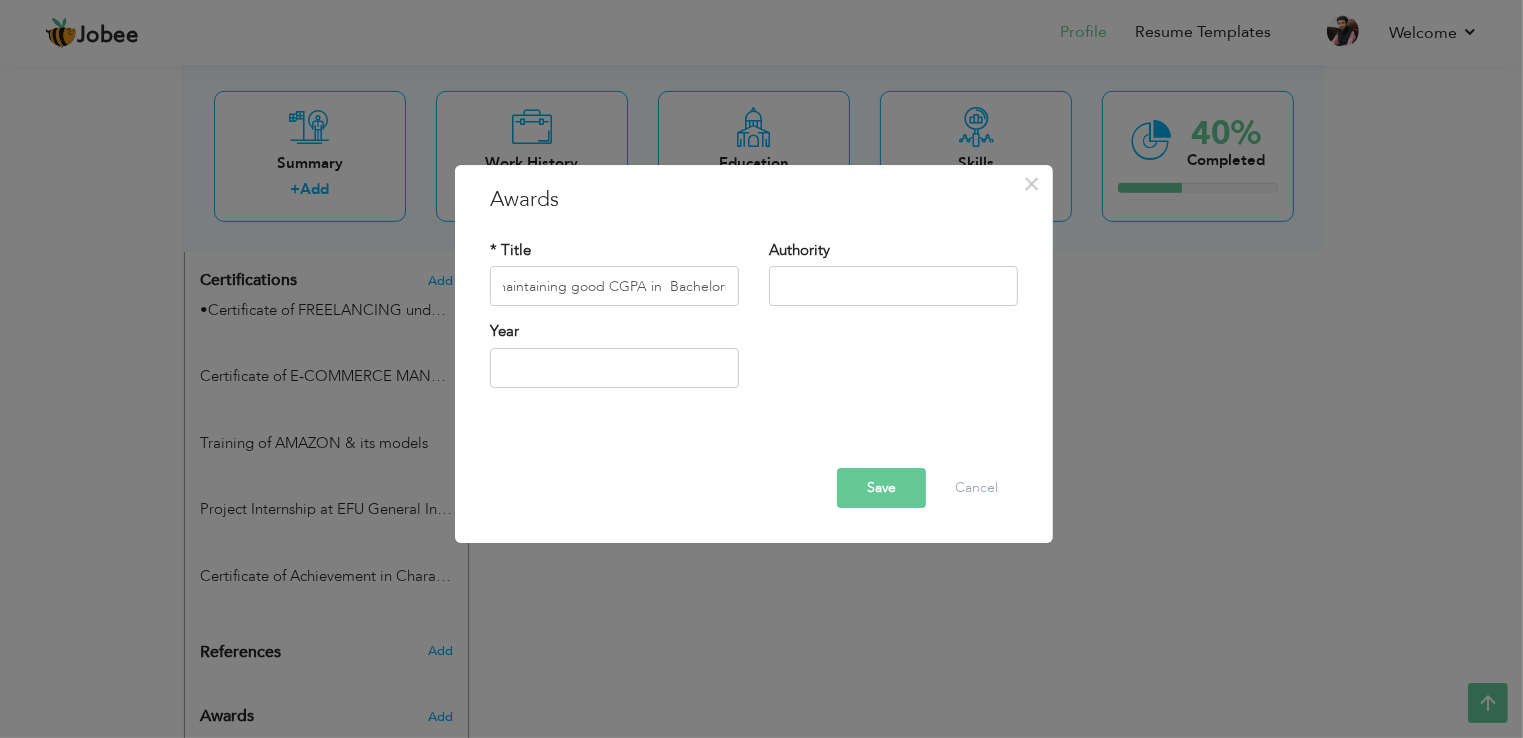 click on "Save" at bounding box center [881, 488] 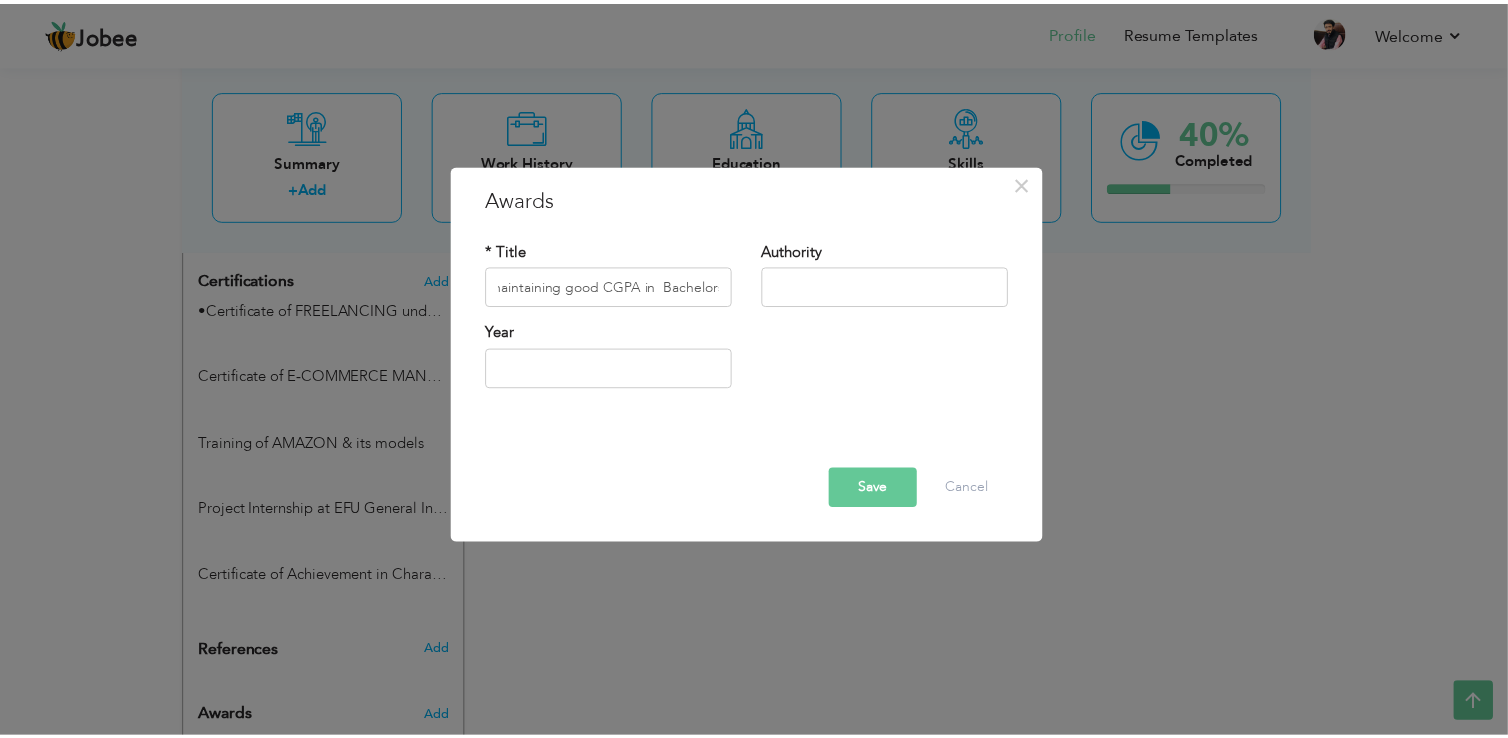 scroll, scrollTop: 0, scrollLeft: 0, axis: both 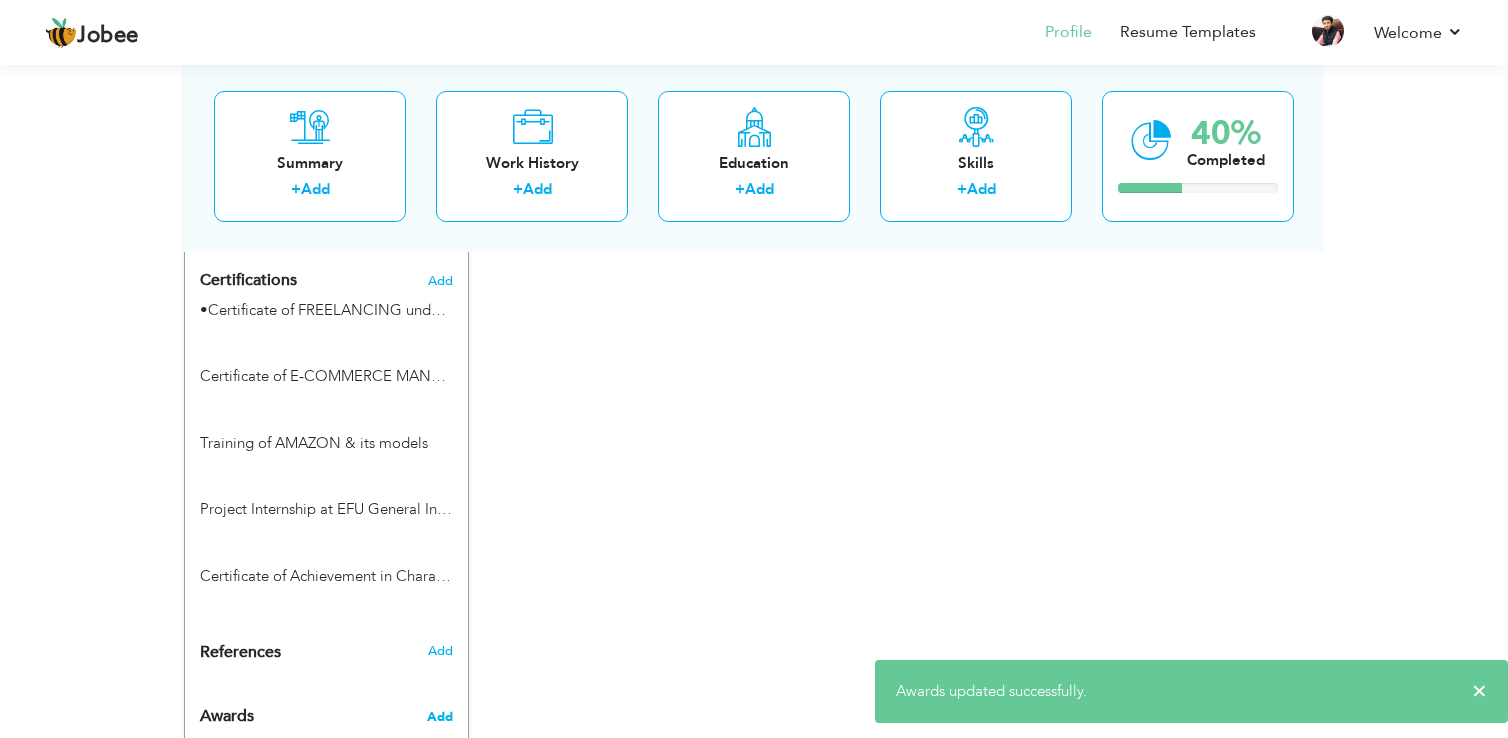 click on "Add" at bounding box center (440, 717) 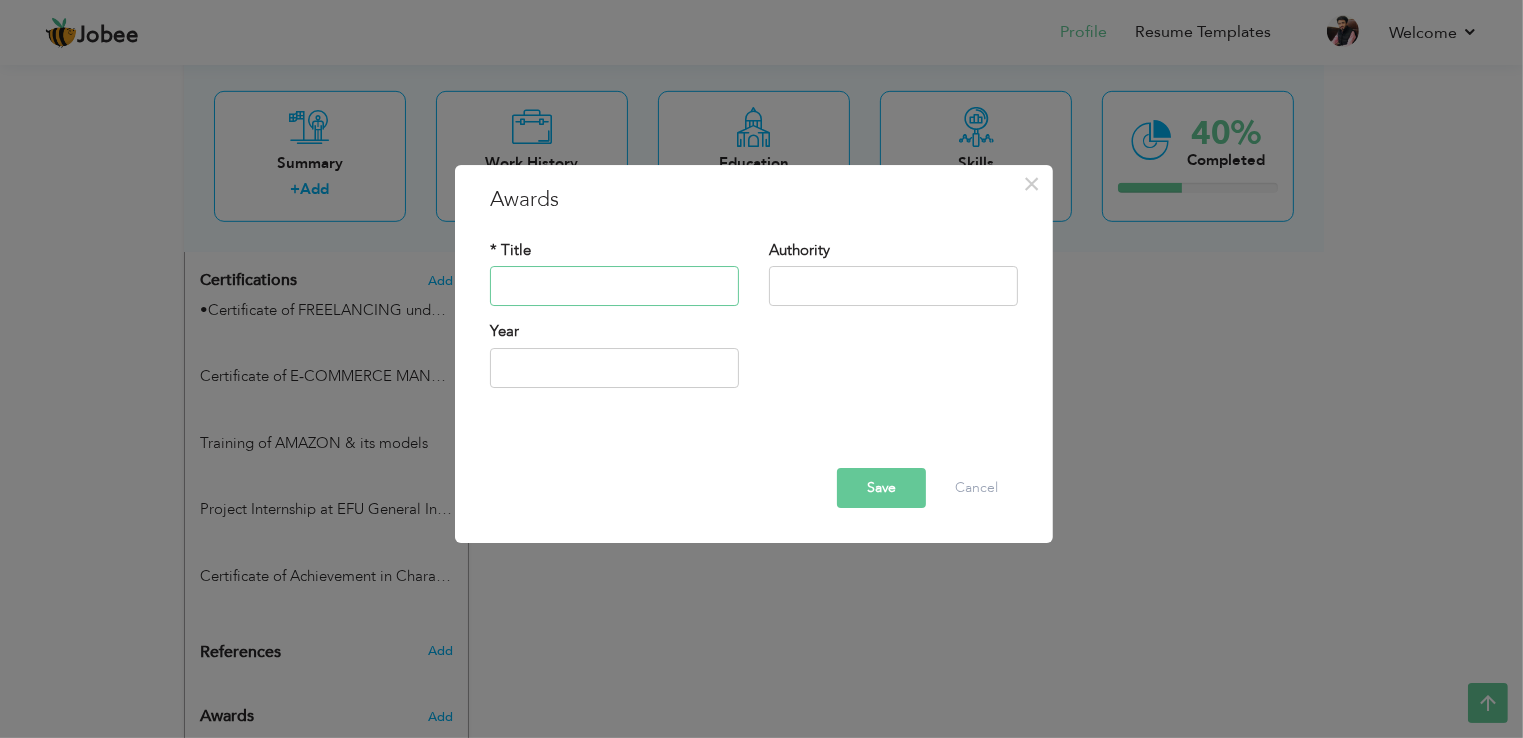 paste on "Prime Minister's Laptop  recipient." 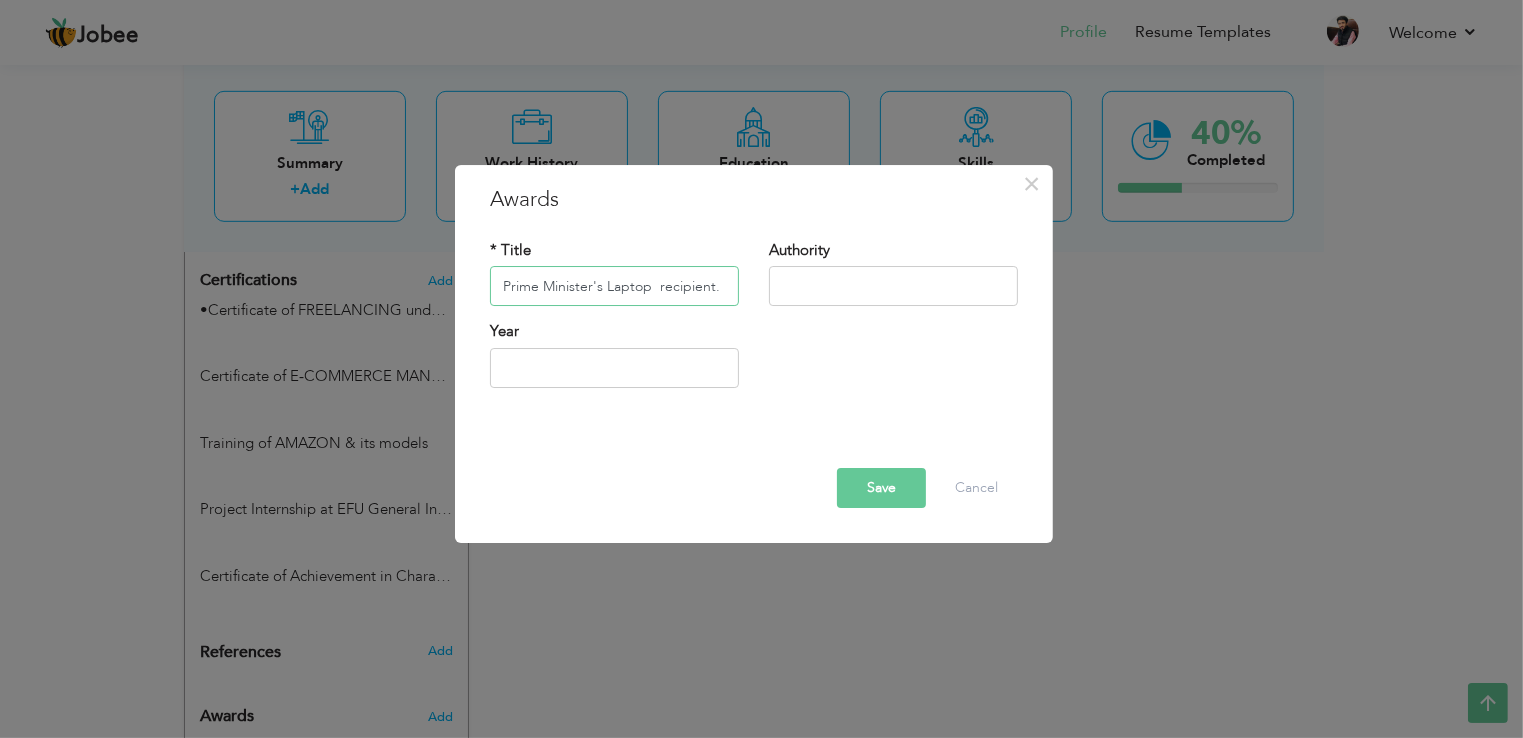 type on "Prime Minister's Laptop  recipient." 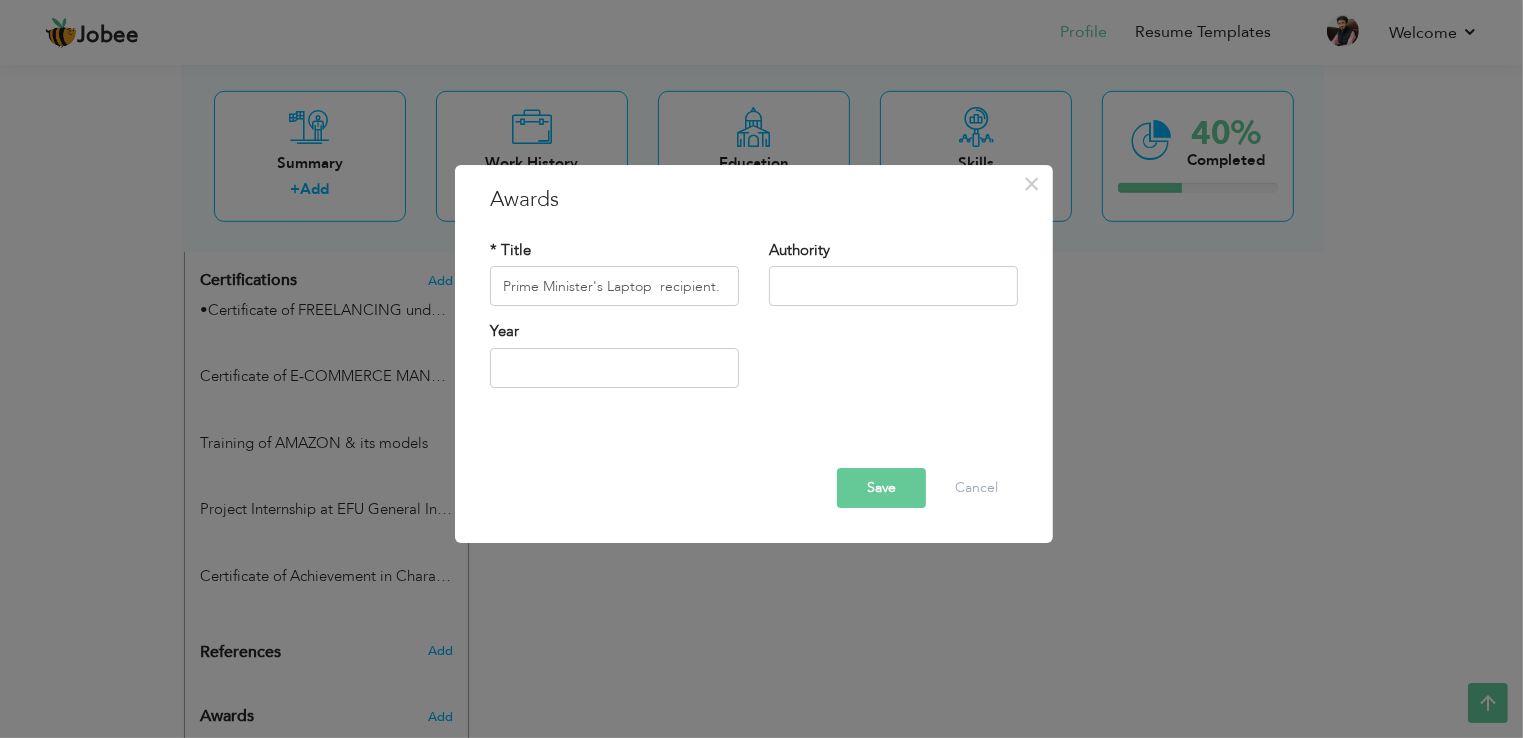 click on "Save" at bounding box center [881, 488] 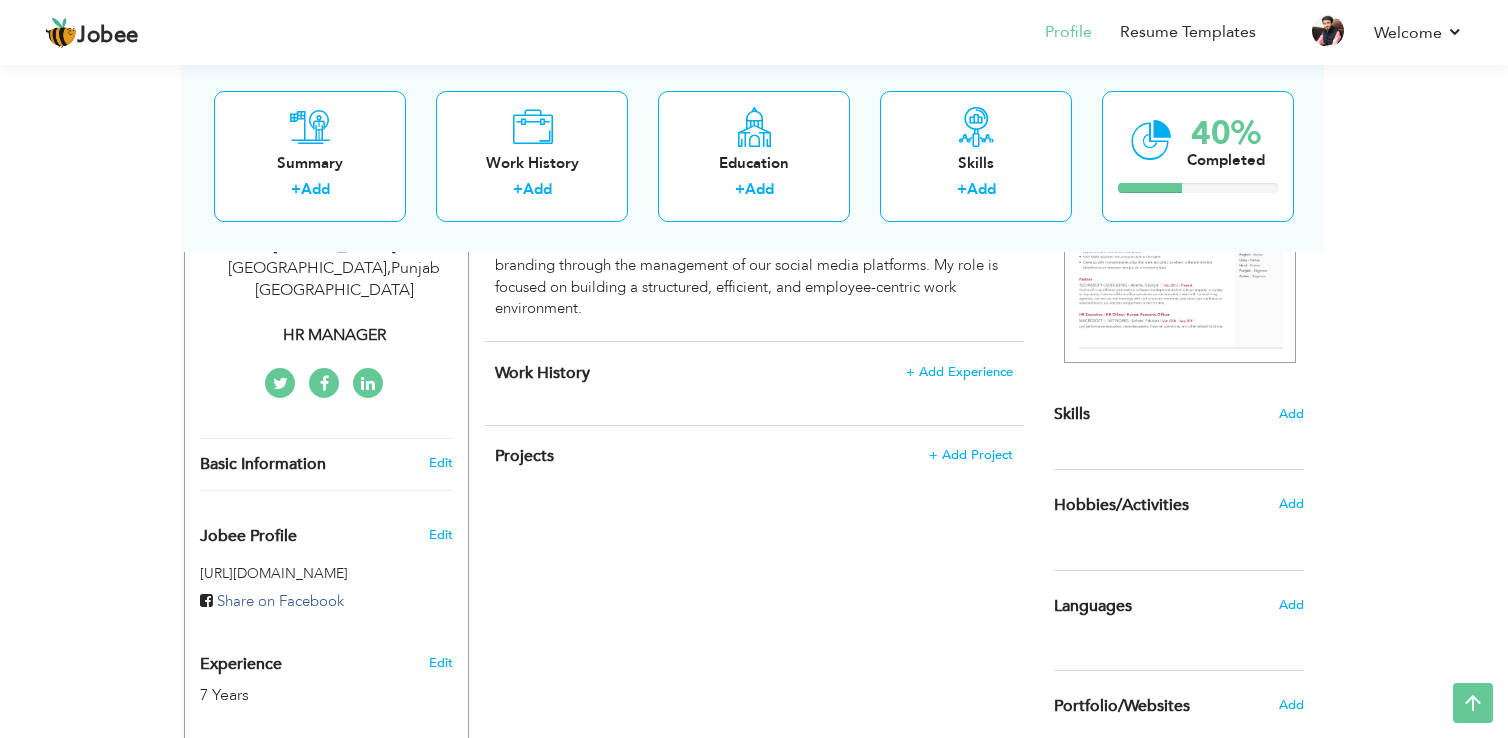 scroll, scrollTop: 377, scrollLeft: 0, axis: vertical 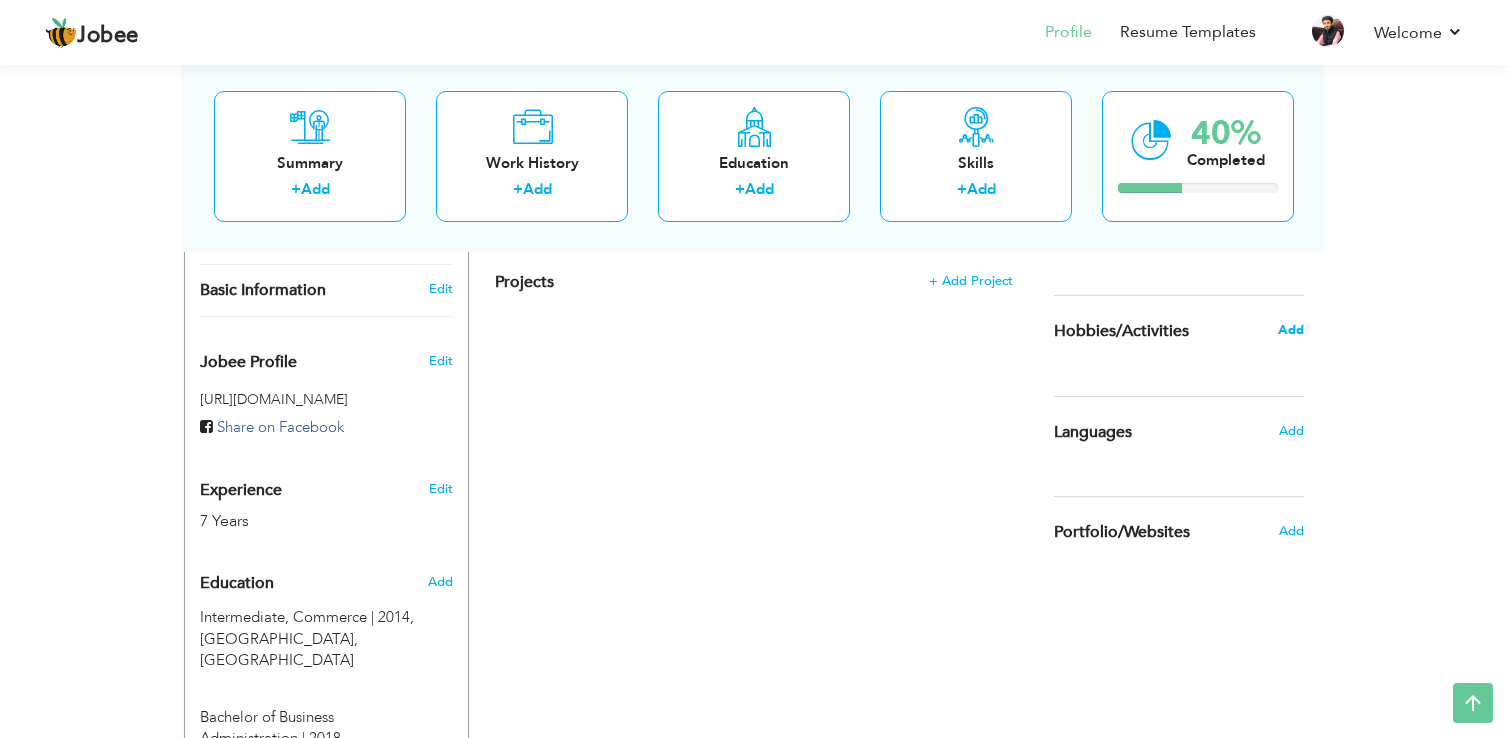 click on "Add" at bounding box center (1291, 330) 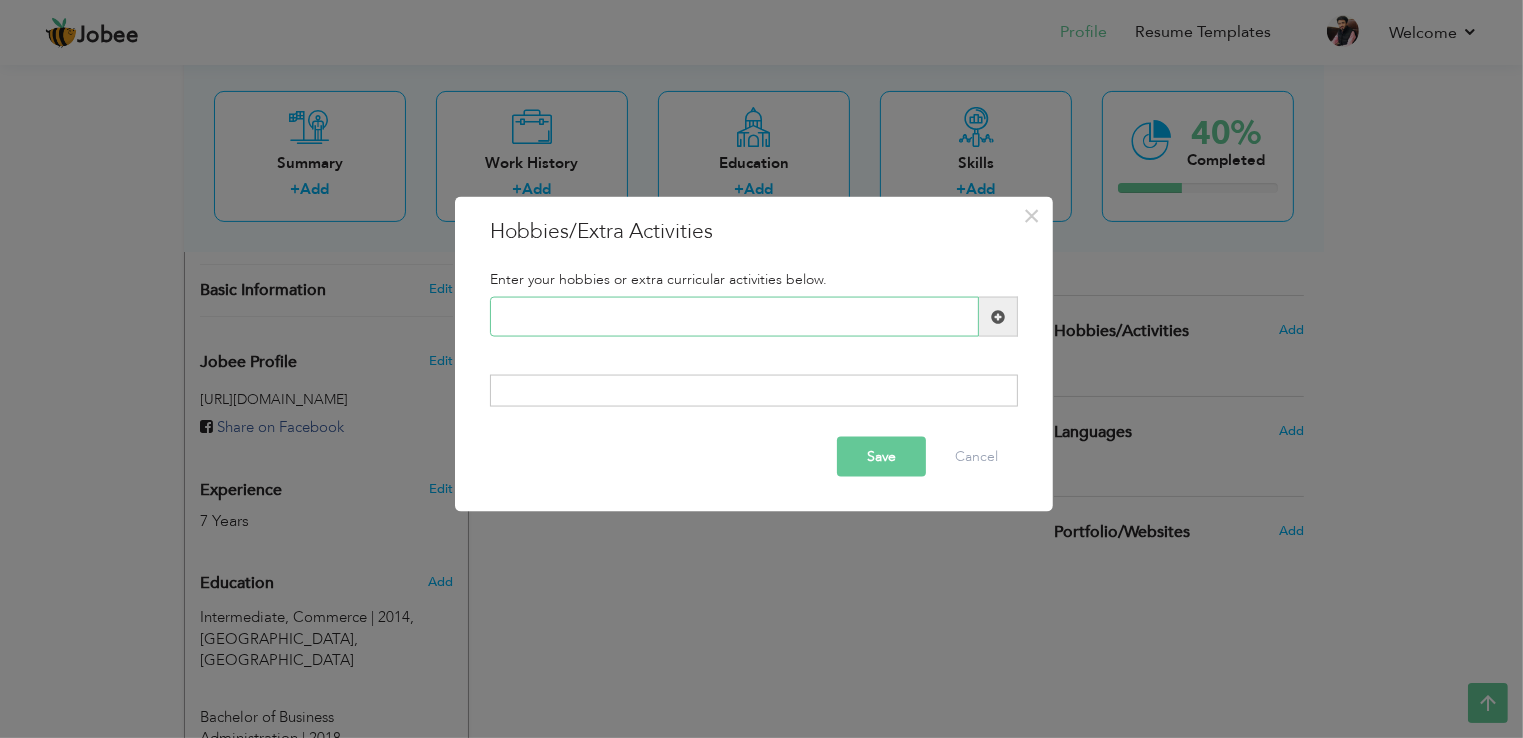 click at bounding box center (734, 317) 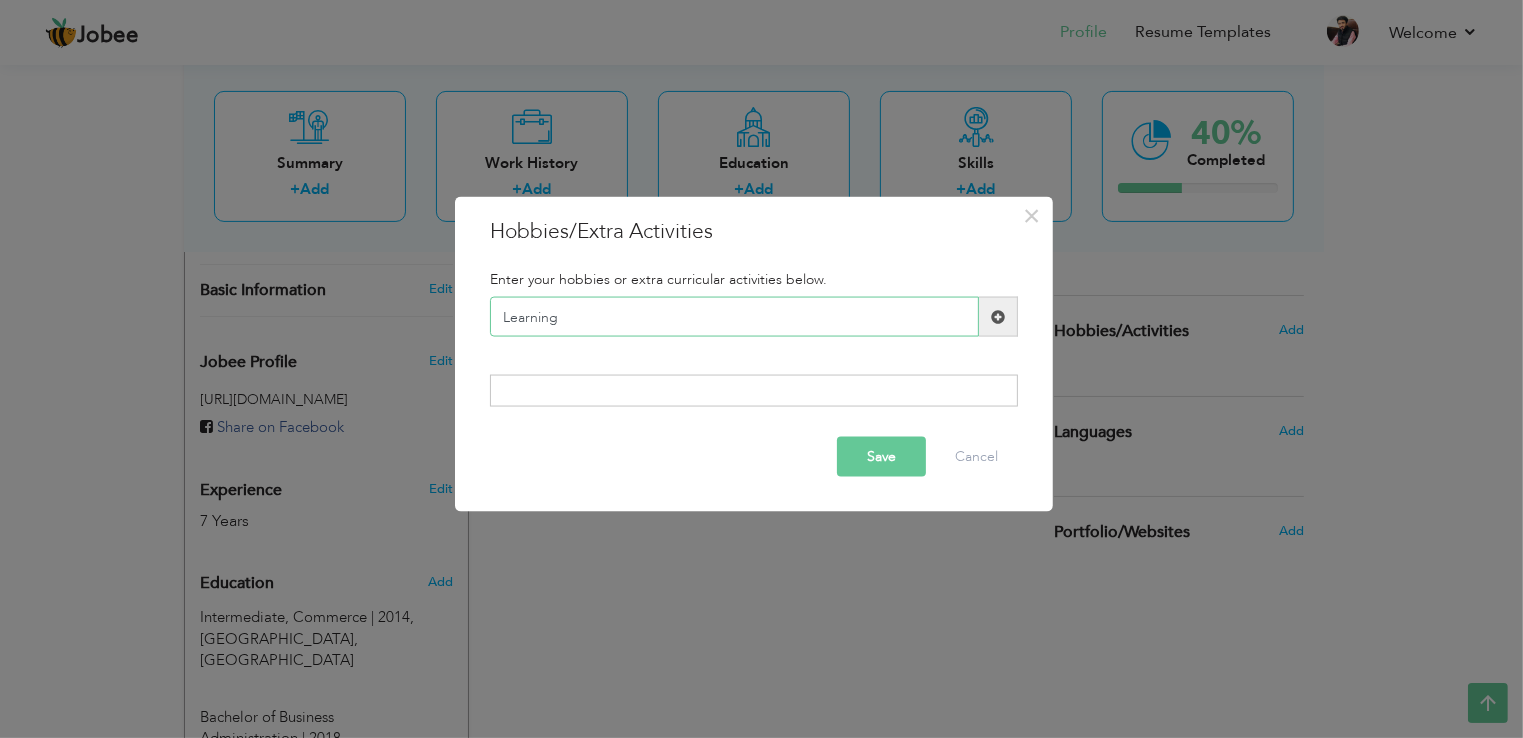 type on "Learning" 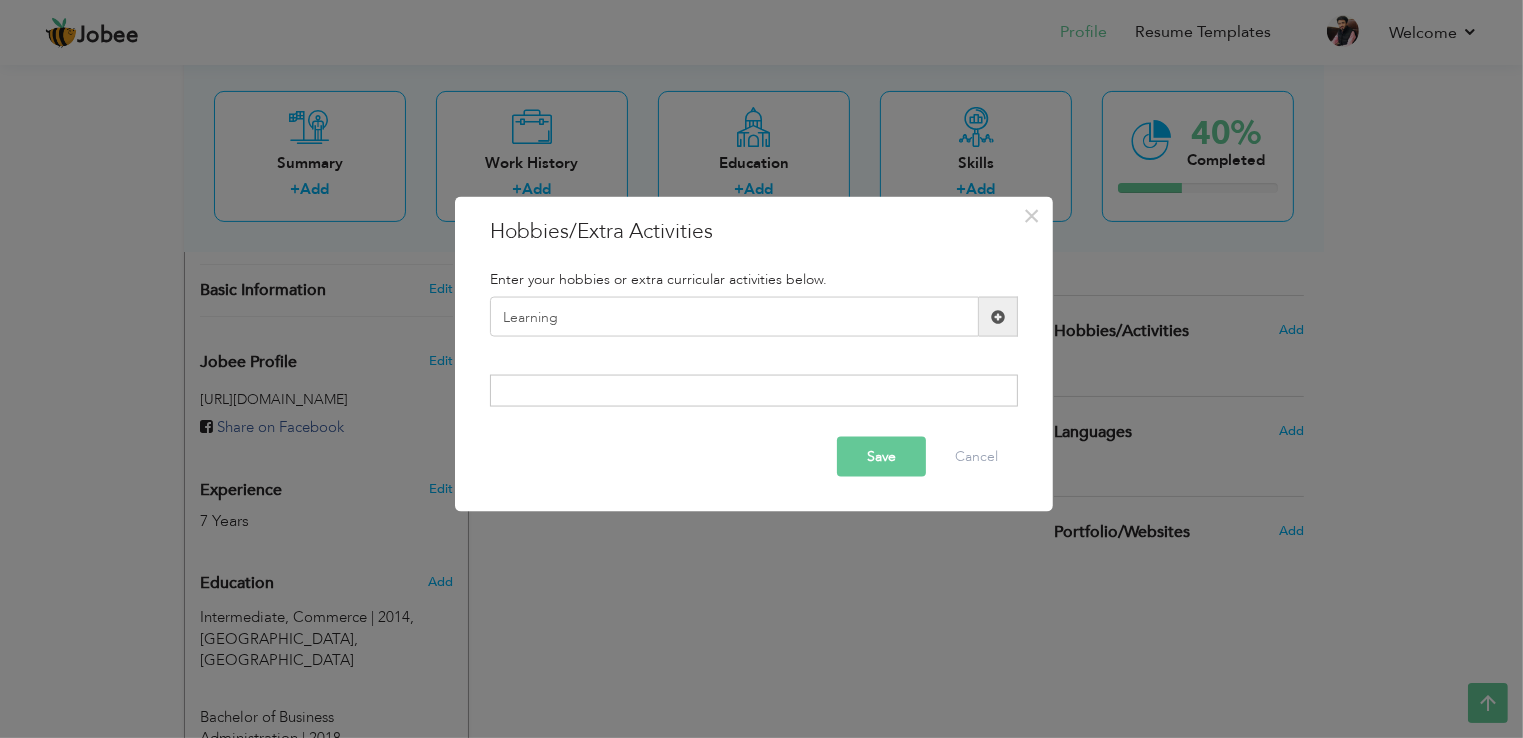 click on "Save" at bounding box center [881, 456] 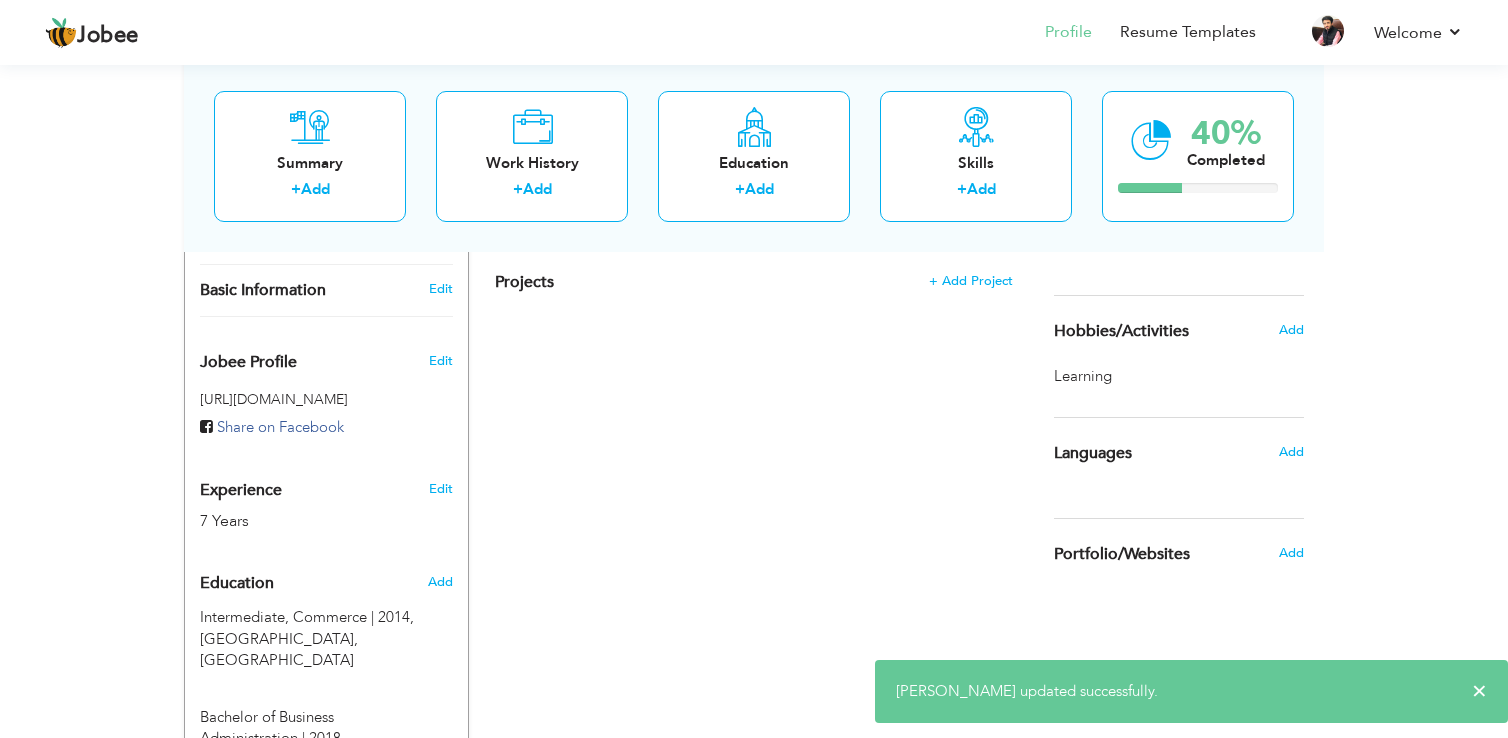 click on "Add" at bounding box center [1295, 330] 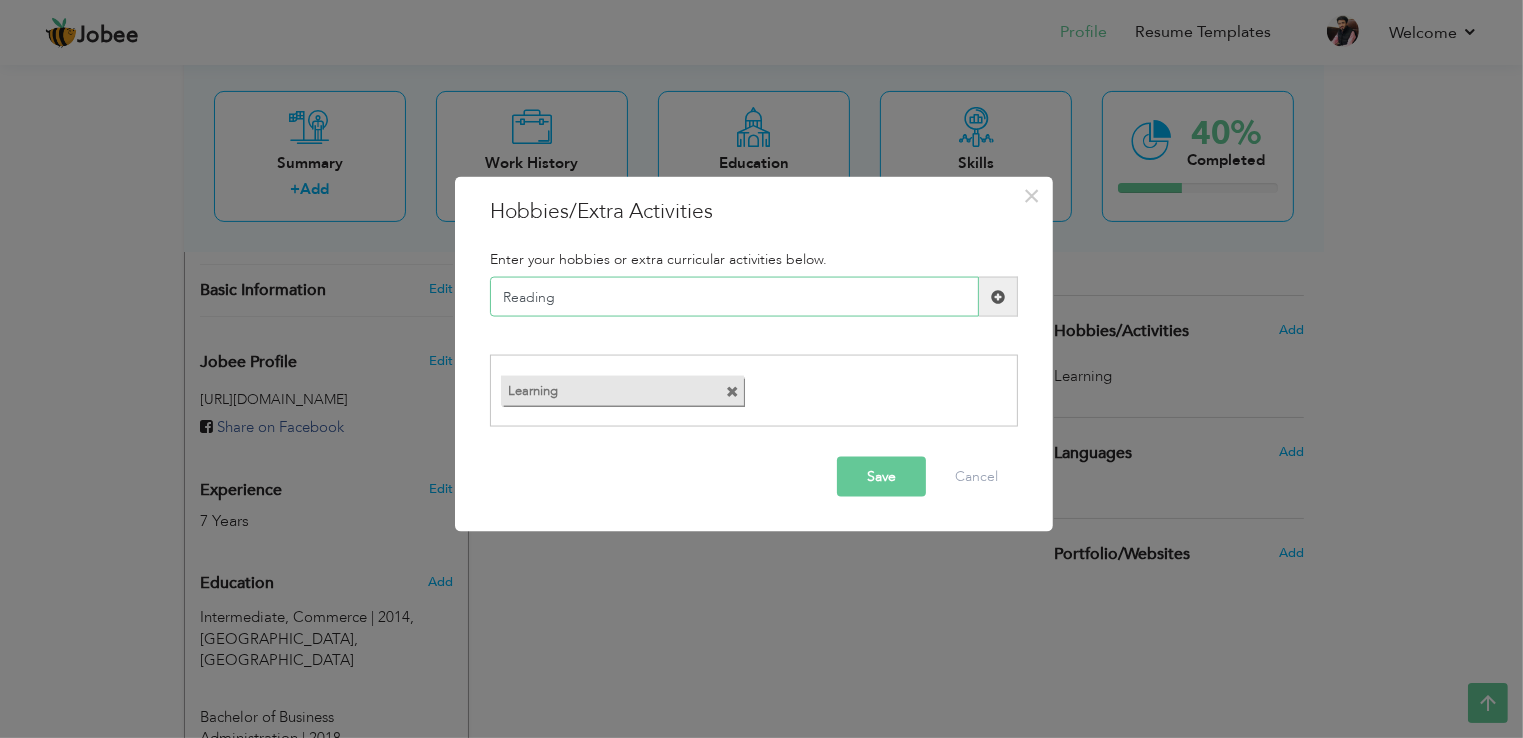 type on "Reading" 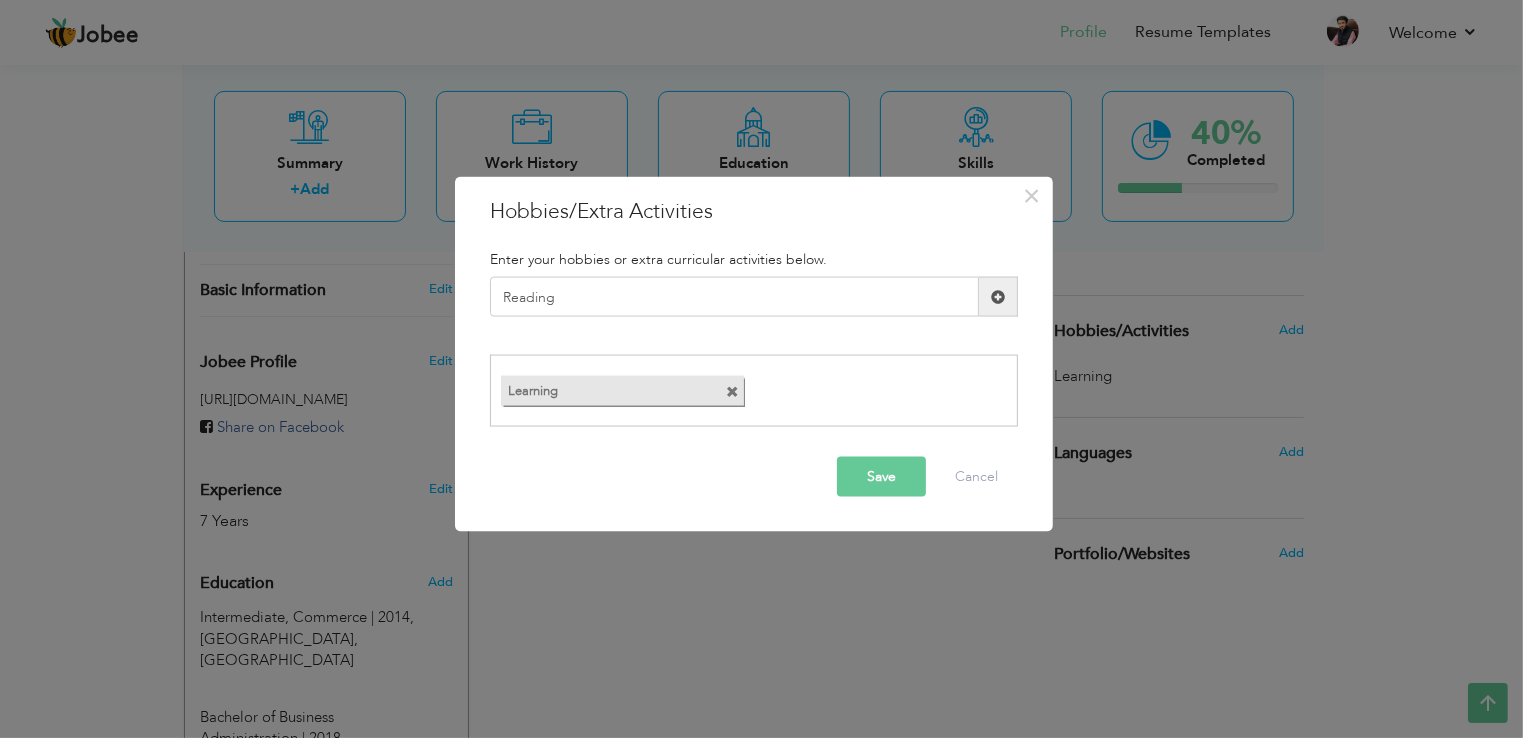 click at bounding box center [998, 296] 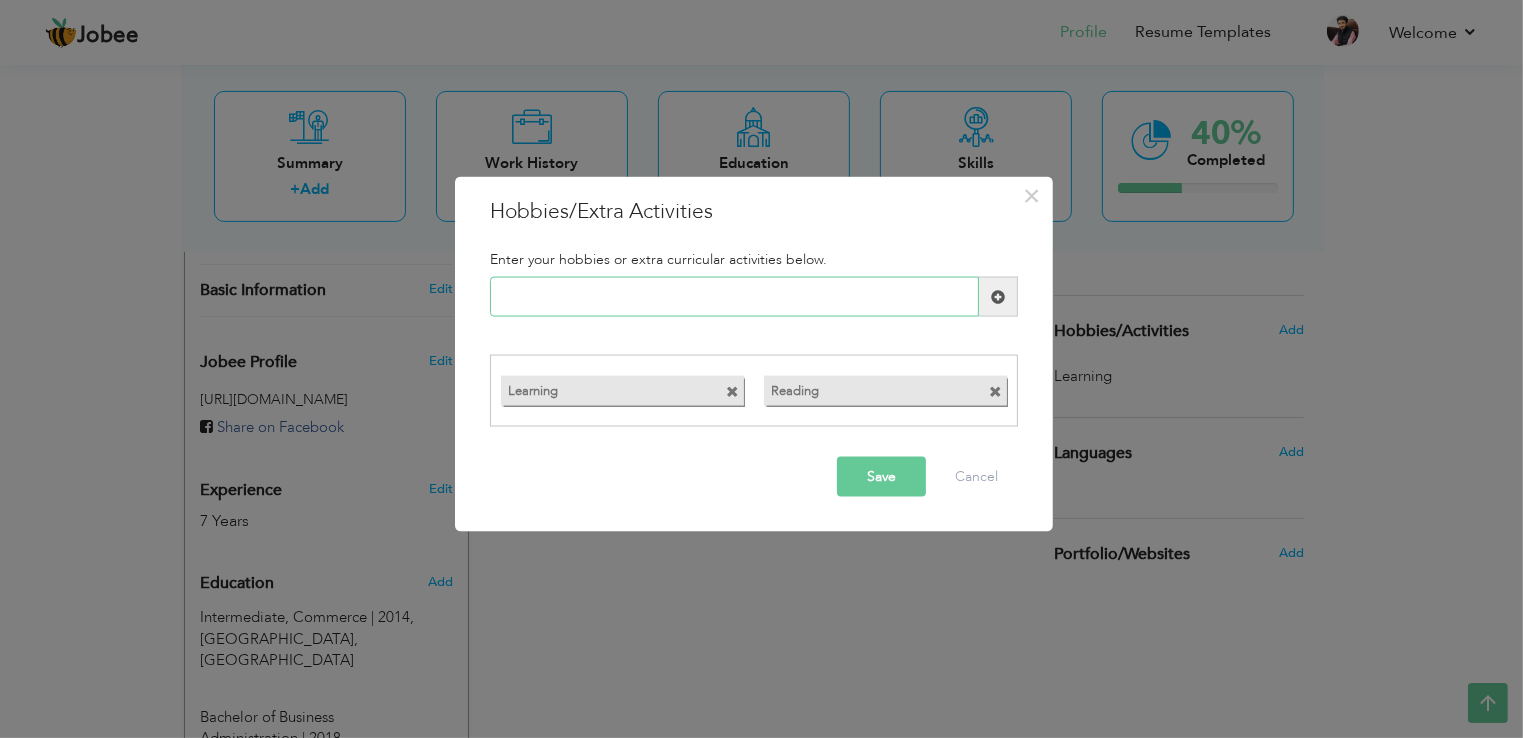 click at bounding box center [734, 297] 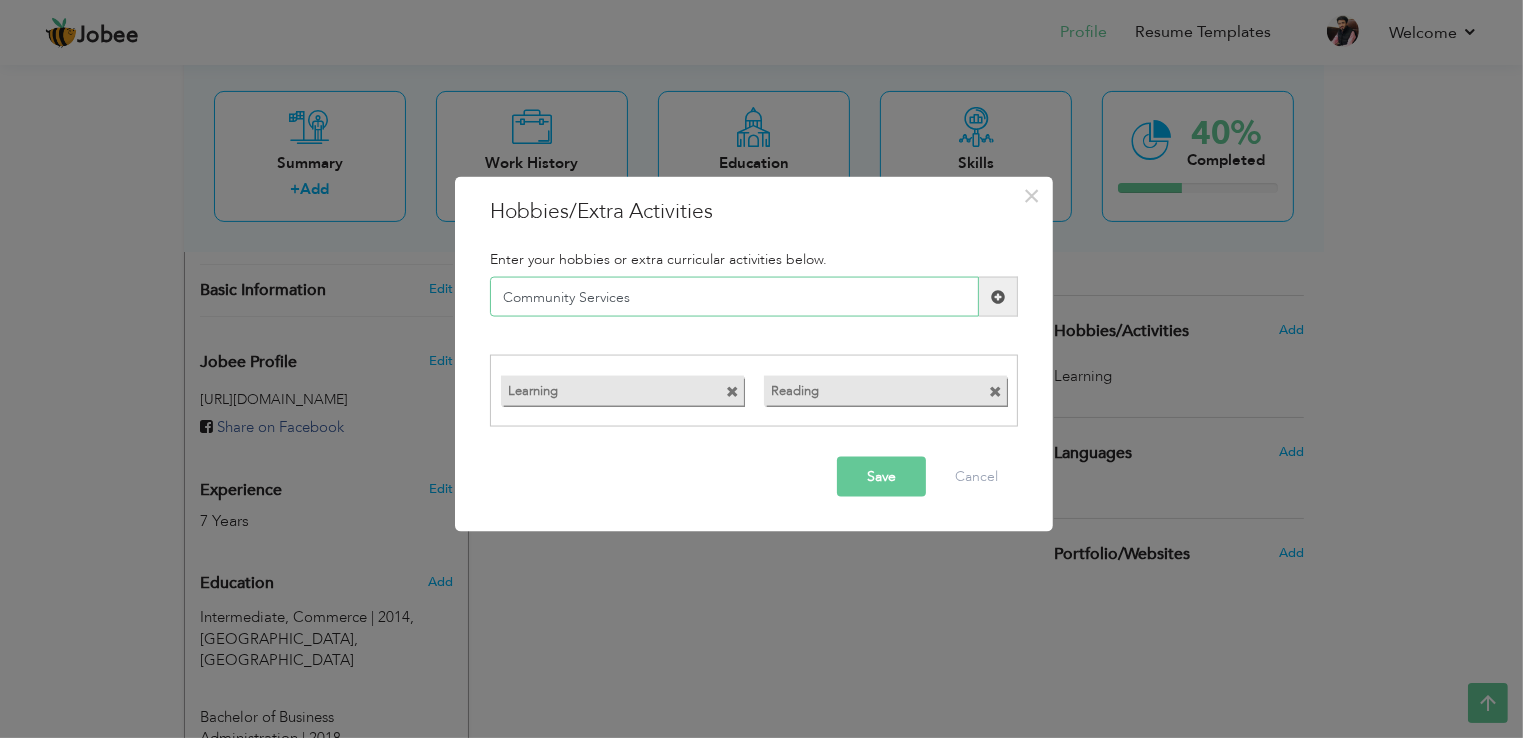 type on "Community Services" 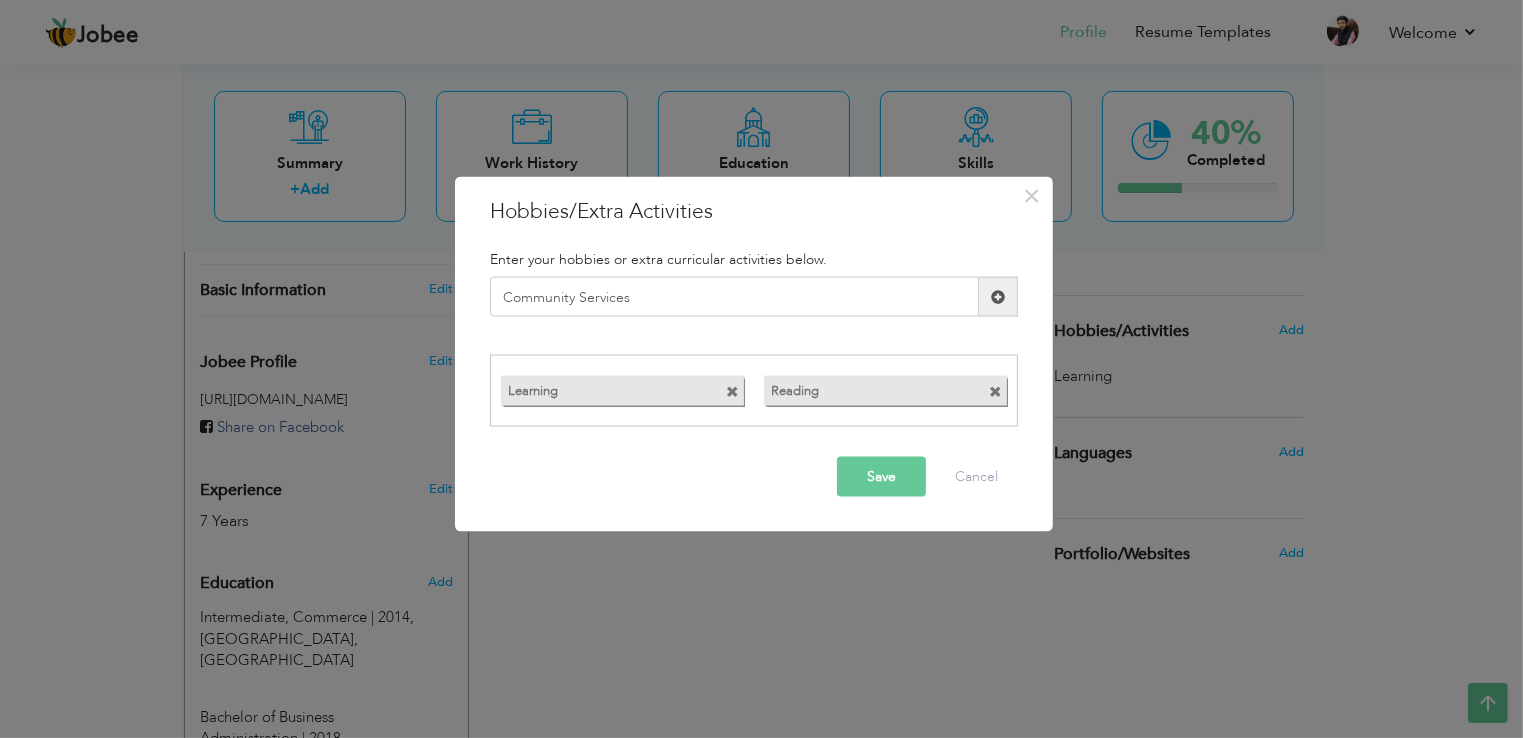 click on "Save
Cancel" at bounding box center (754, 476) 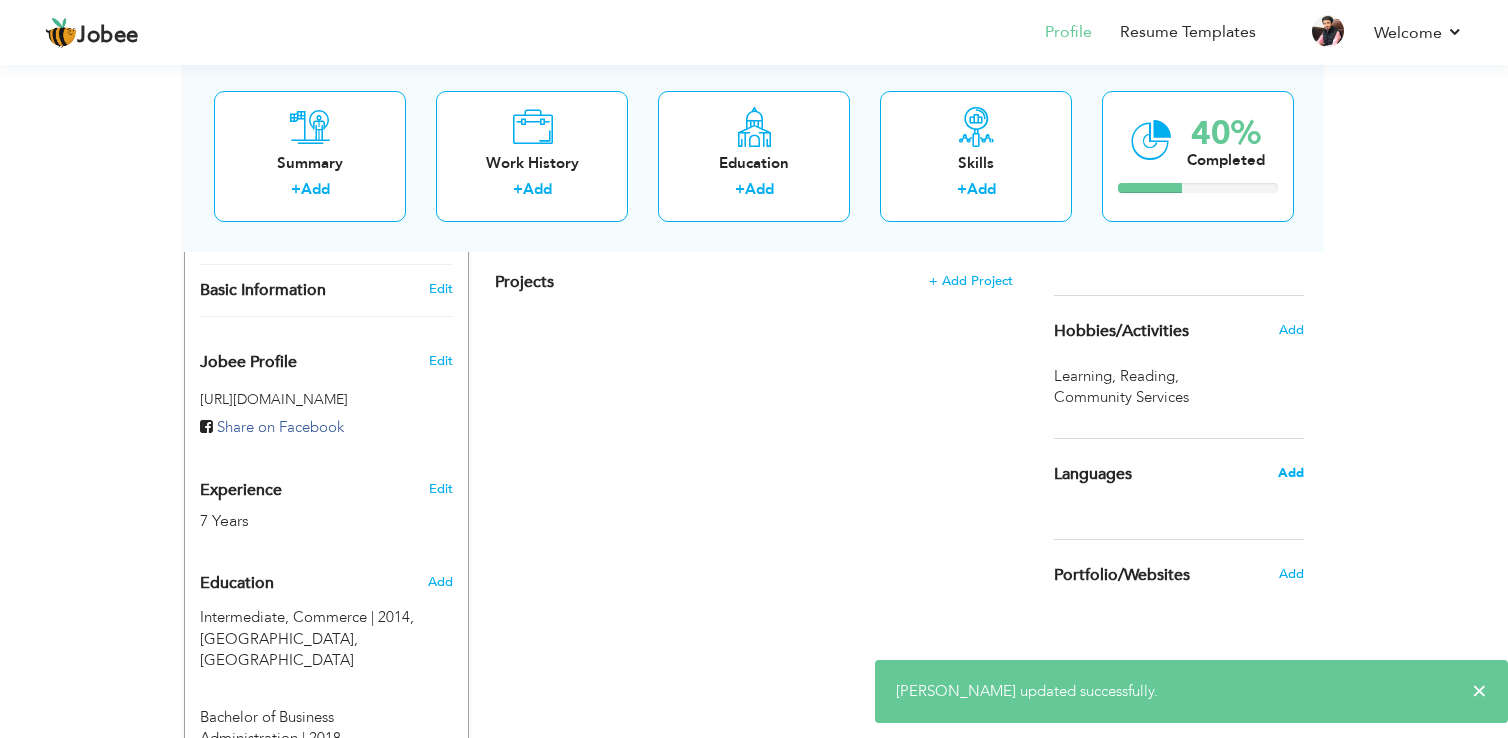 click on "Add" at bounding box center (1291, 473) 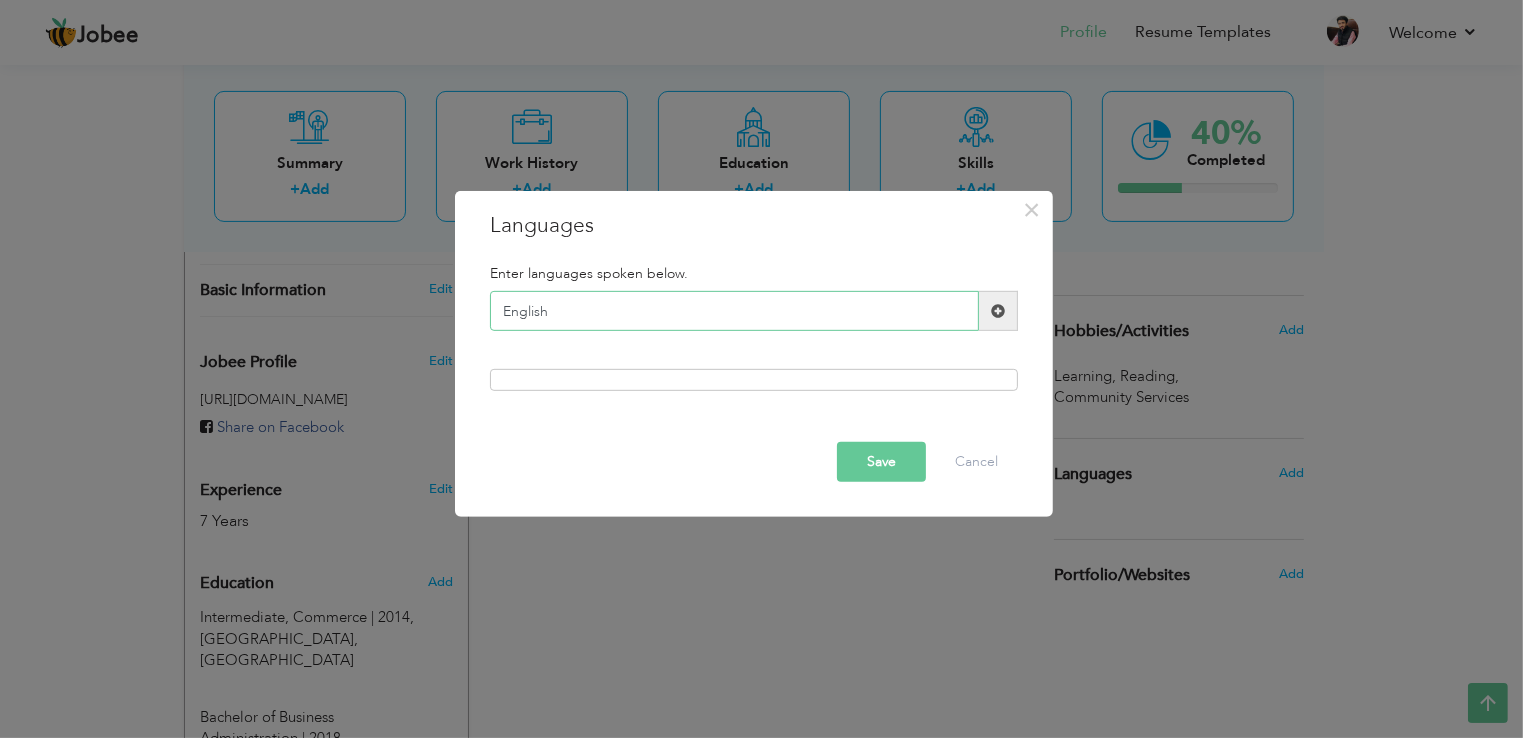 type on "English" 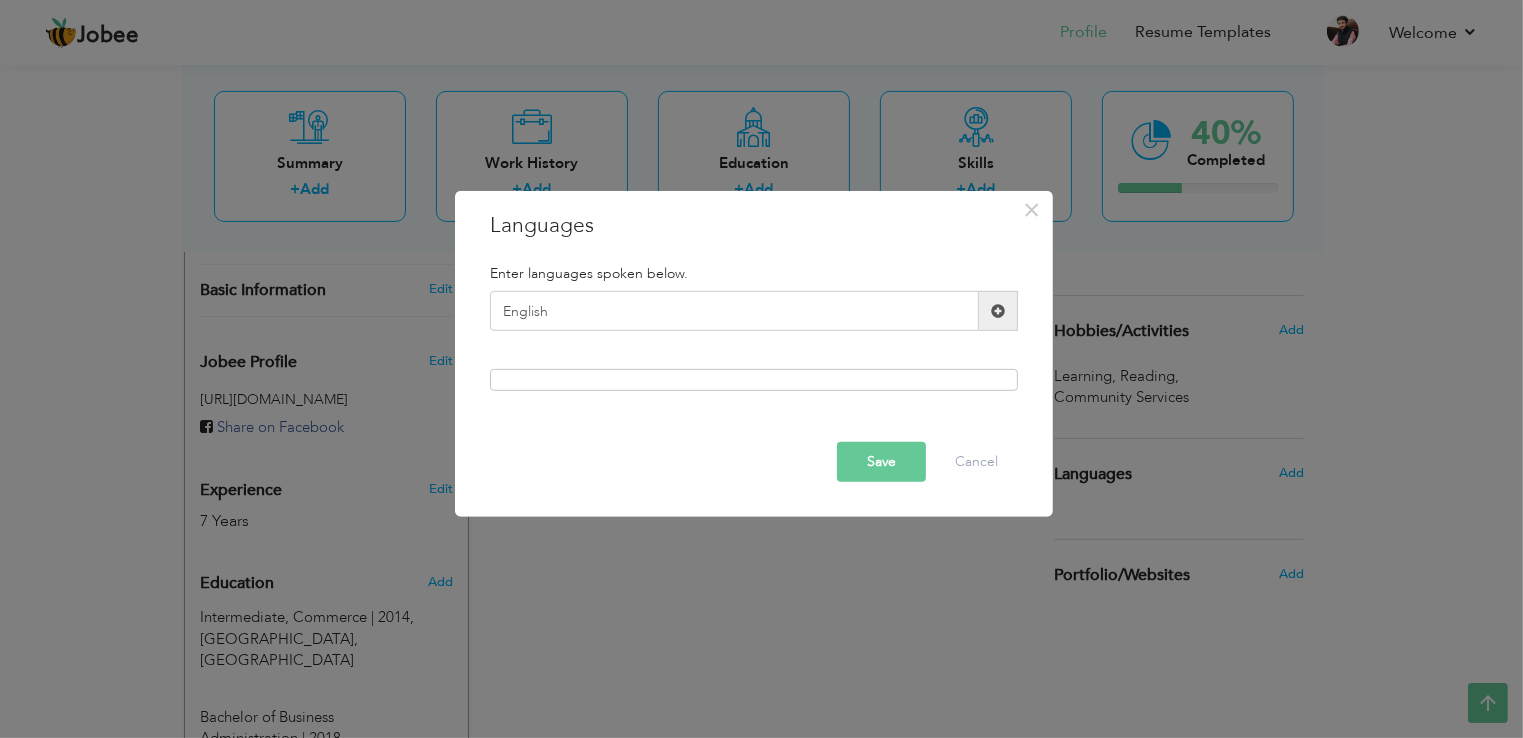 click at bounding box center [998, 311] 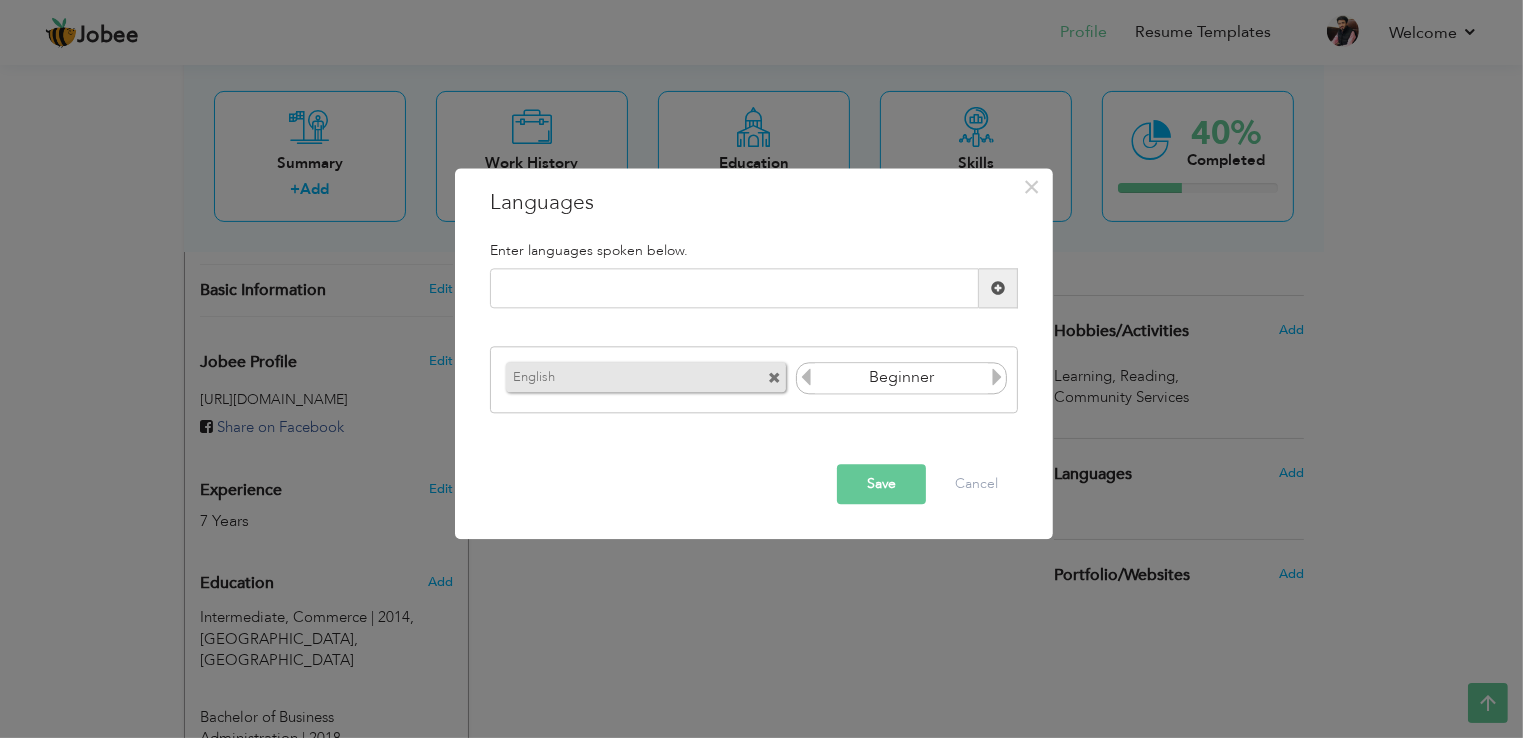 click on "Please enter a valid language." at bounding box center (754, 297) 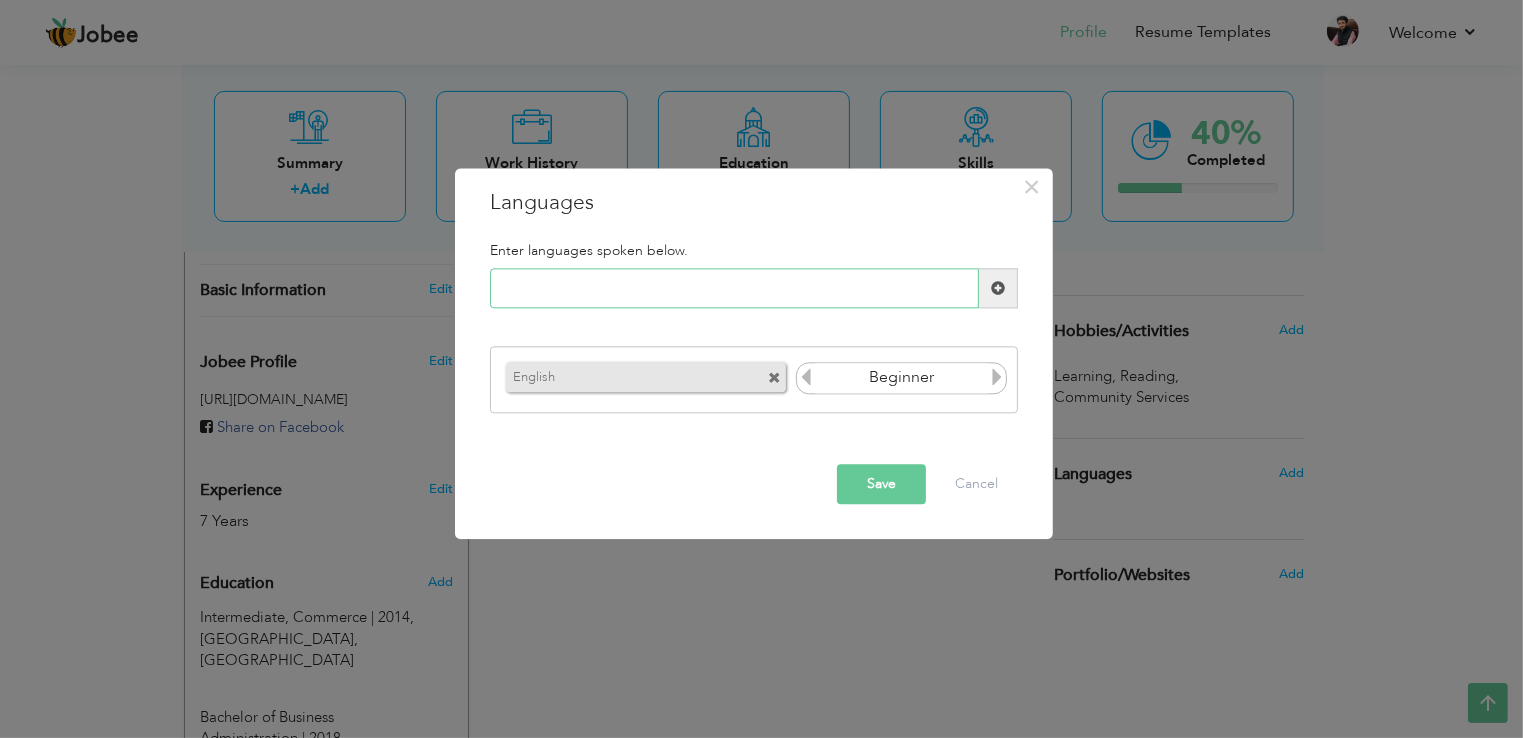 click at bounding box center (734, 289) 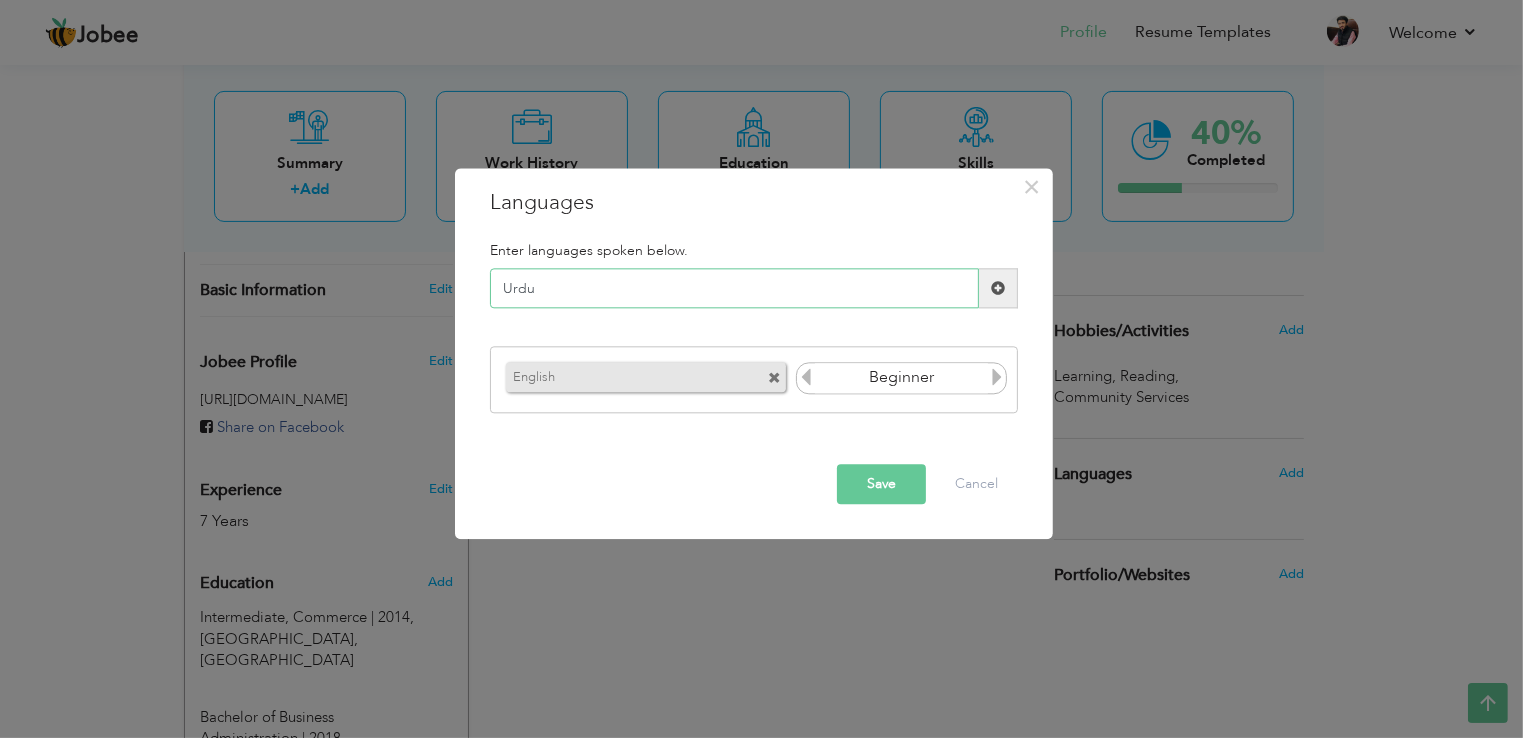 type on "Urdu" 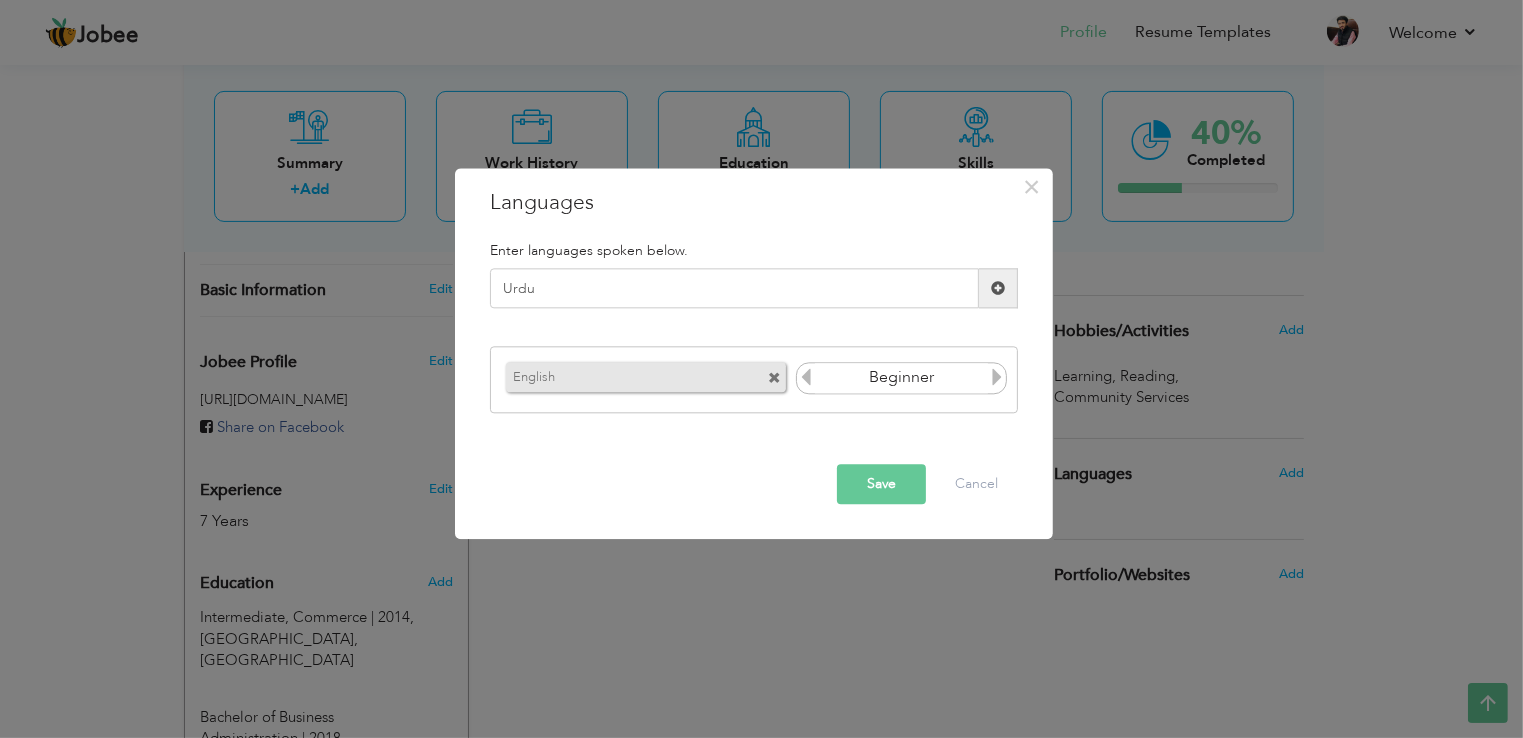 click at bounding box center [998, 289] 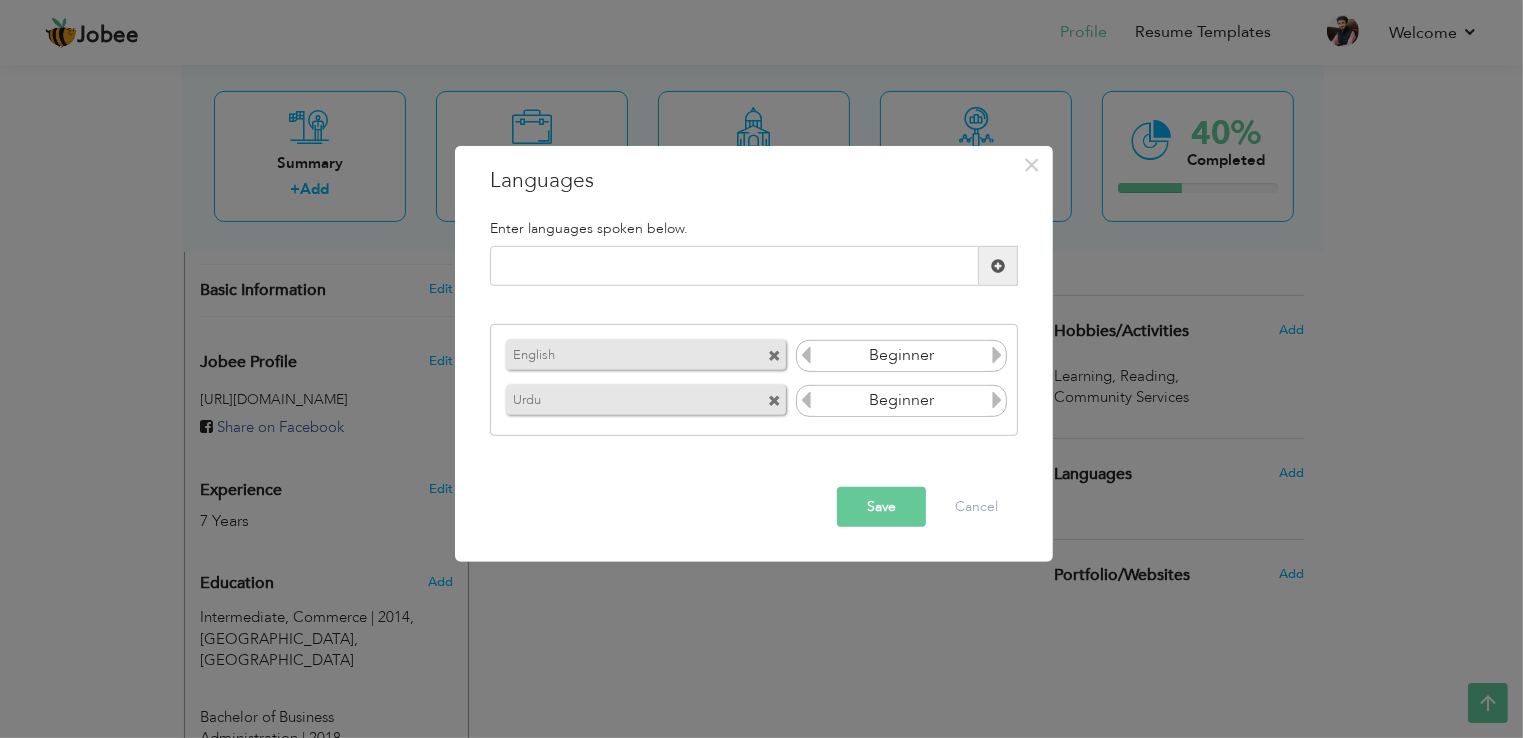 click at bounding box center (997, 358) 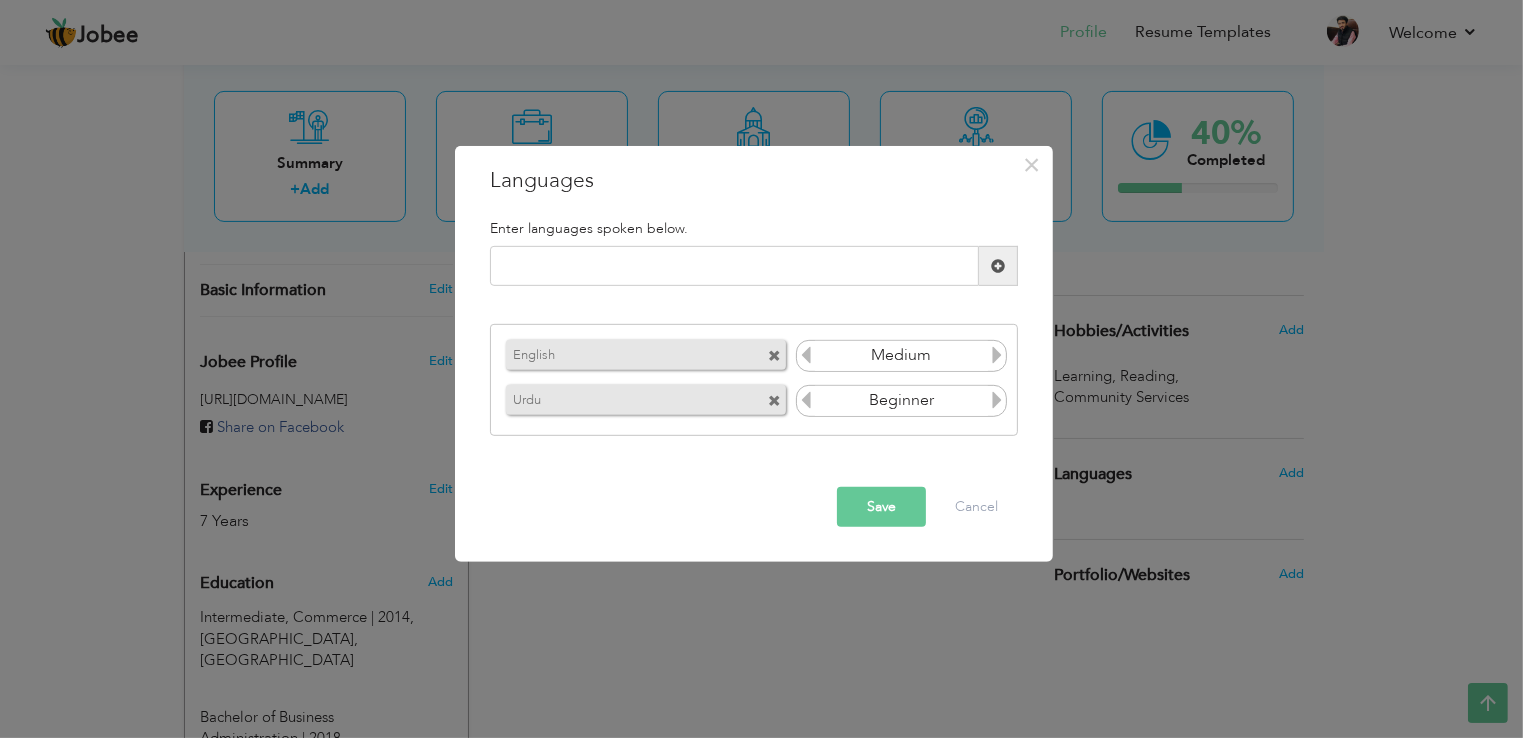 click at bounding box center [997, 358] 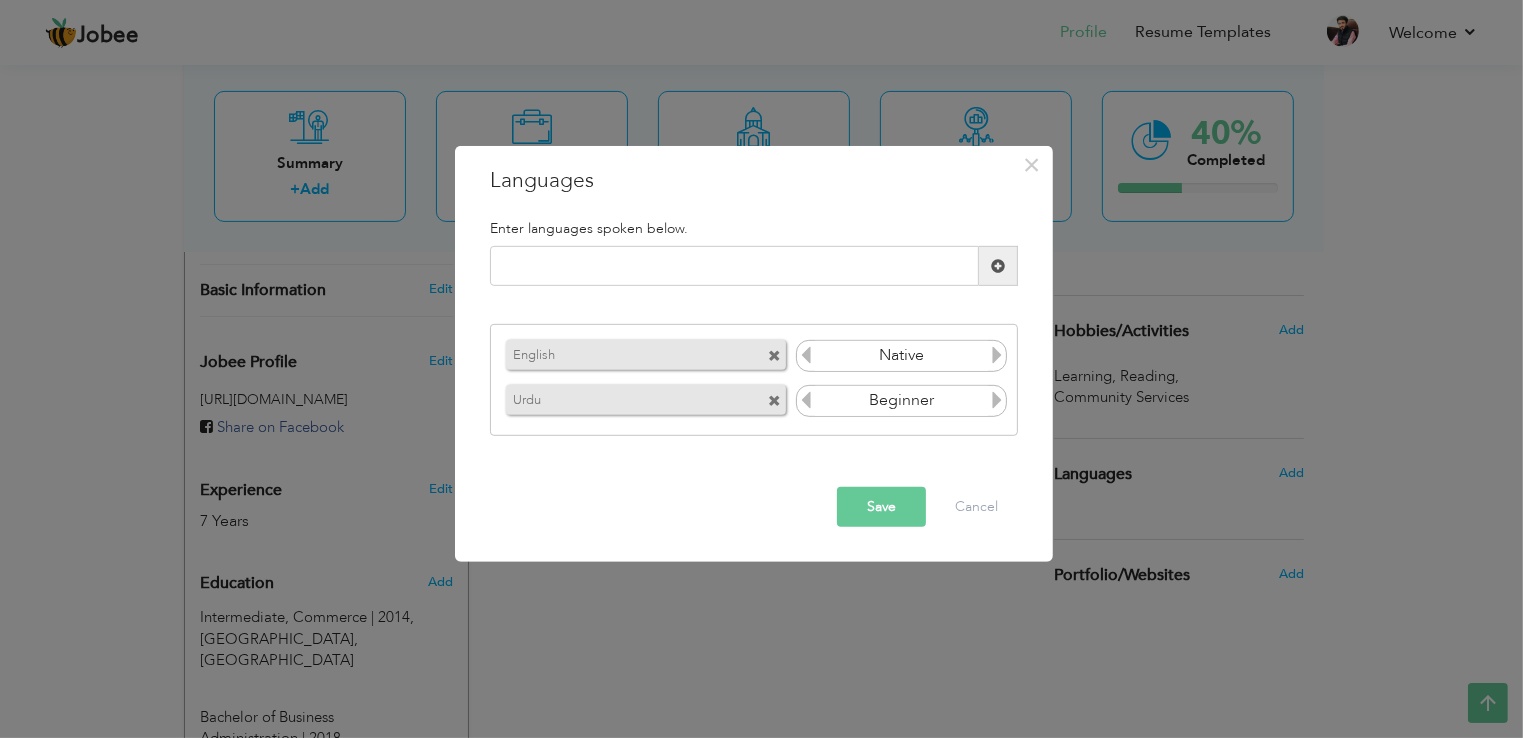 click at bounding box center [806, 355] 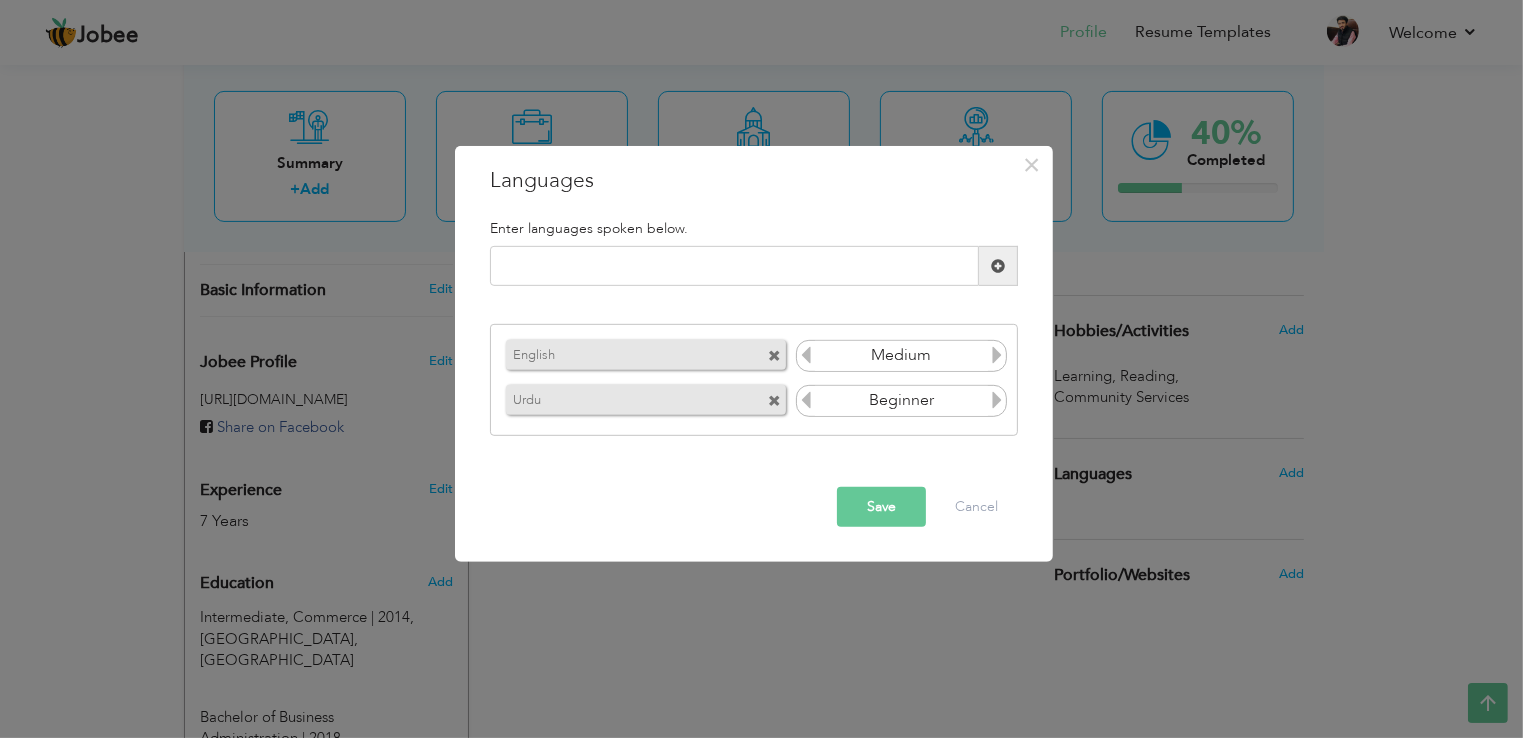 click at bounding box center [997, 403] 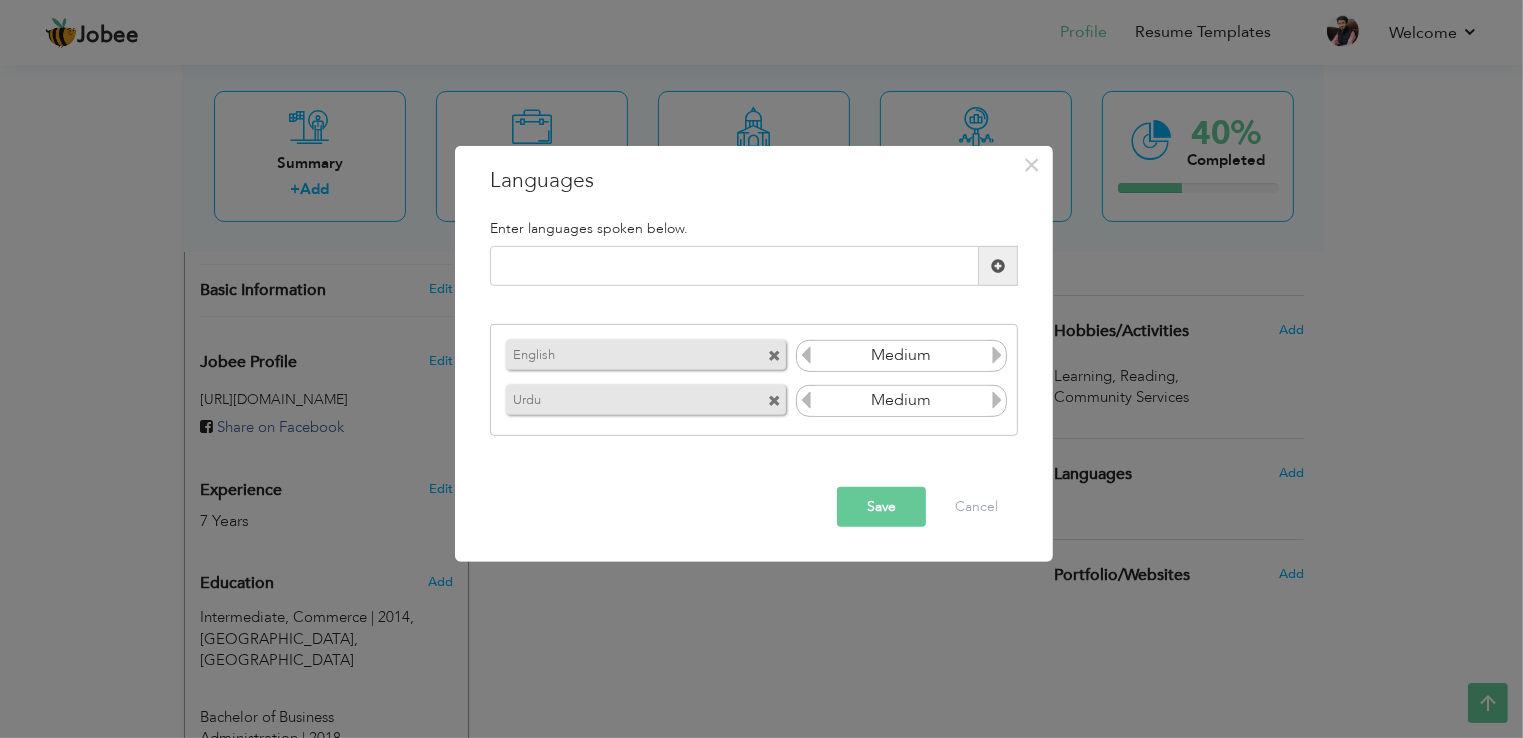 click at bounding box center (997, 403) 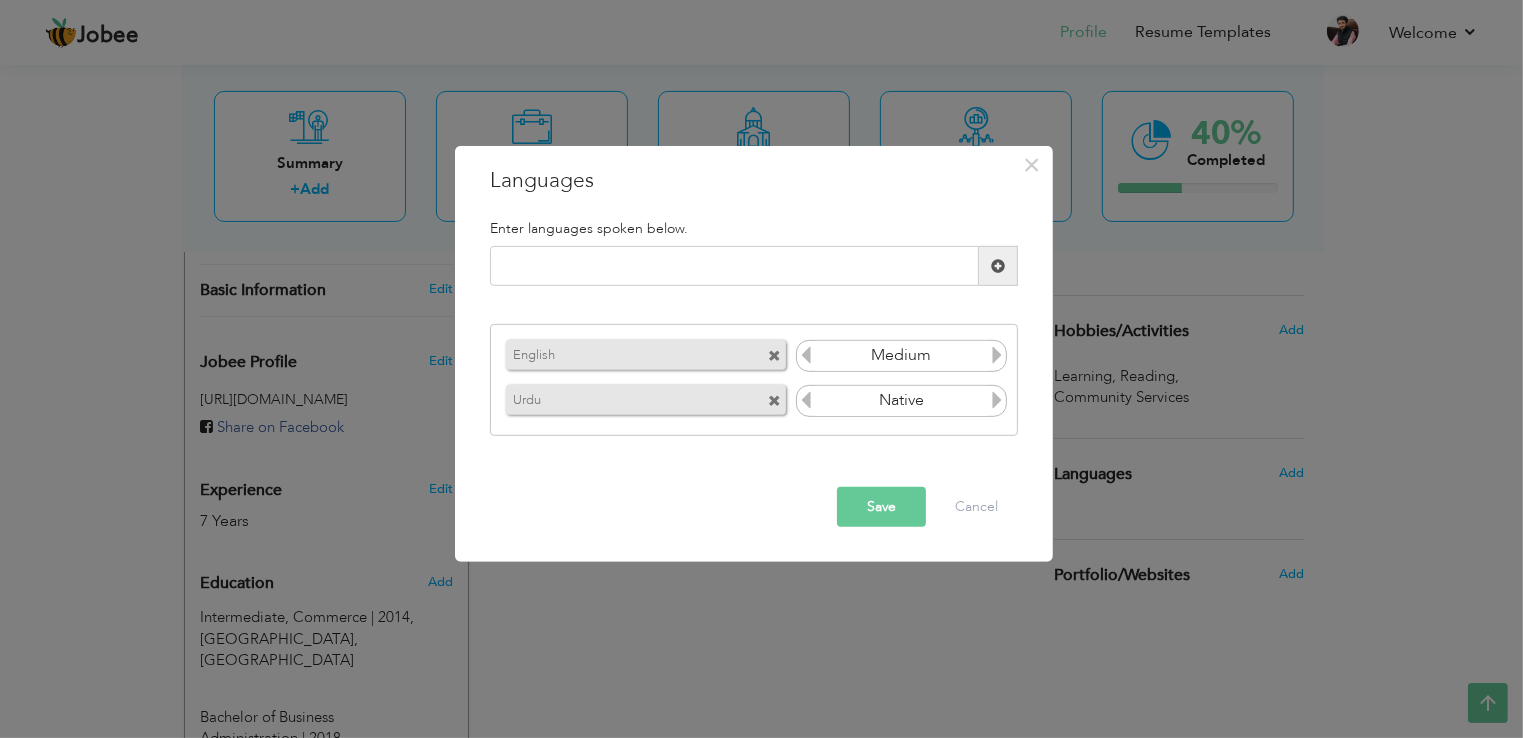 click on "Save" at bounding box center [881, 507] 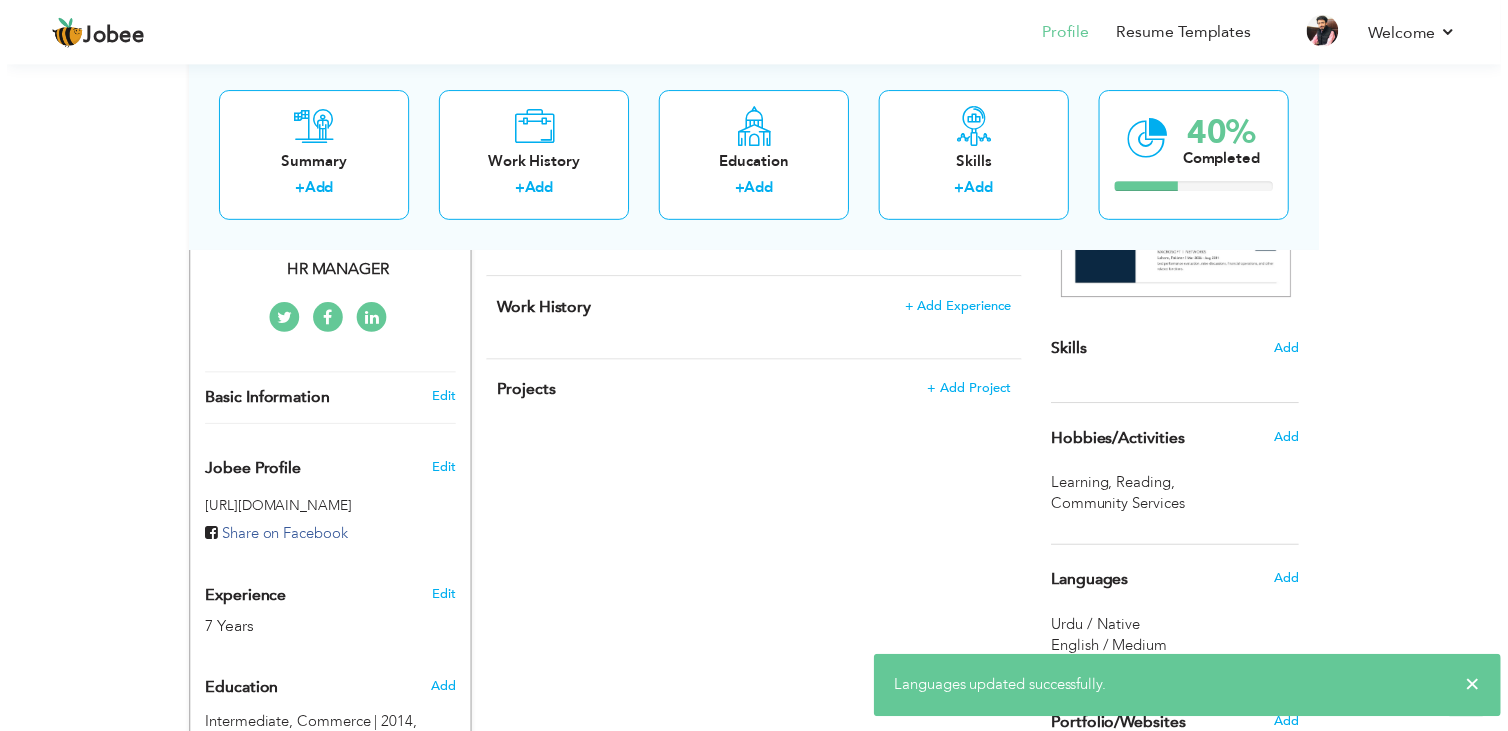 scroll, scrollTop: 416, scrollLeft: 0, axis: vertical 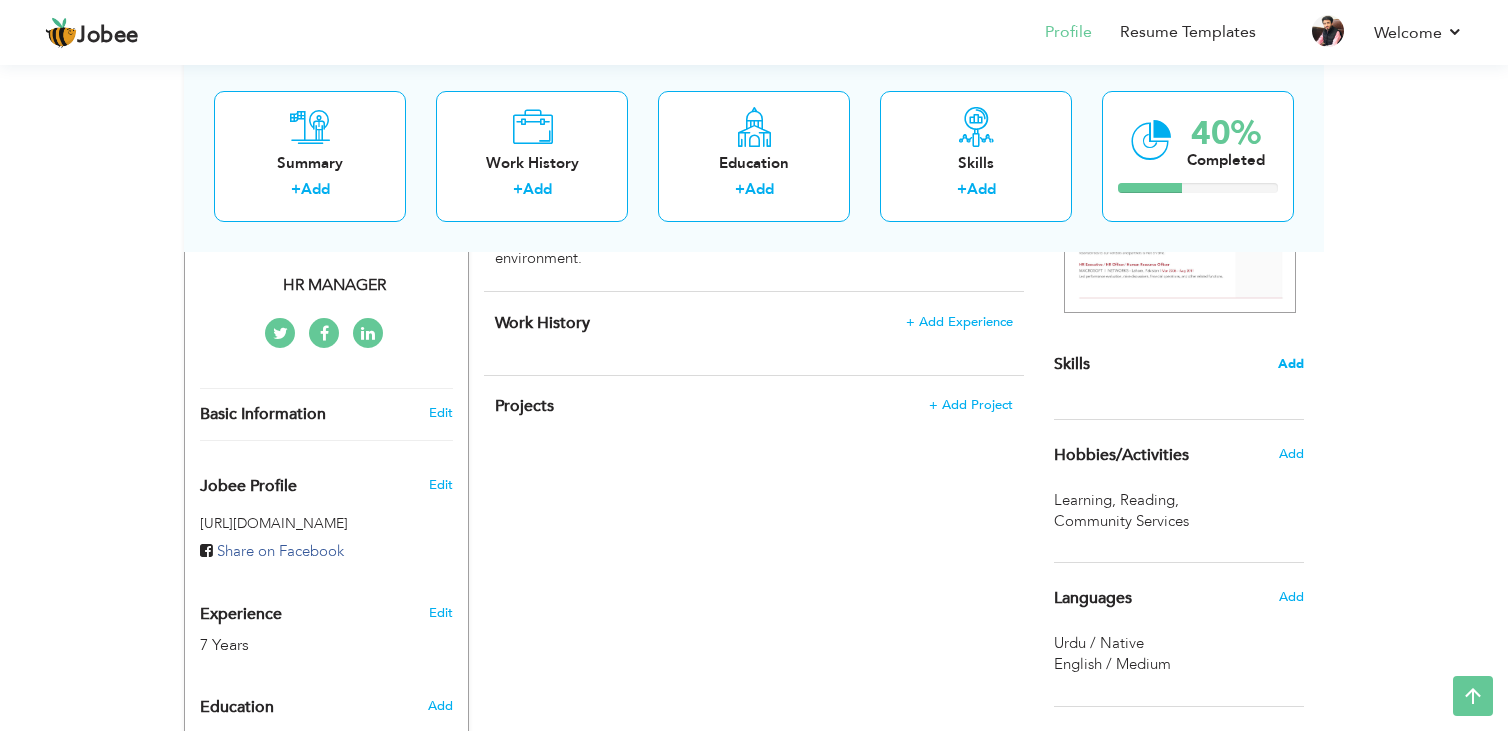click on "Add" at bounding box center [1291, 364] 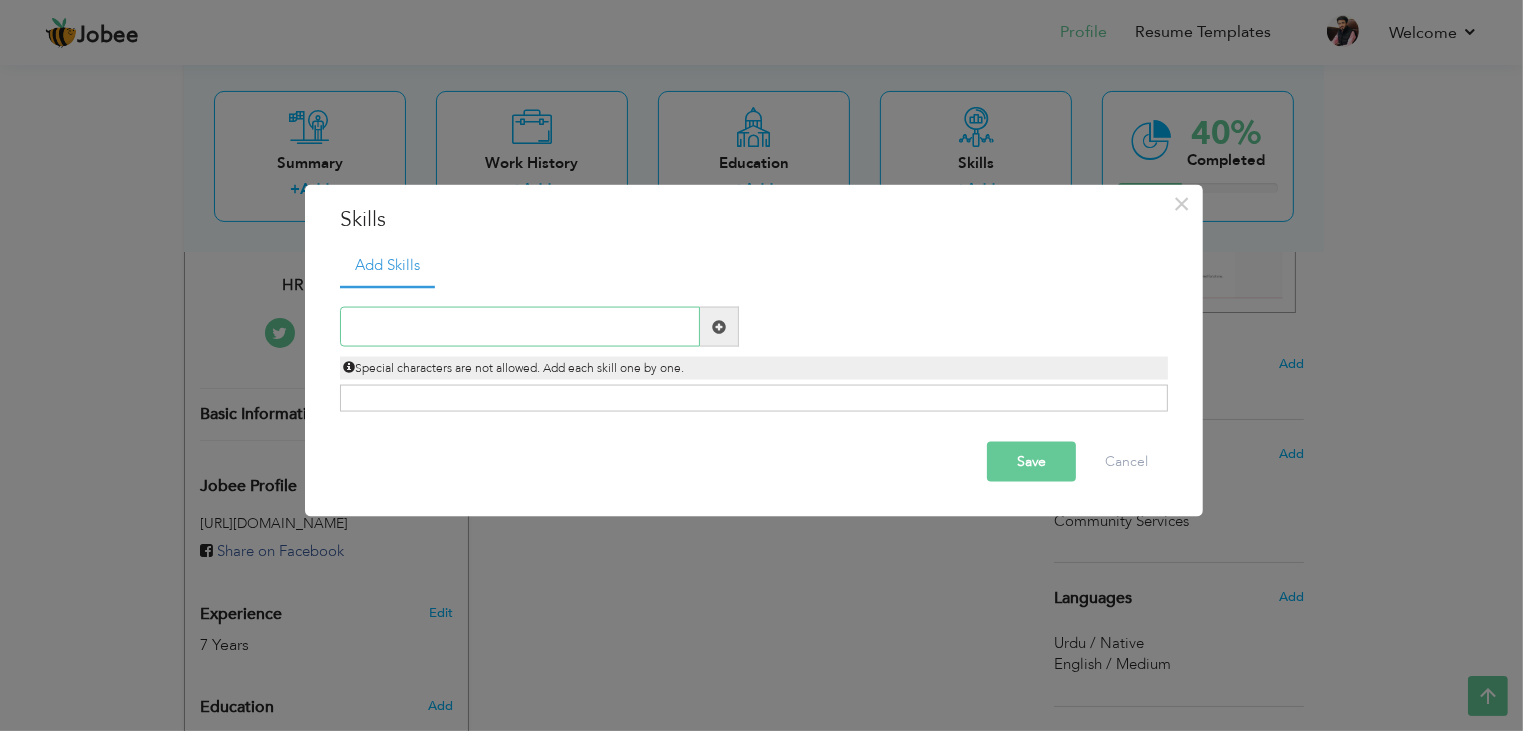 click at bounding box center [520, 327] 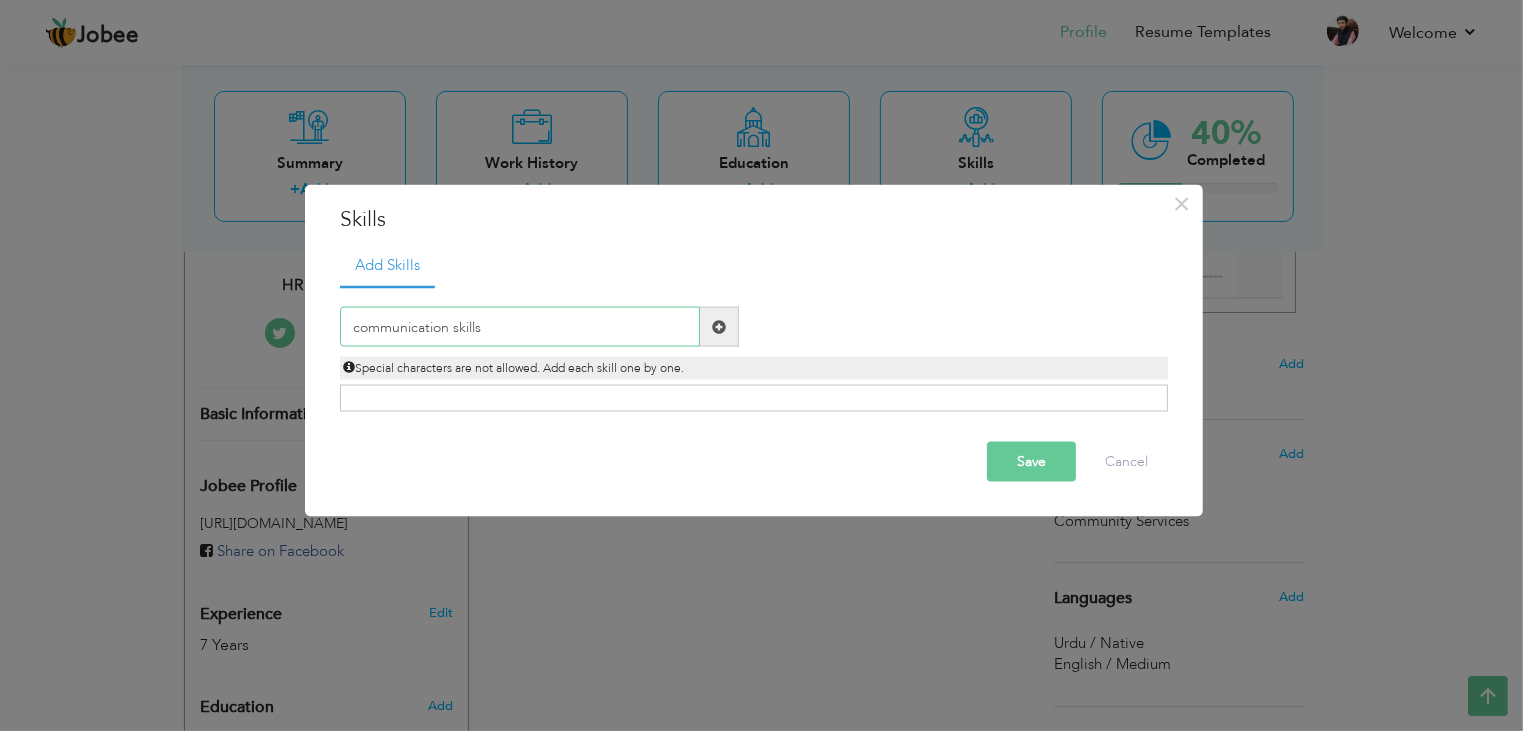 click on "communication skills" at bounding box center (520, 327) 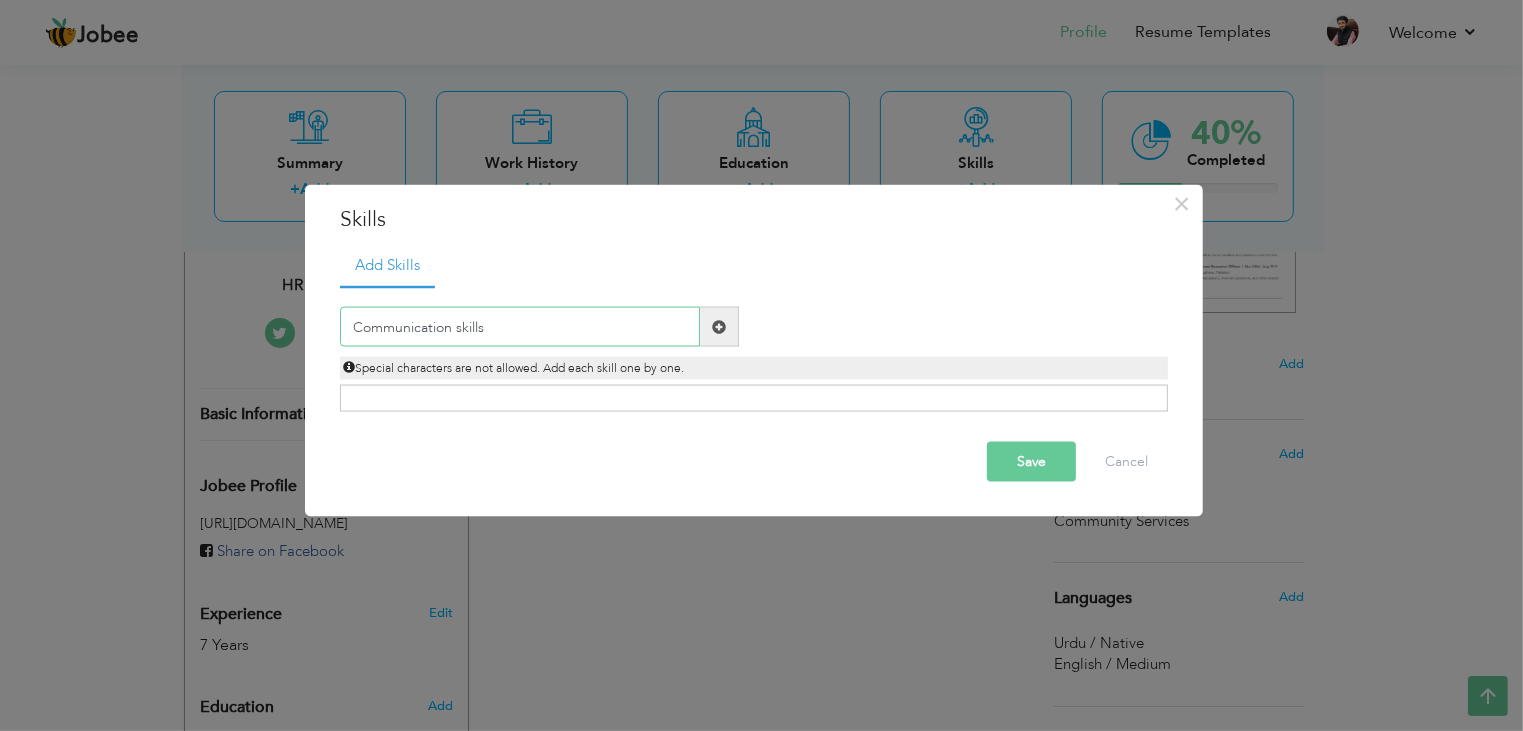 type on "Communication skills" 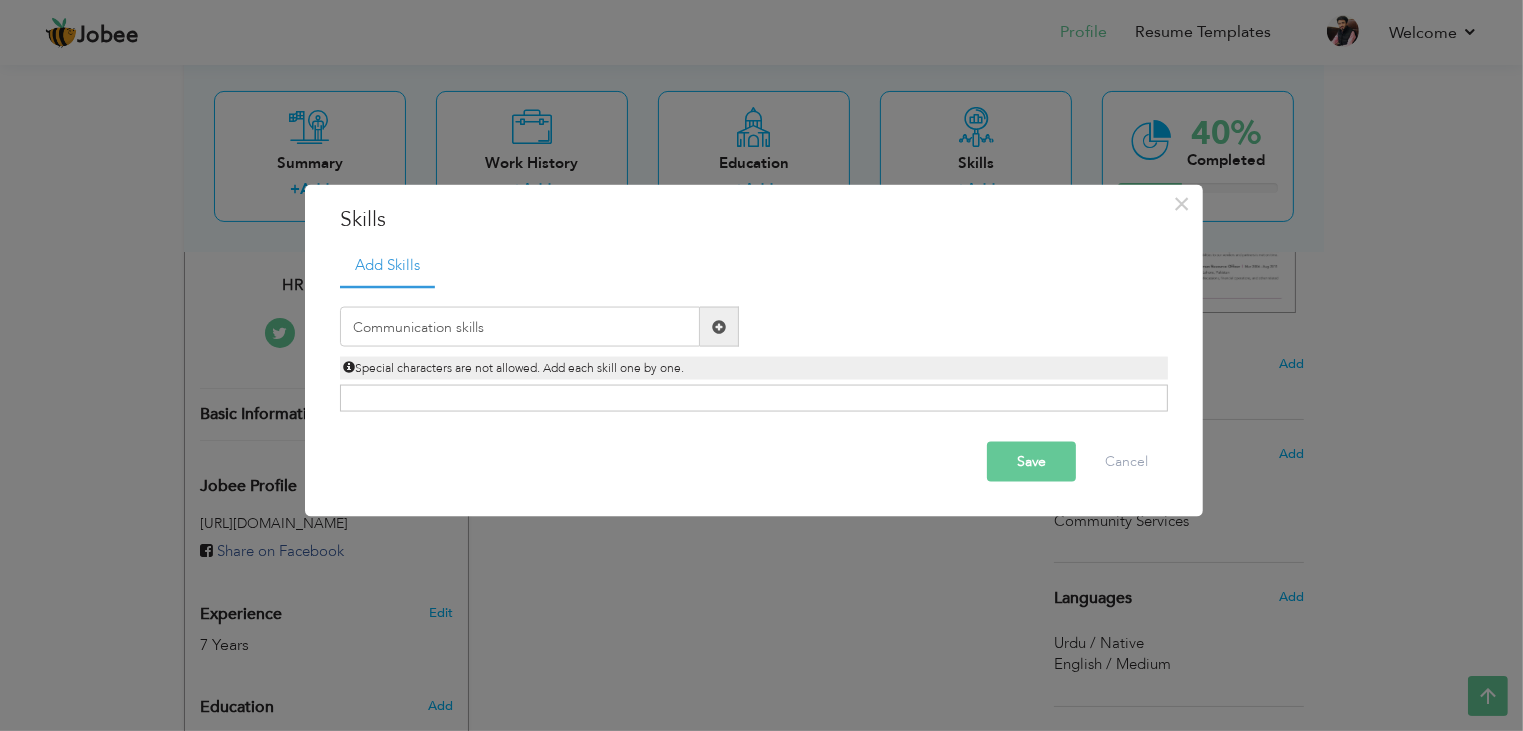 click at bounding box center (719, 326) 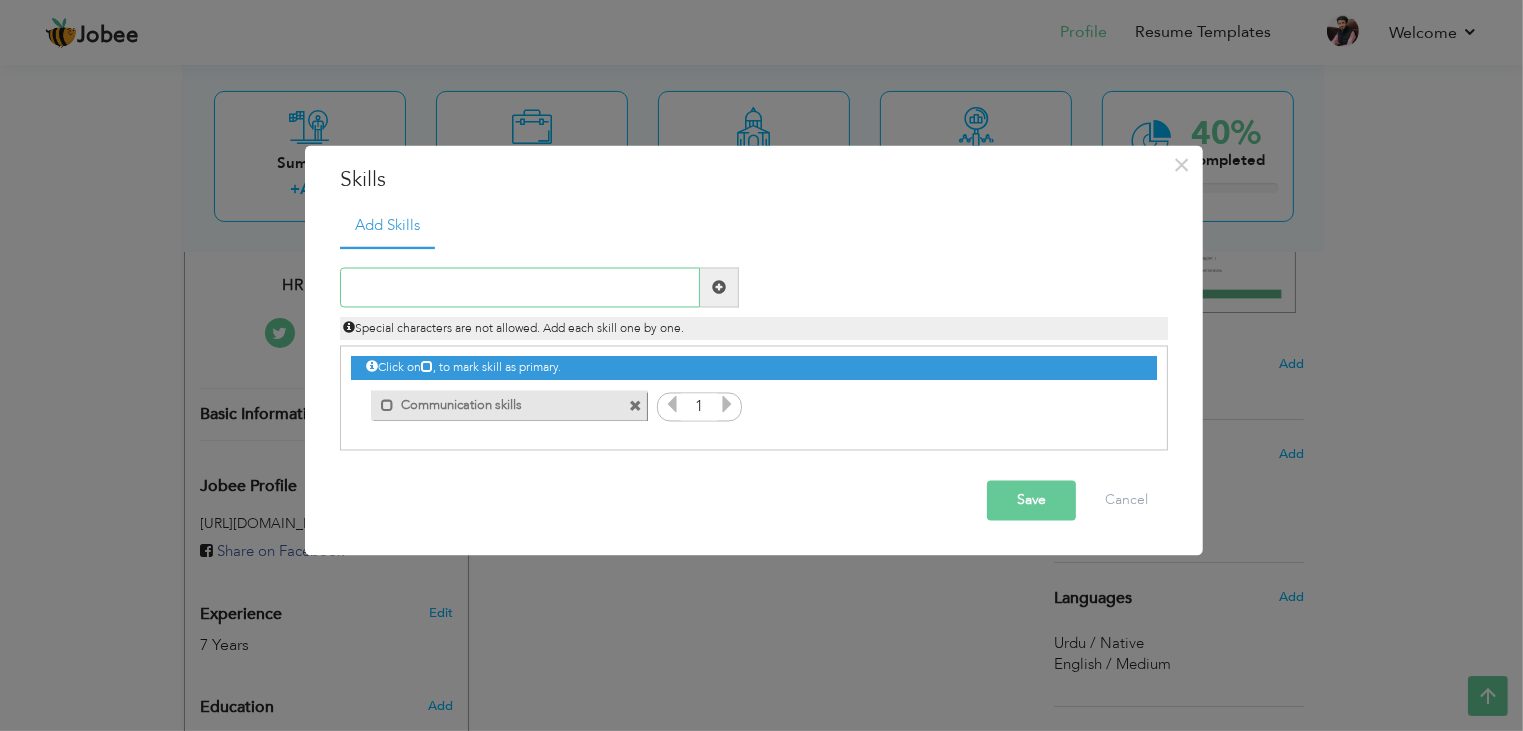 click at bounding box center [520, 288] 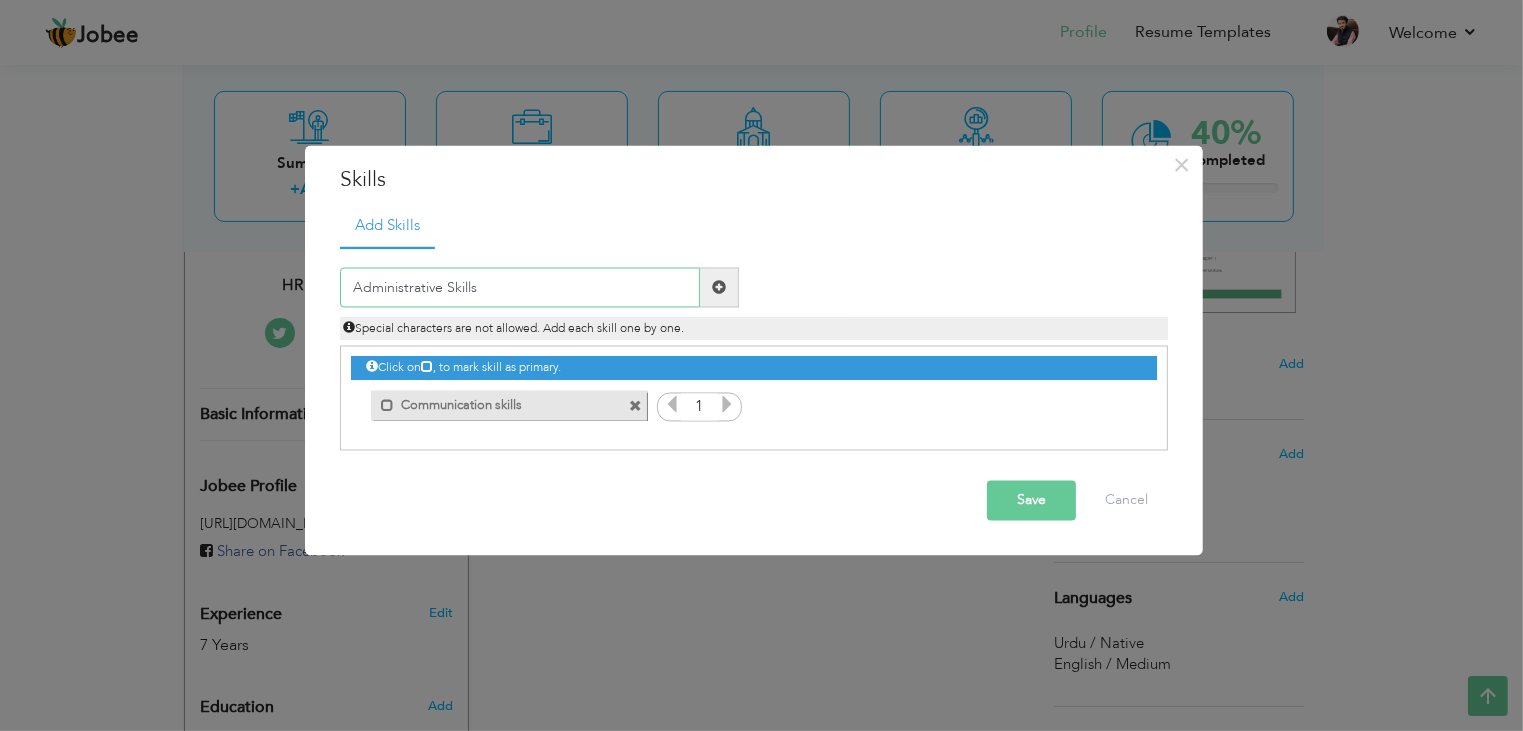 type on "Administrative Skills" 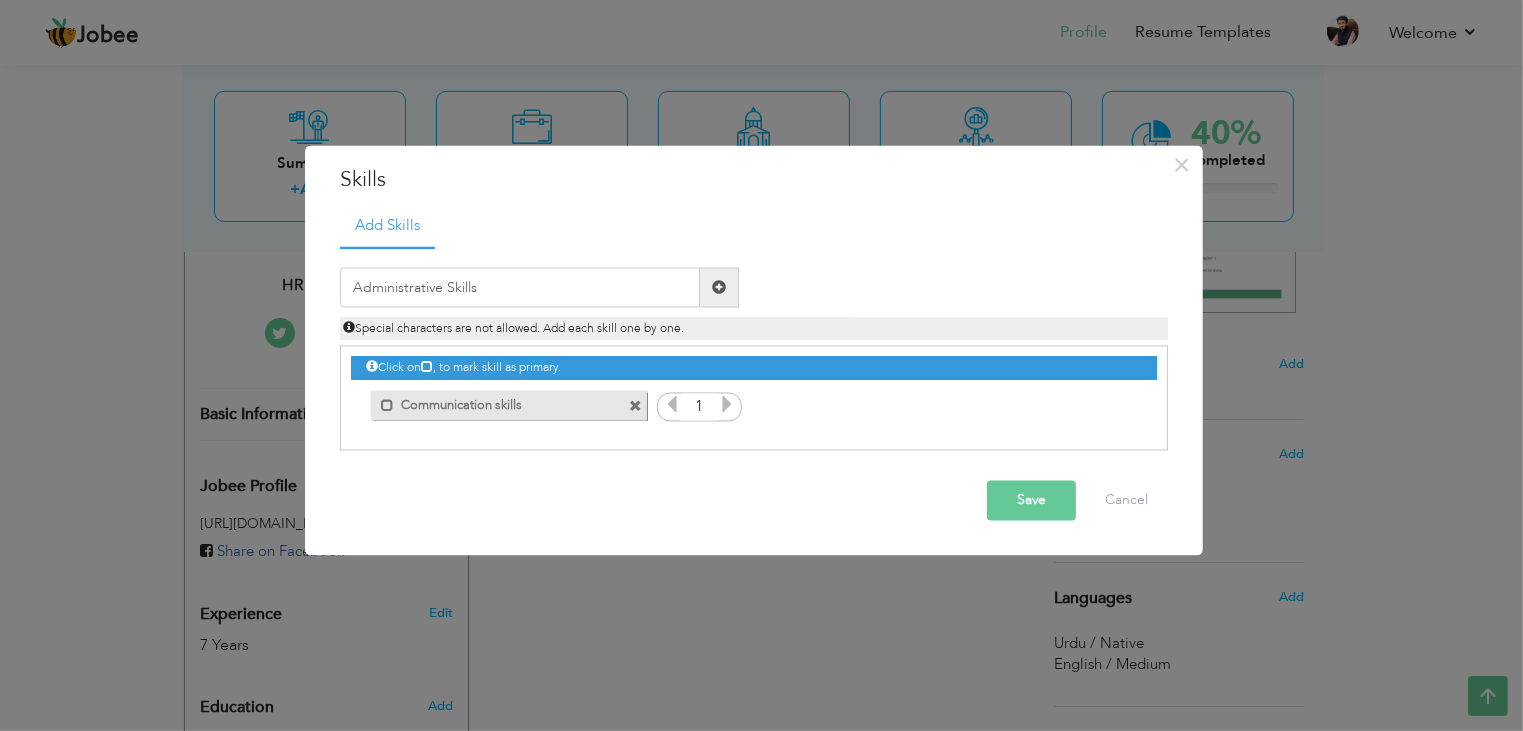 click at bounding box center [719, 287] 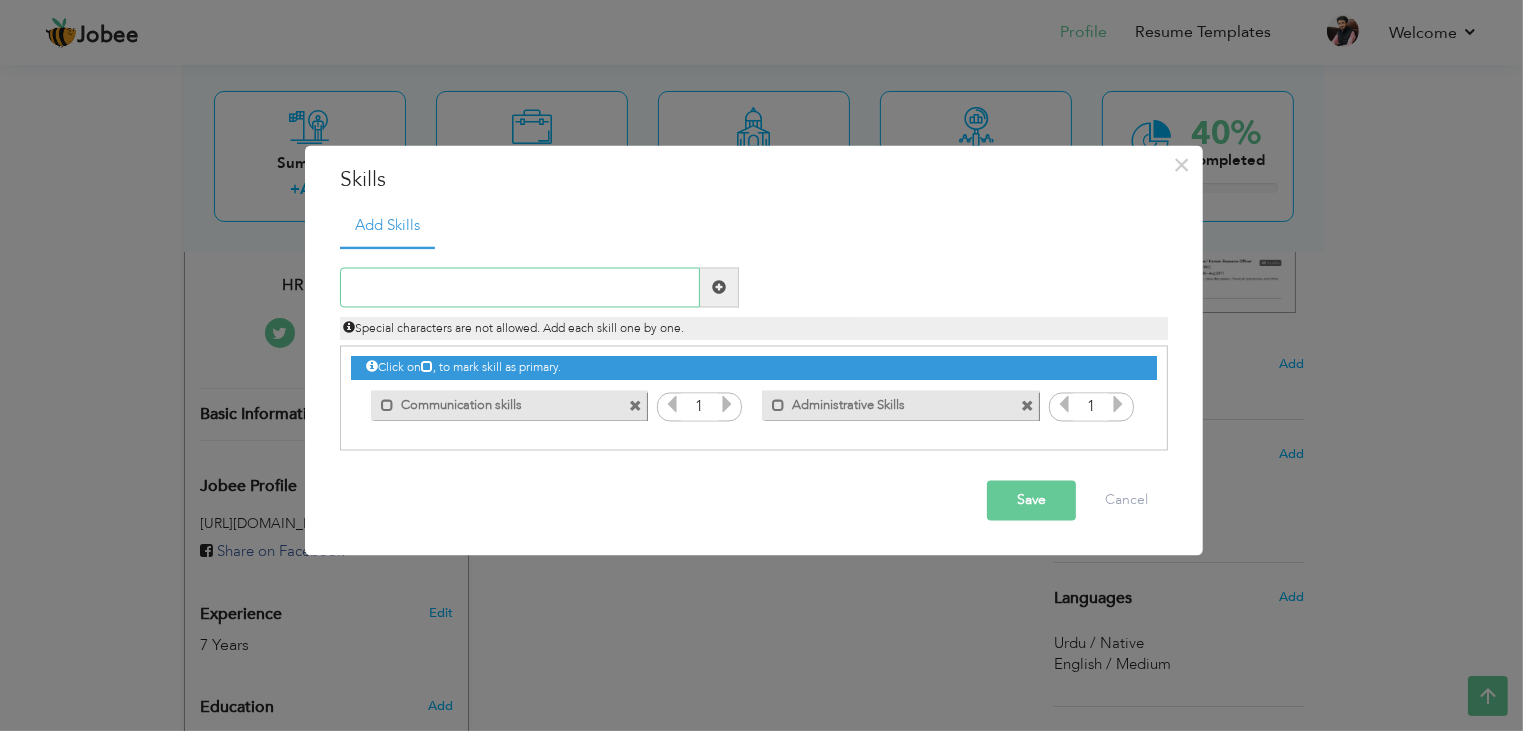 click at bounding box center (520, 288) 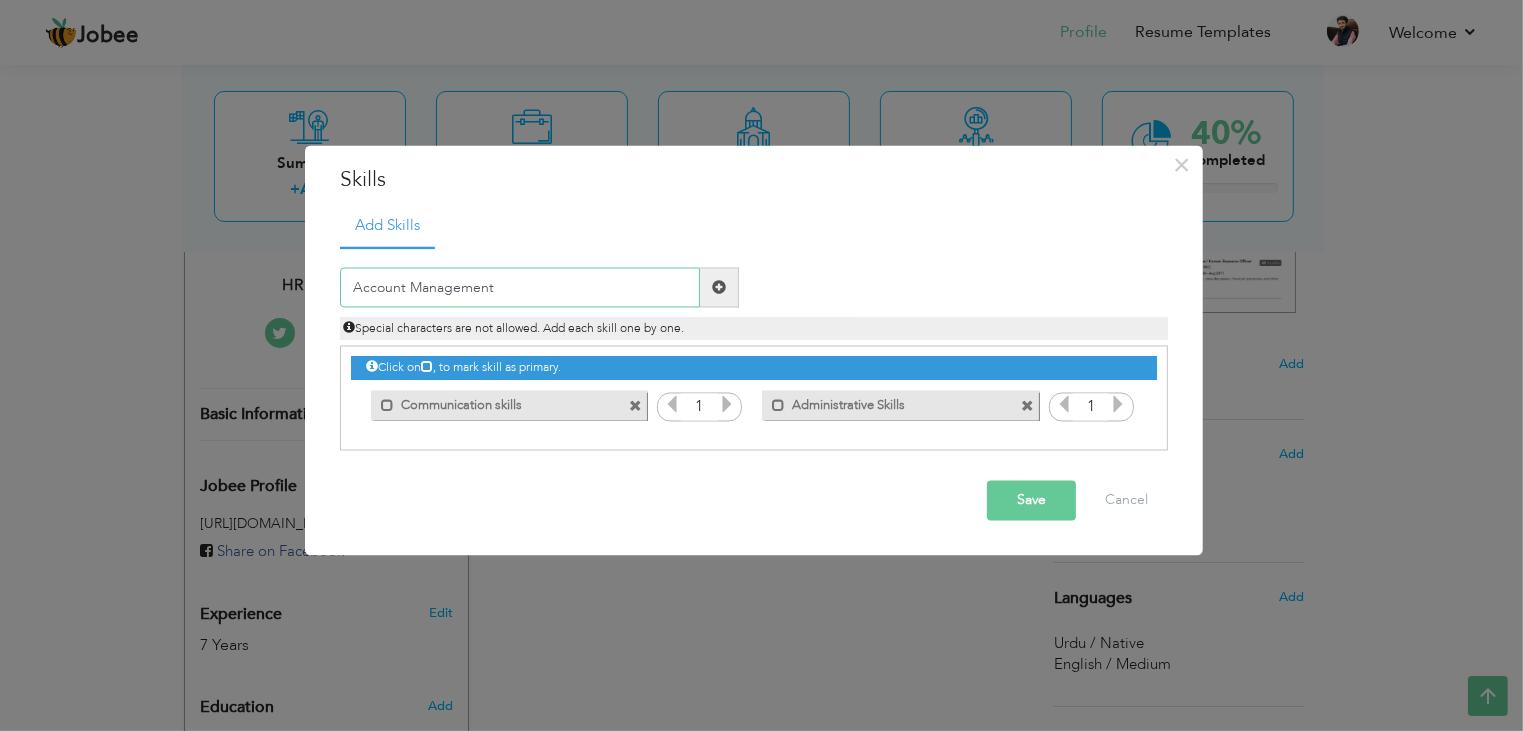 type on "Account Management" 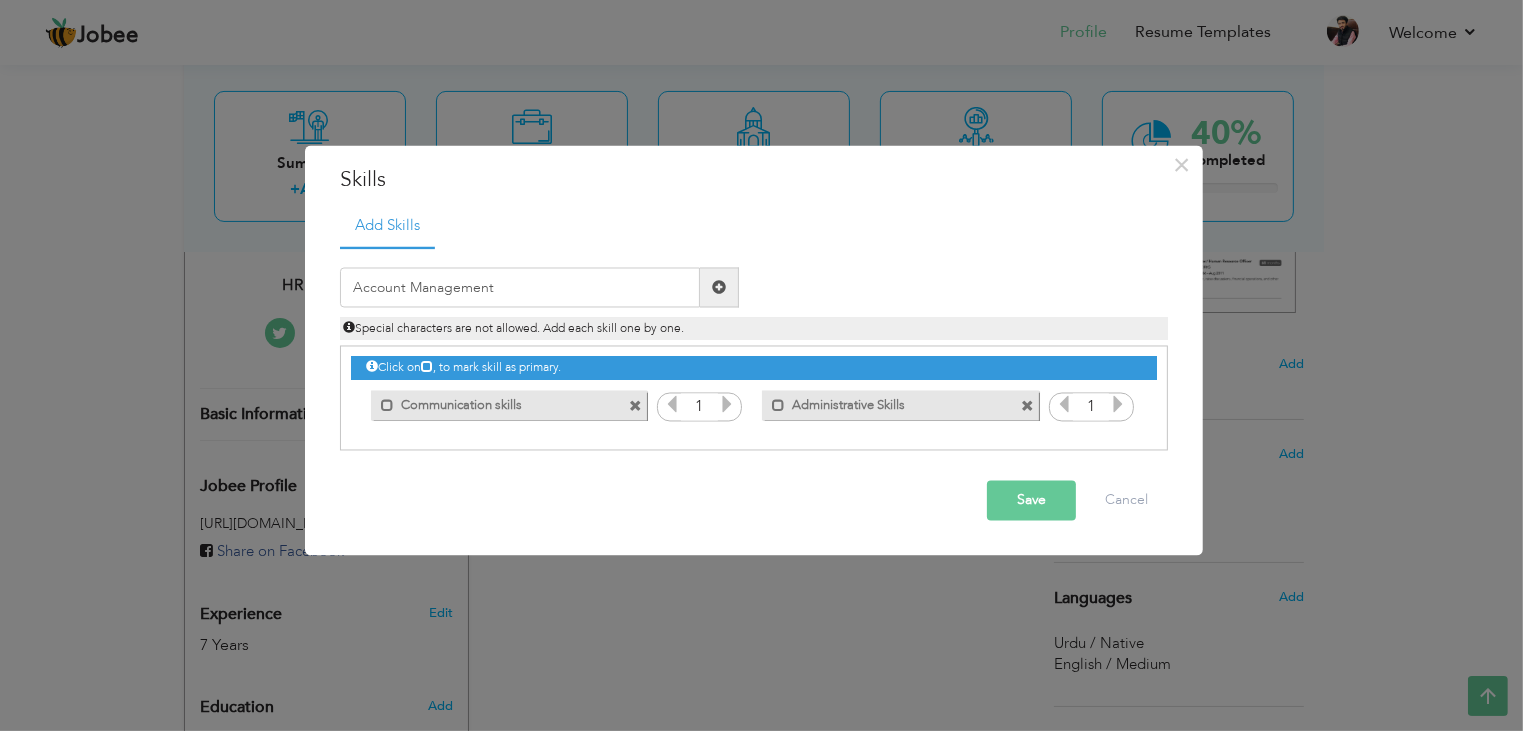 click at bounding box center (719, 288) 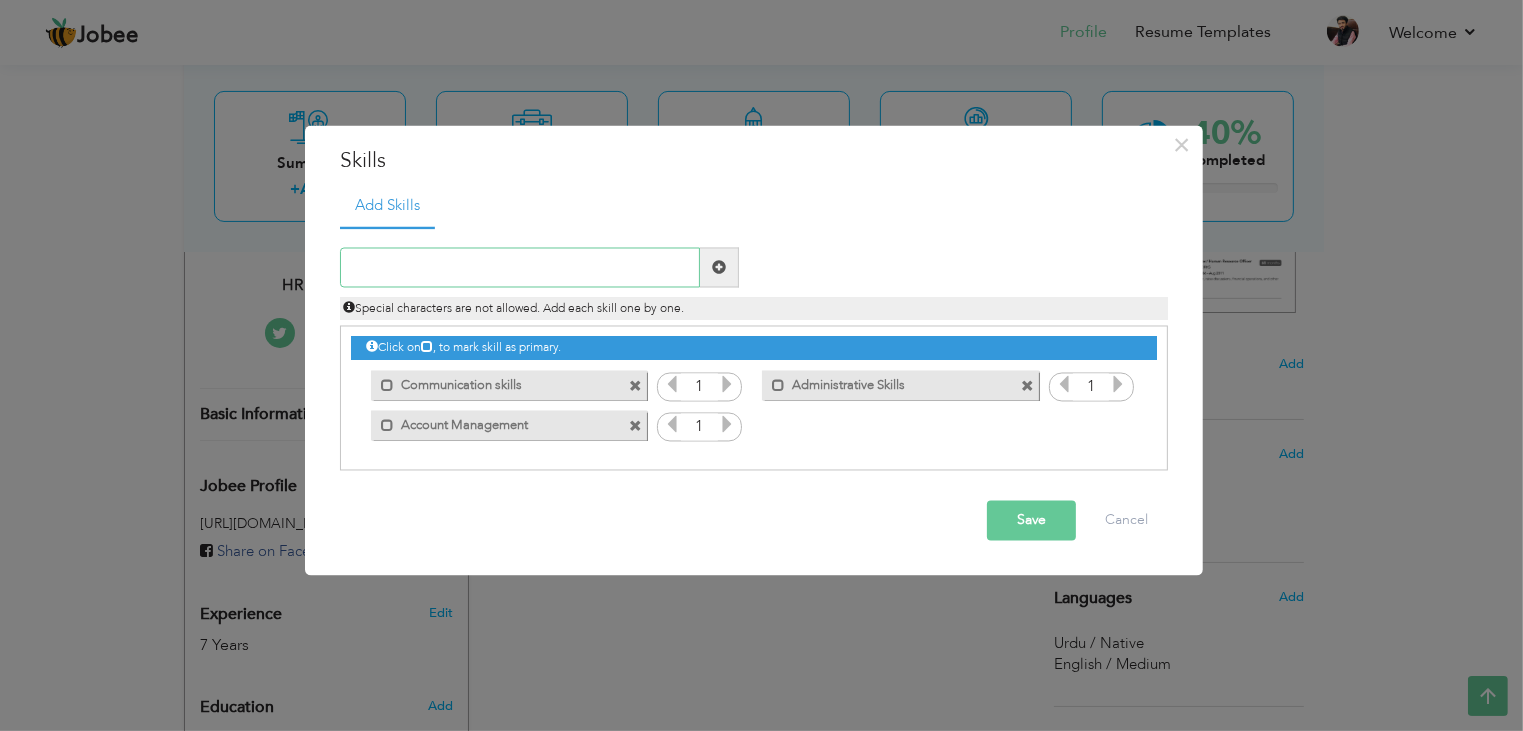click at bounding box center (520, 268) 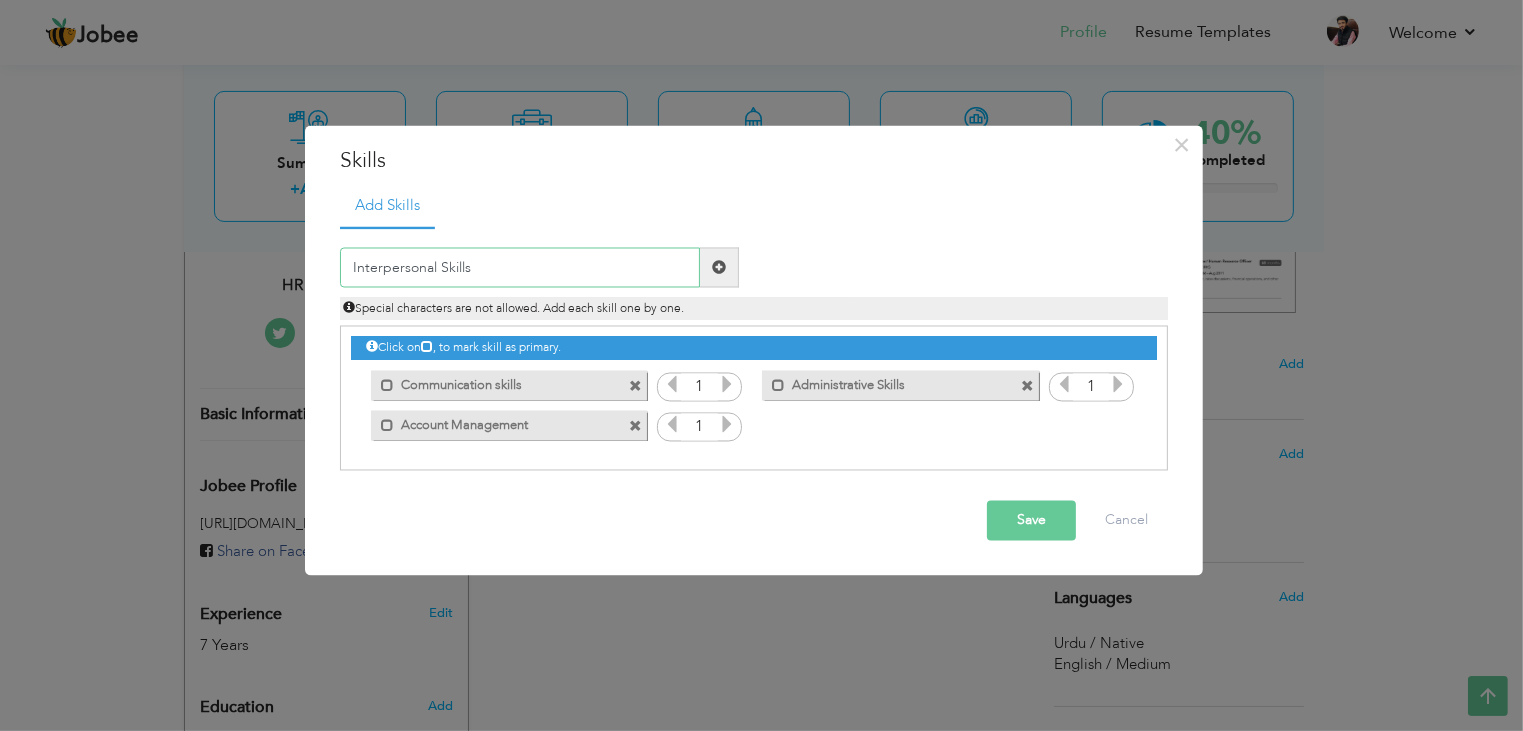 type on "Interpersonal Skills" 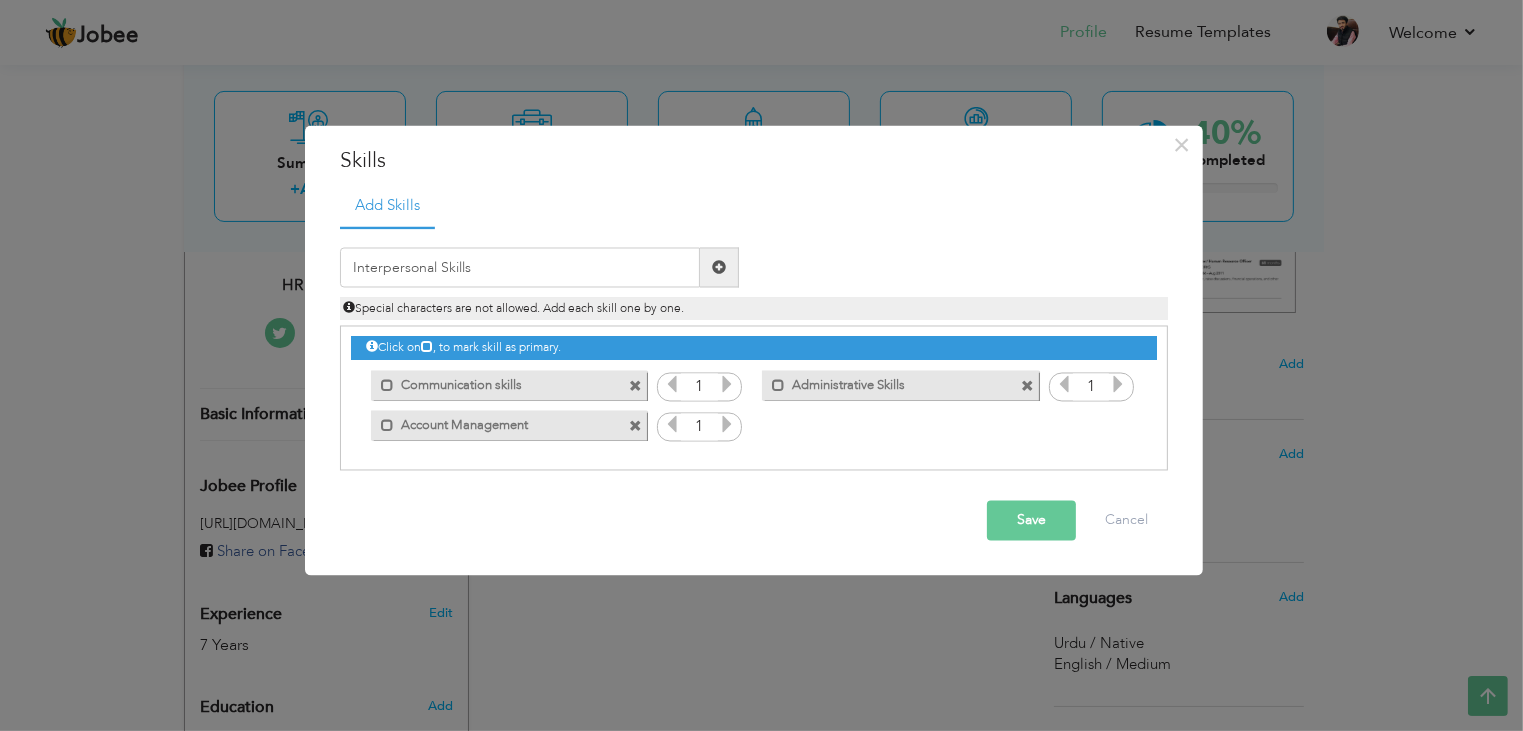 click on "Save" at bounding box center (1031, 521) 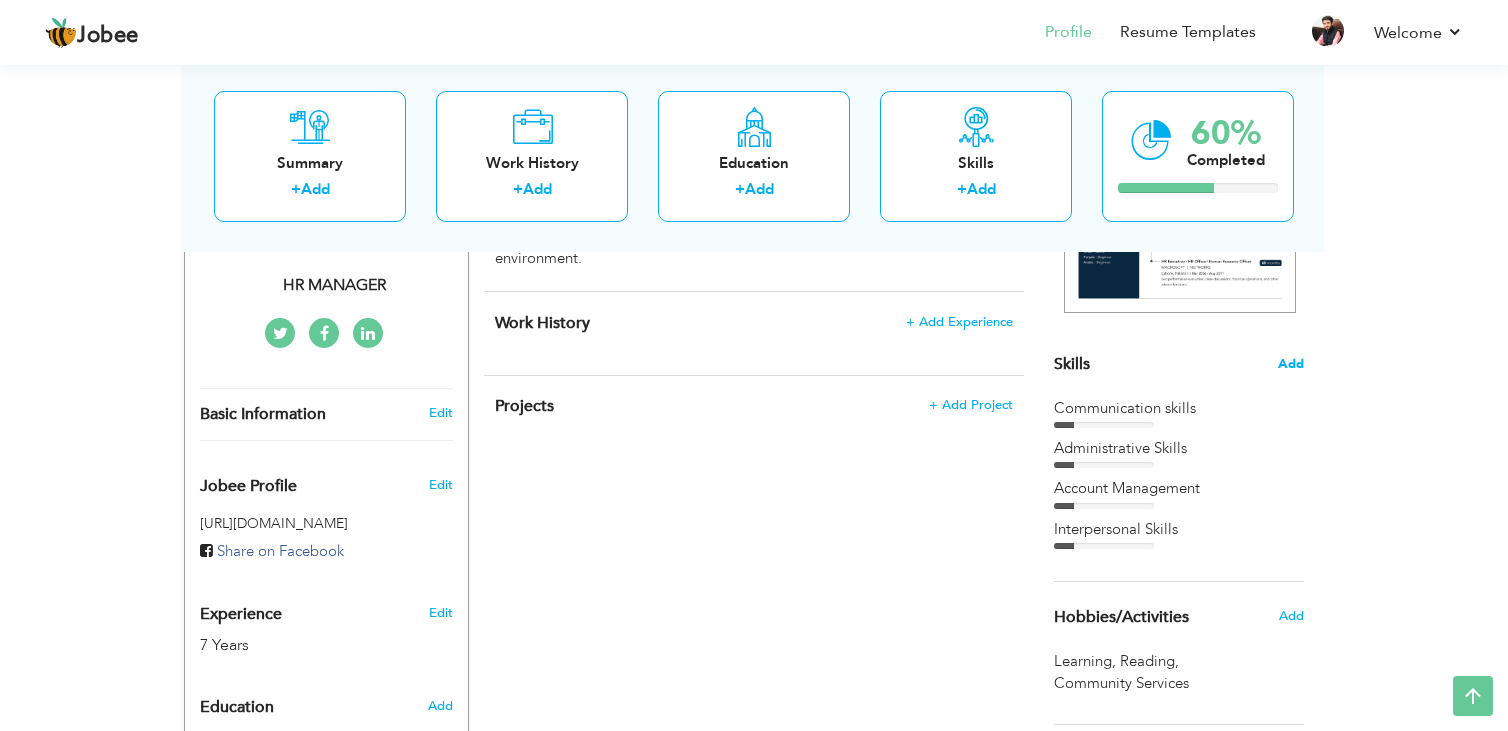 click on "Add" at bounding box center (1291, 364) 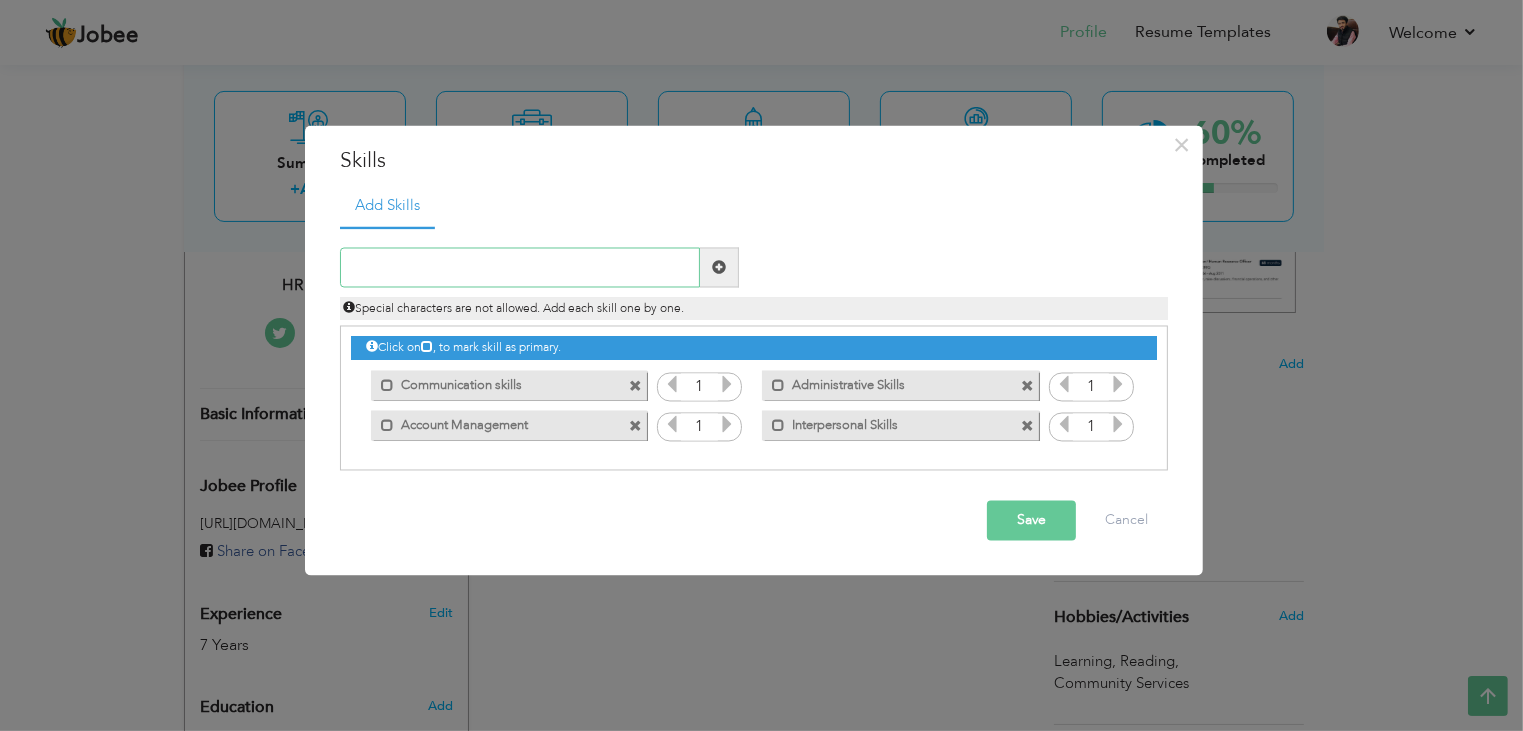 click at bounding box center (520, 268) 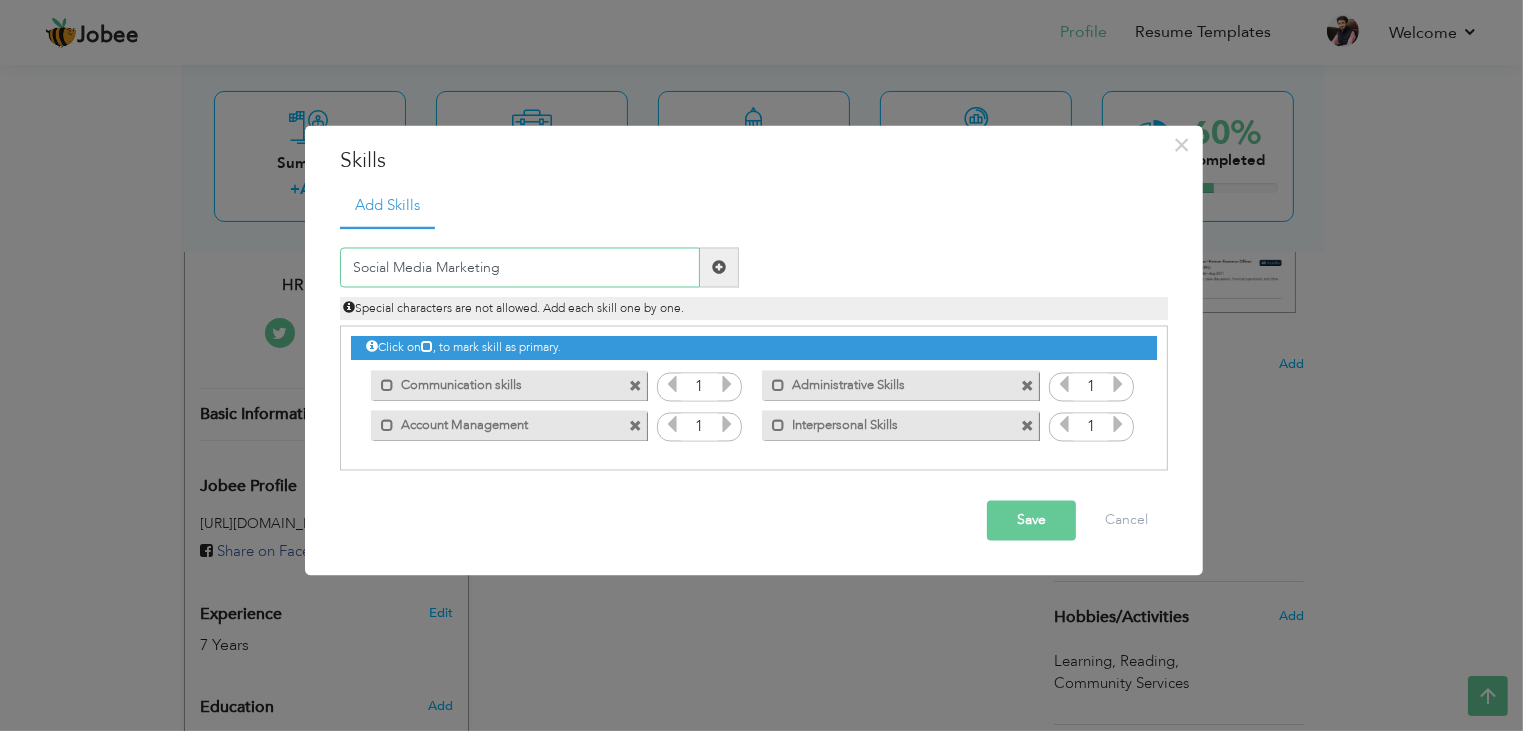 type on "Social Media Marketing" 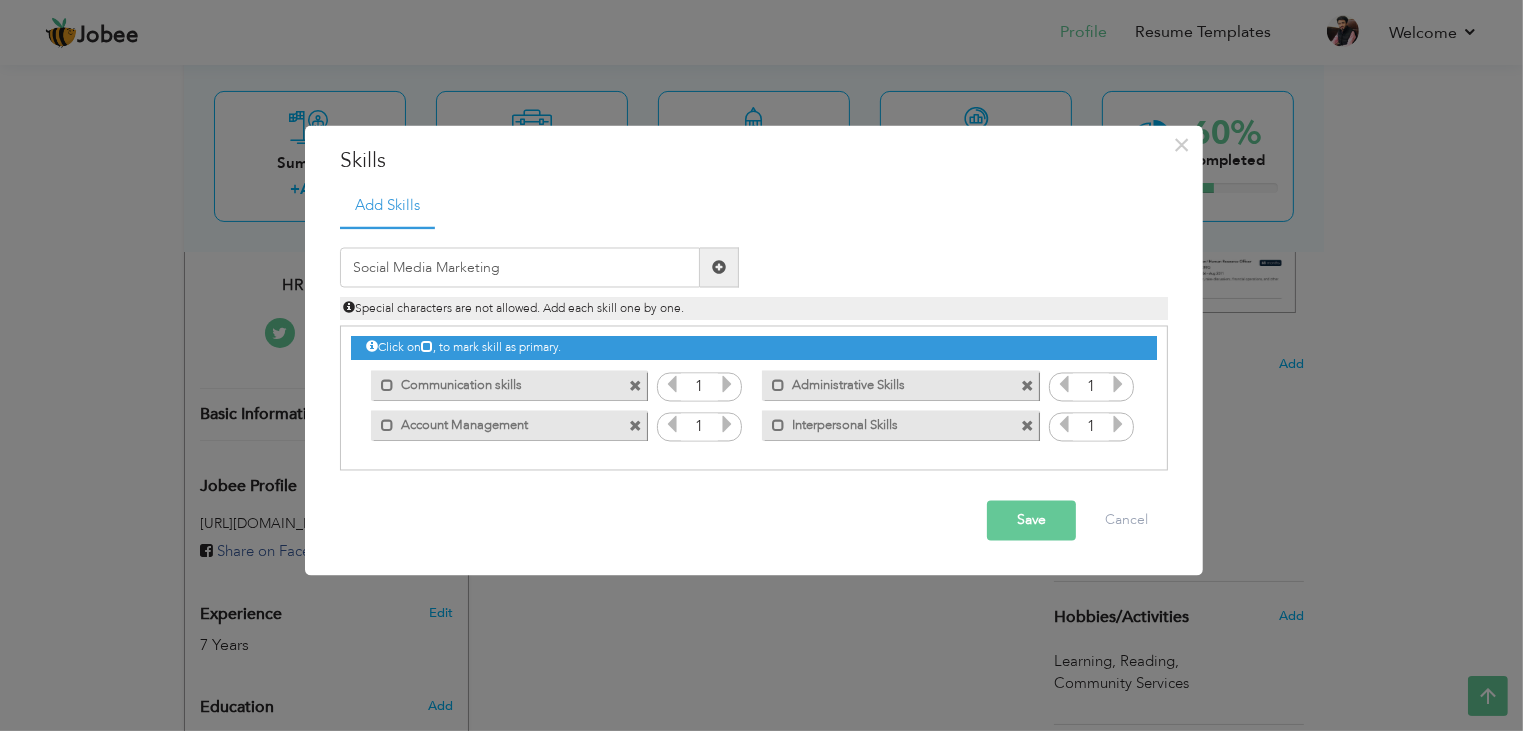 click at bounding box center (719, 268) 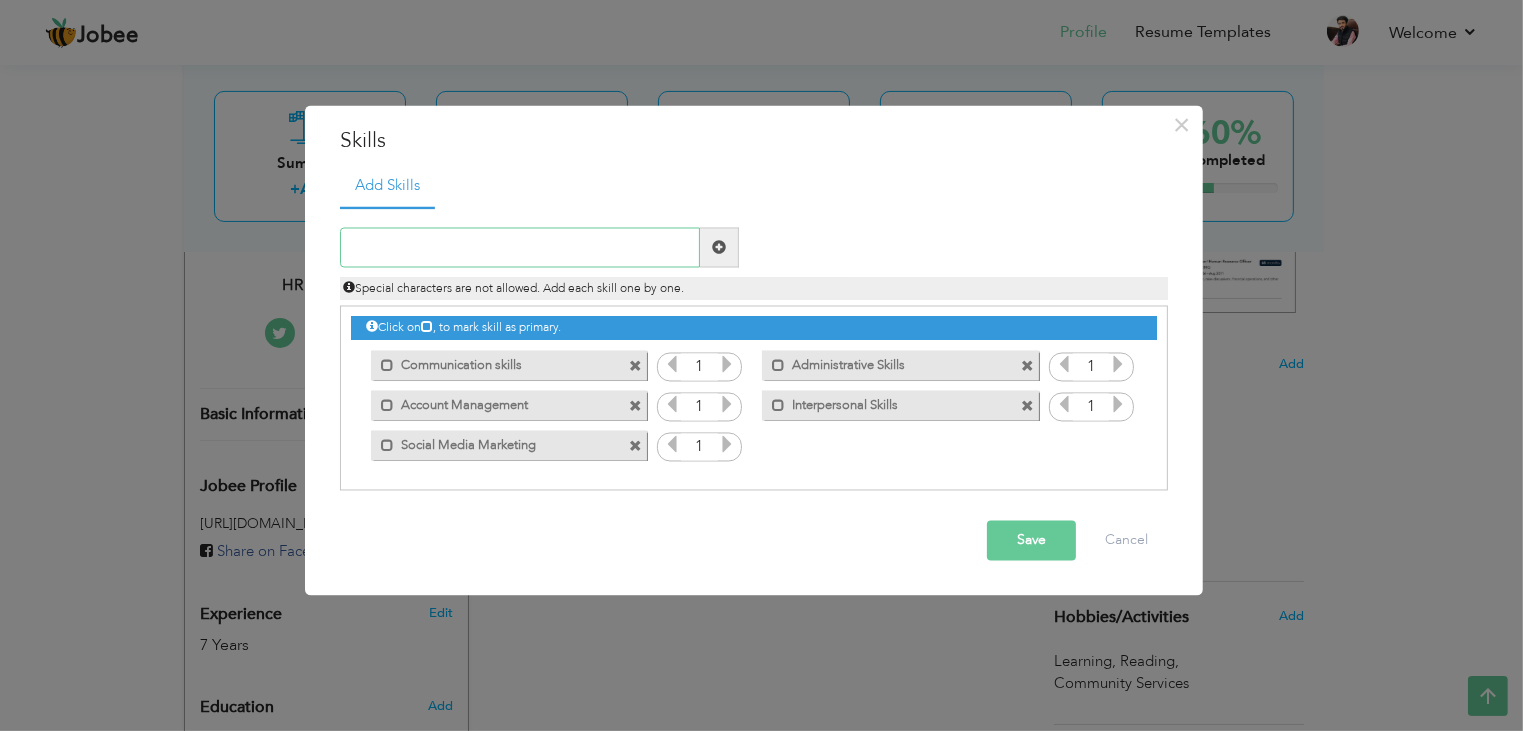 click at bounding box center [520, 248] 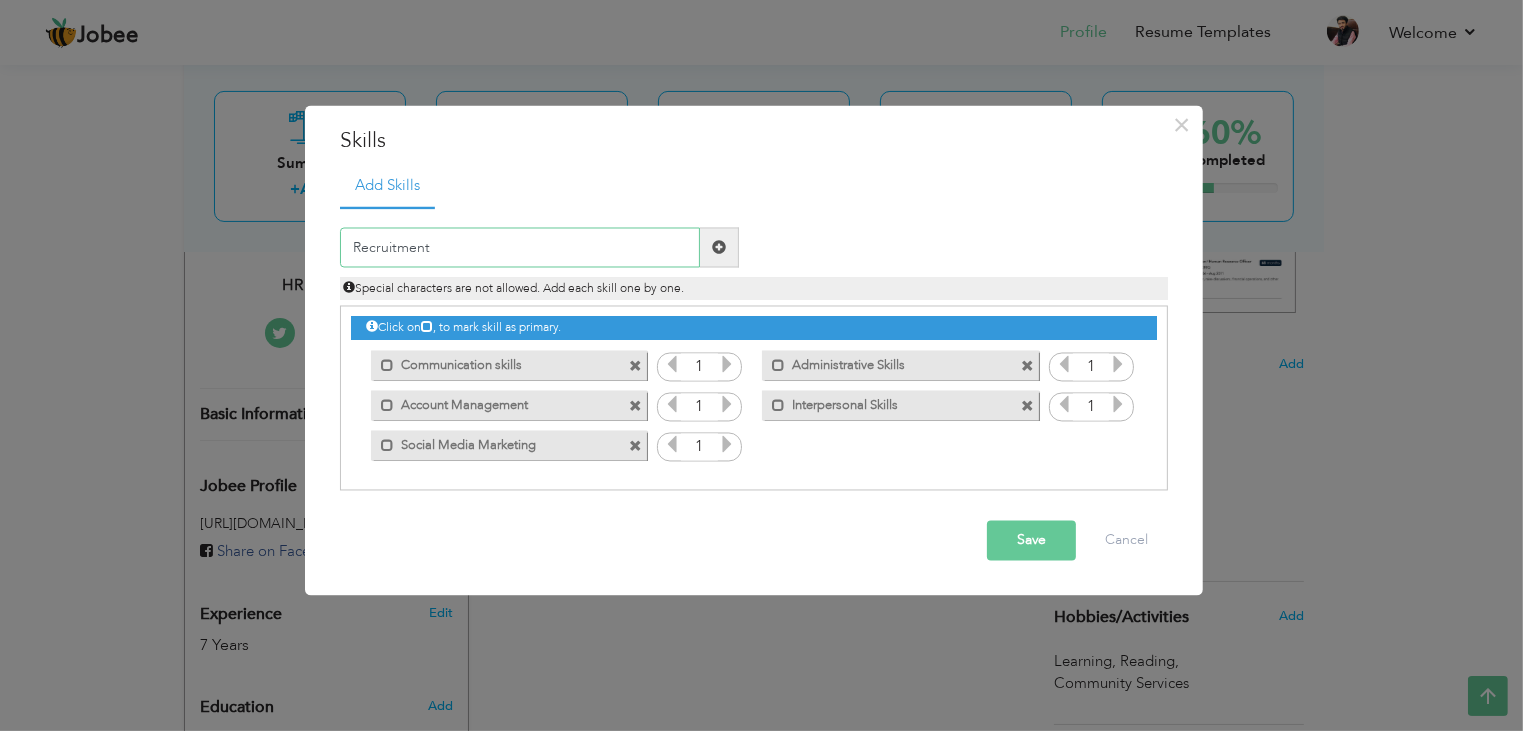 type on "Recruitment" 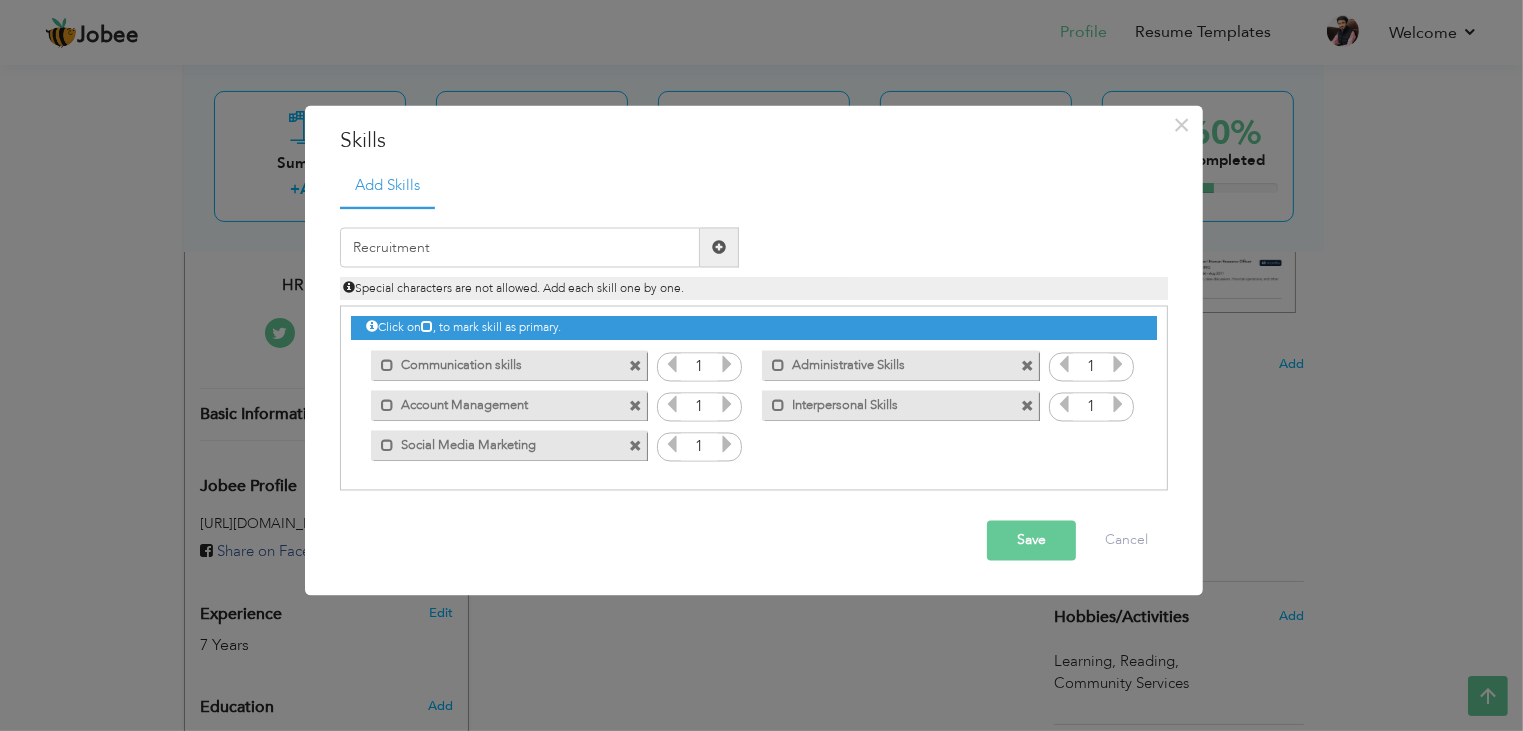 click at bounding box center (719, 248) 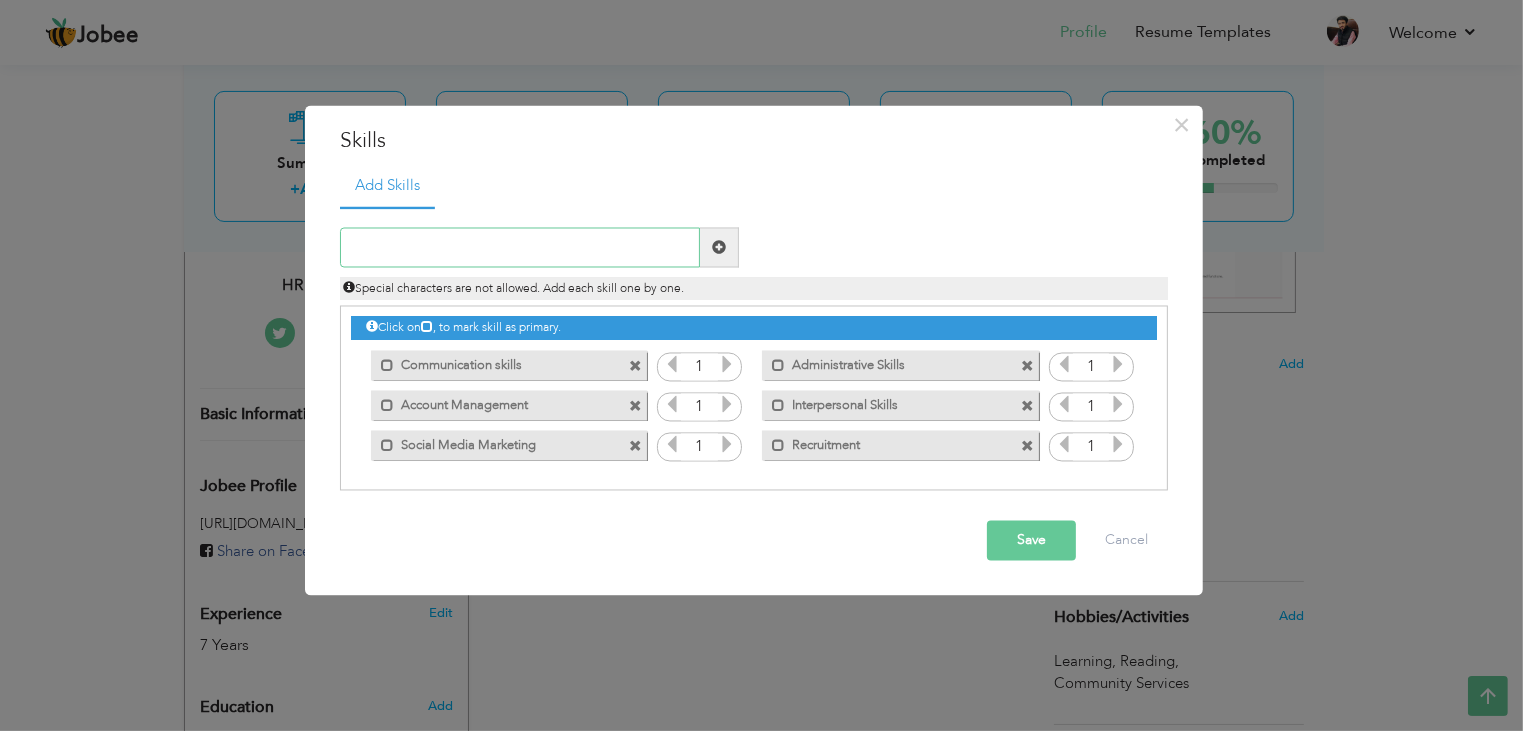 click at bounding box center (520, 248) 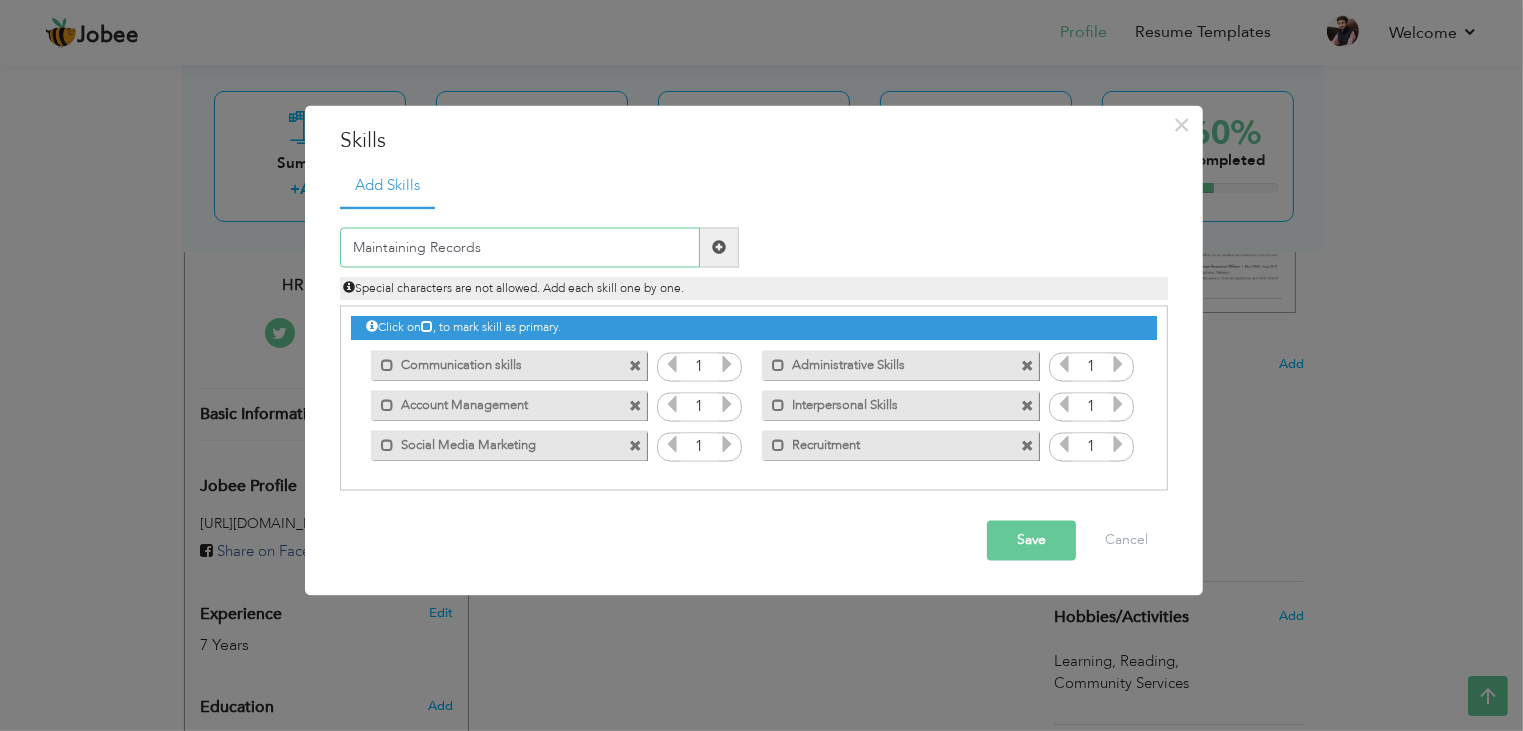 type on "Maintaining Records" 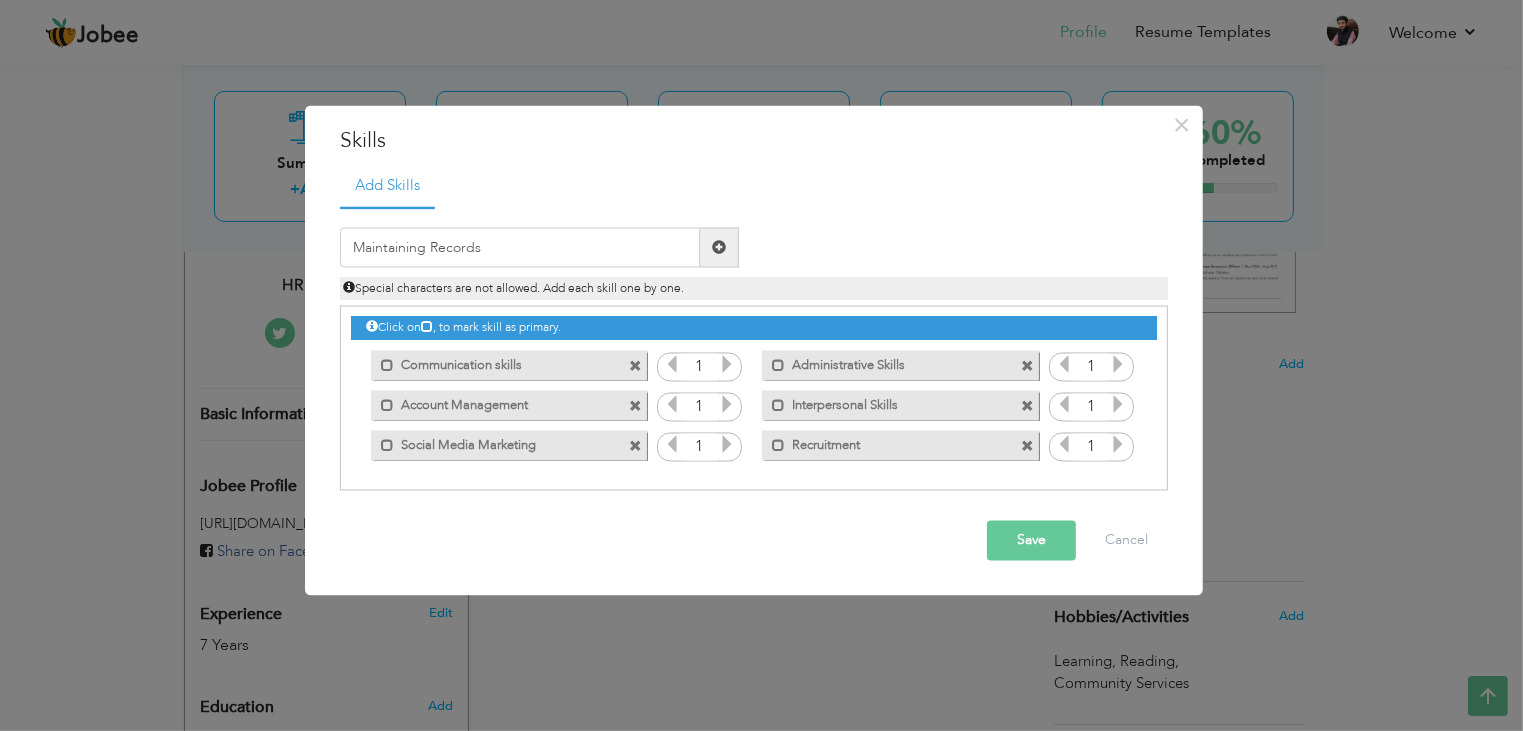click at bounding box center [719, 247] 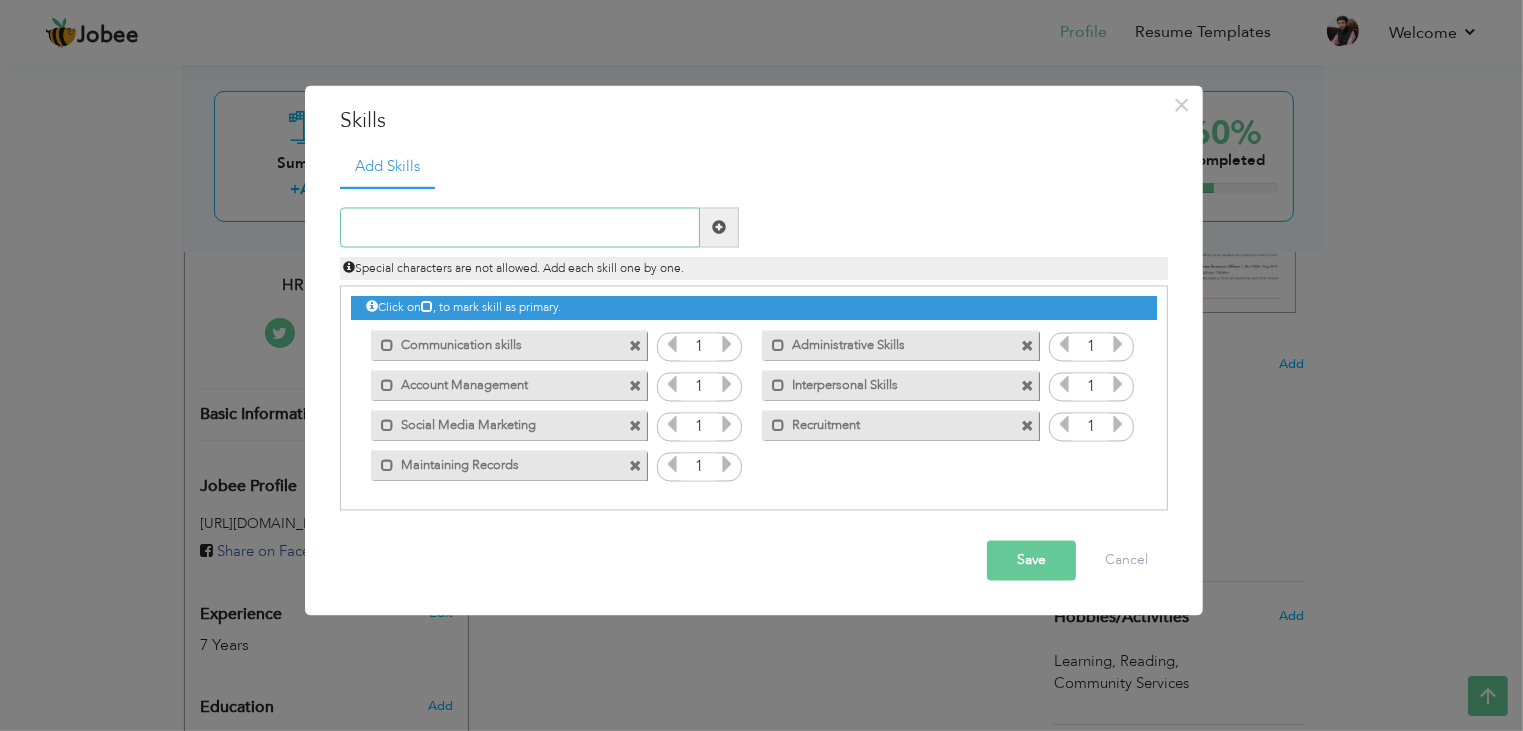 click at bounding box center (520, 228) 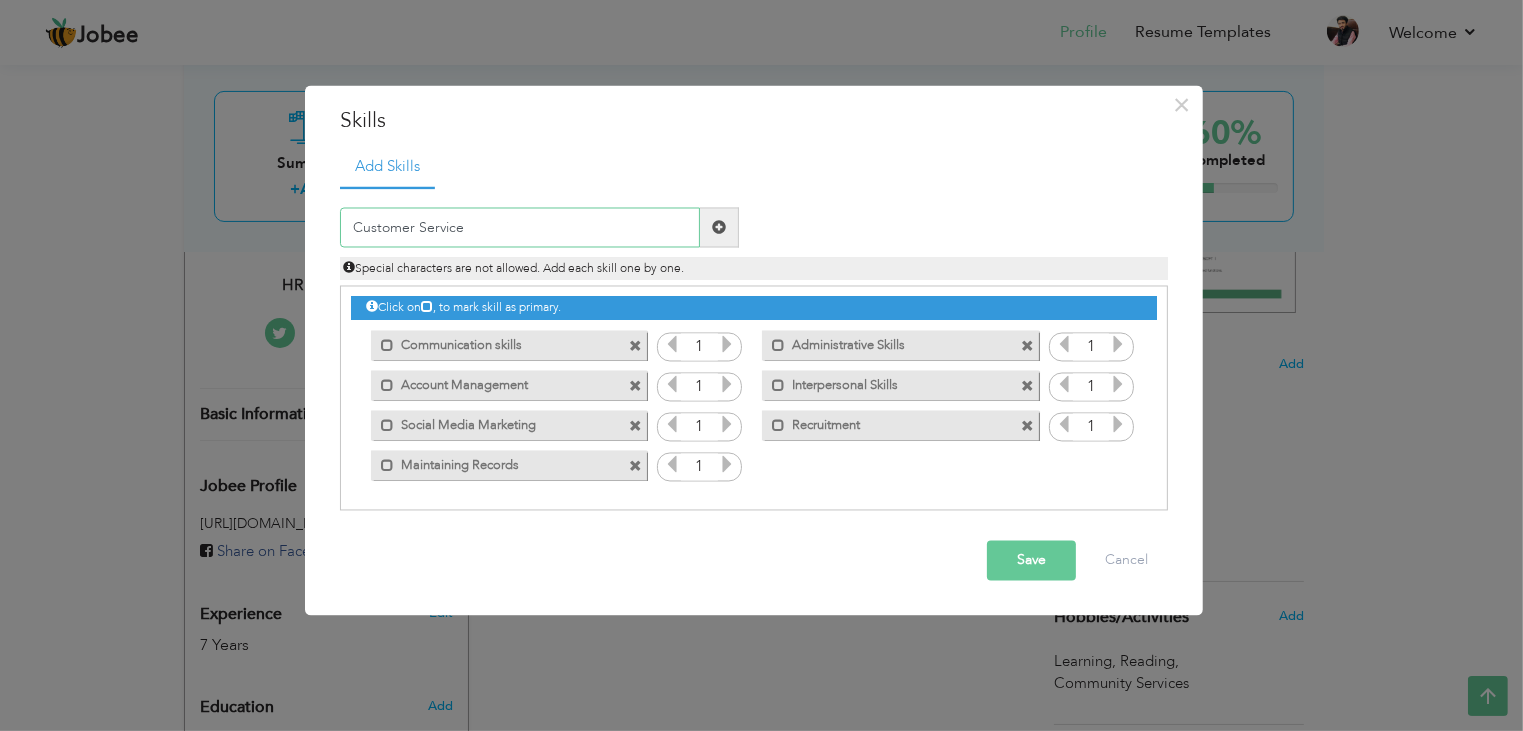 type on "Customer Service" 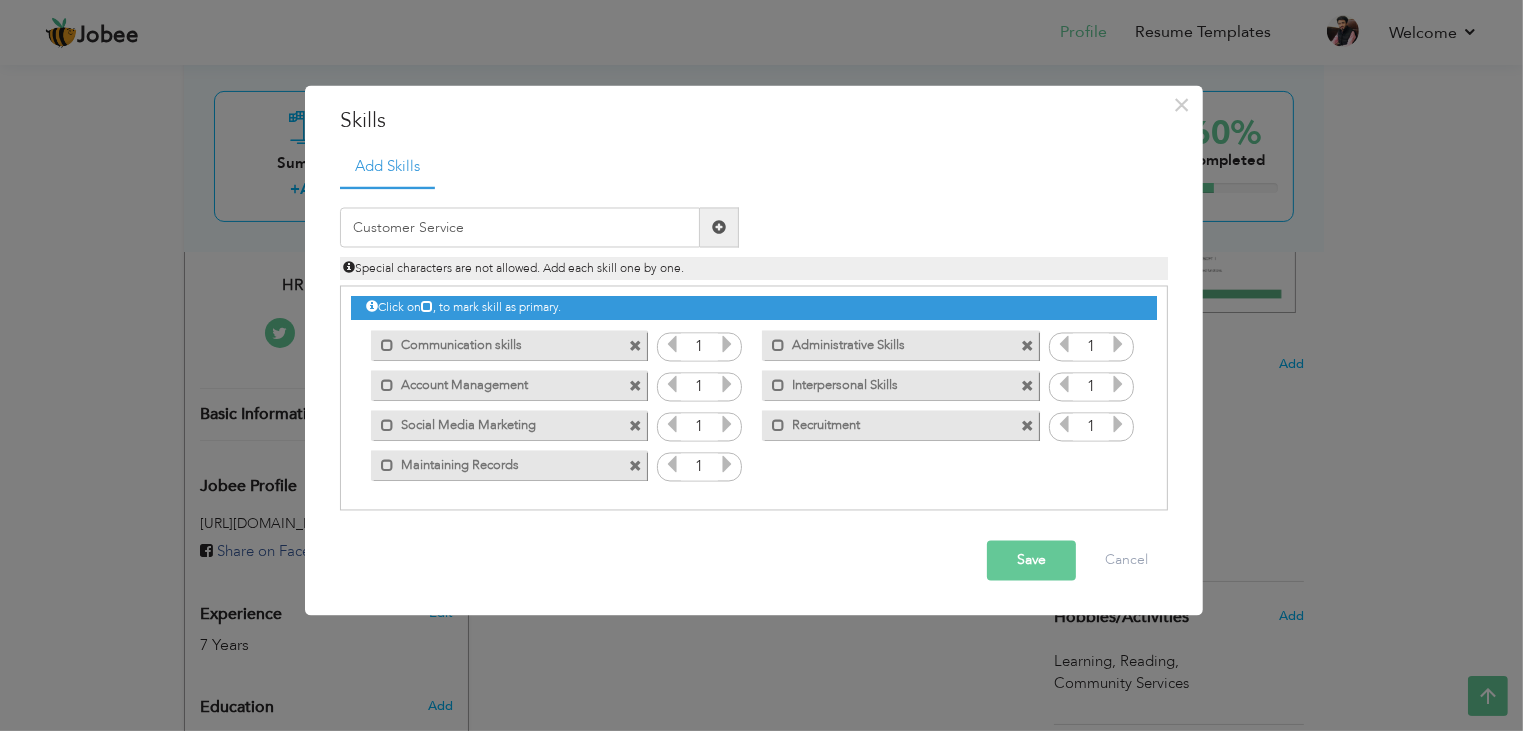 click at bounding box center [719, 228] 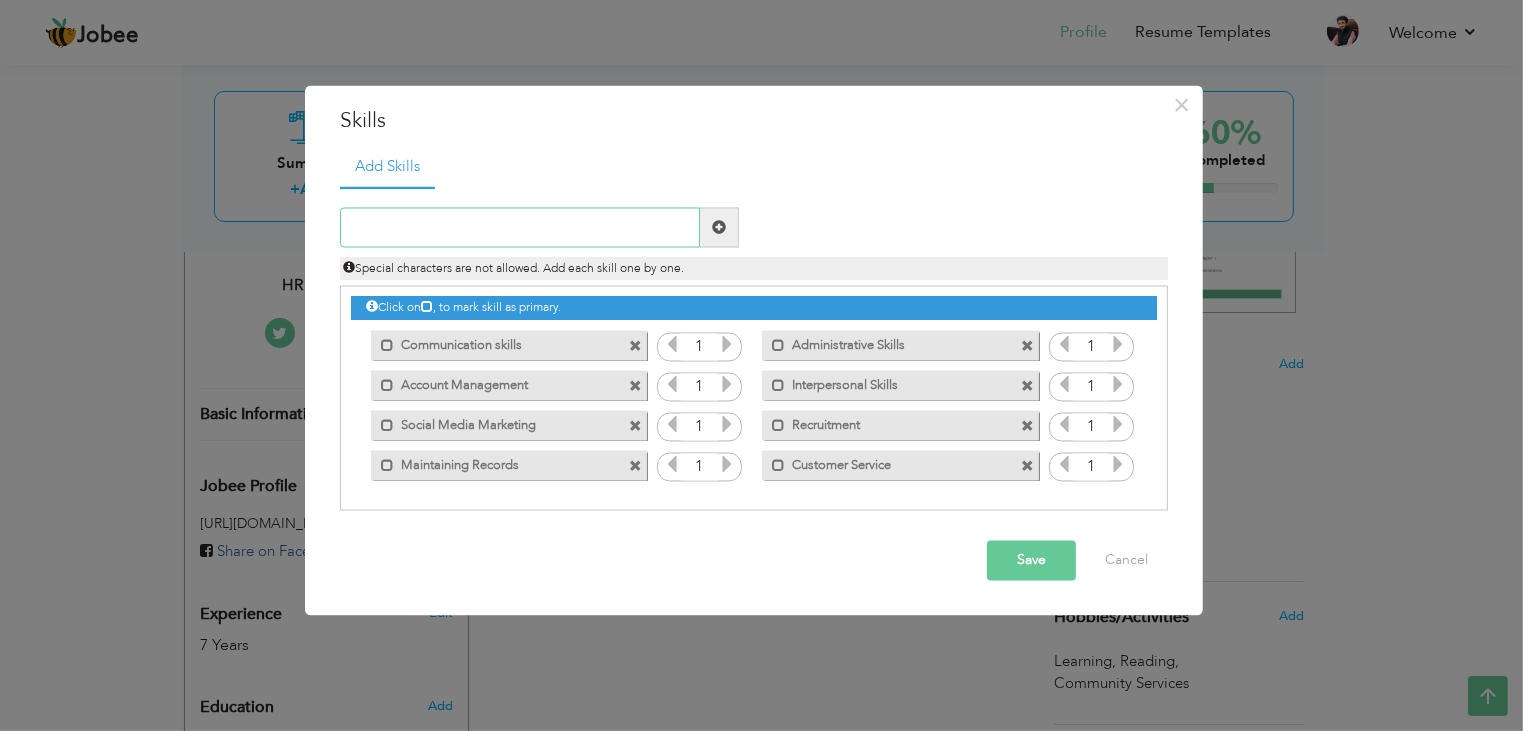 click at bounding box center (520, 228) 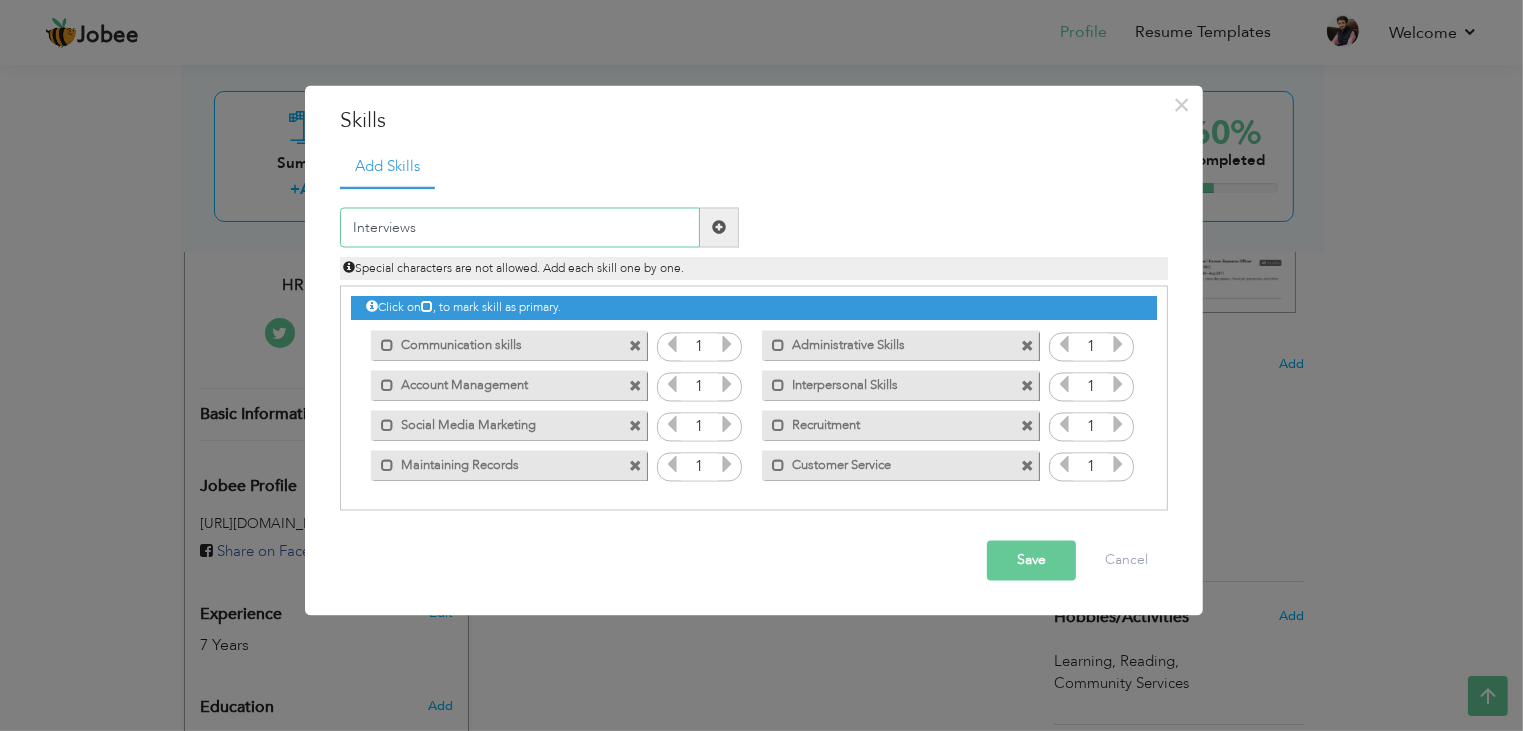 type on "Interviews" 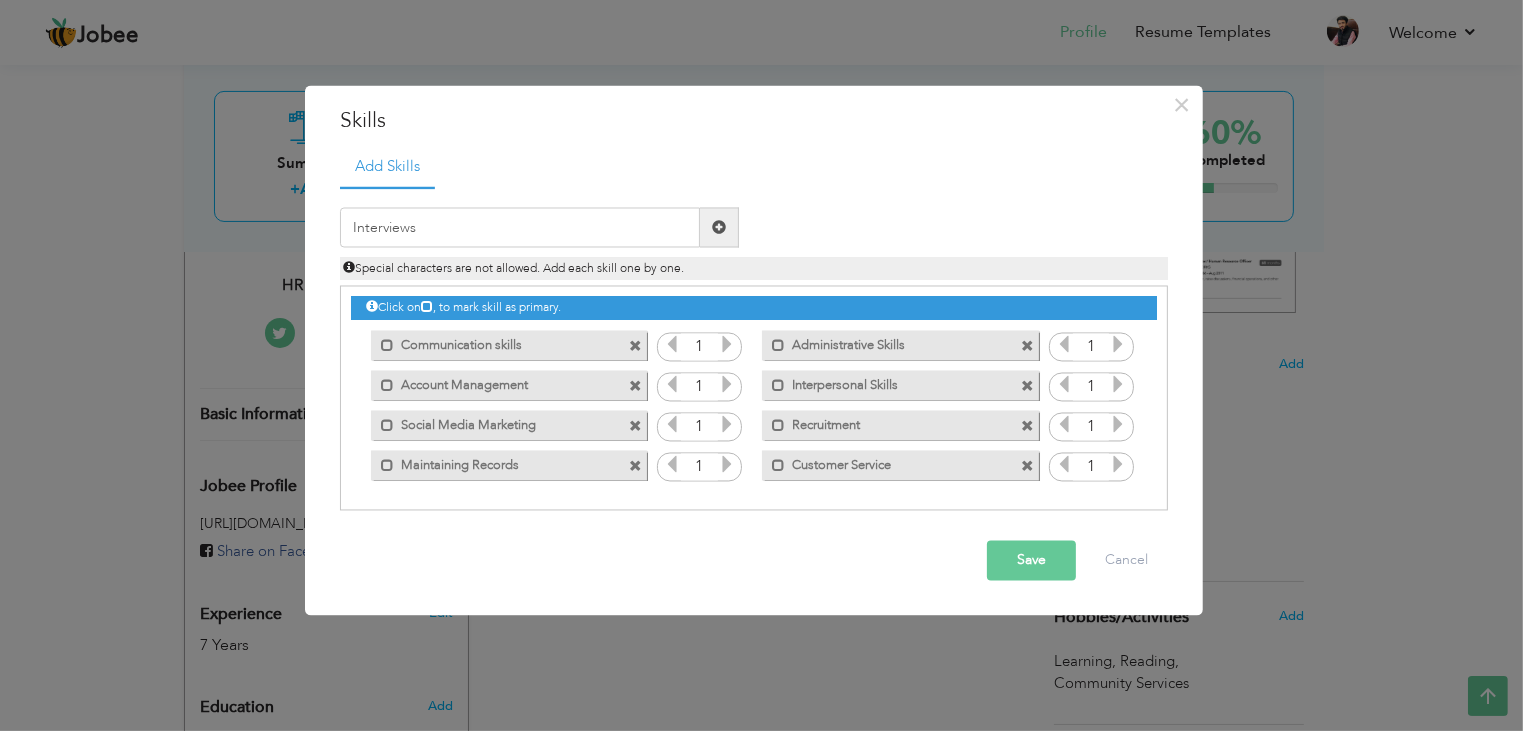 click at bounding box center (719, 228) 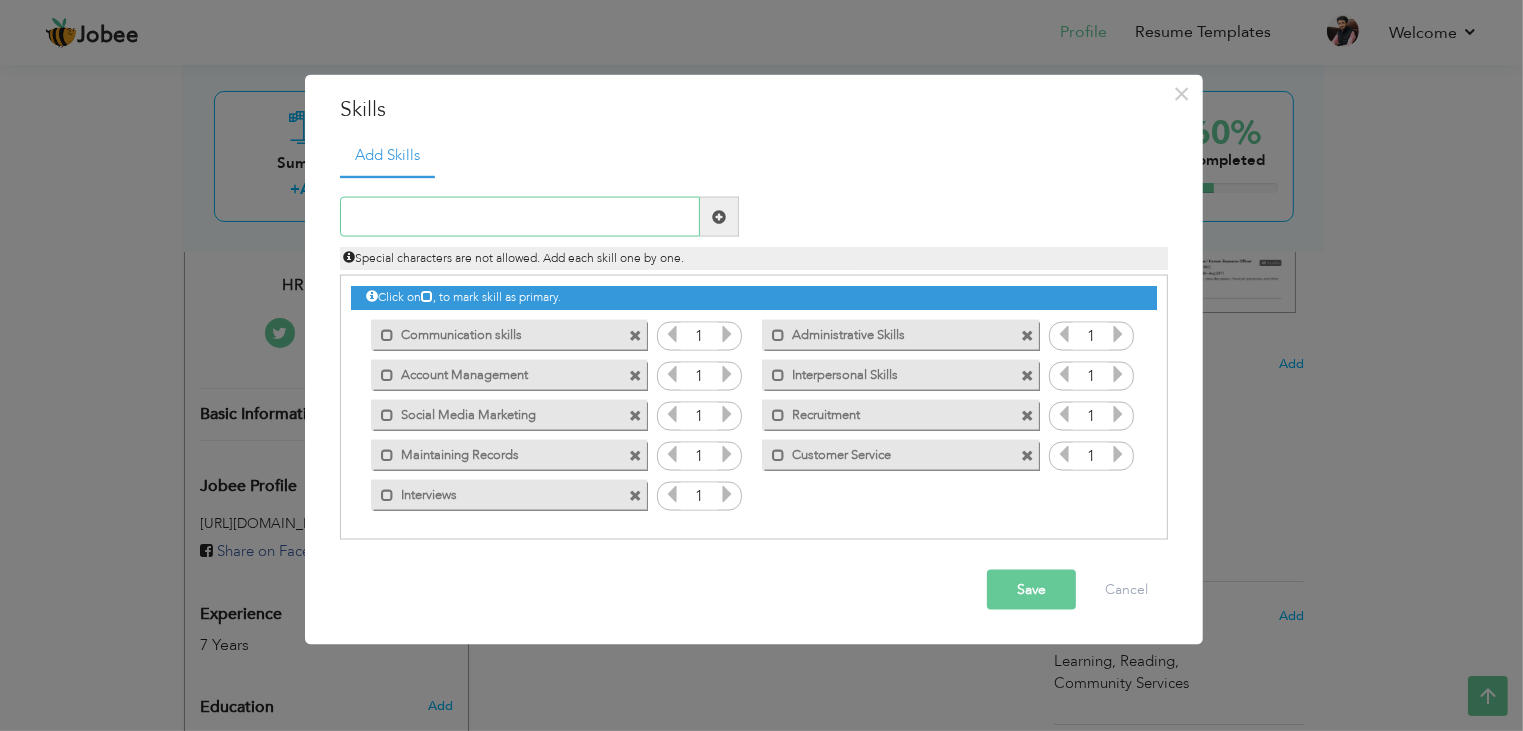 click at bounding box center [520, 217] 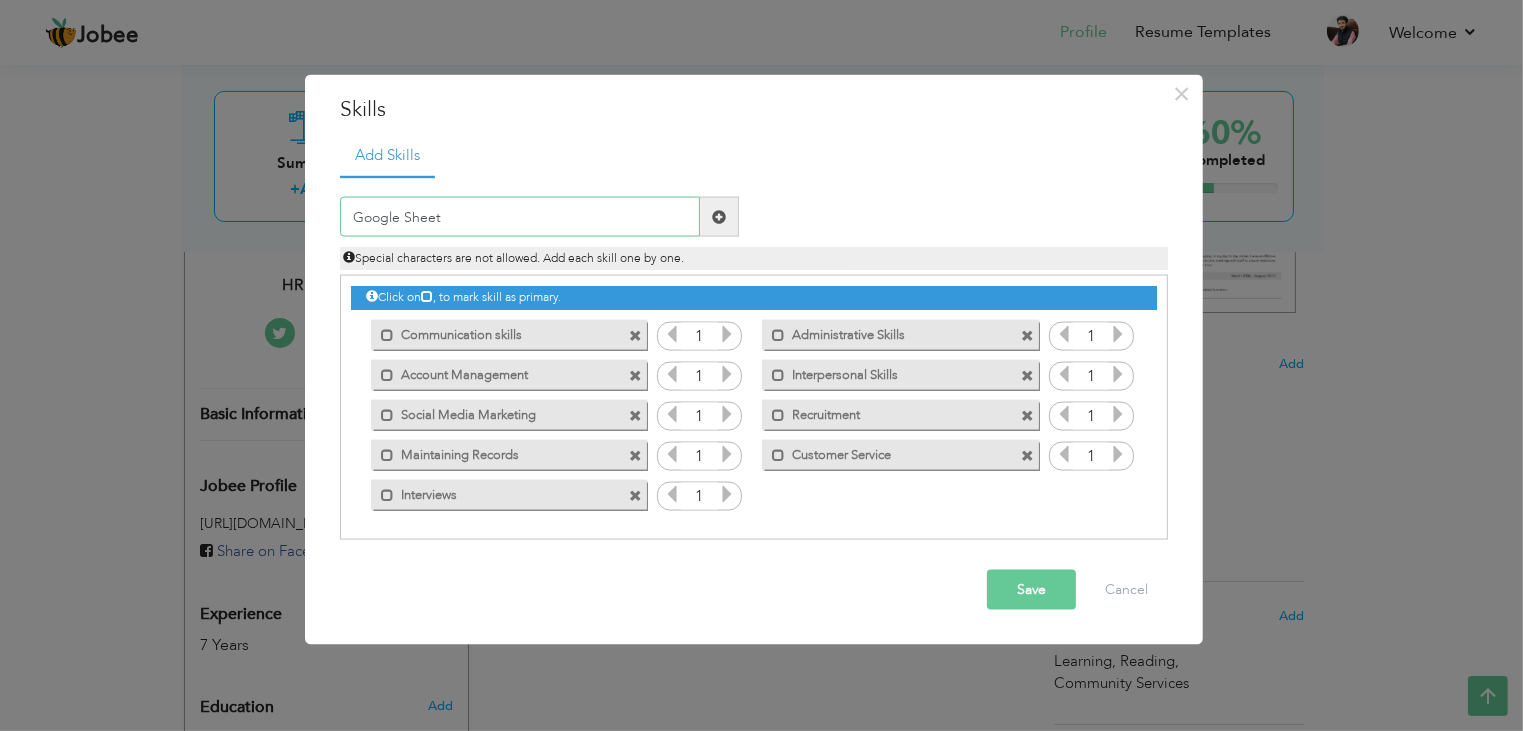 type on "Google Sheet" 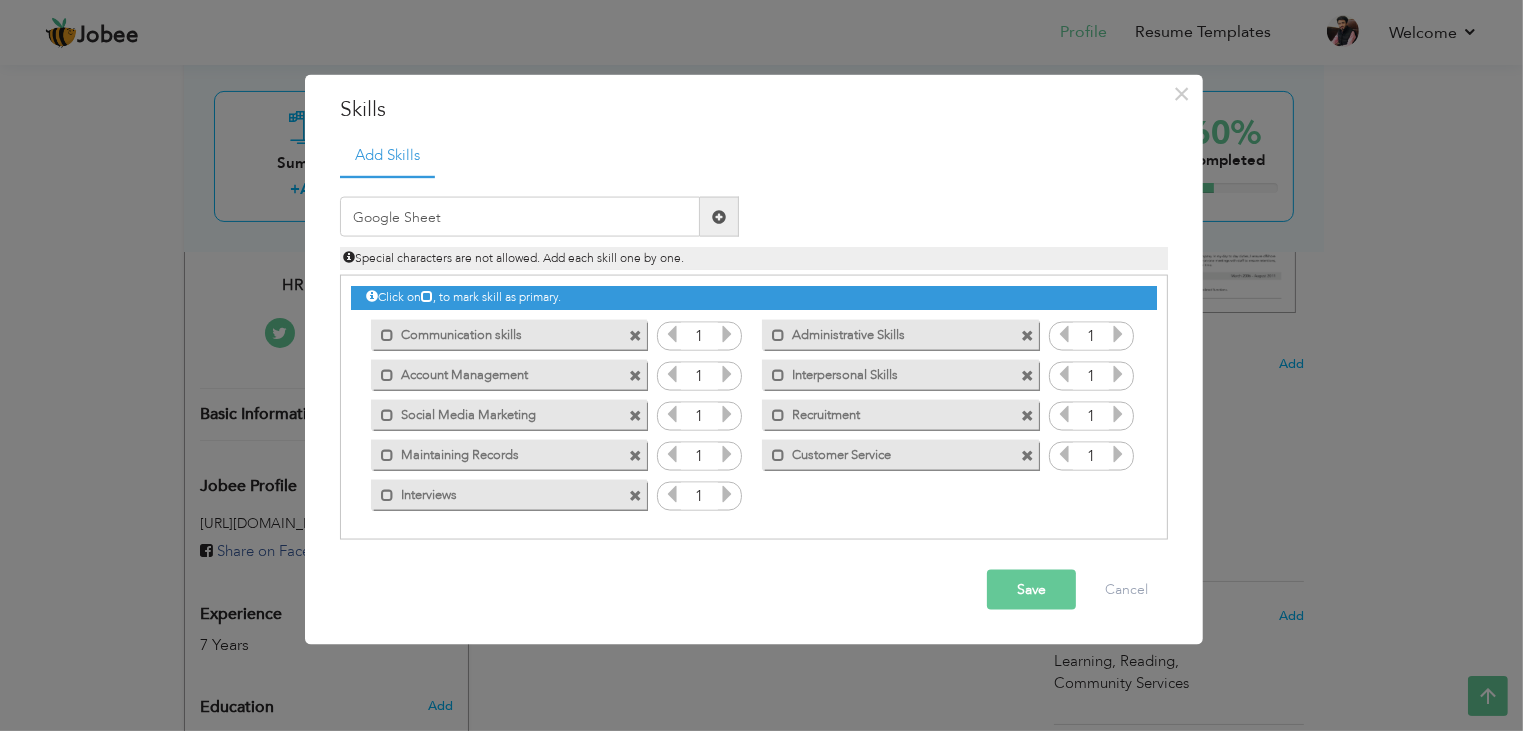 click at bounding box center (719, 217) 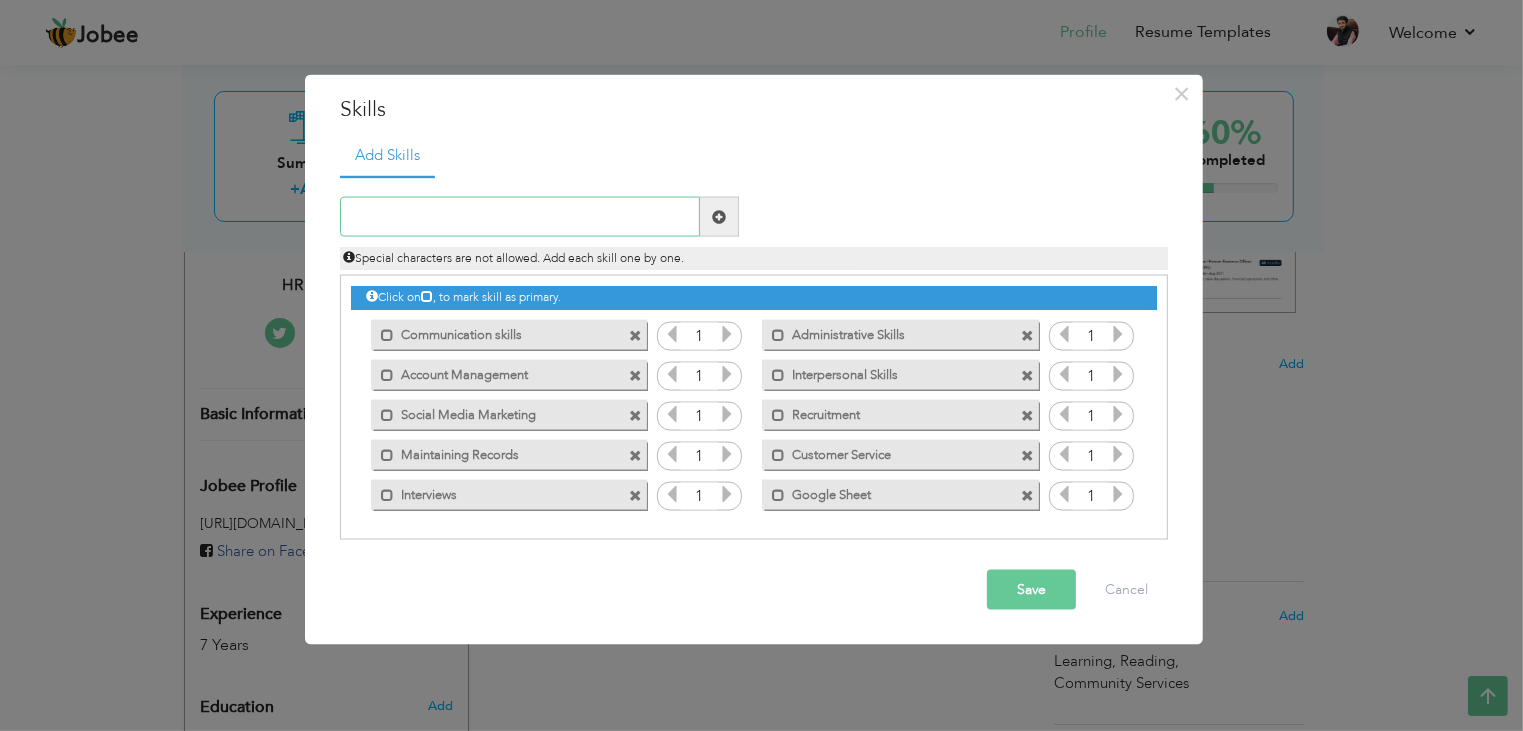 click at bounding box center [520, 217] 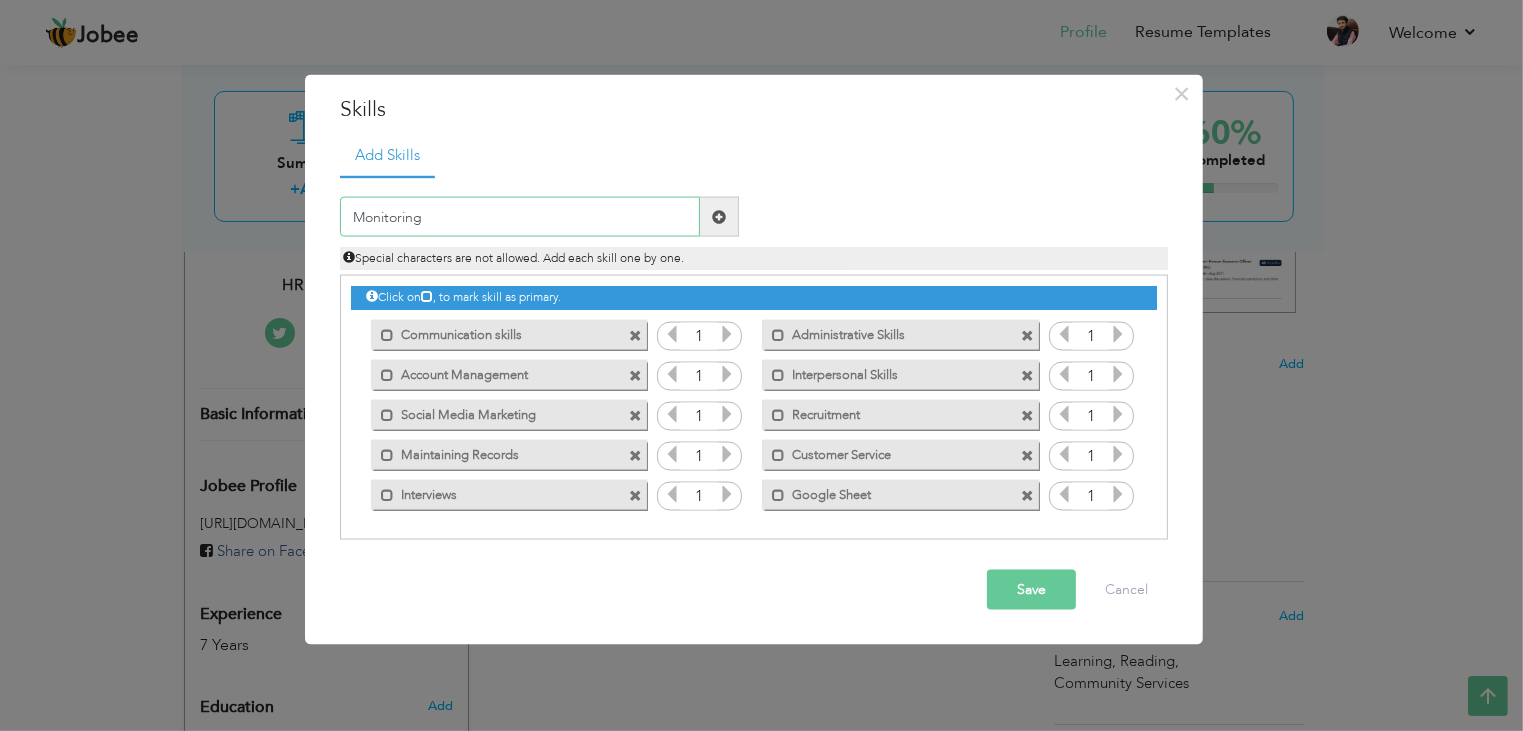 type on "Monitoring" 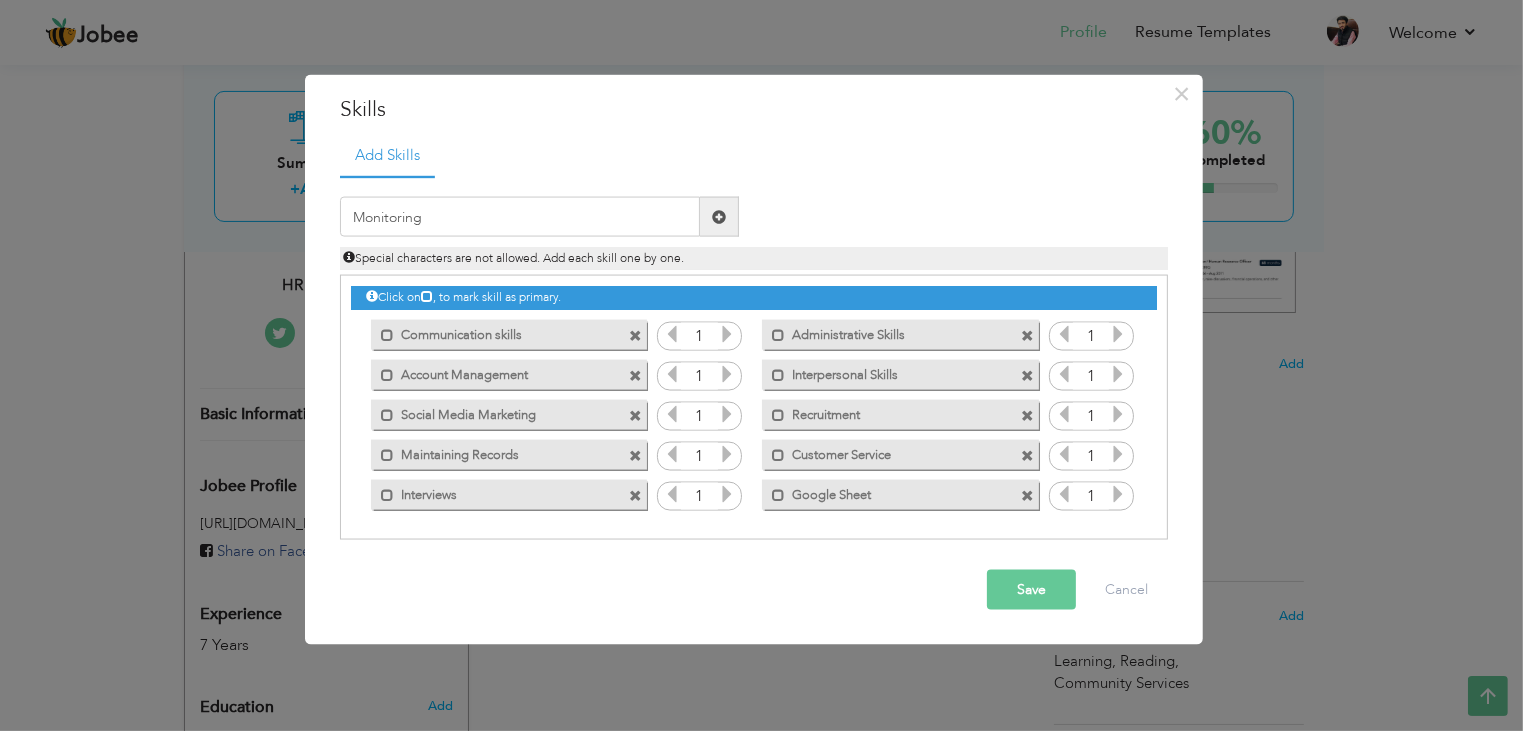 click at bounding box center (719, 217) 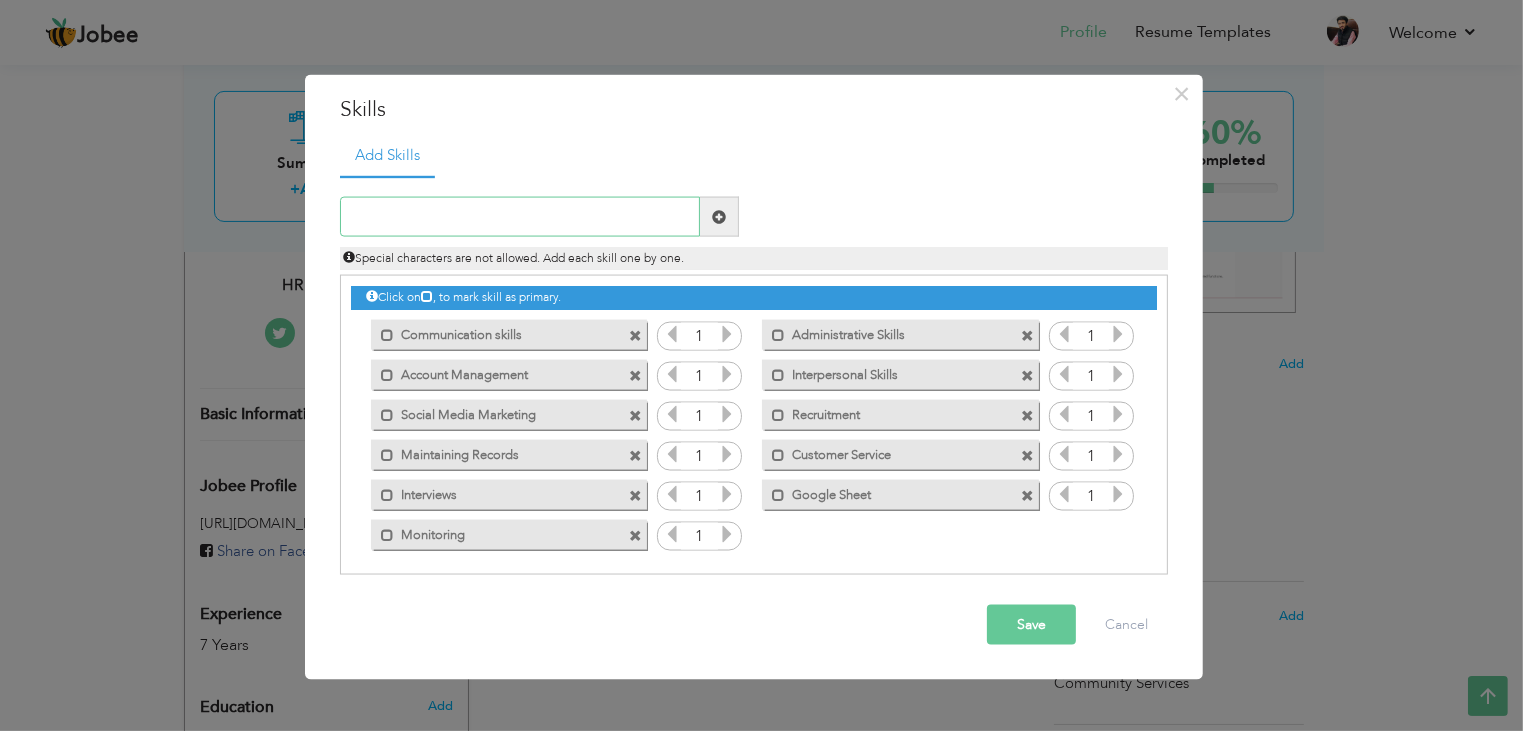 click at bounding box center (520, 217) 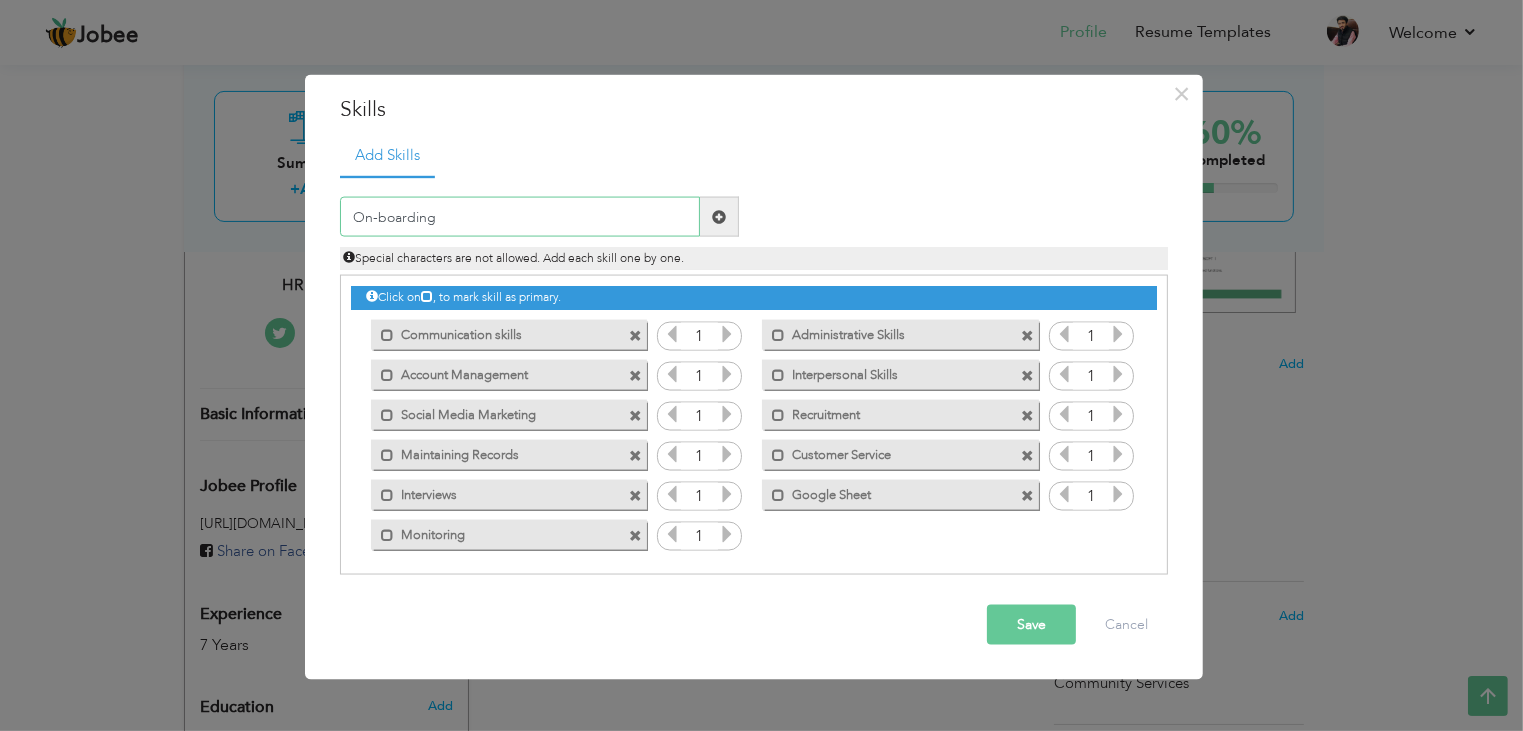 type on "On-boarding" 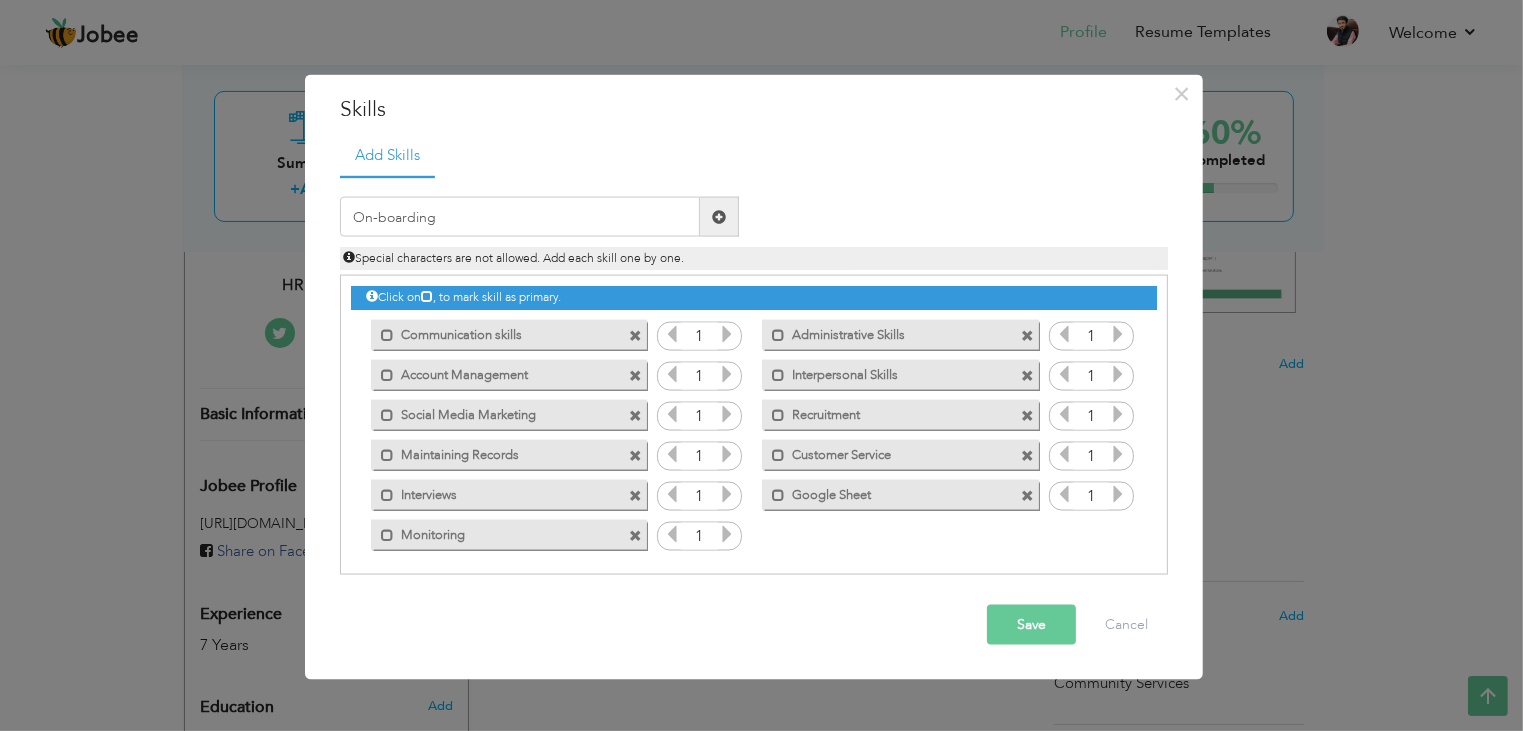 click at bounding box center [719, 216] 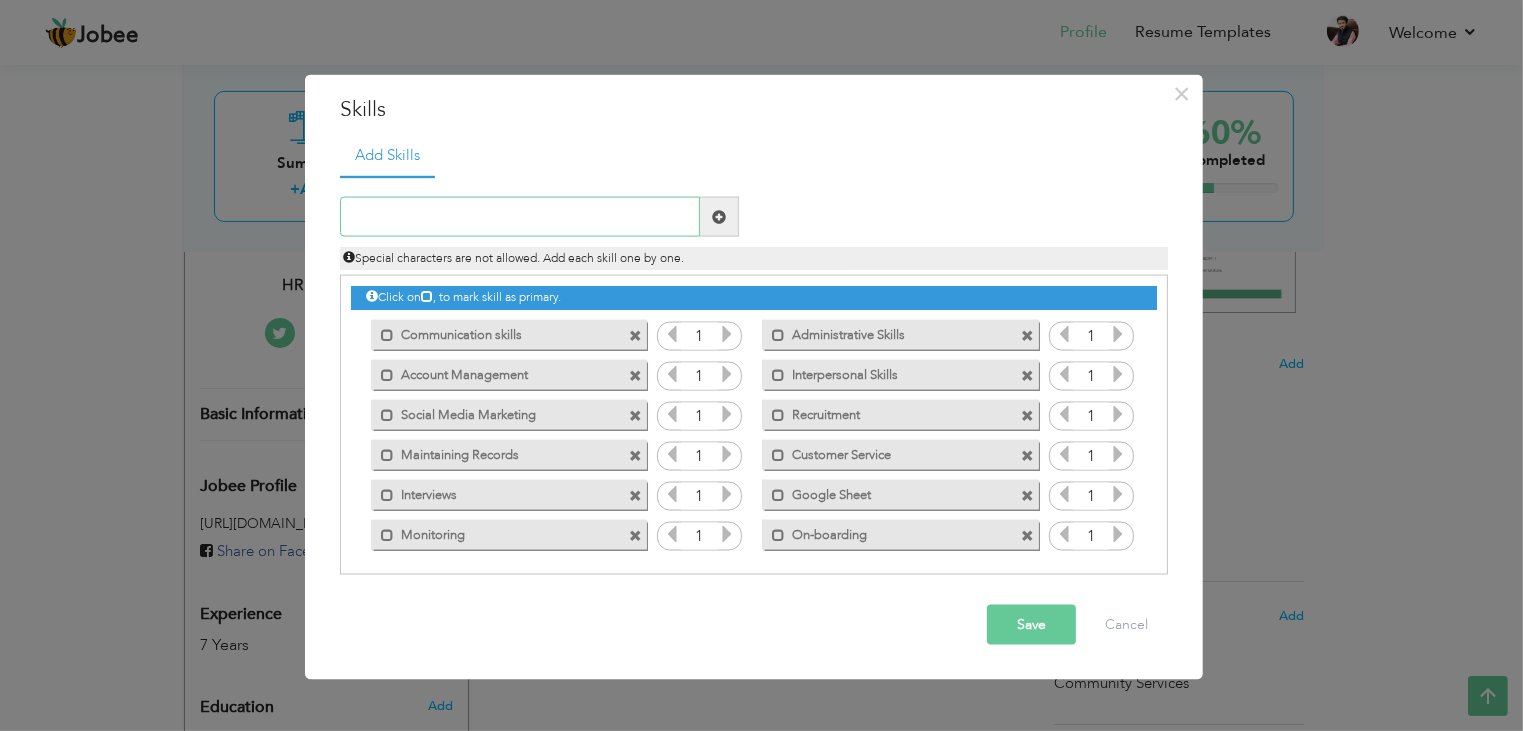 click at bounding box center [520, 217] 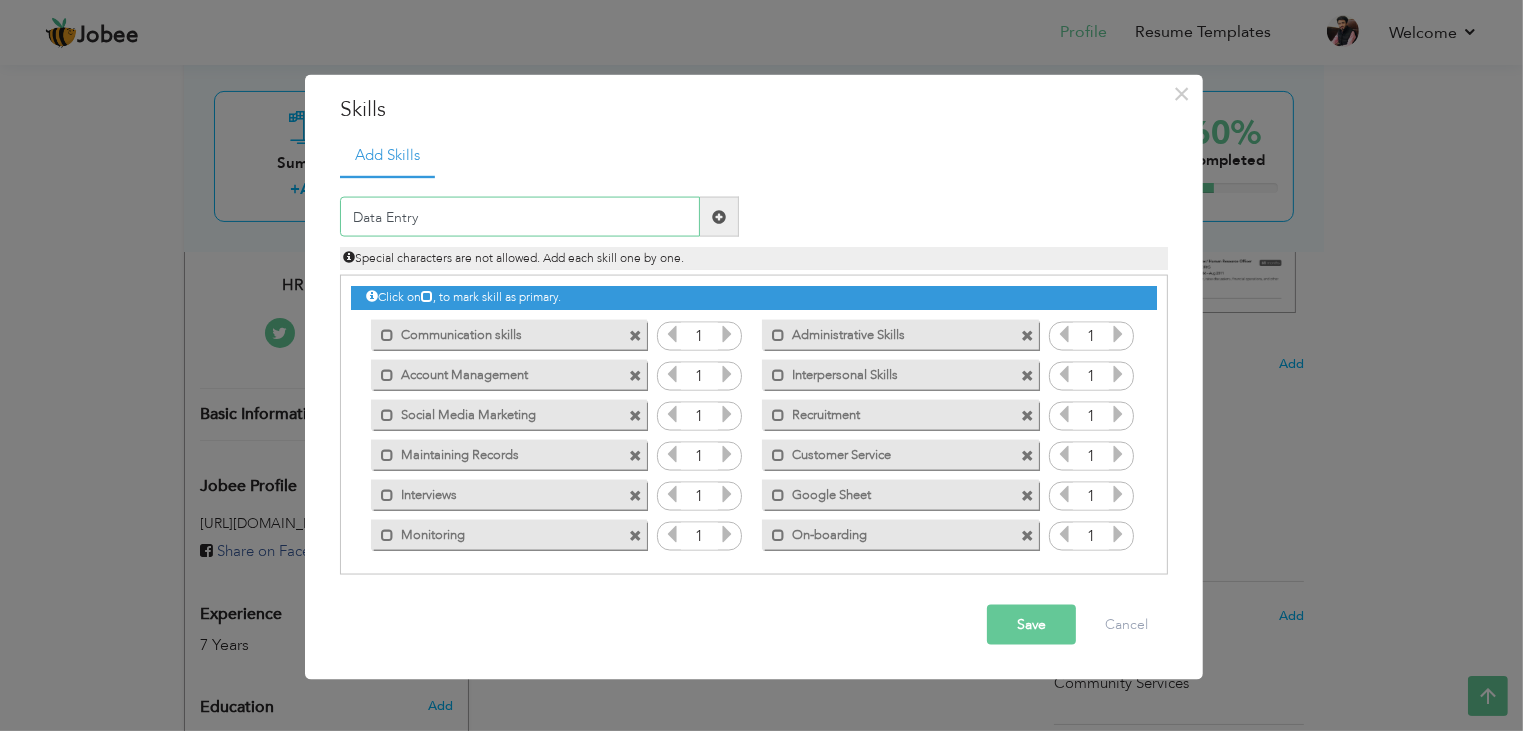 type on "Data Entry" 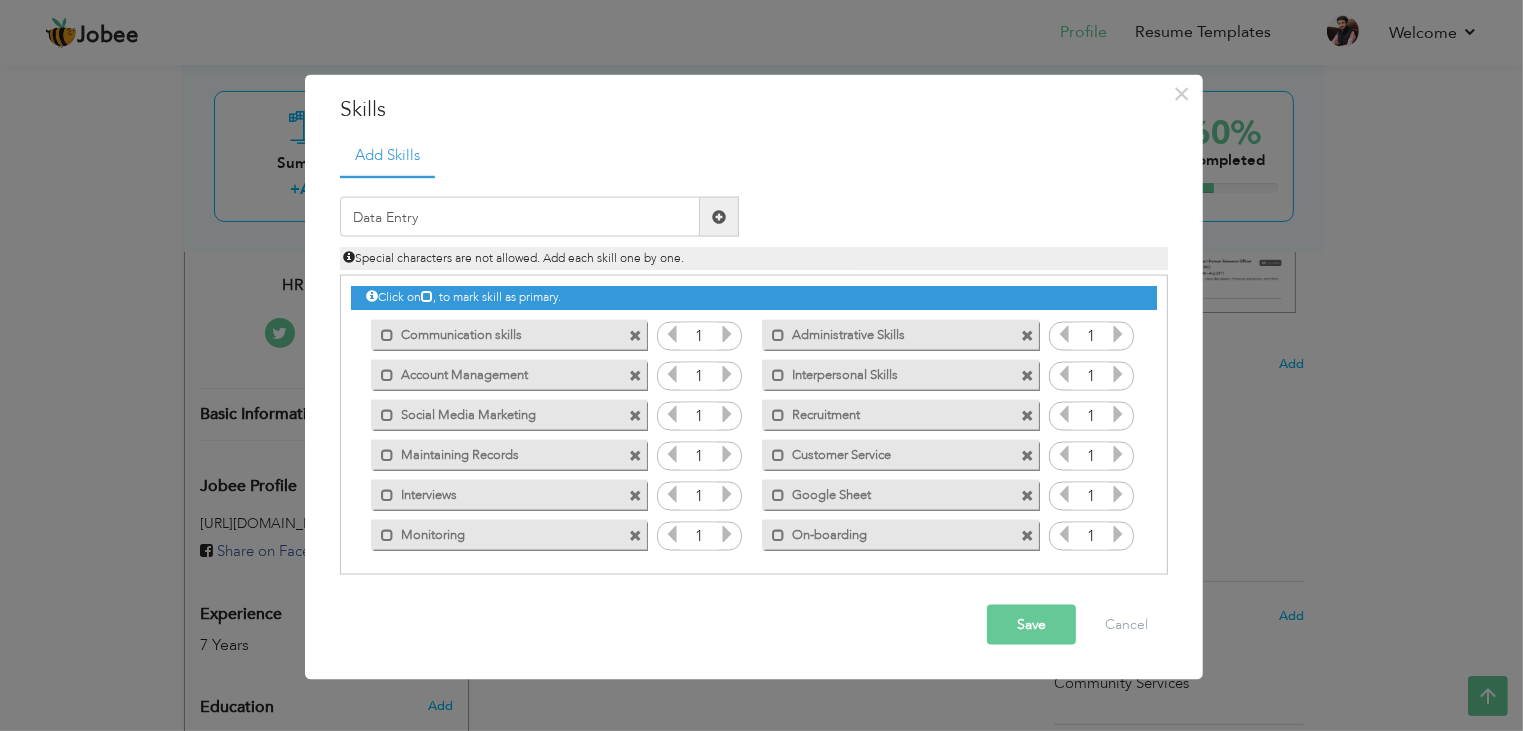 click at bounding box center (719, 217) 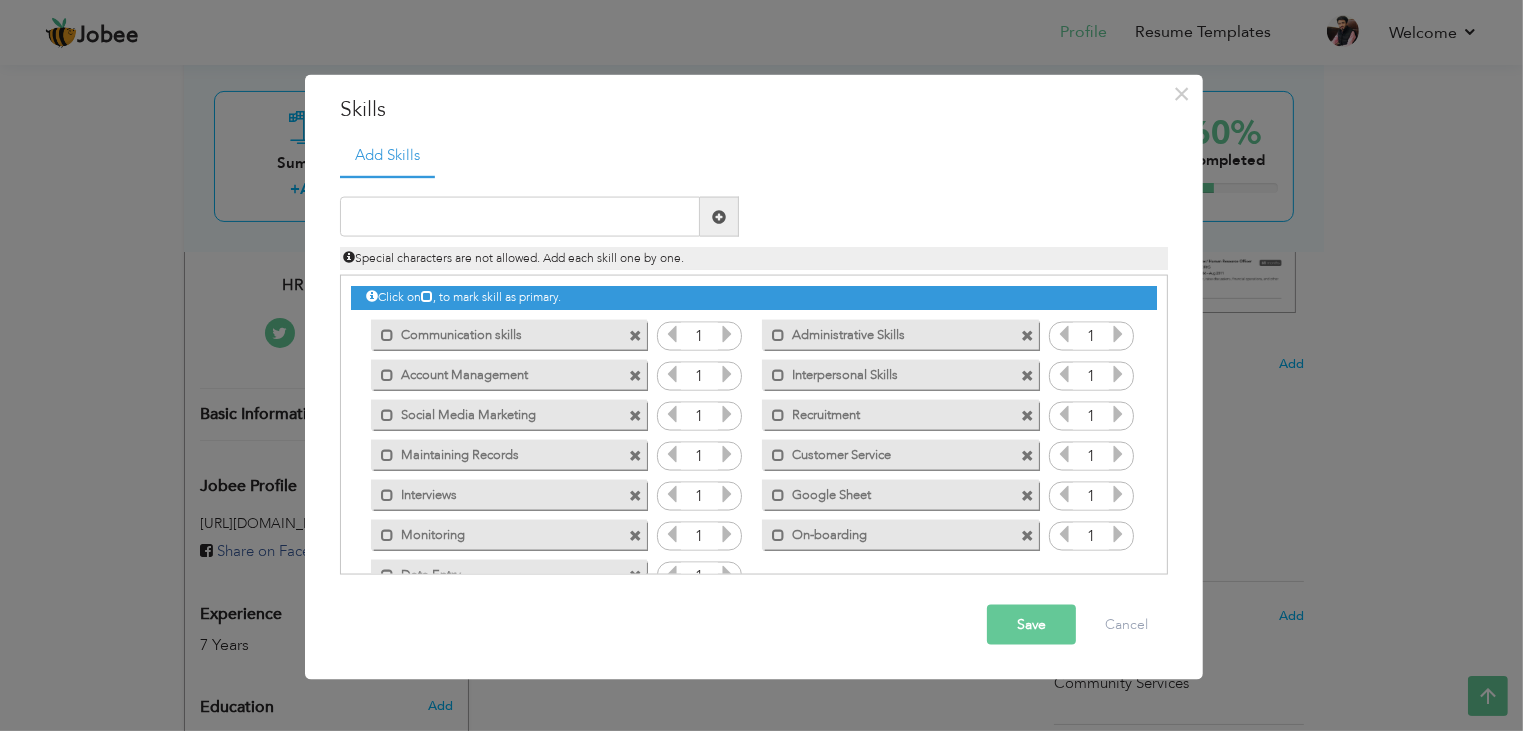 click at bounding box center (727, 334) 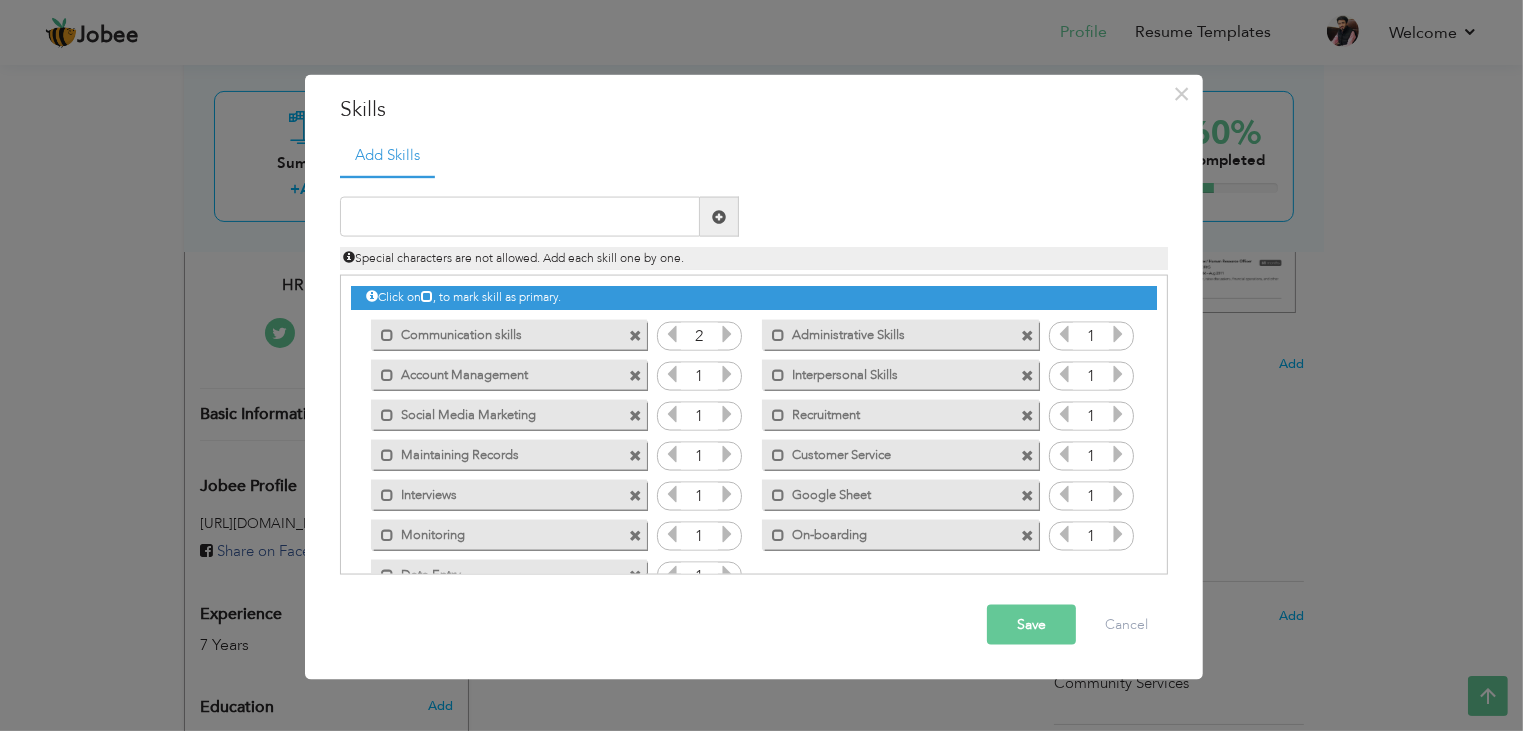 click at bounding box center (727, 334) 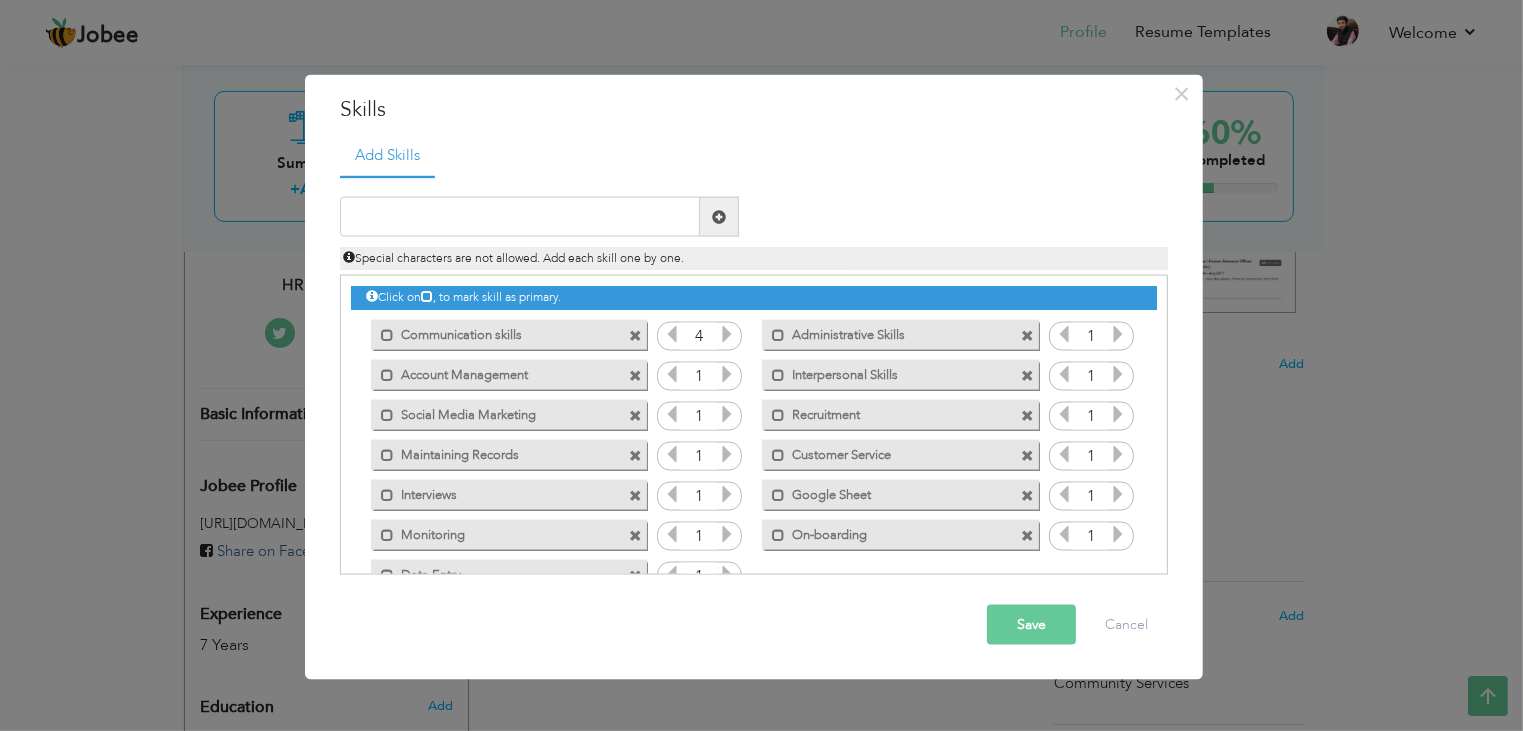click at bounding box center (727, 334) 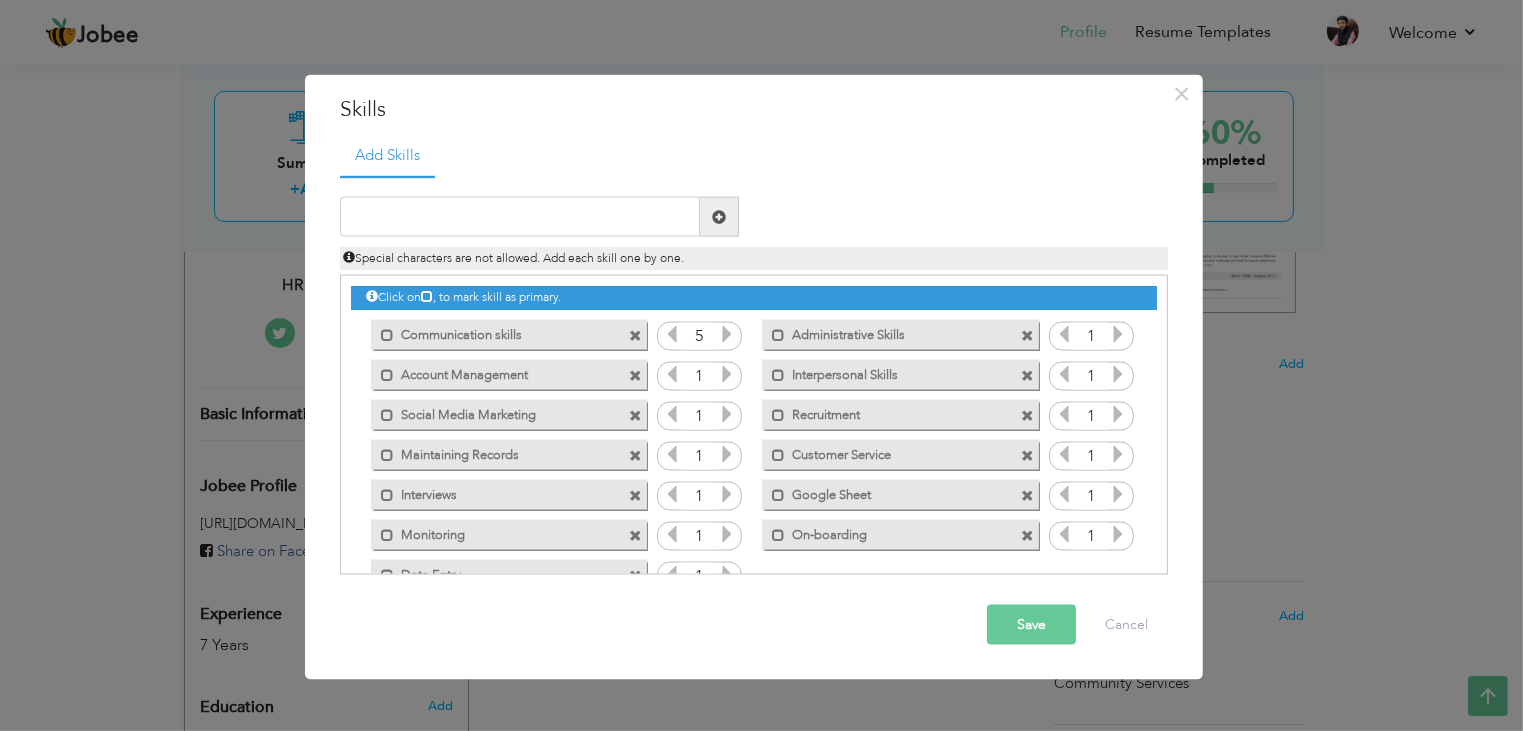 click at bounding box center (727, 334) 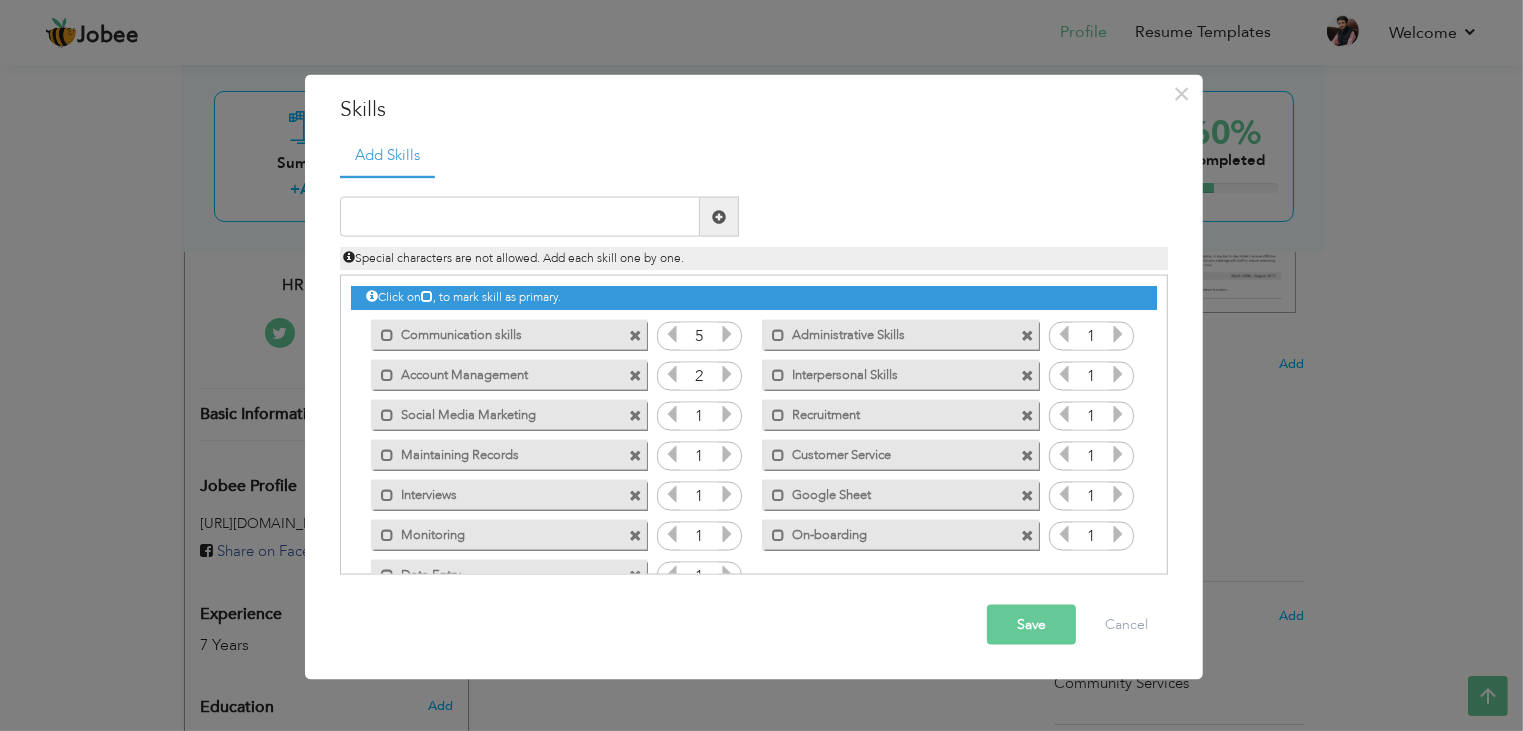 click at bounding box center [727, 377] 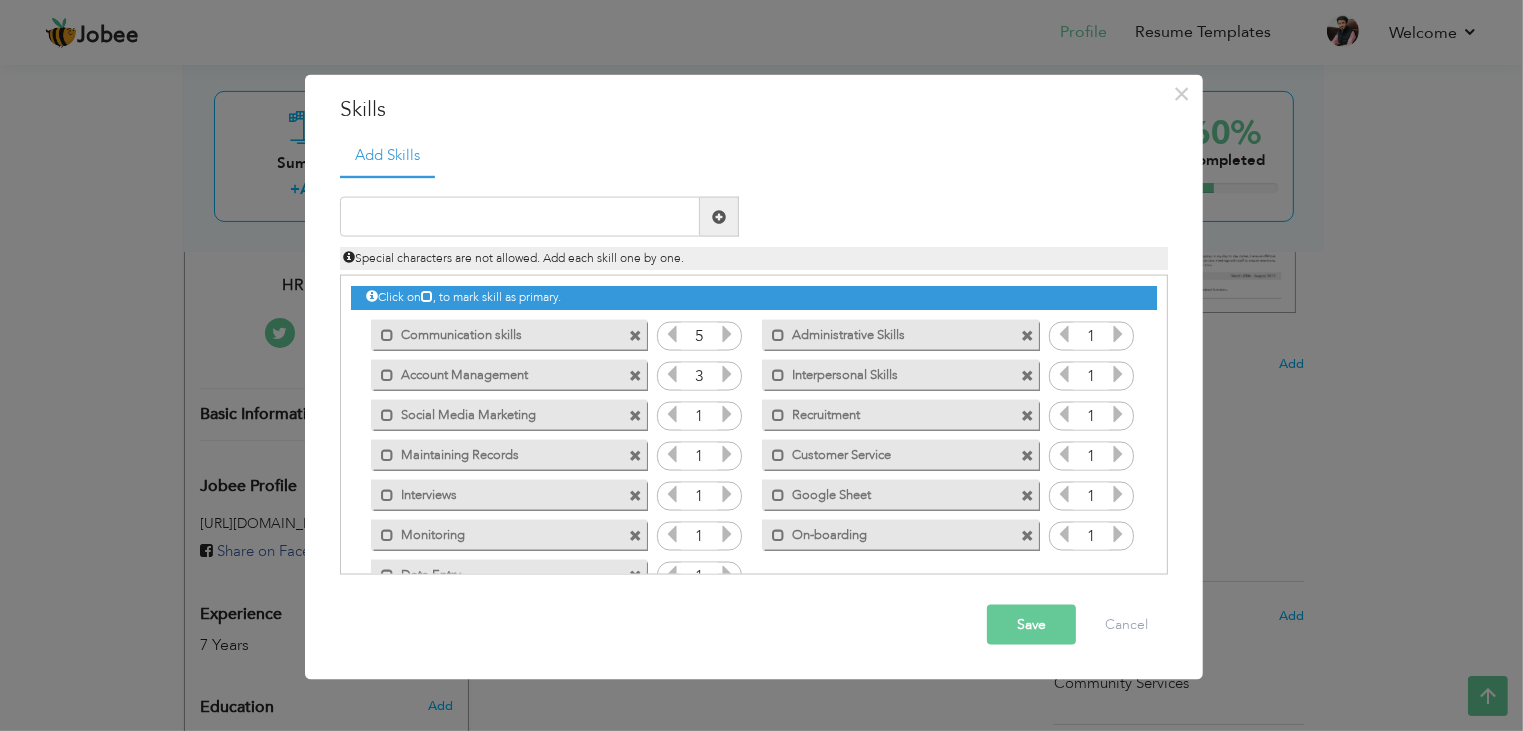 click at bounding box center (727, 377) 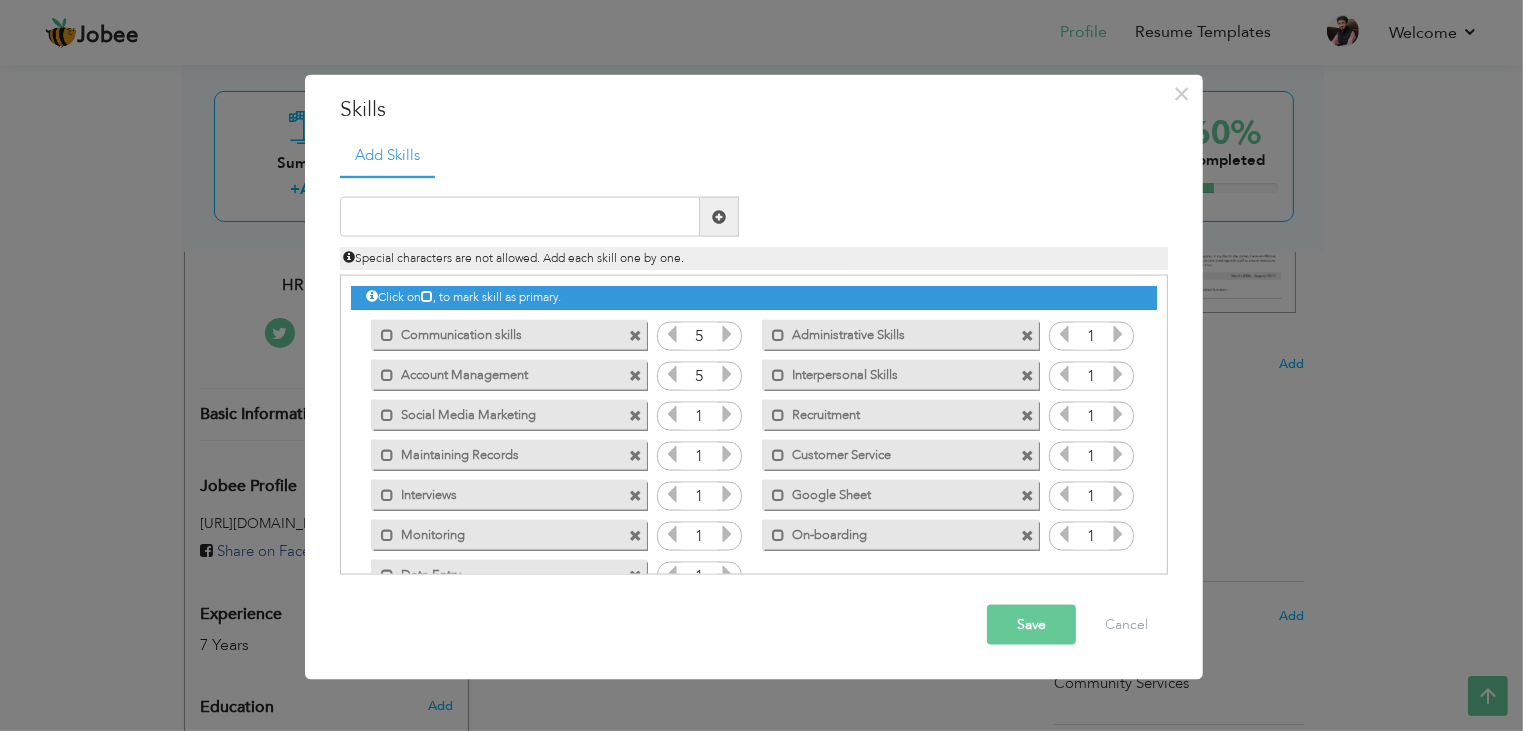 click at bounding box center (727, 377) 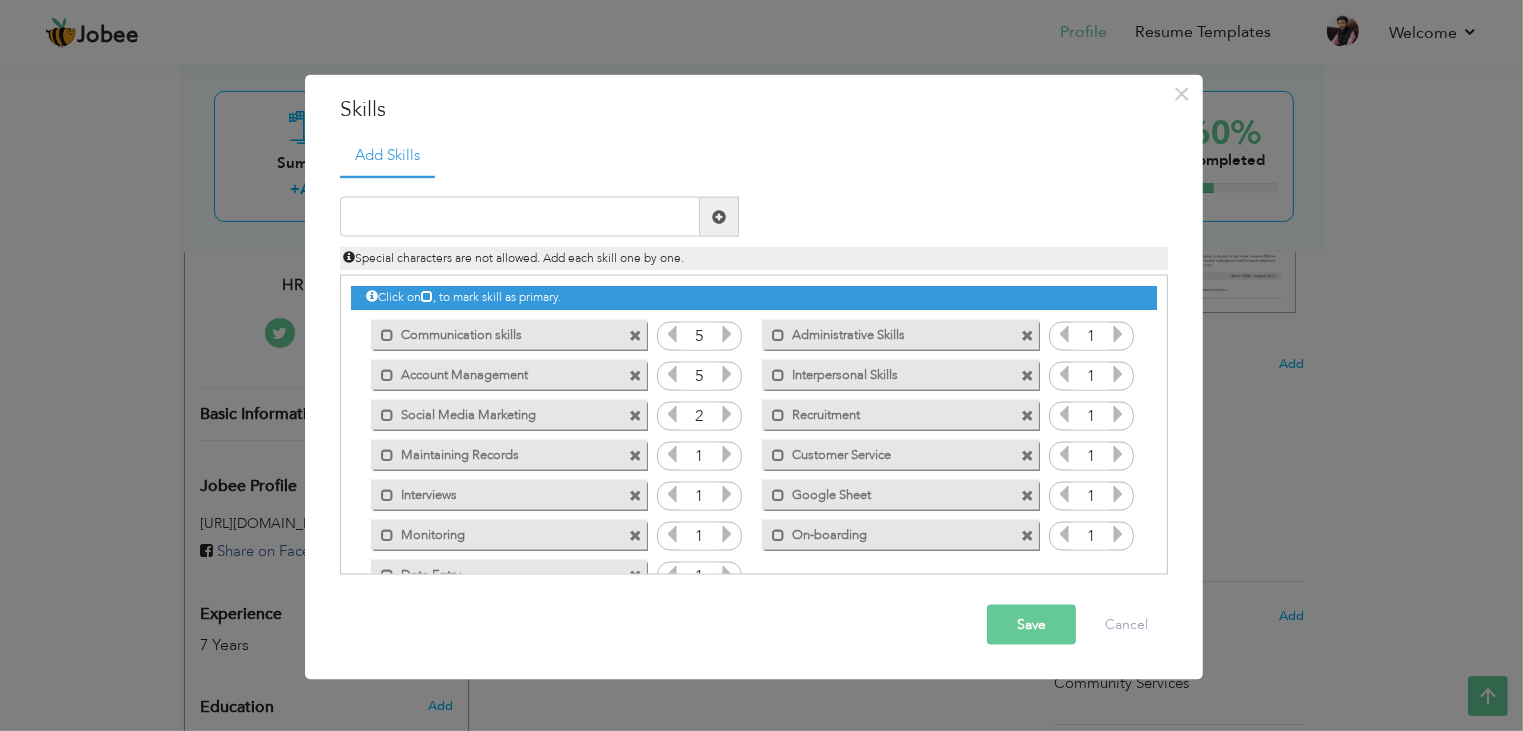 click at bounding box center [727, 414] 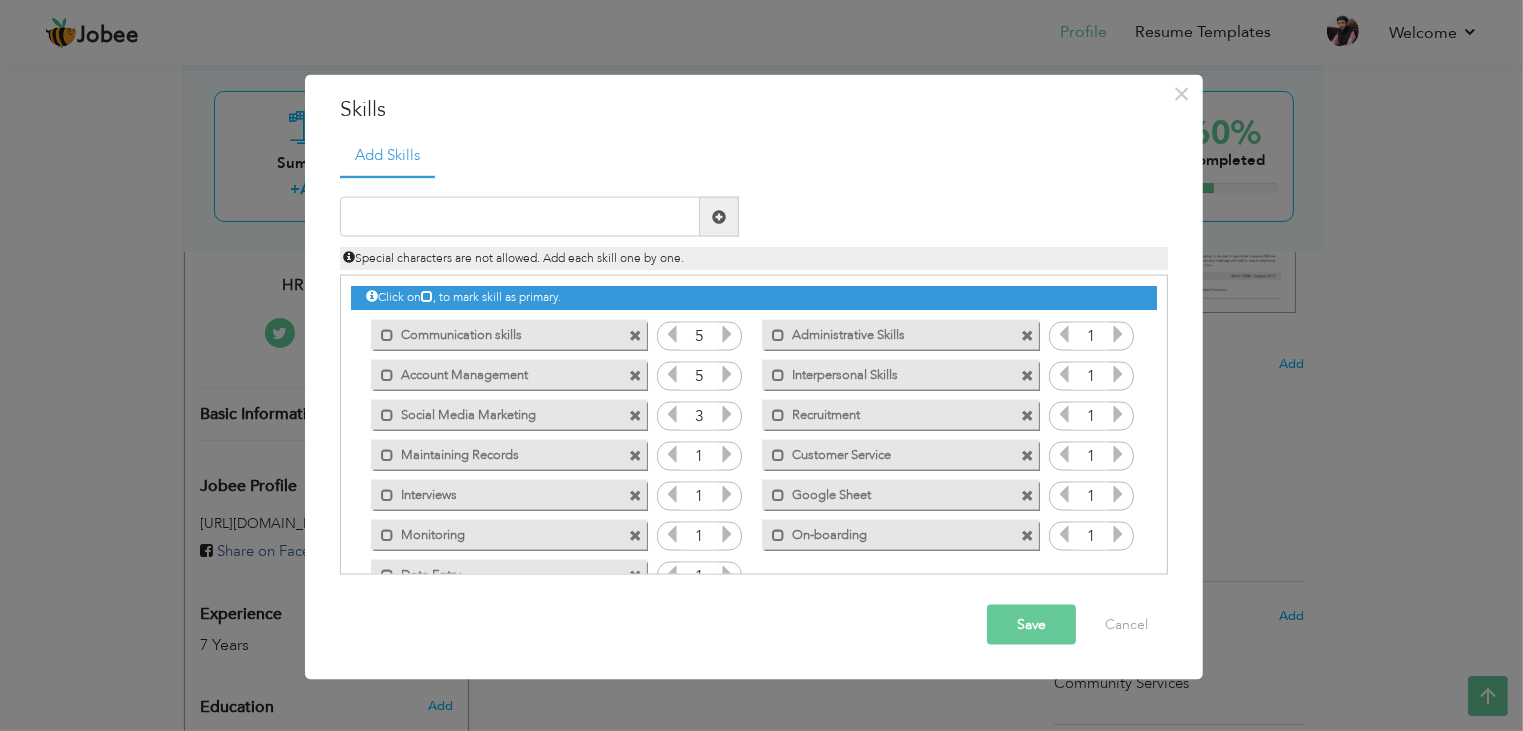 click at bounding box center [727, 414] 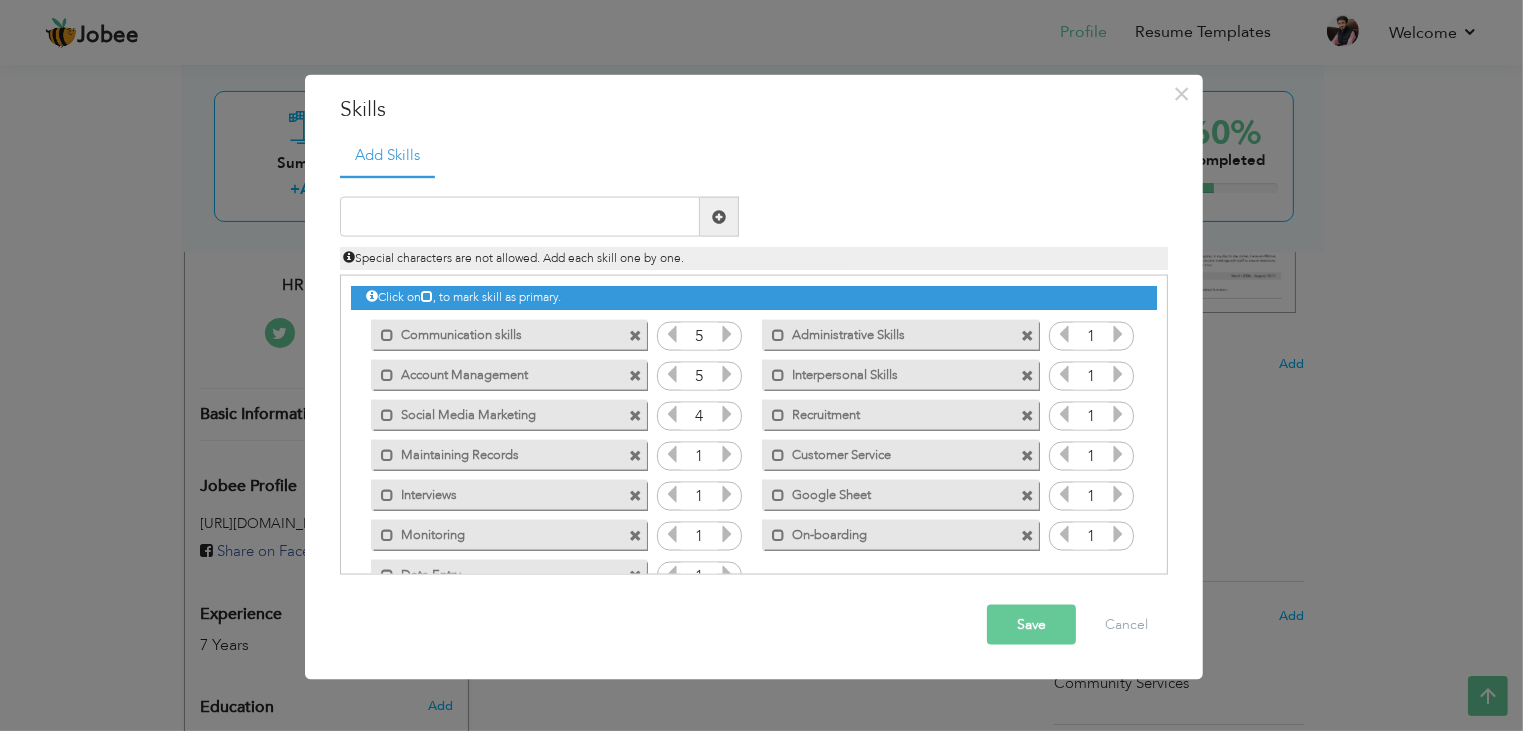 click at bounding box center (727, 414) 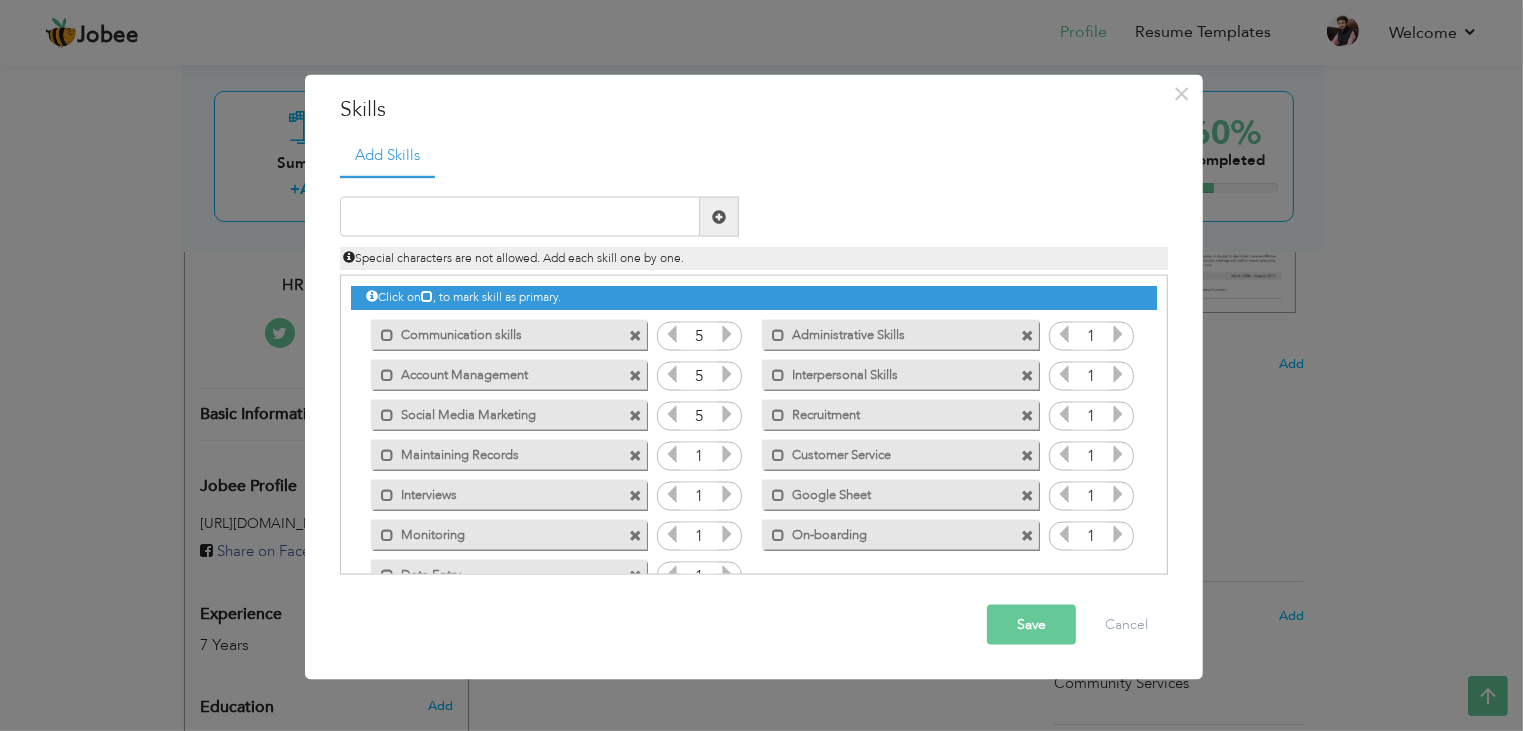 click at bounding box center [727, 454] 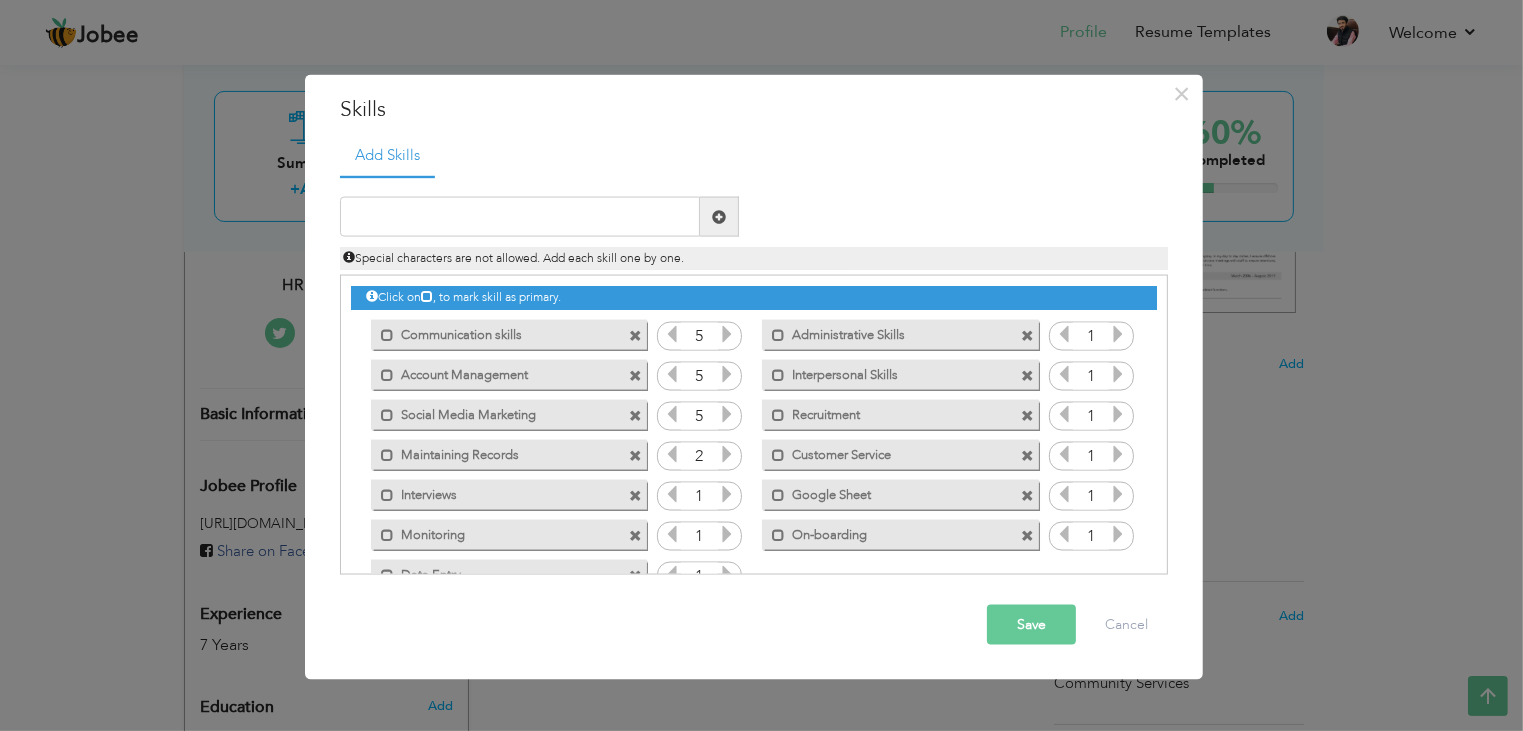 click at bounding box center [727, 454] 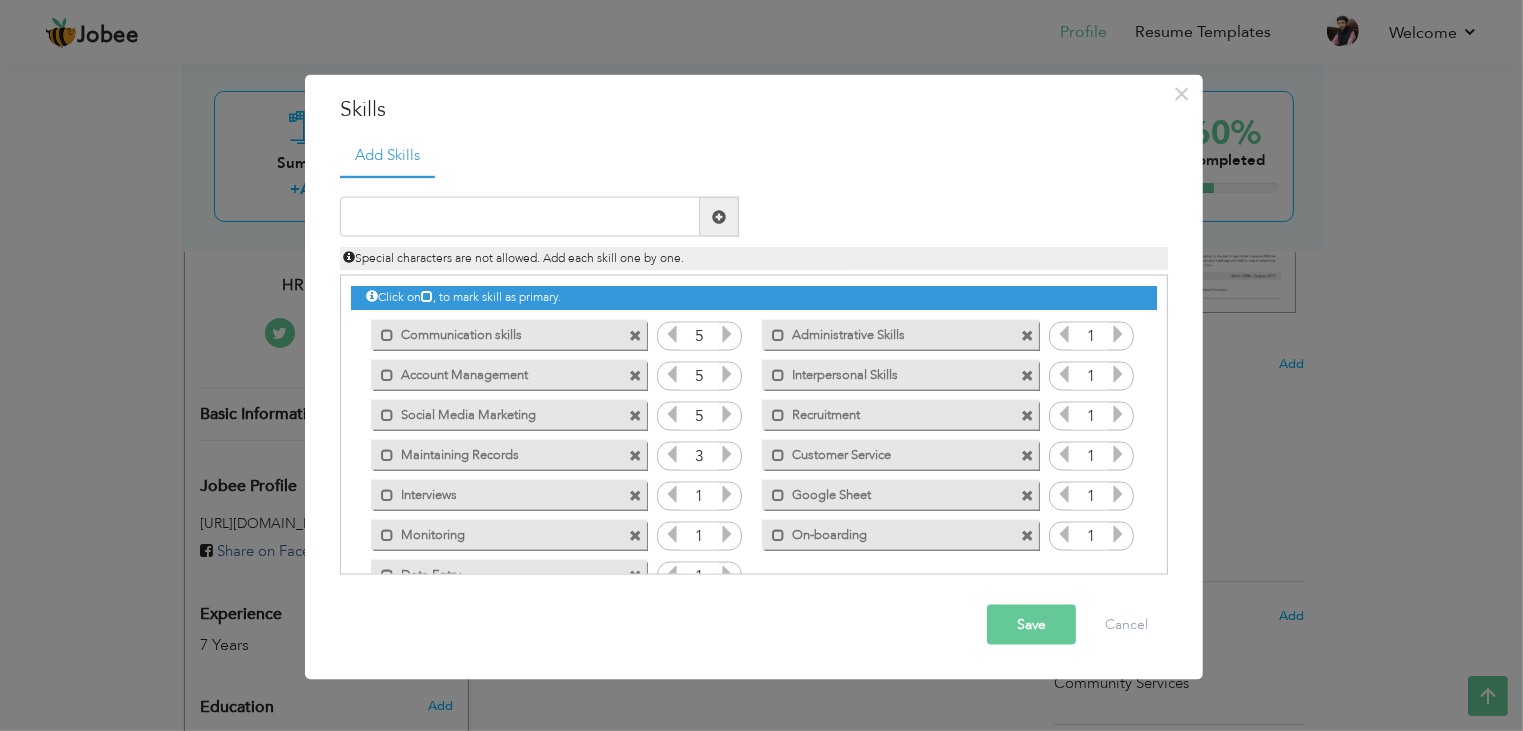 click at bounding box center [727, 454] 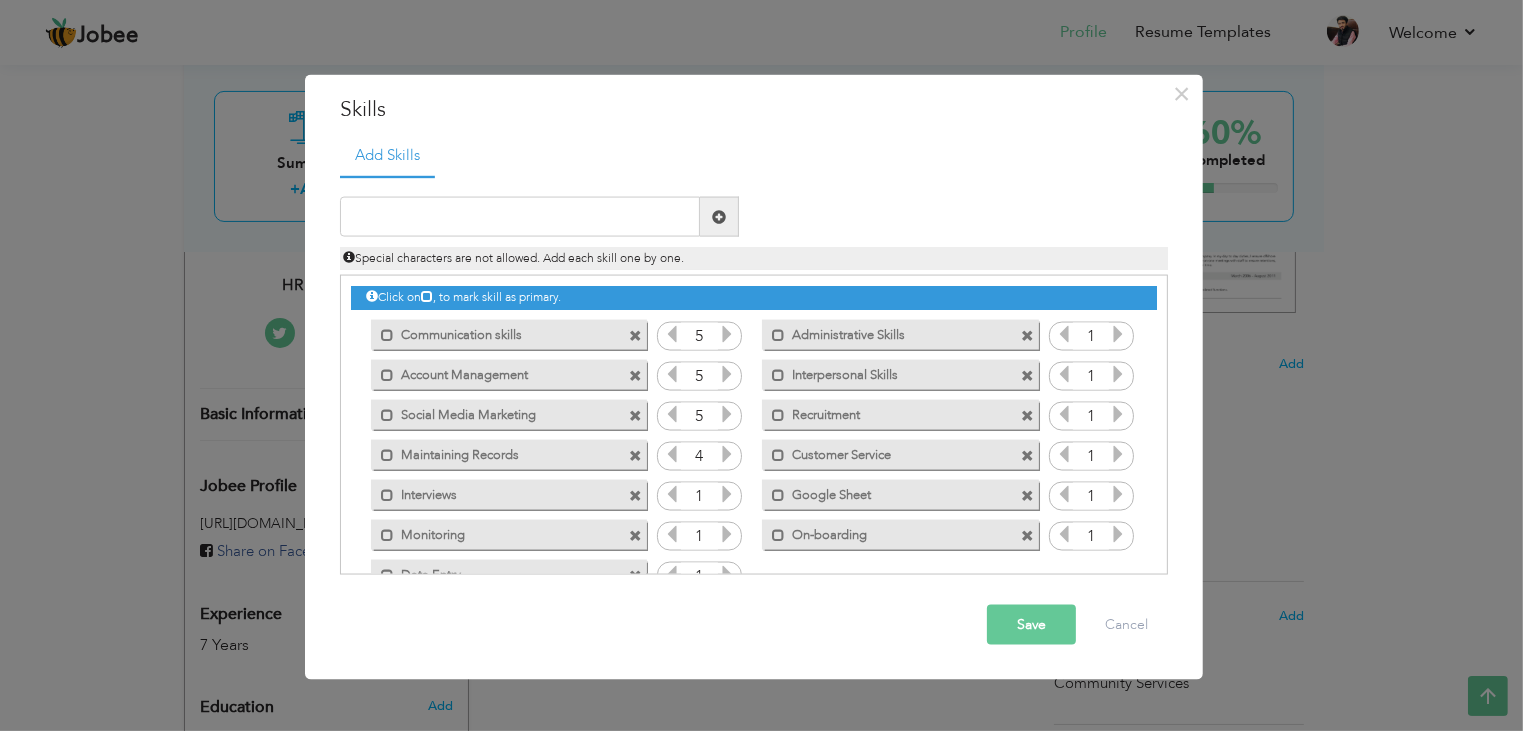 click at bounding box center [727, 454] 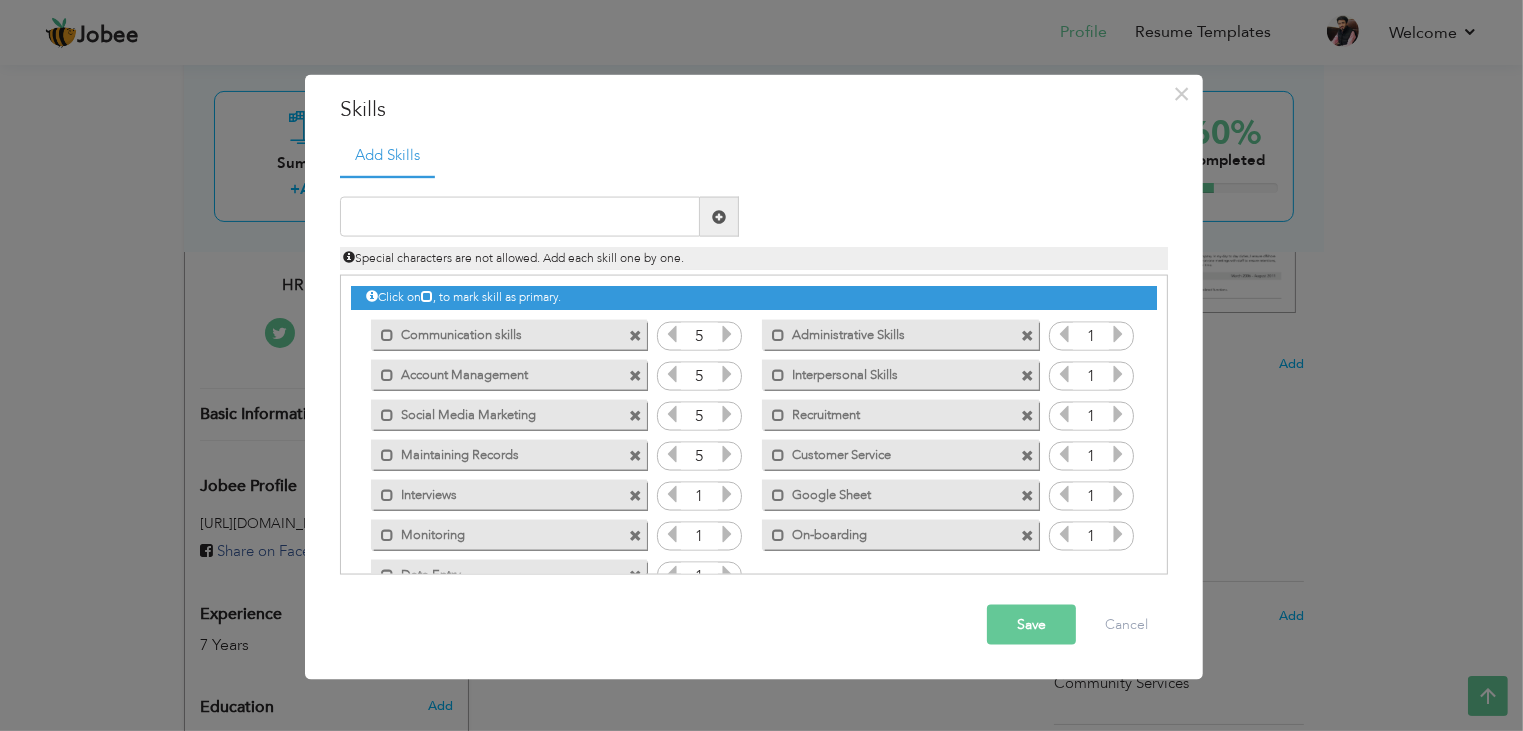 click at bounding box center [727, 494] 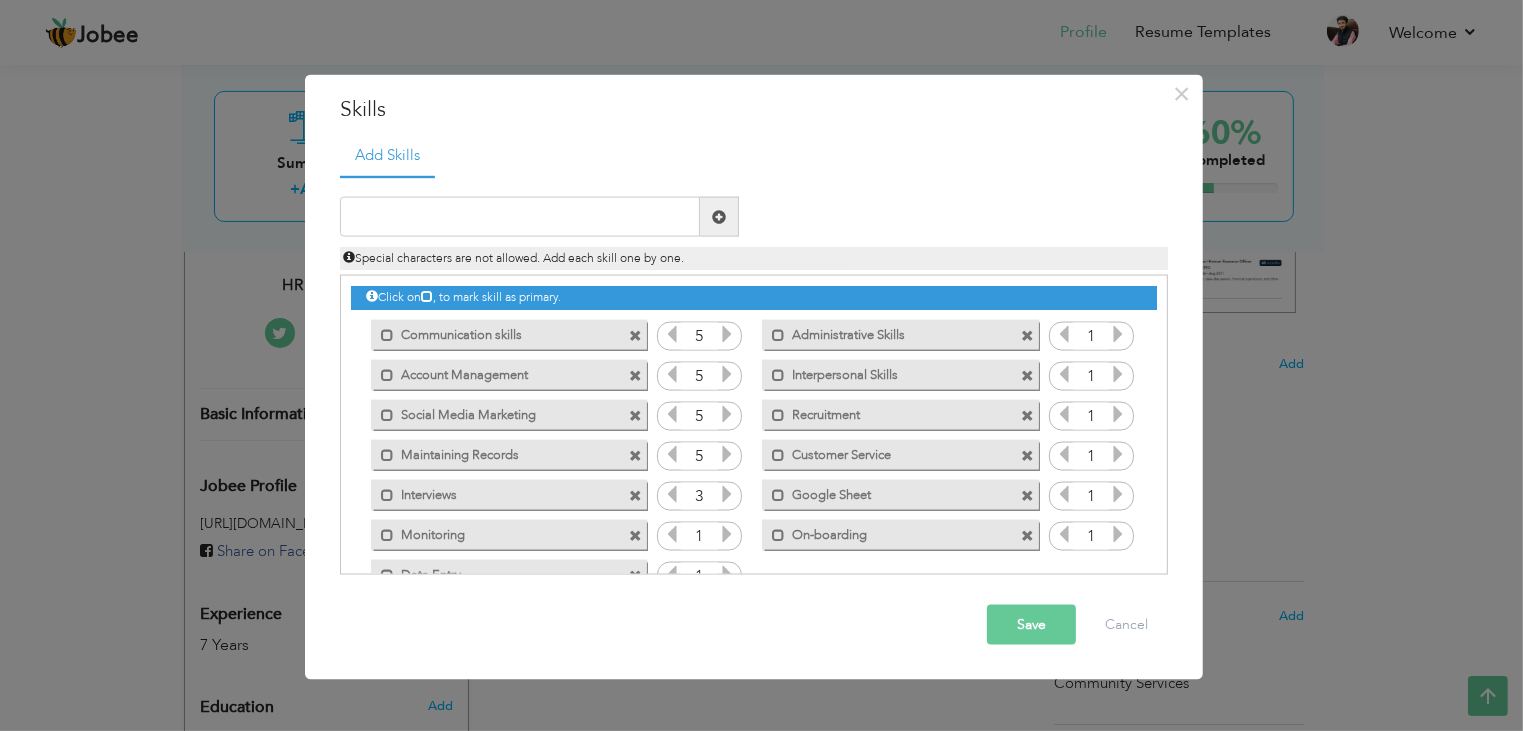 click at bounding box center [727, 494] 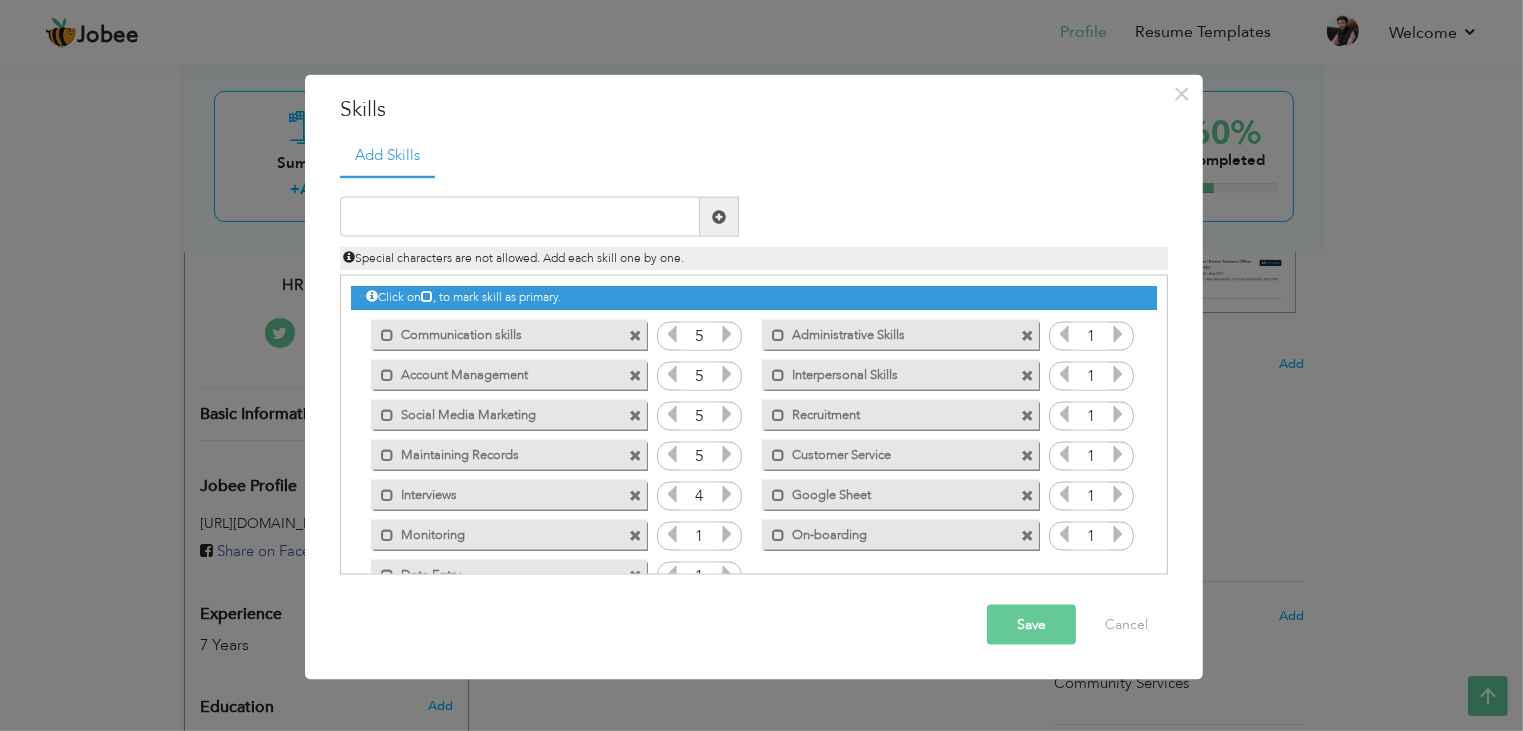 click at bounding box center (727, 494) 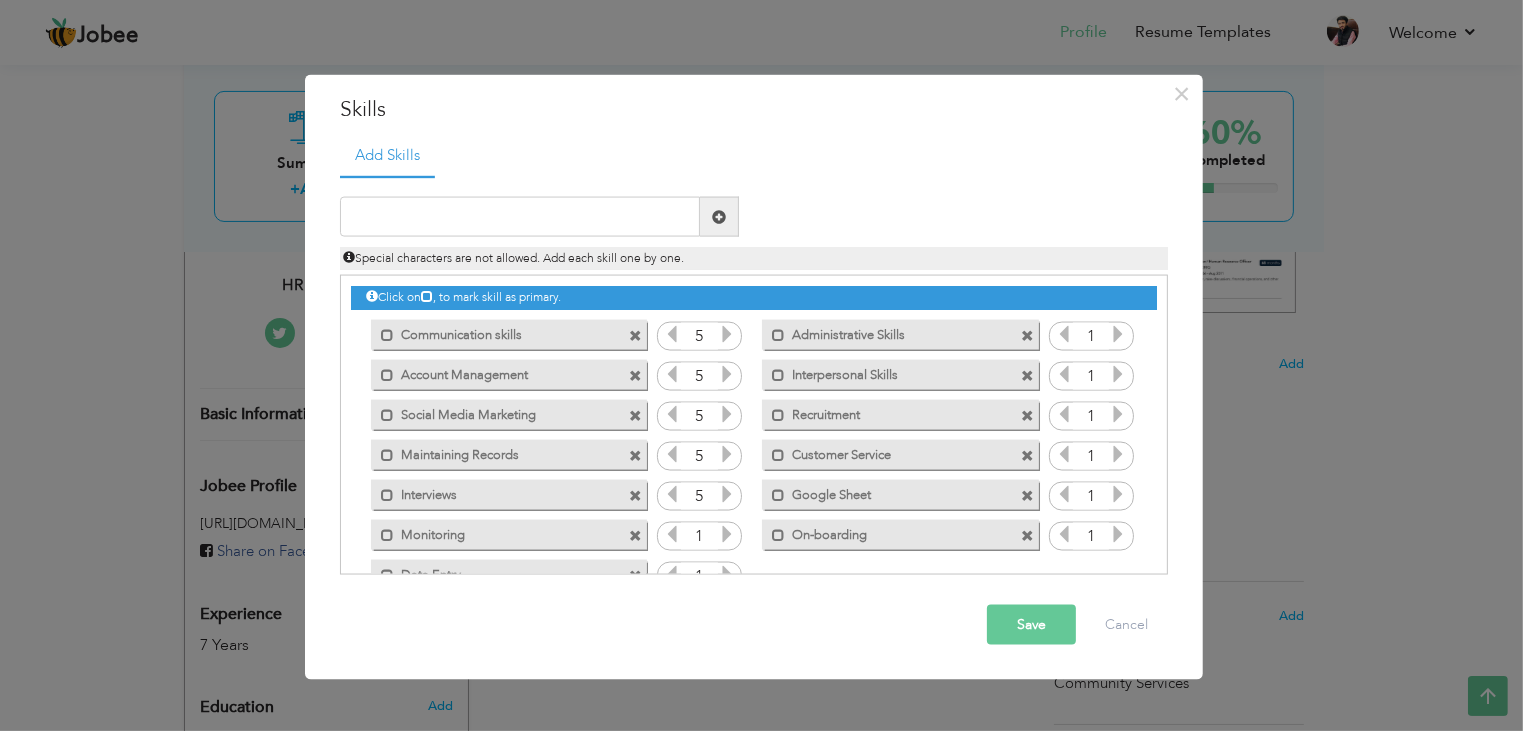 click at bounding box center [727, 494] 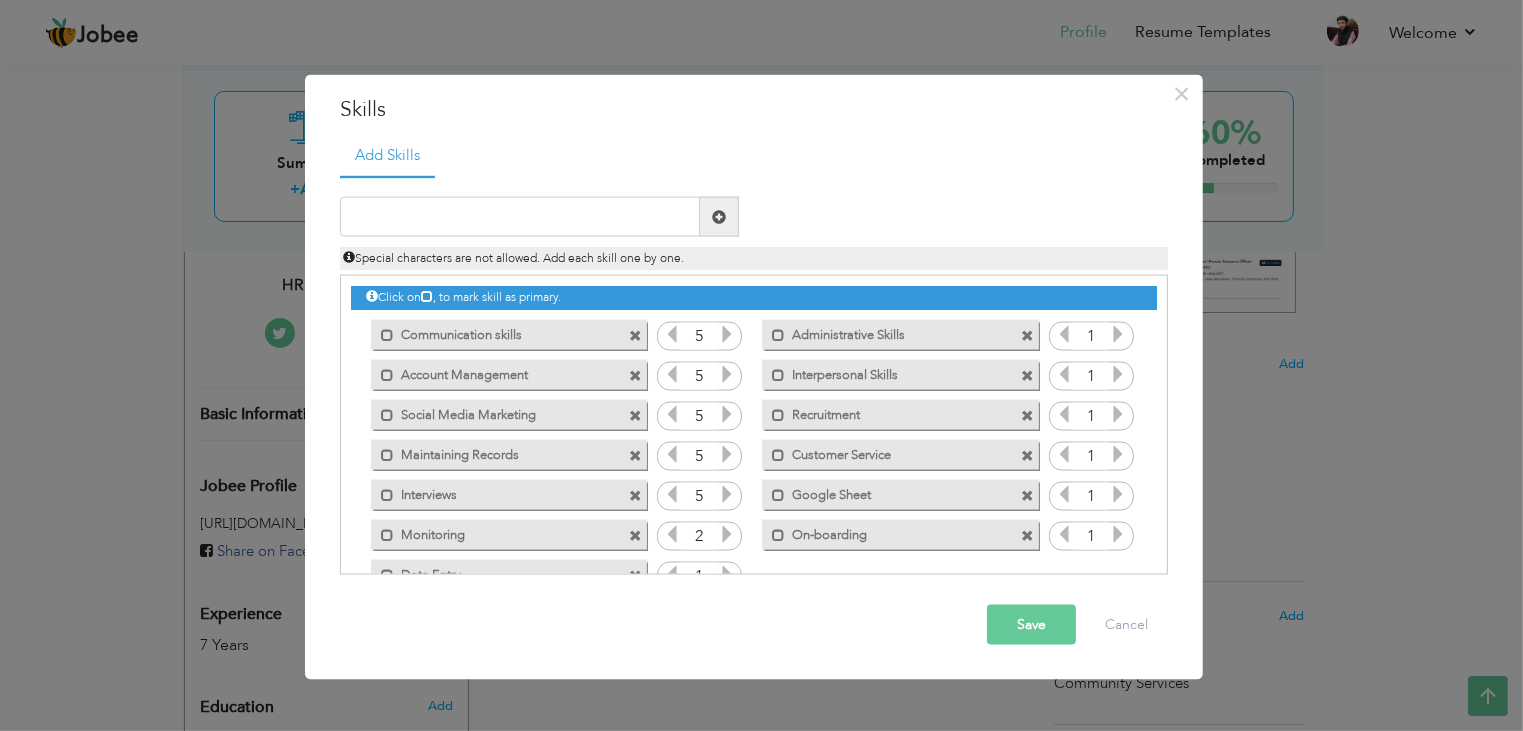 click at bounding box center [727, 534] 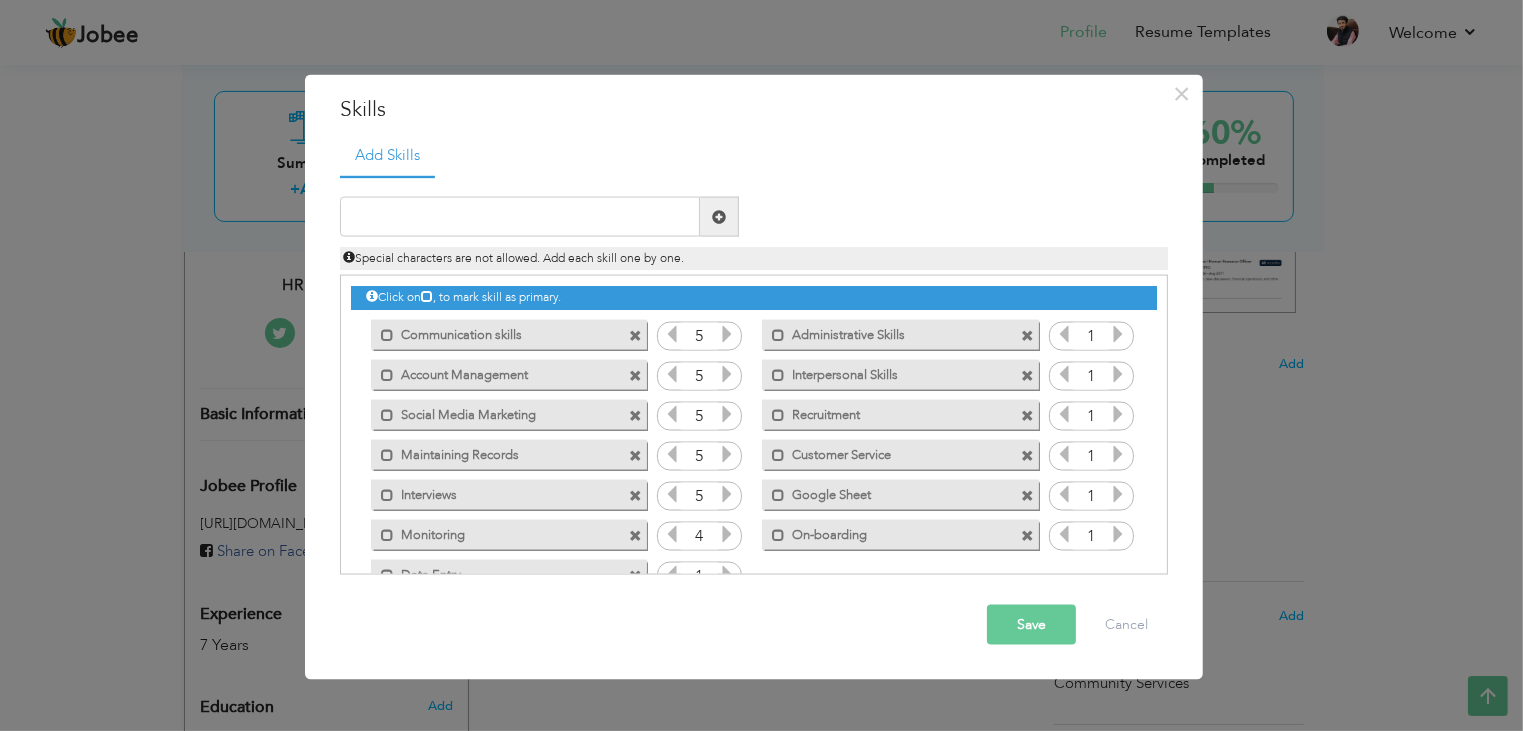 click at bounding box center [727, 534] 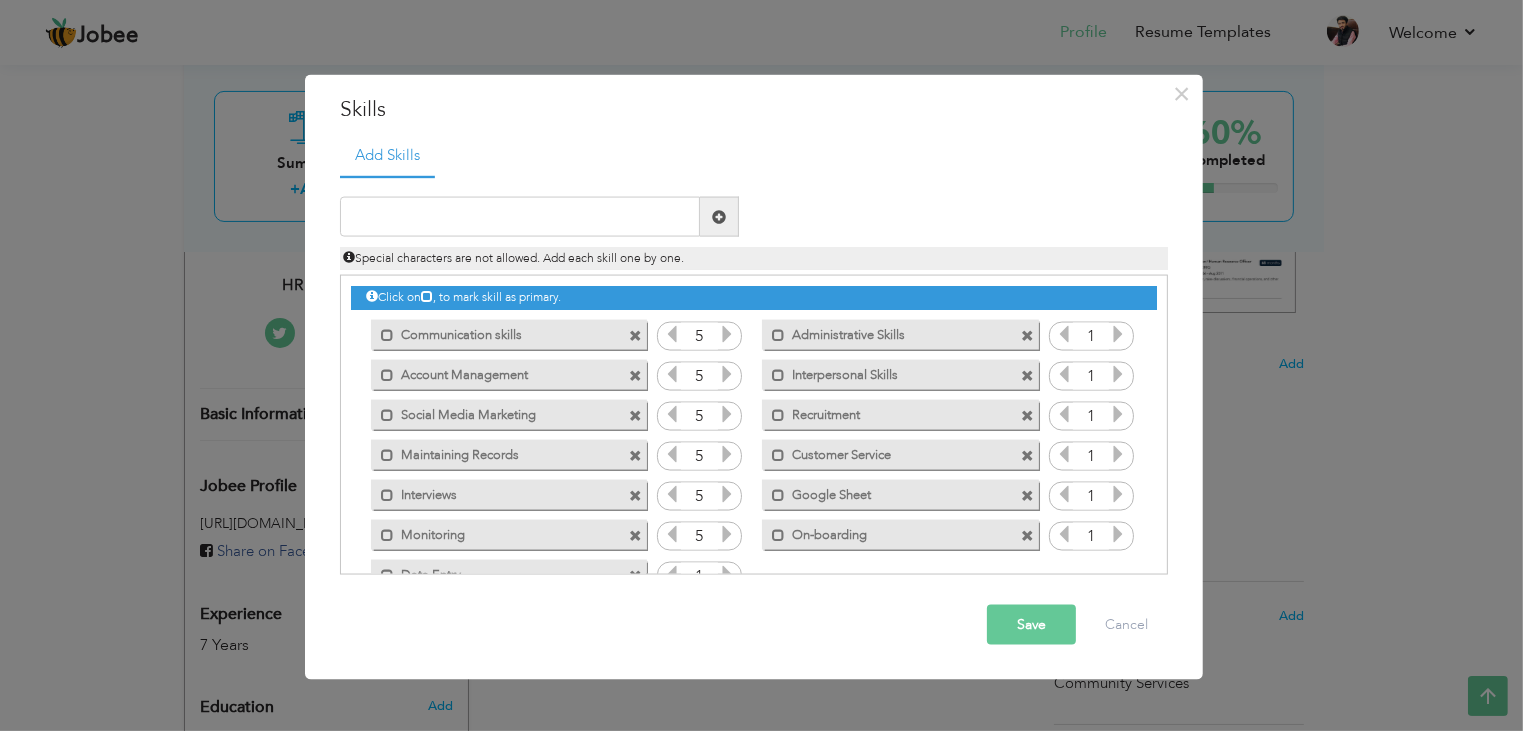 click at bounding box center (727, 534) 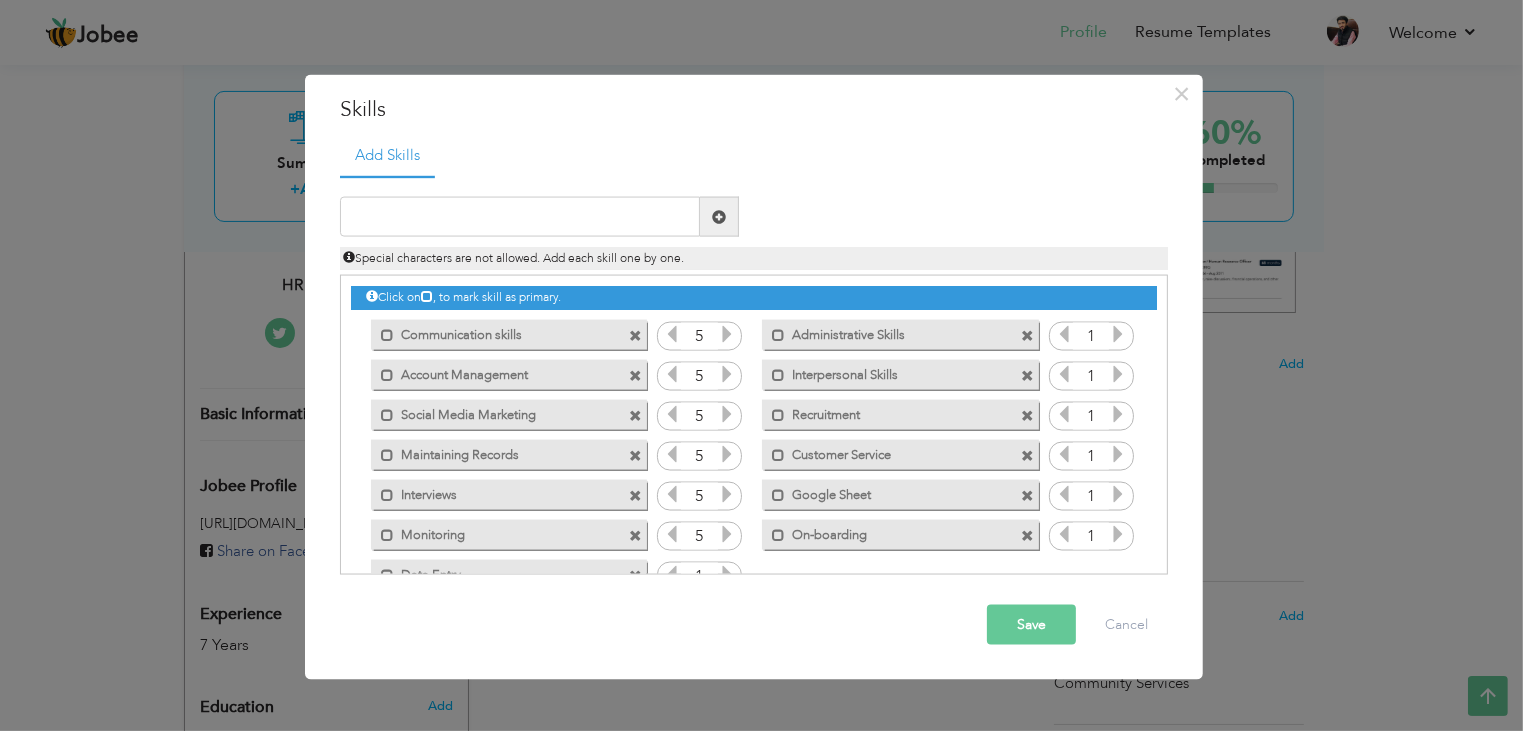 click at bounding box center (727, 574) 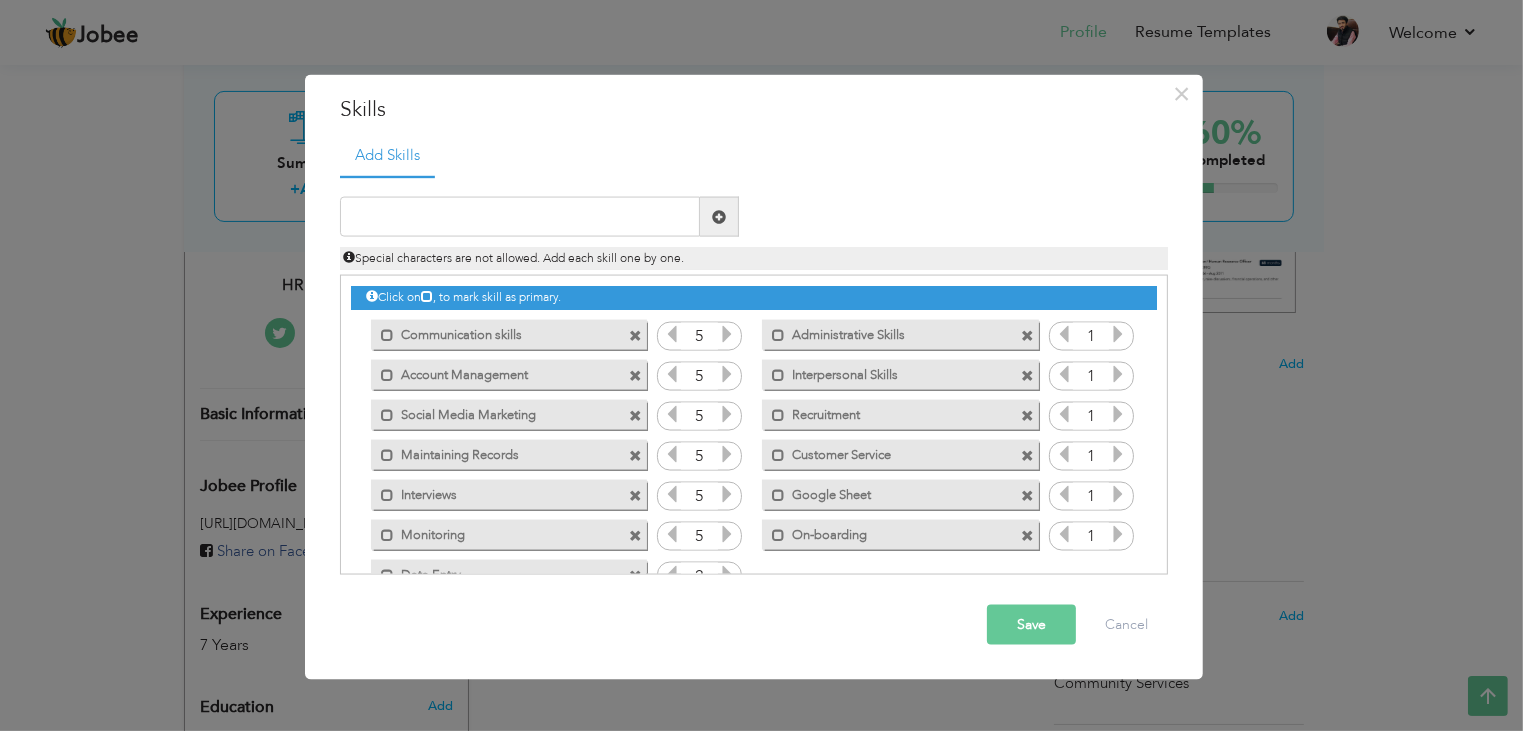 click at bounding box center (727, 574) 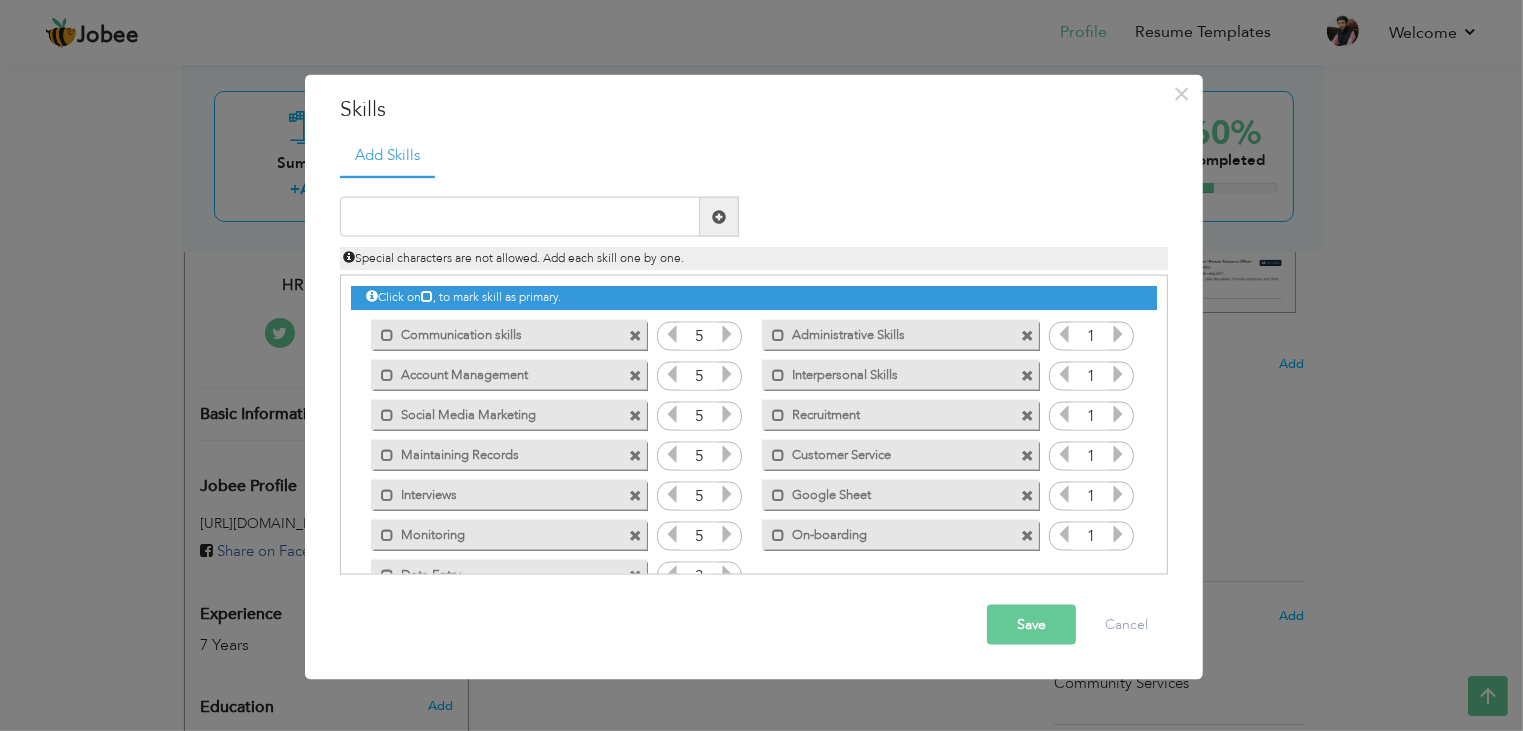 click at bounding box center (727, 574) 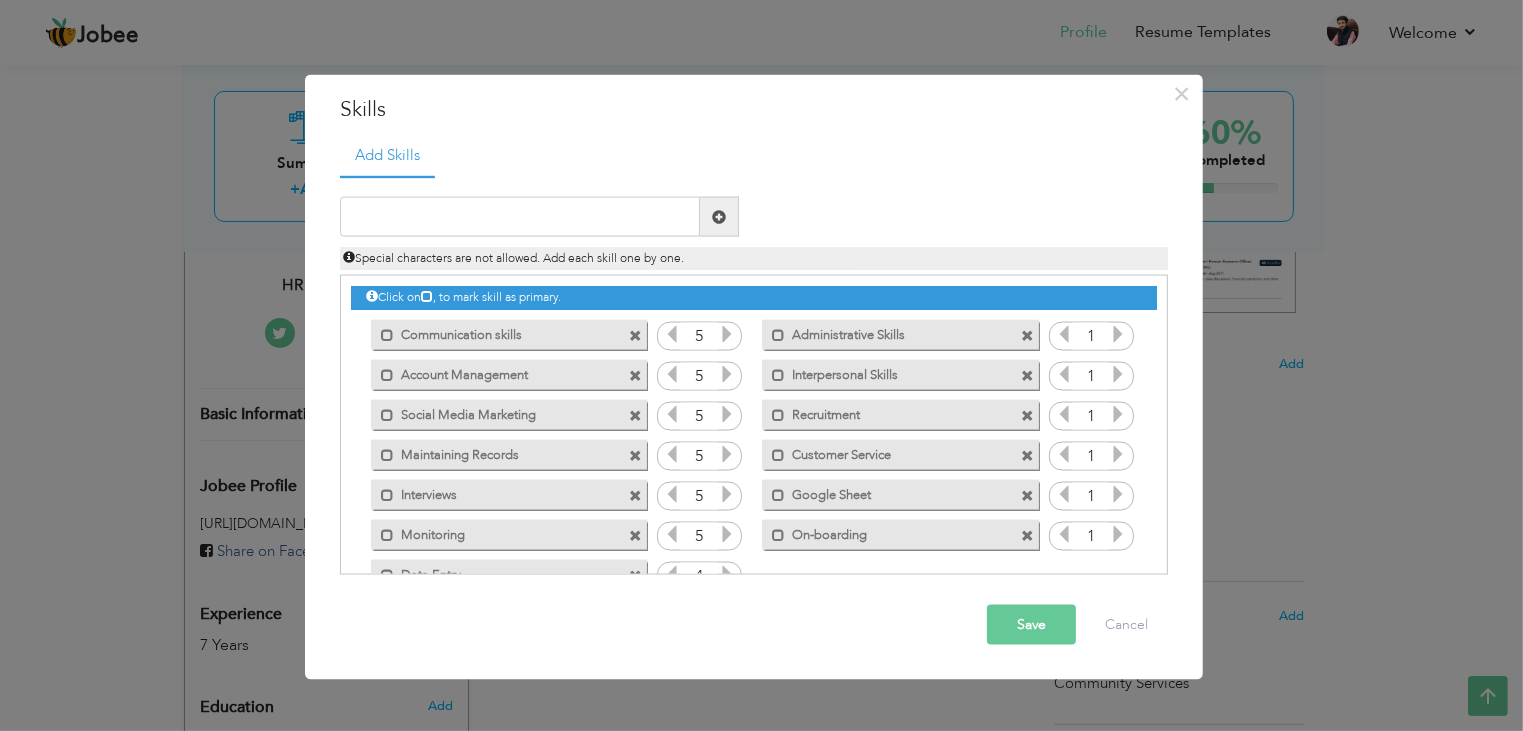 click at bounding box center (727, 574) 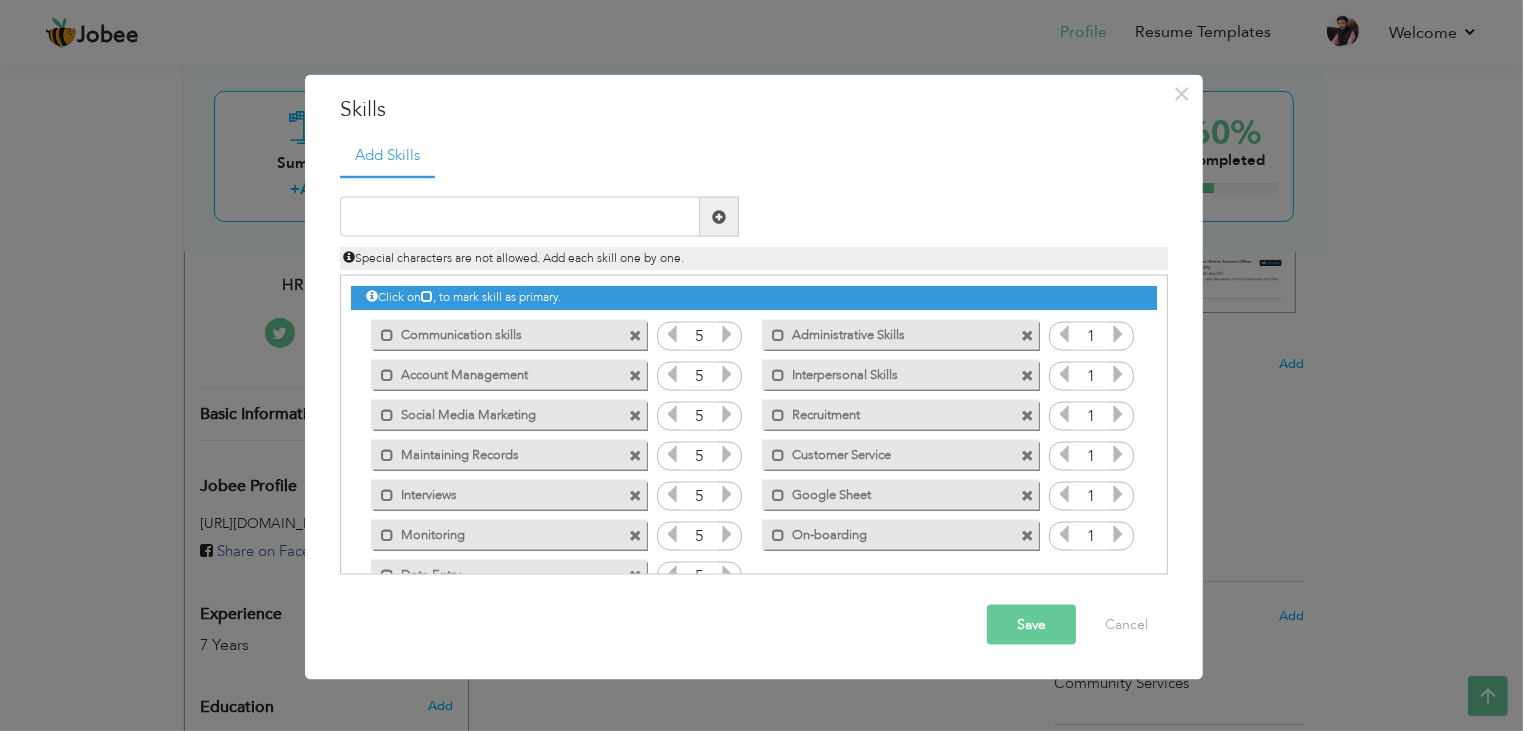 click at bounding box center [727, 574] 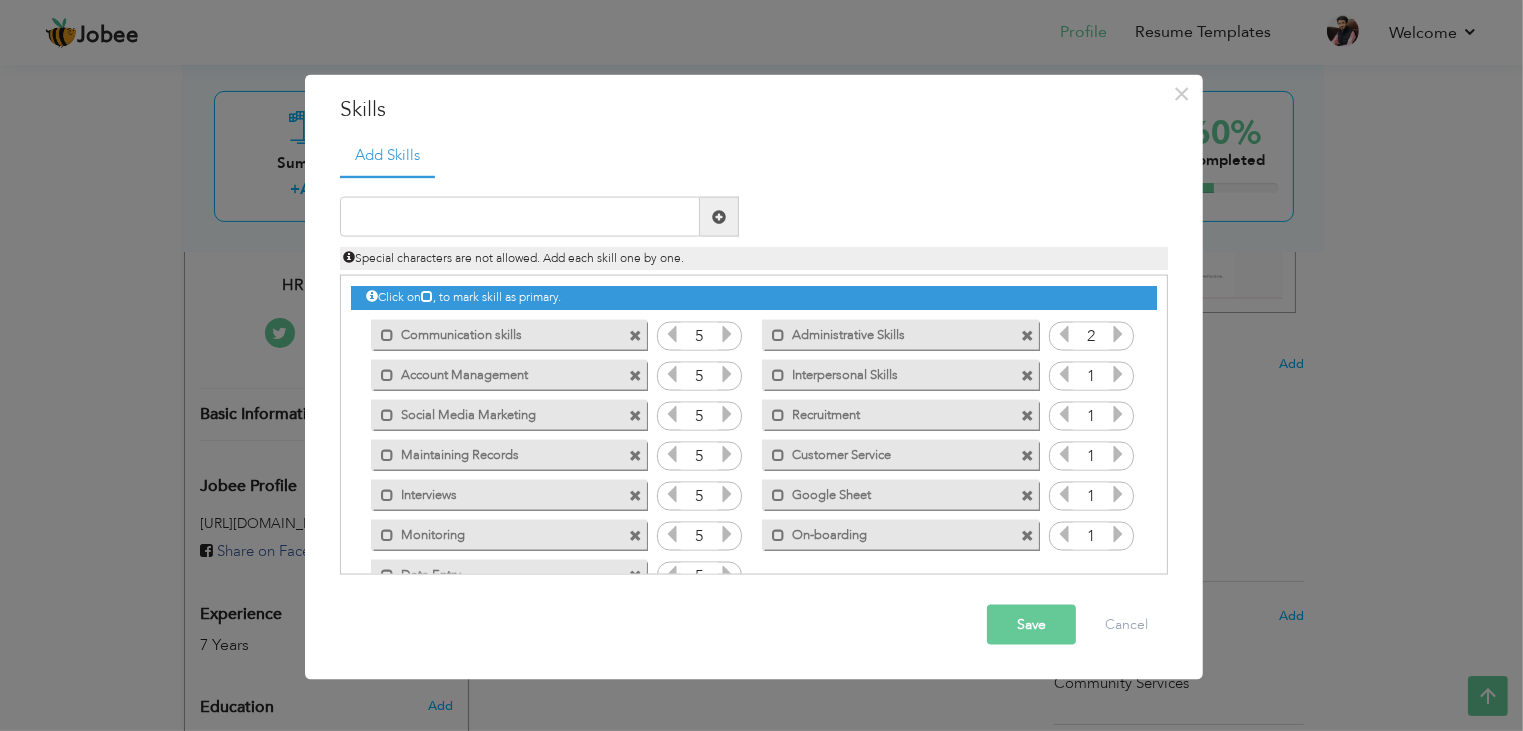 click at bounding box center (1118, 334) 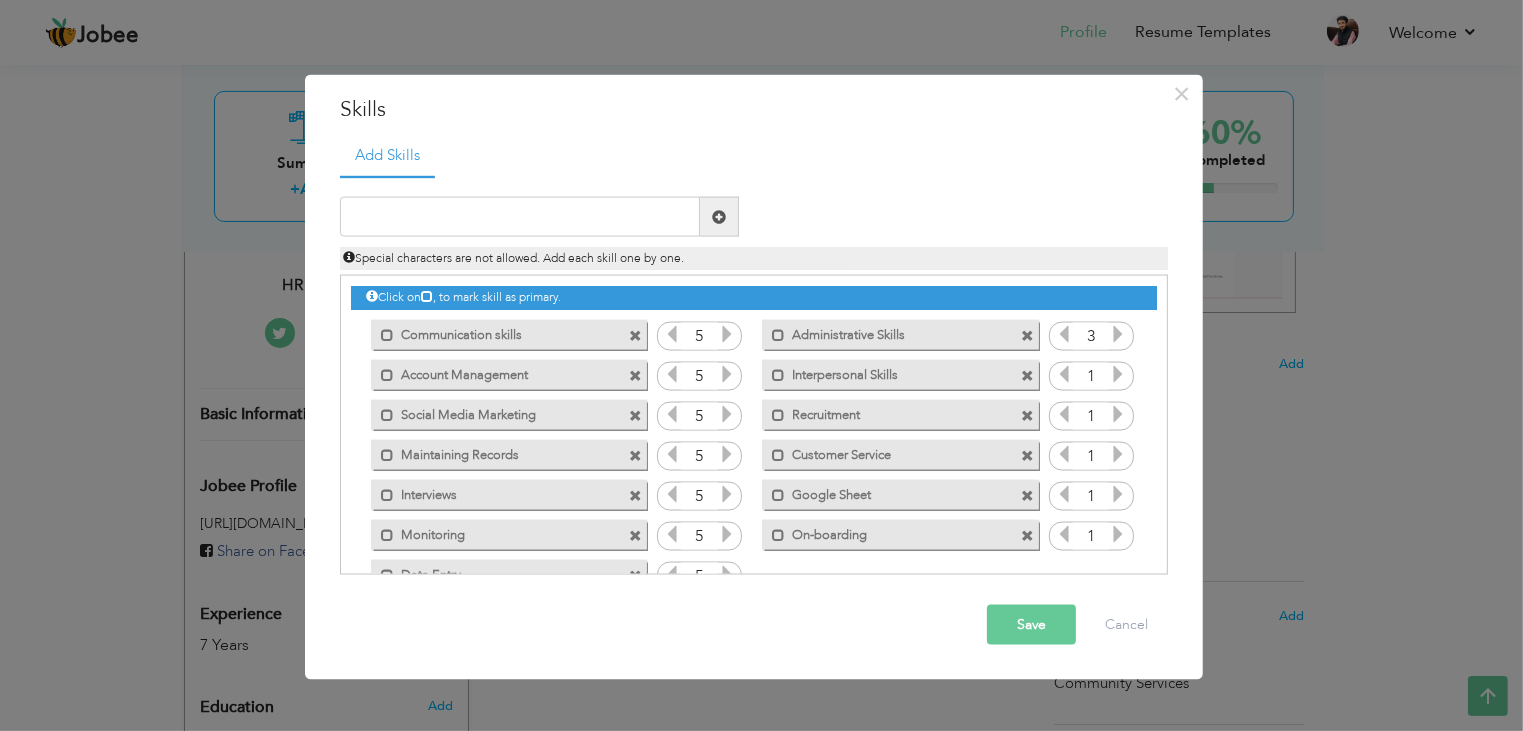 click at bounding box center (1118, 334) 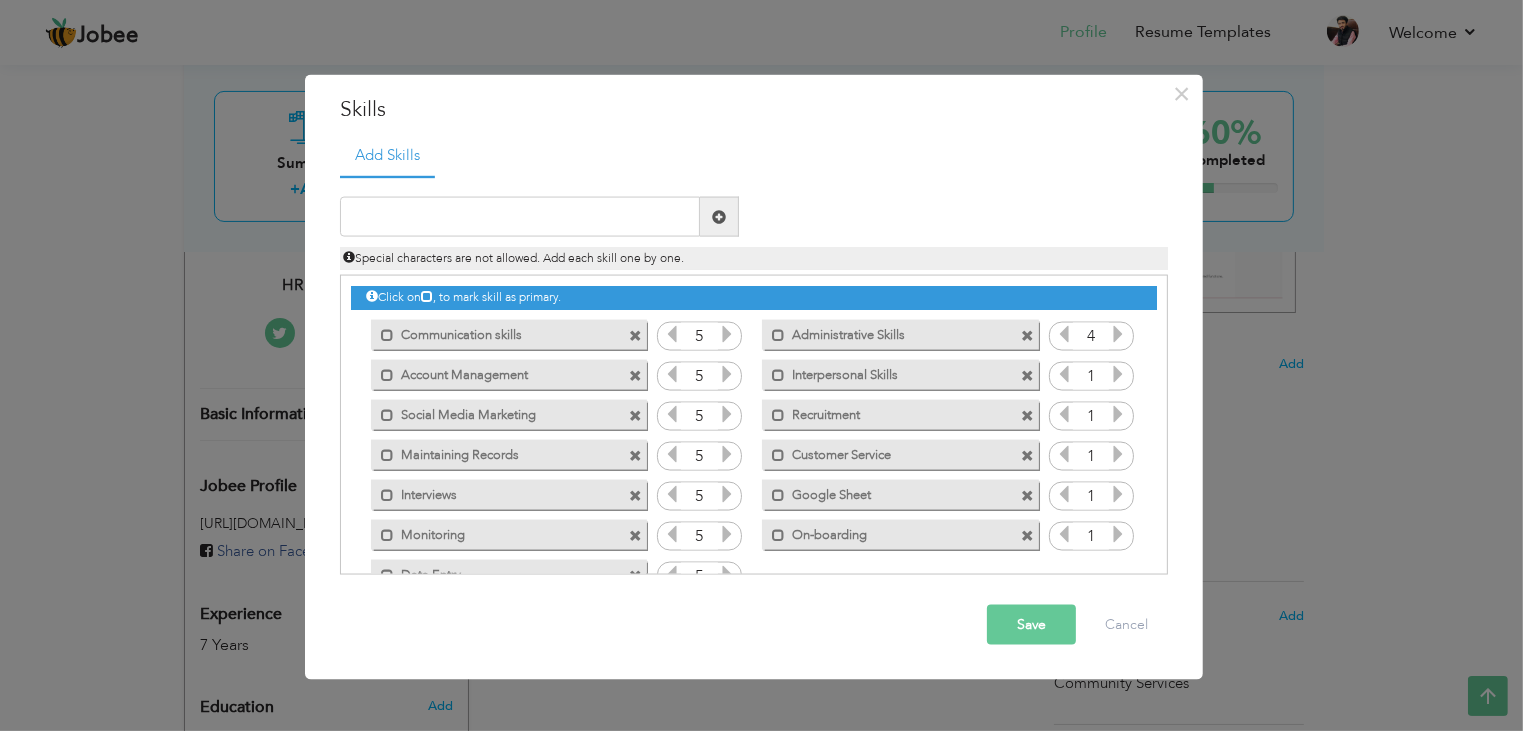 click at bounding box center [1118, 334] 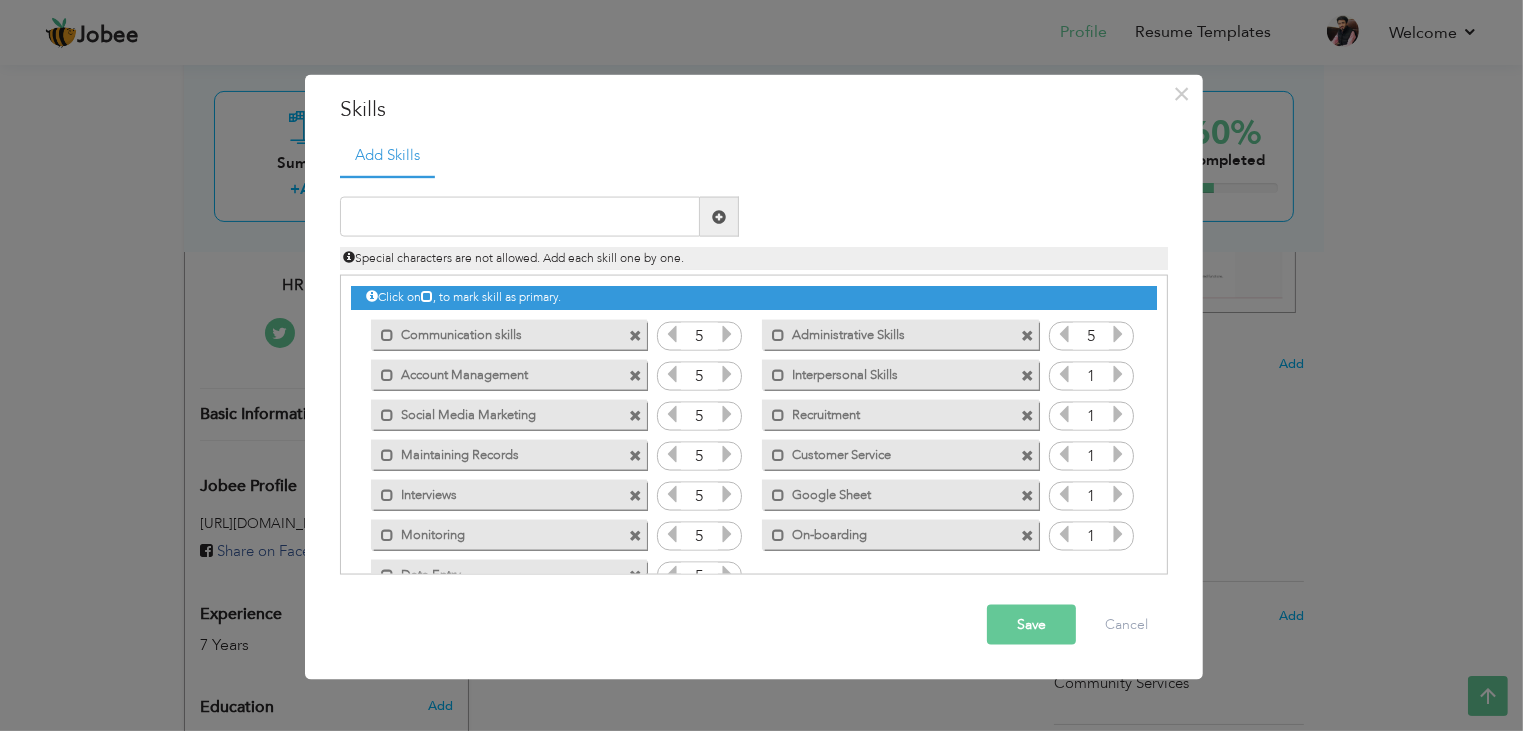 click at bounding box center [1118, 334] 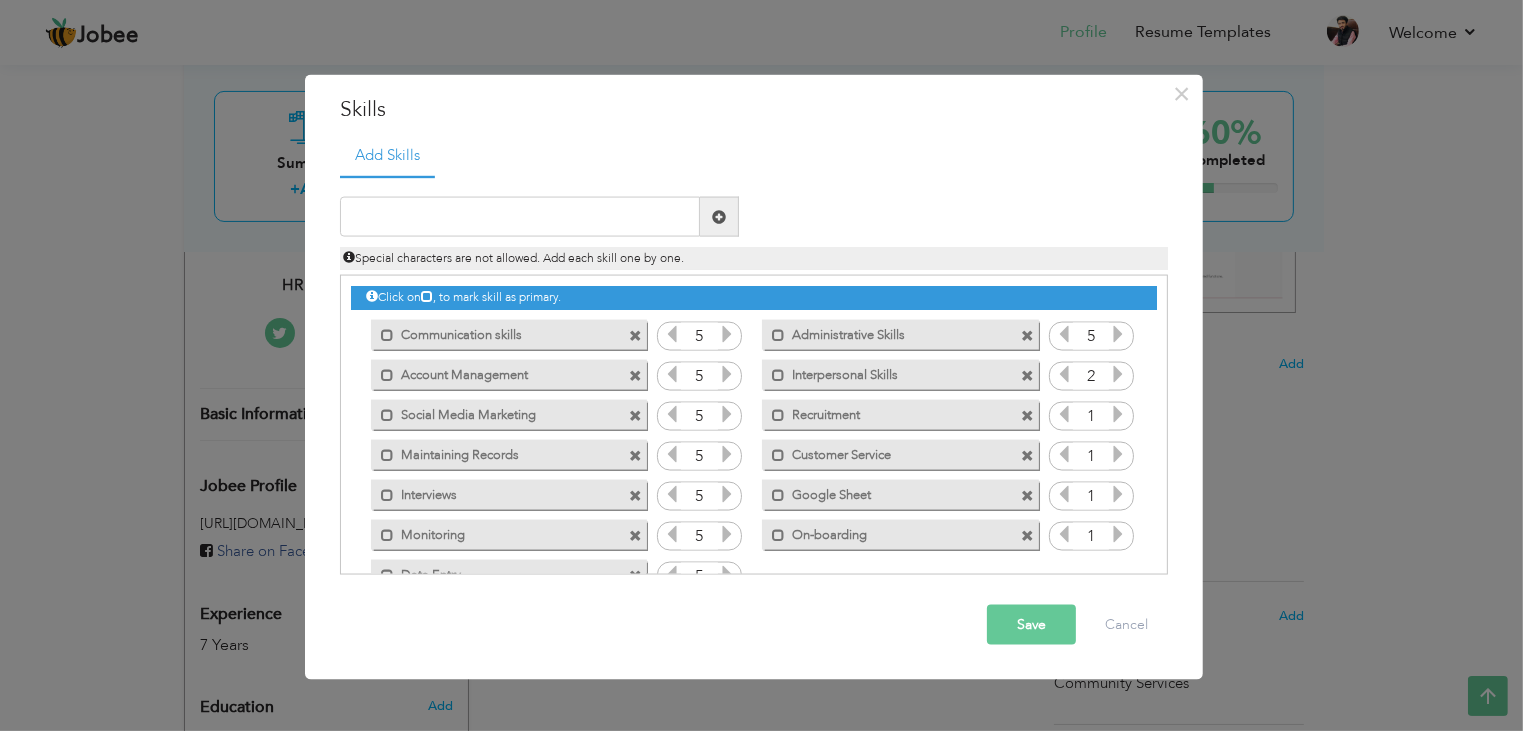 click at bounding box center (1118, 374) 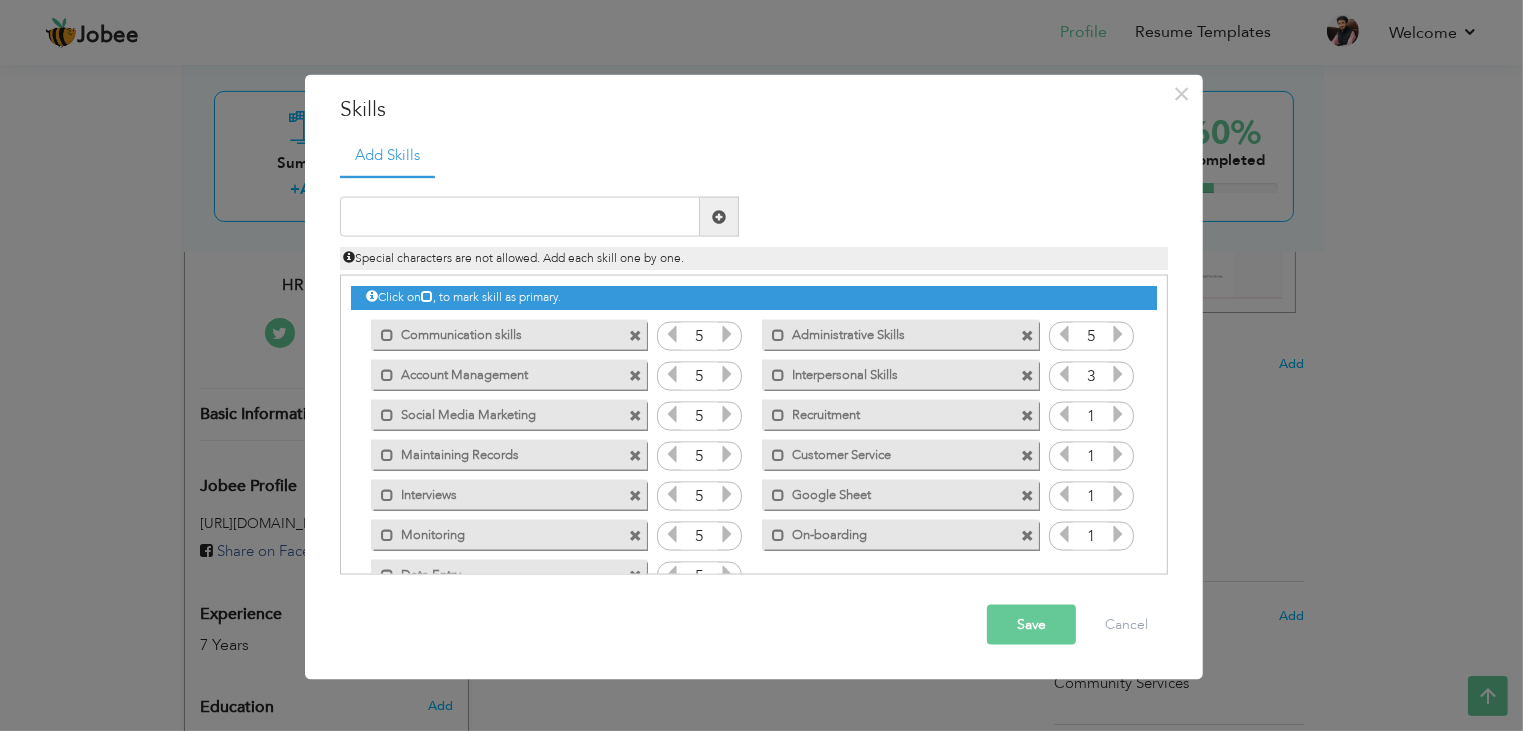 click at bounding box center (1118, 374) 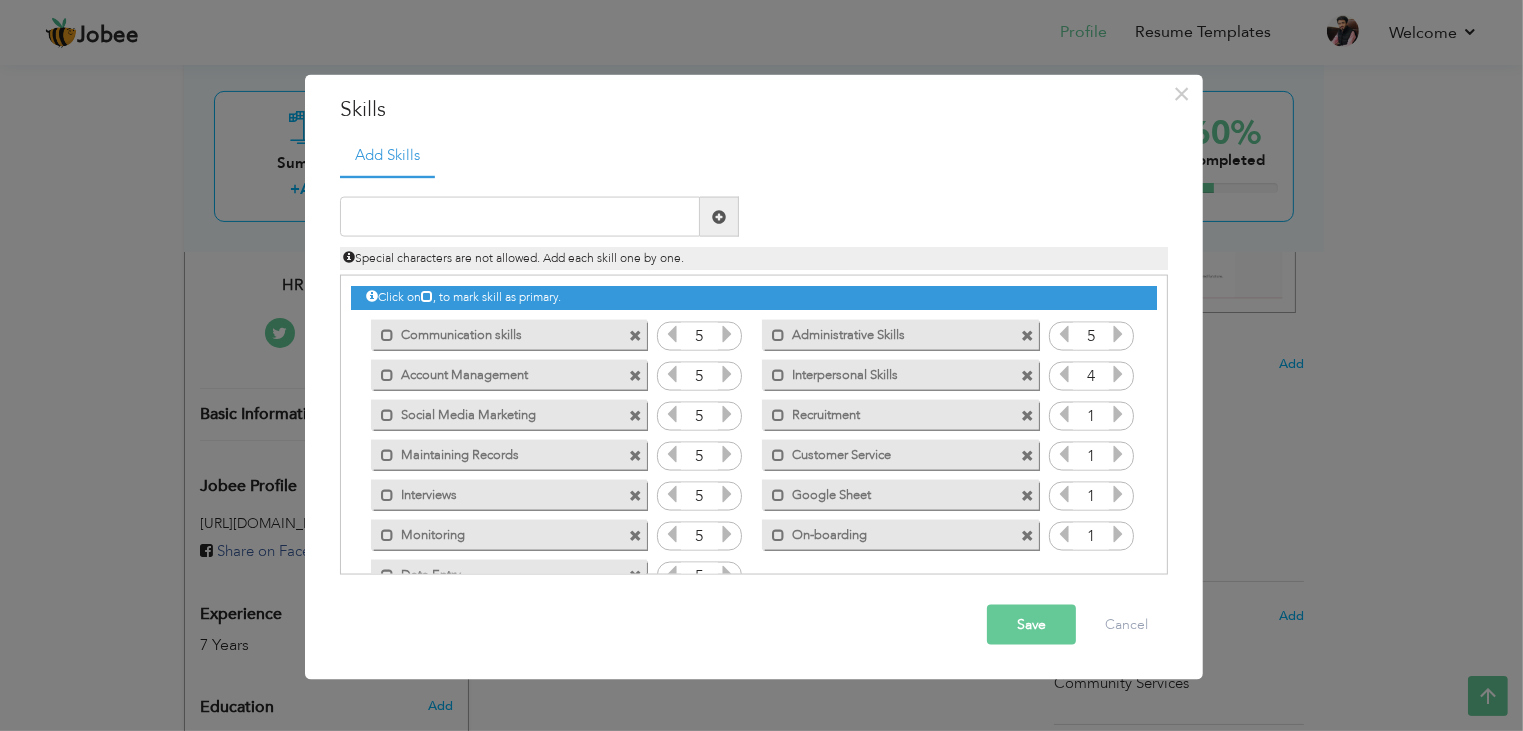click at bounding box center (1118, 374) 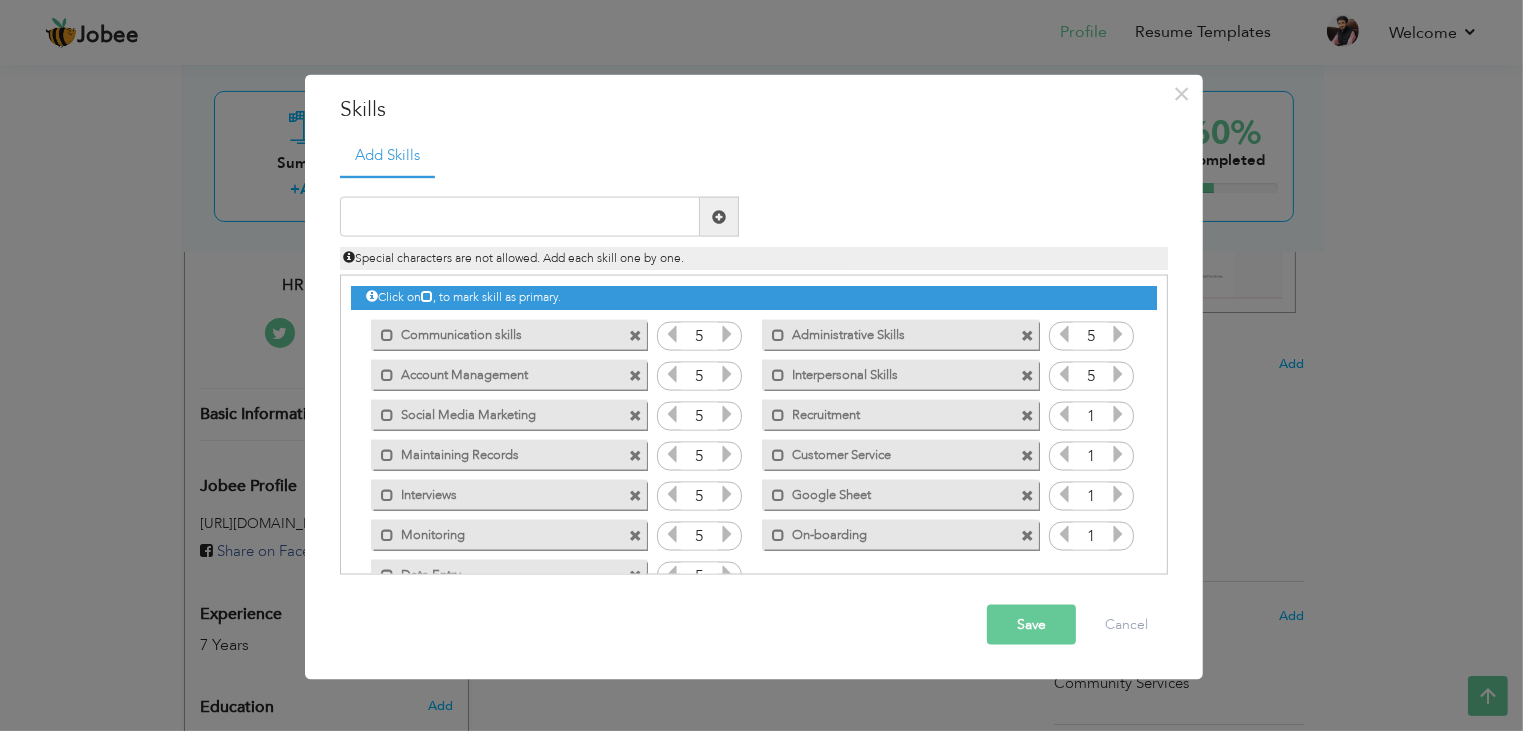 click at bounding box center [1118, 374] 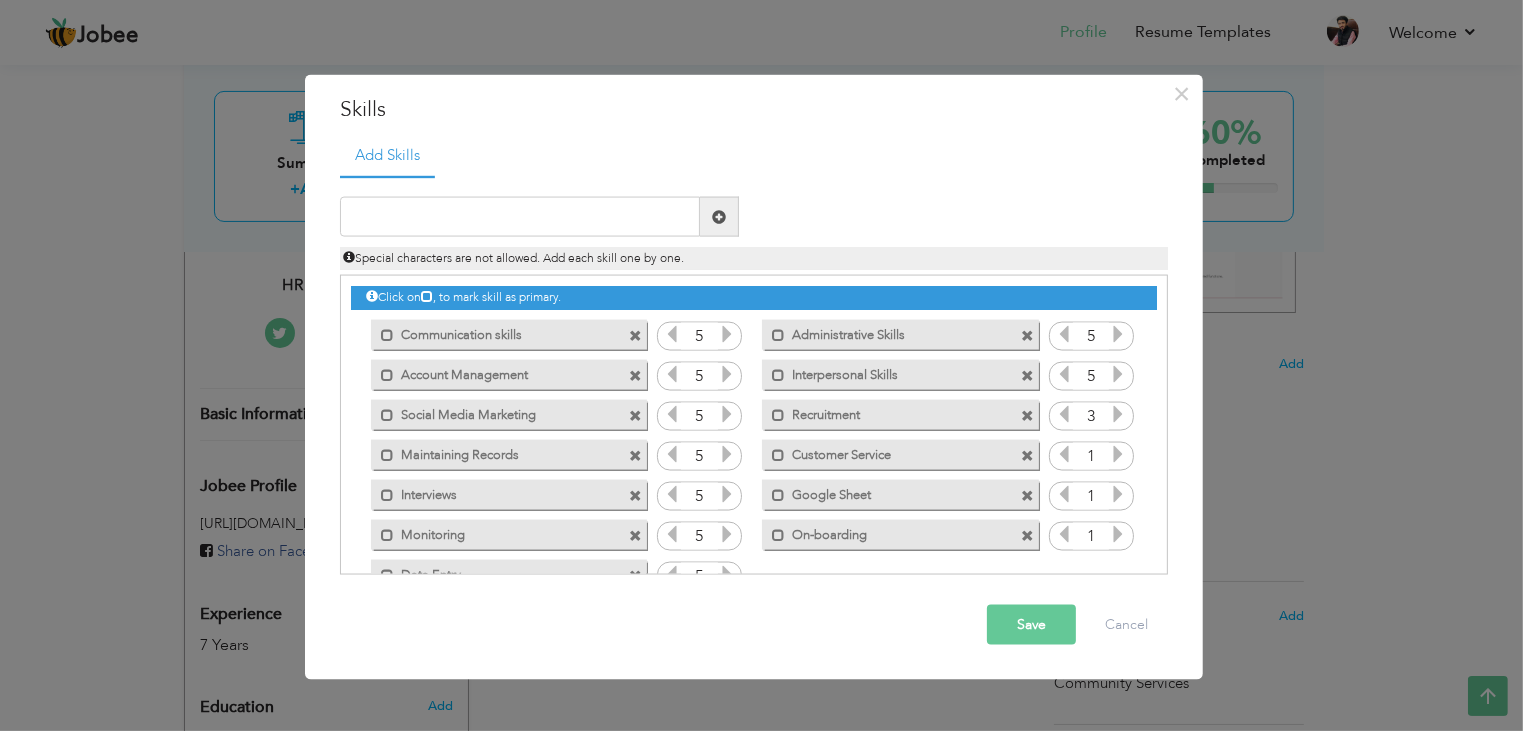 click at bounding box center (1118, 414) 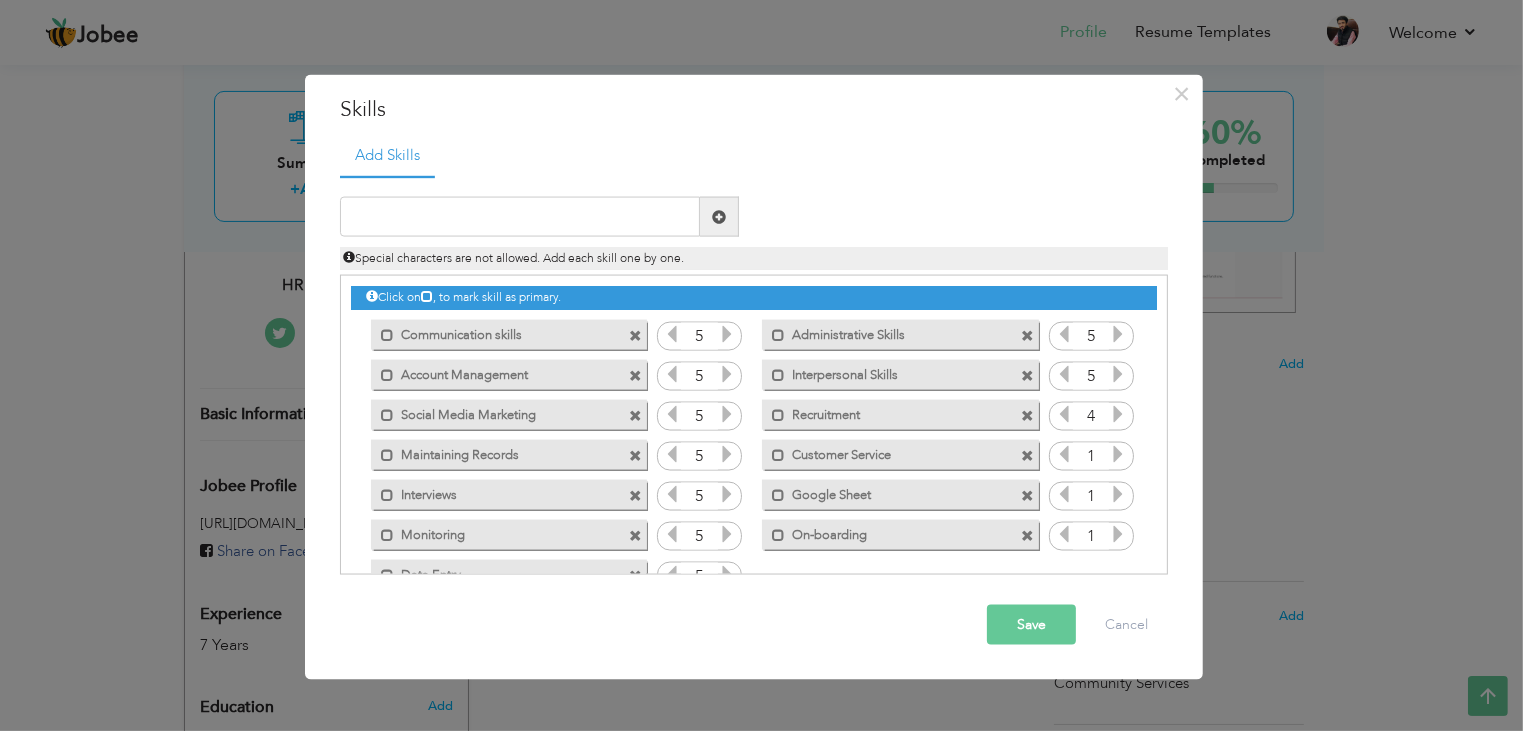 click at bounding box center (1118, 414) 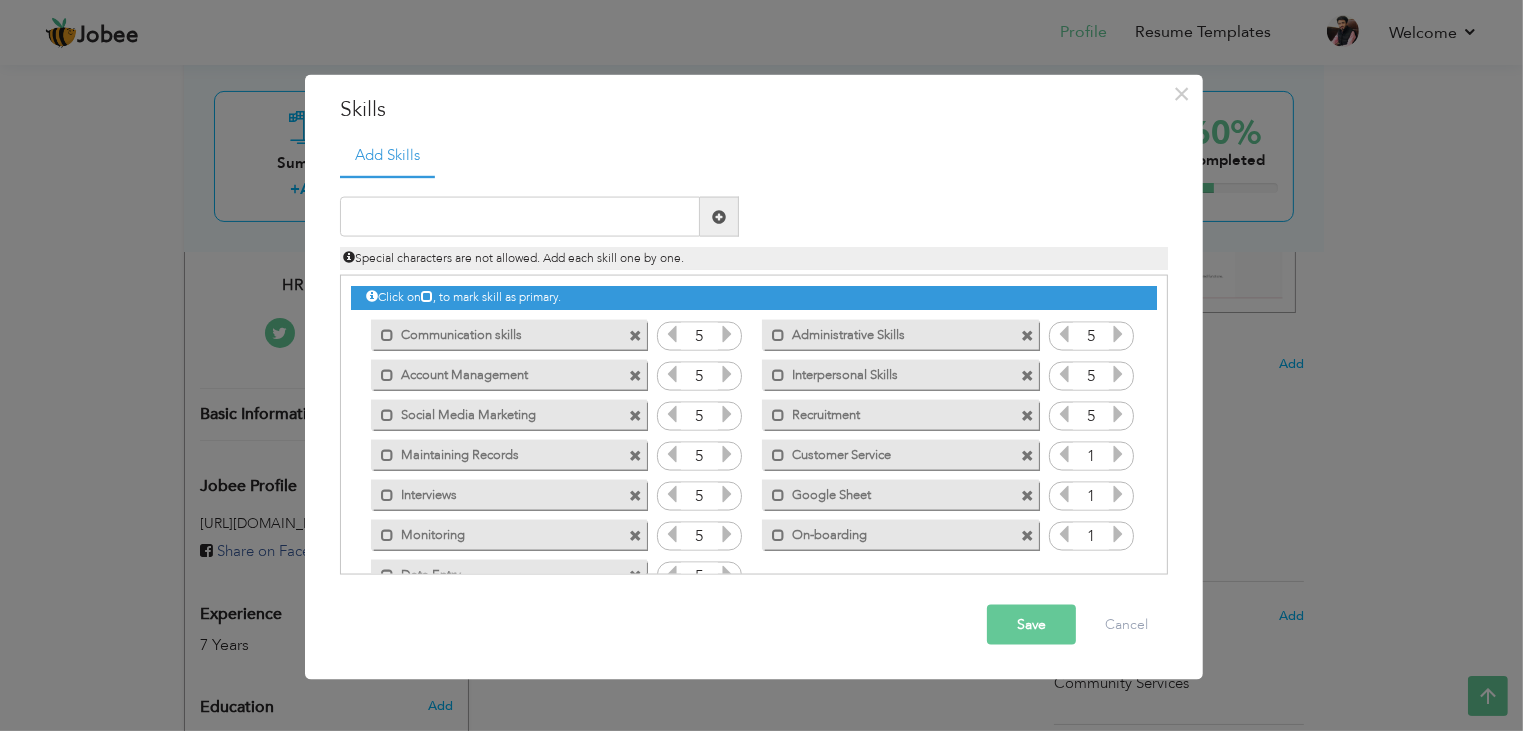 click at bounding box center [1118, 414] 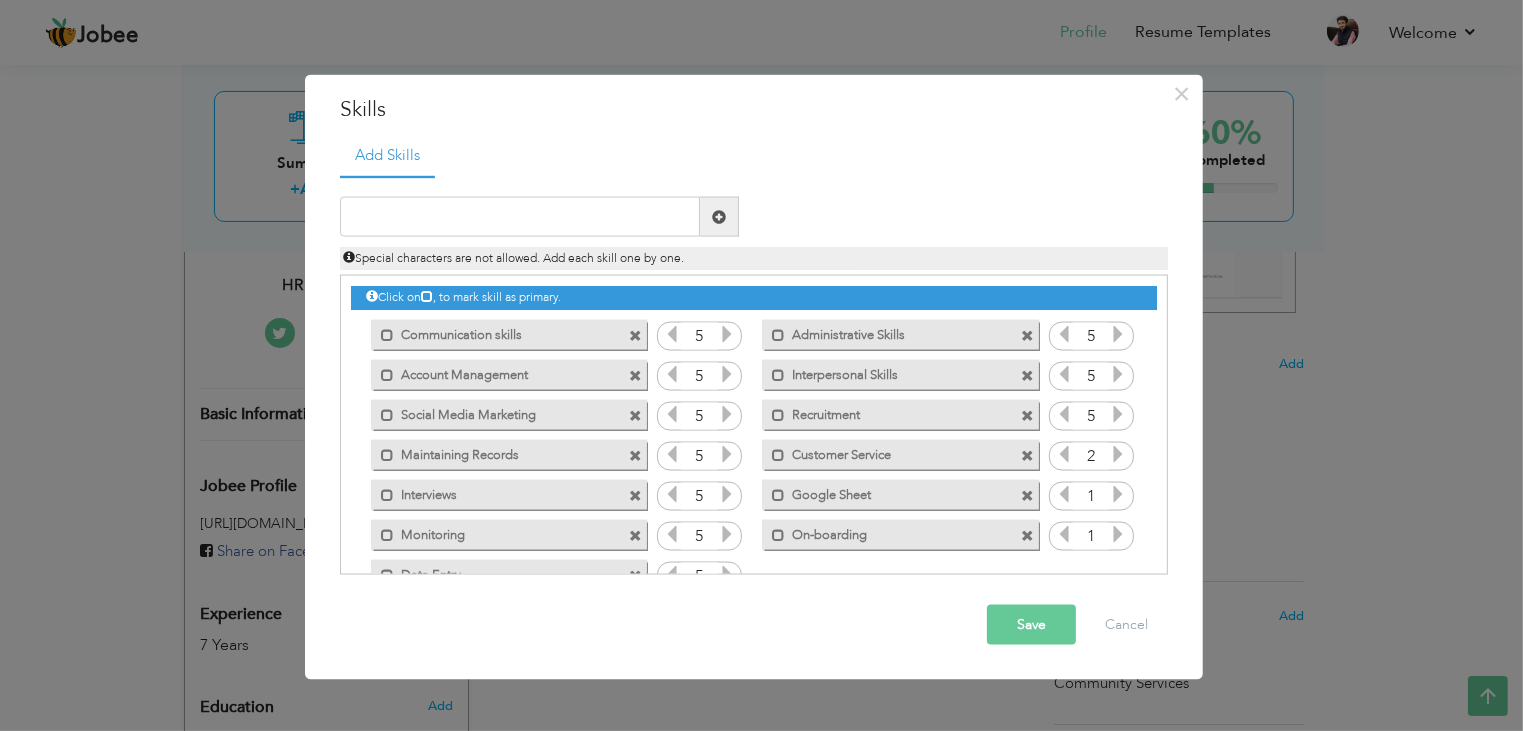 click at bounding box center (1118, 454) 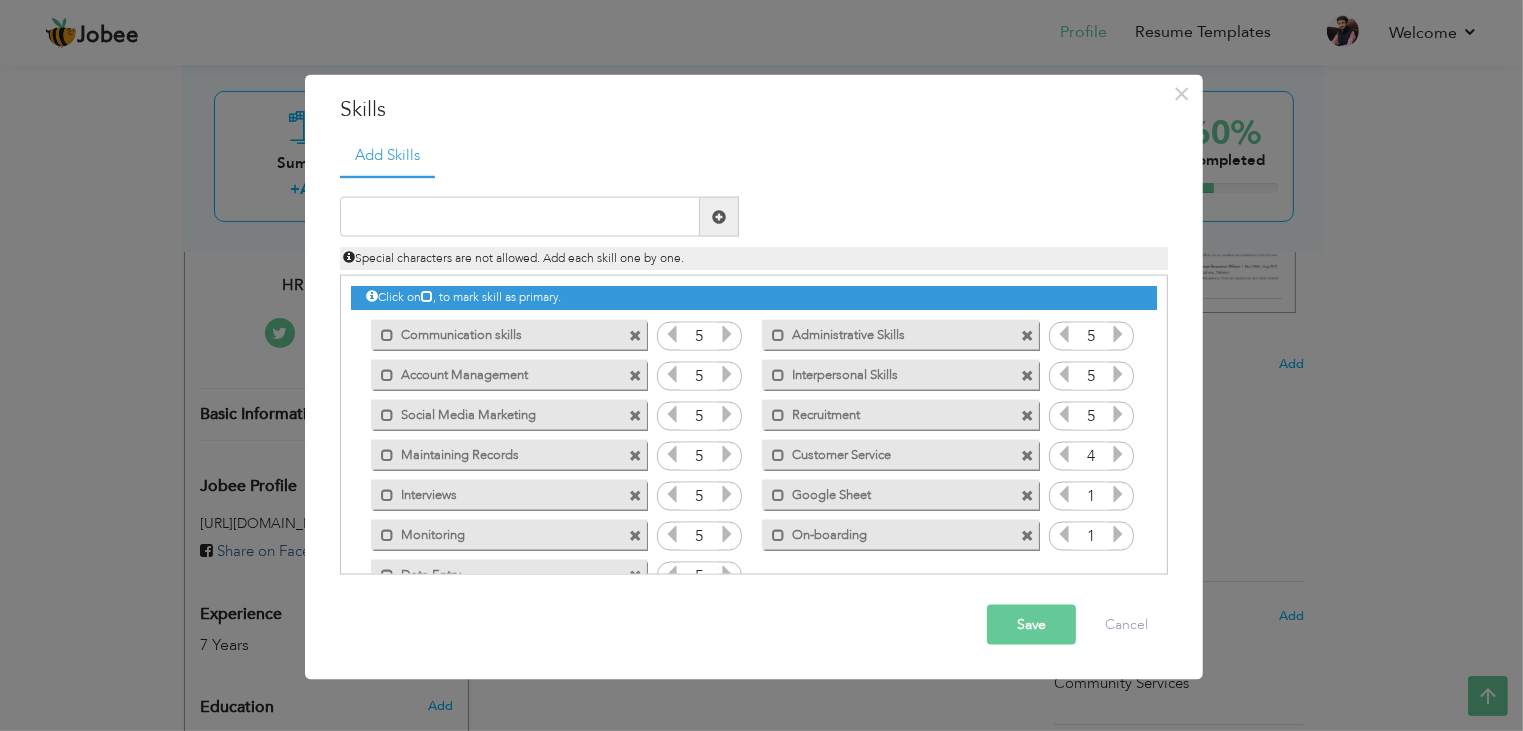 click at bounding box center (1118, 454) 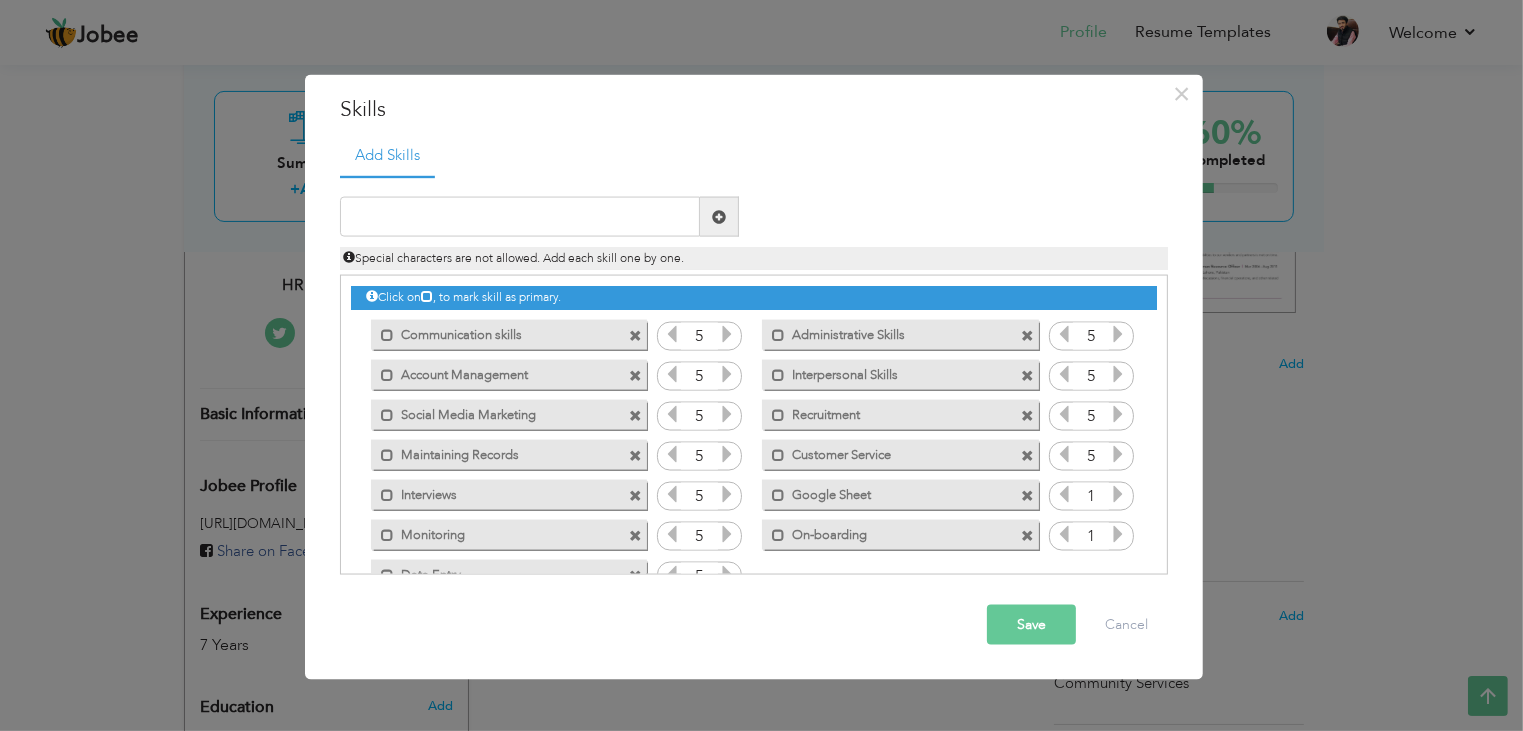click at bounding box center [1118, 454] 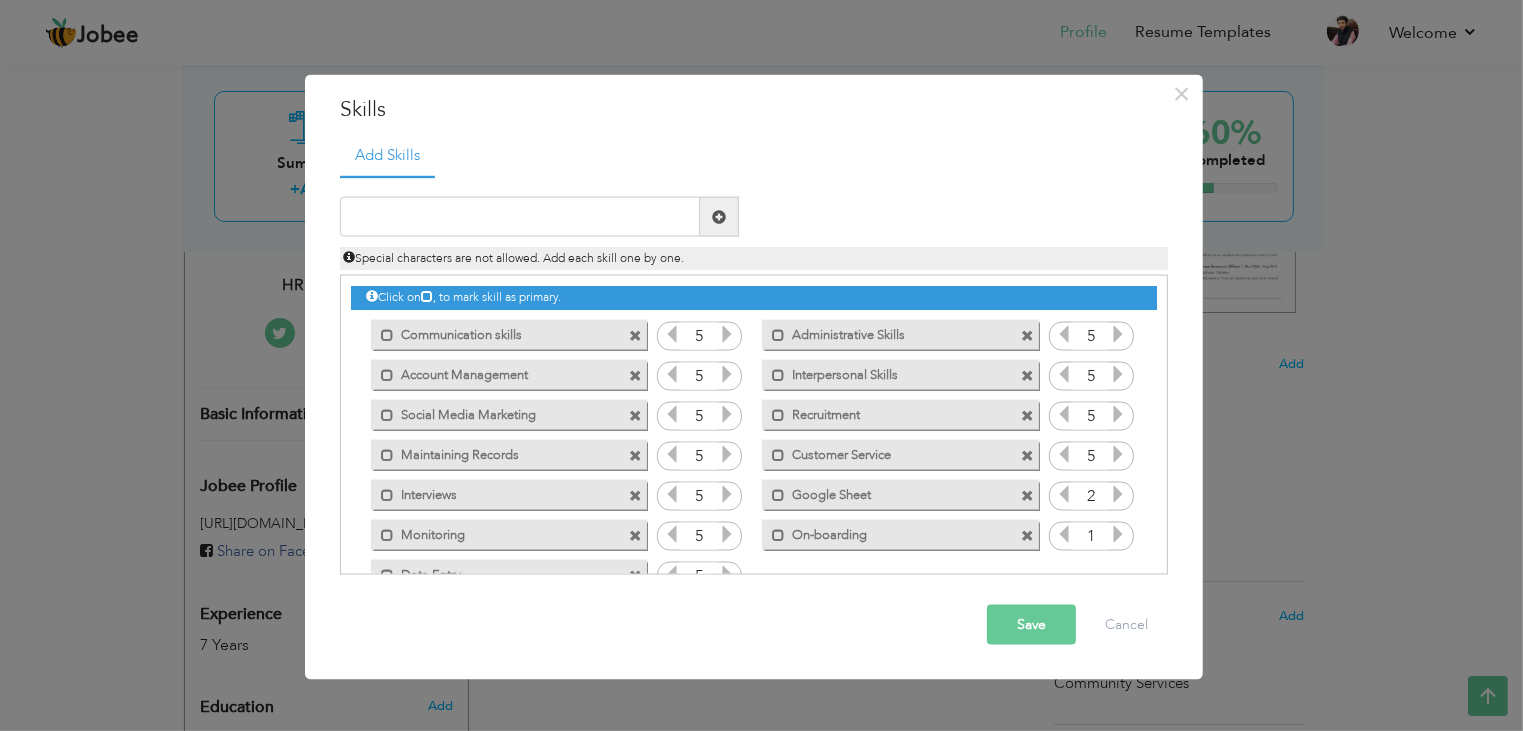 click at bounding box center [1118, 494] 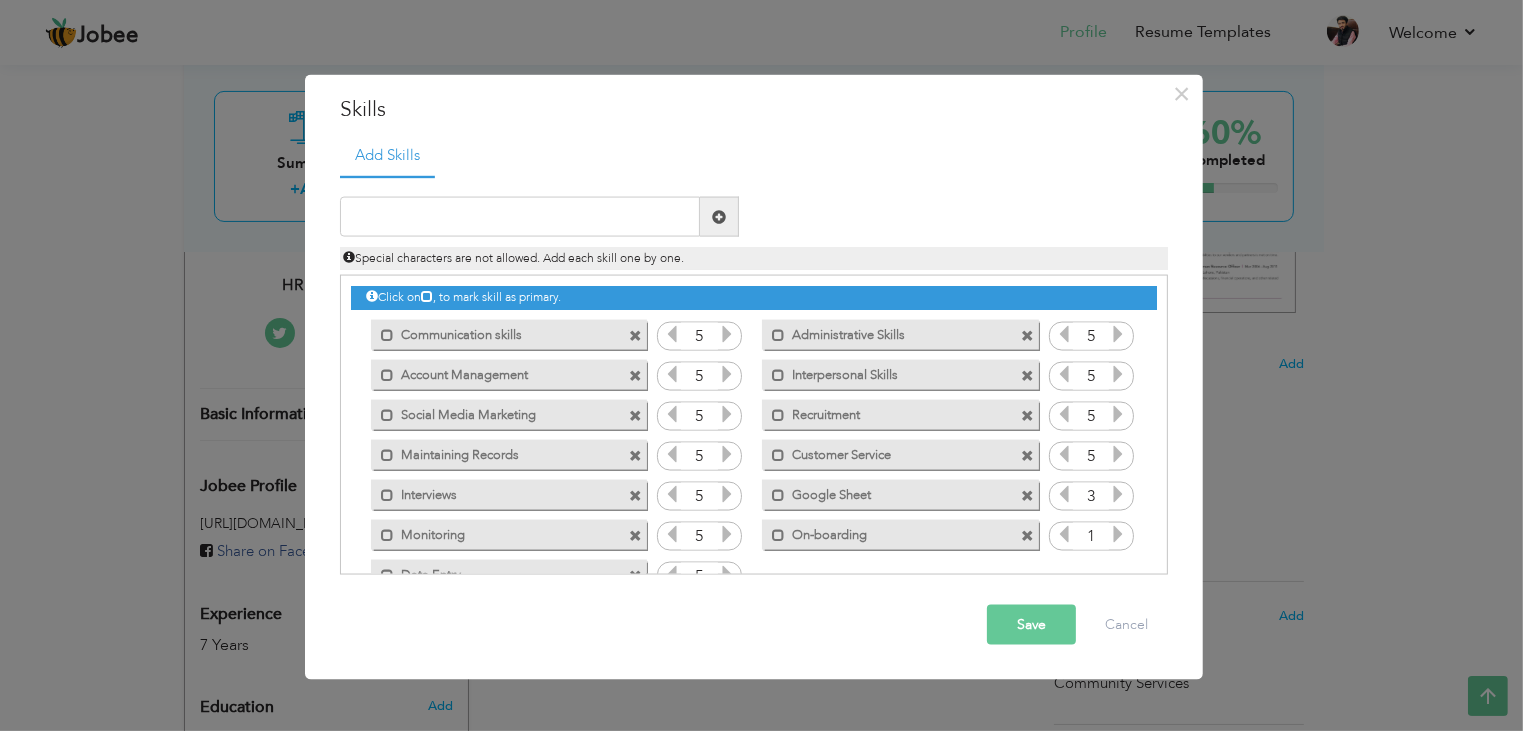 click at bounding box center [1118, 494] 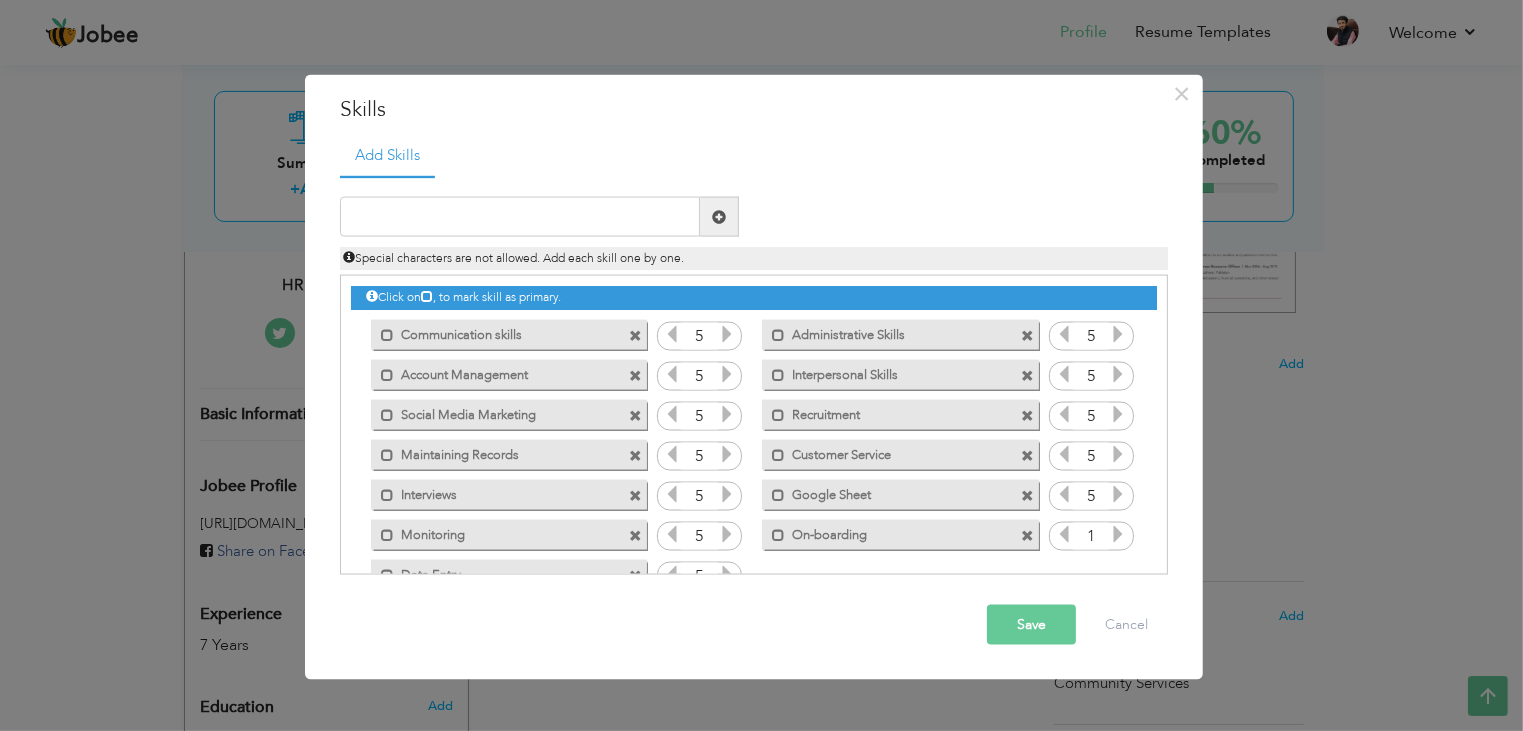 click at bounding box center [1118, 494] 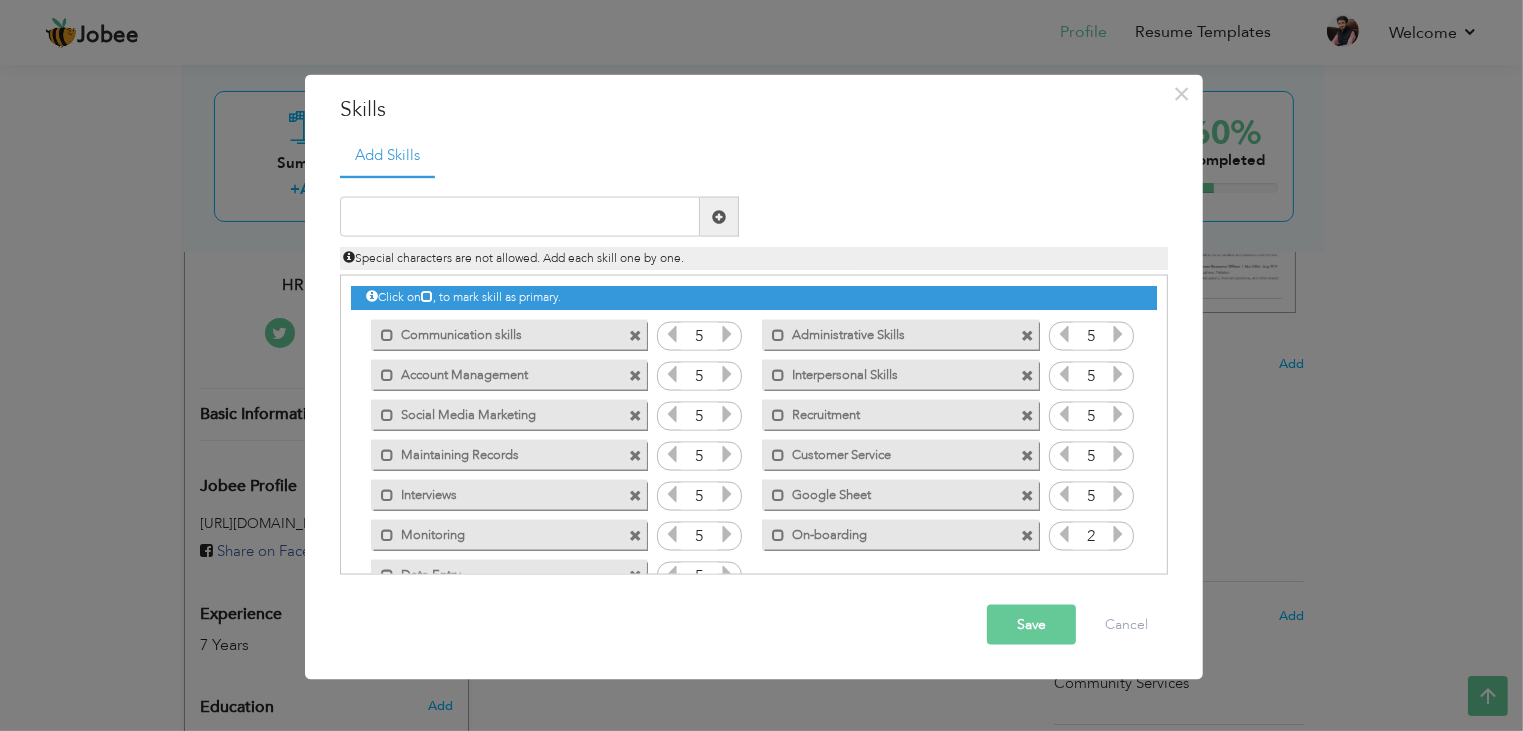 click at bounding box center (1118, 534) 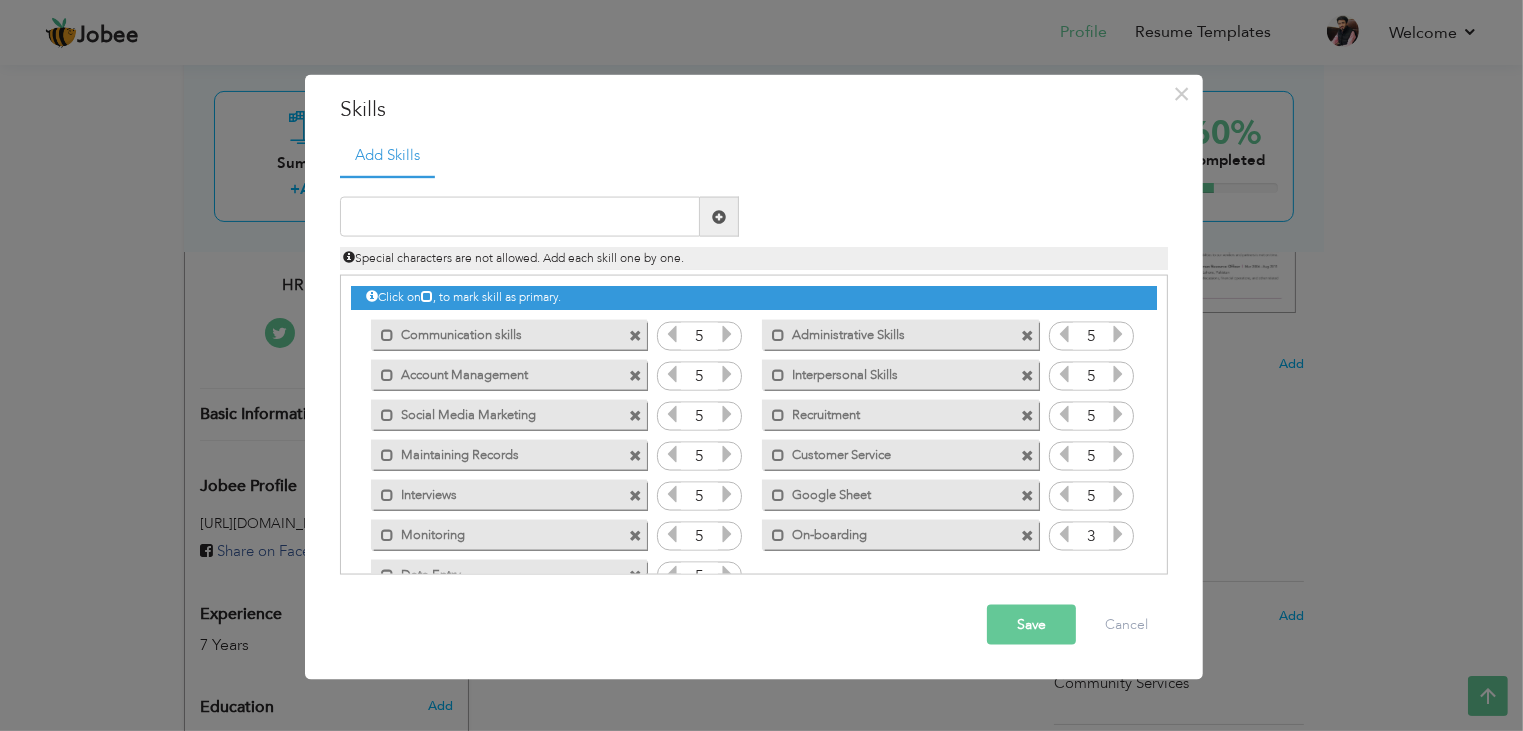 click at bounding box center (1118, 534) 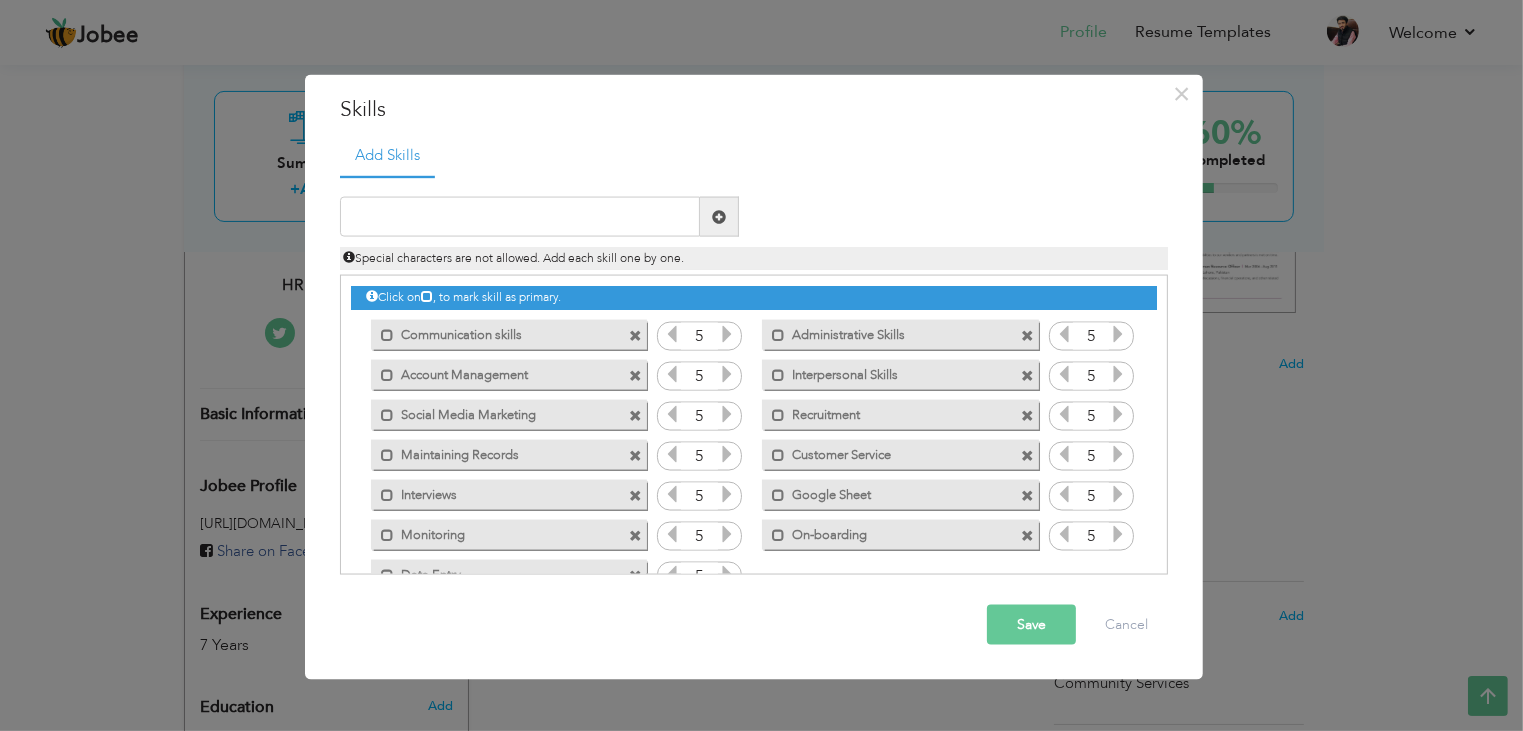 click at bounding box center (1118, 534) 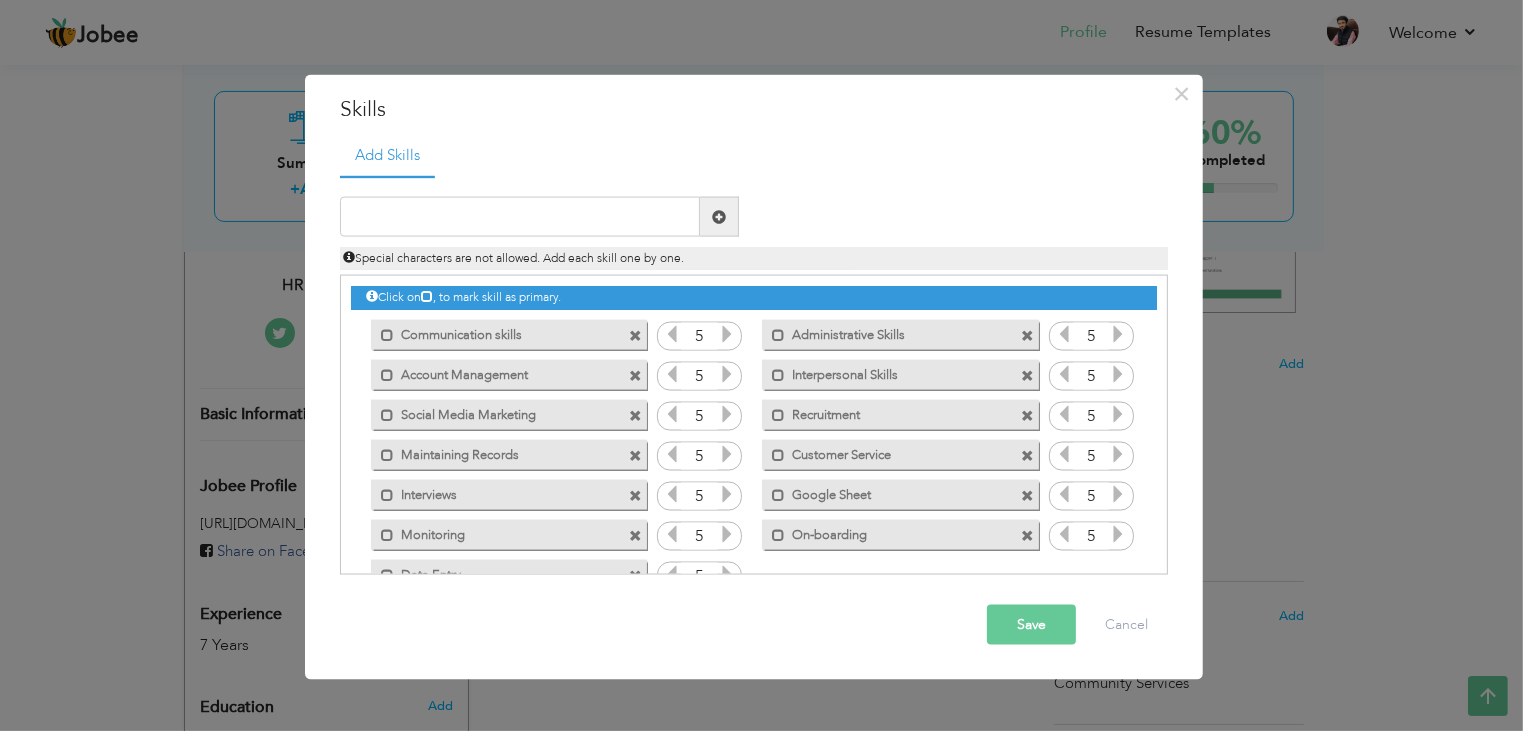 click on "Save" at bounding box center [1031, 625] 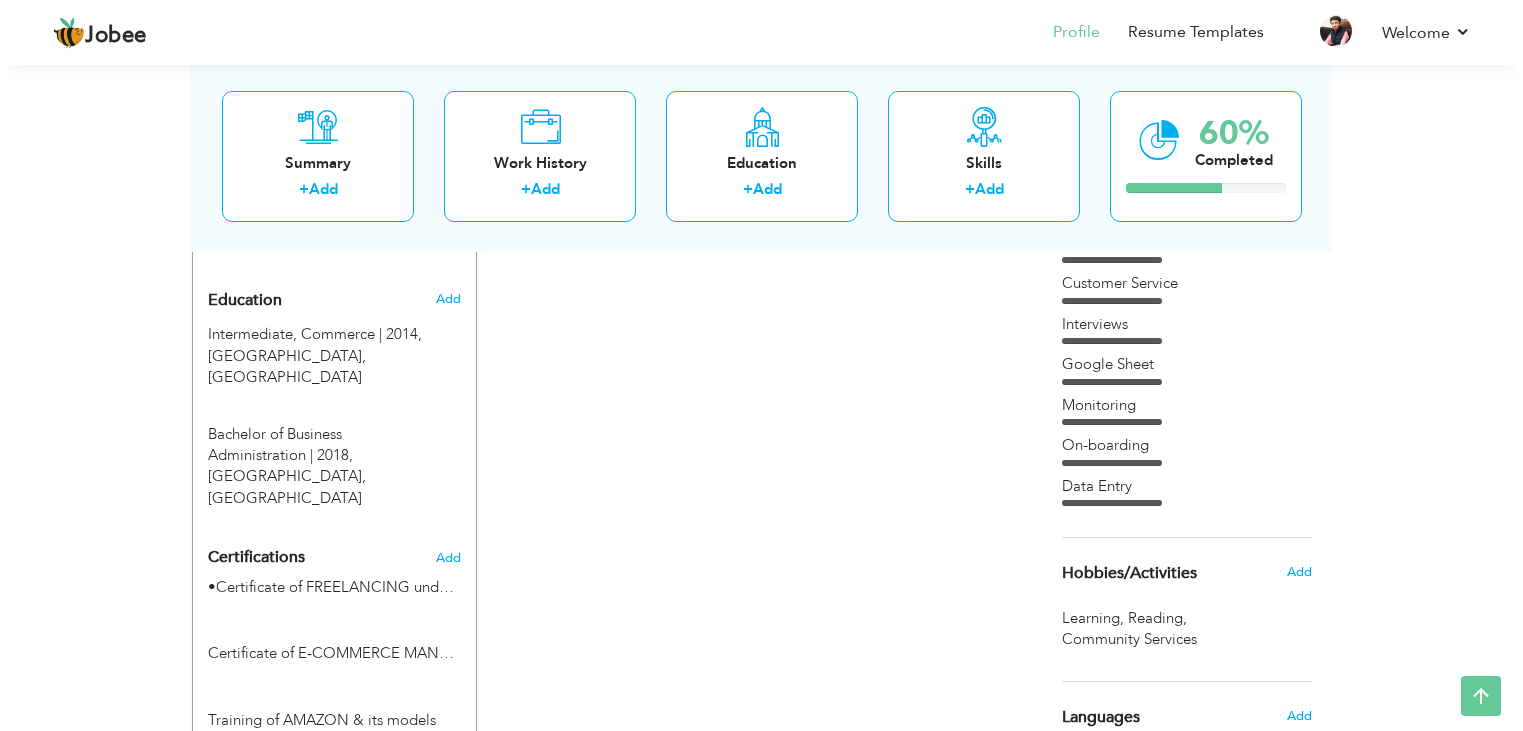 scroll, scrollTop: 820, scrollLeft: 0, axis: vertical 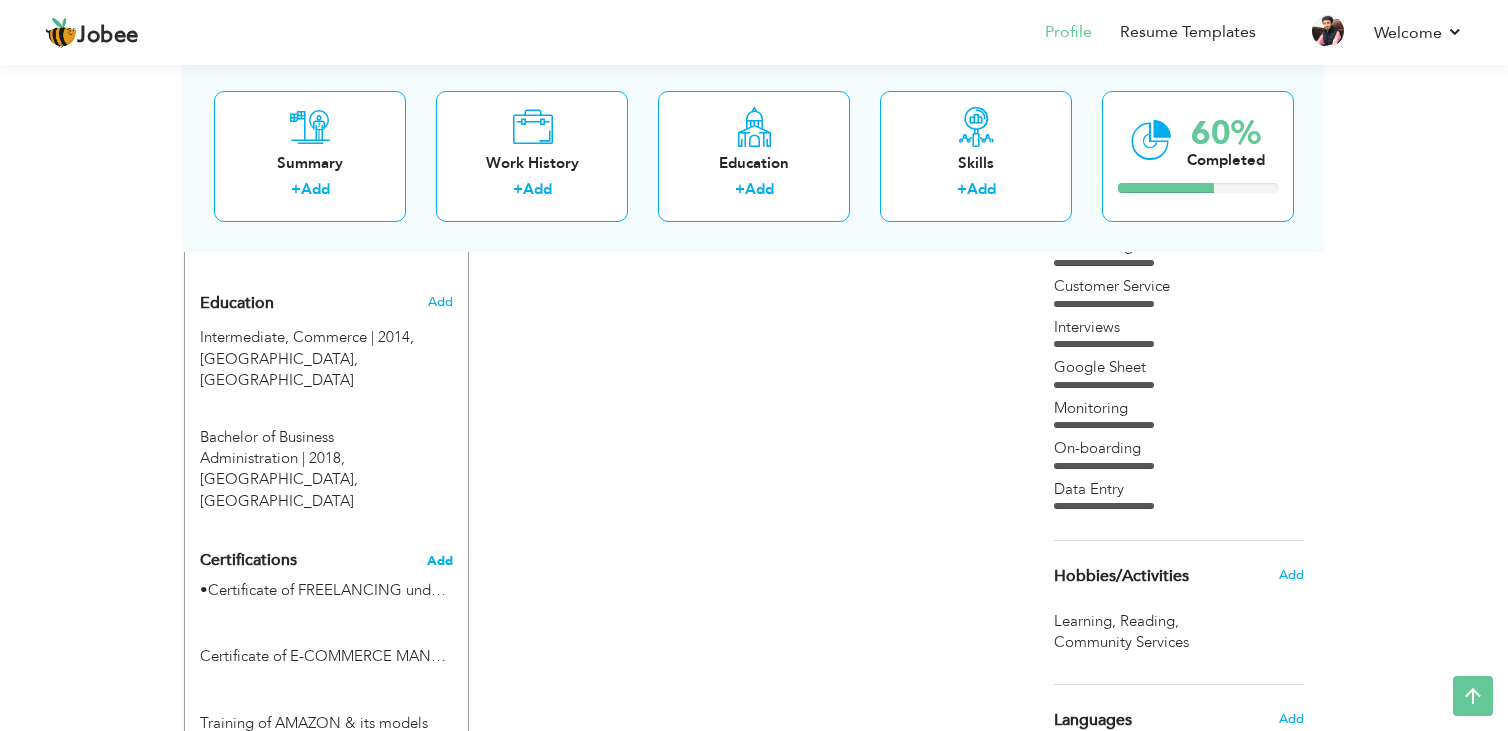 click on "Add" at bounding box center [440, 561] 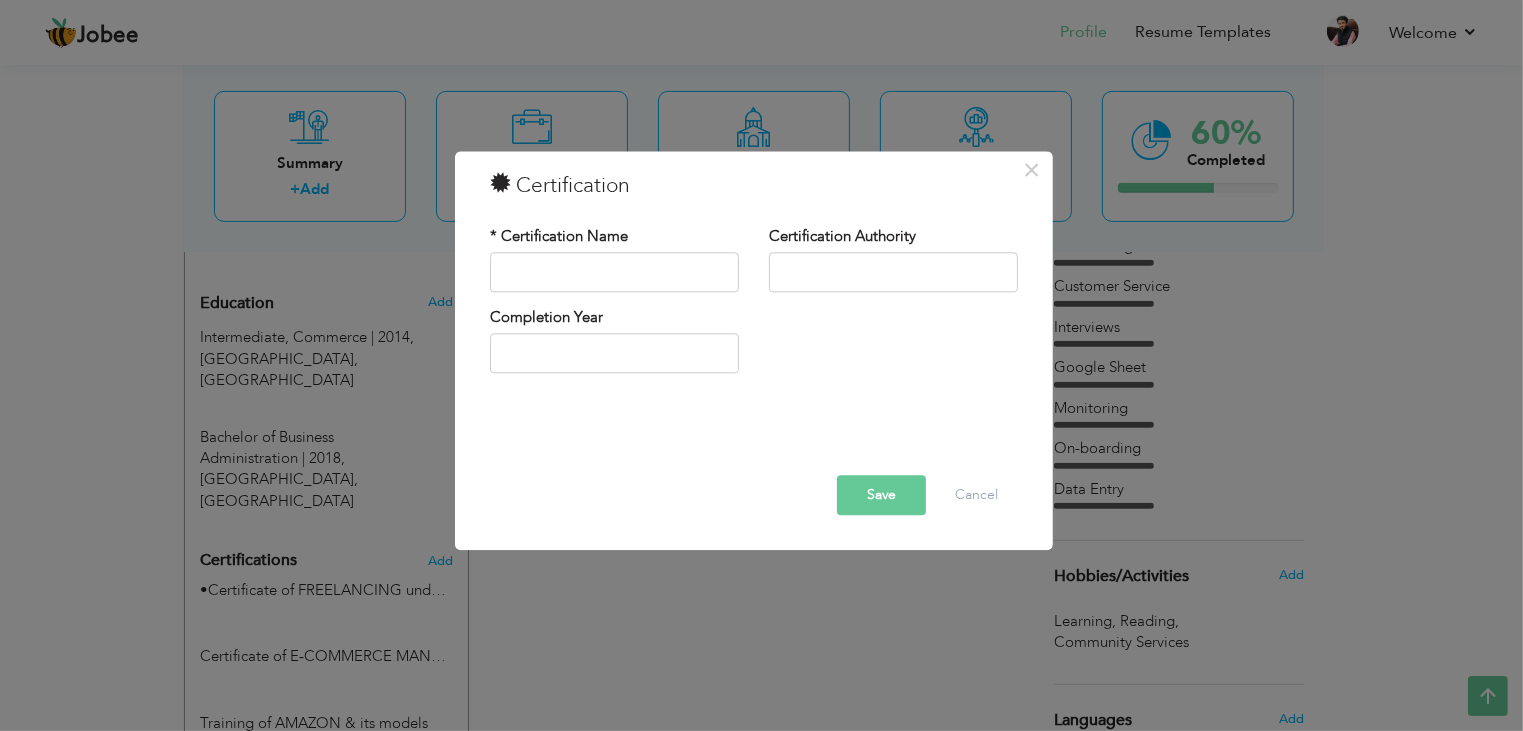 click on "×
Certification
* Certification Name
Certification Authority
Save" at bounding box center (761, 365) 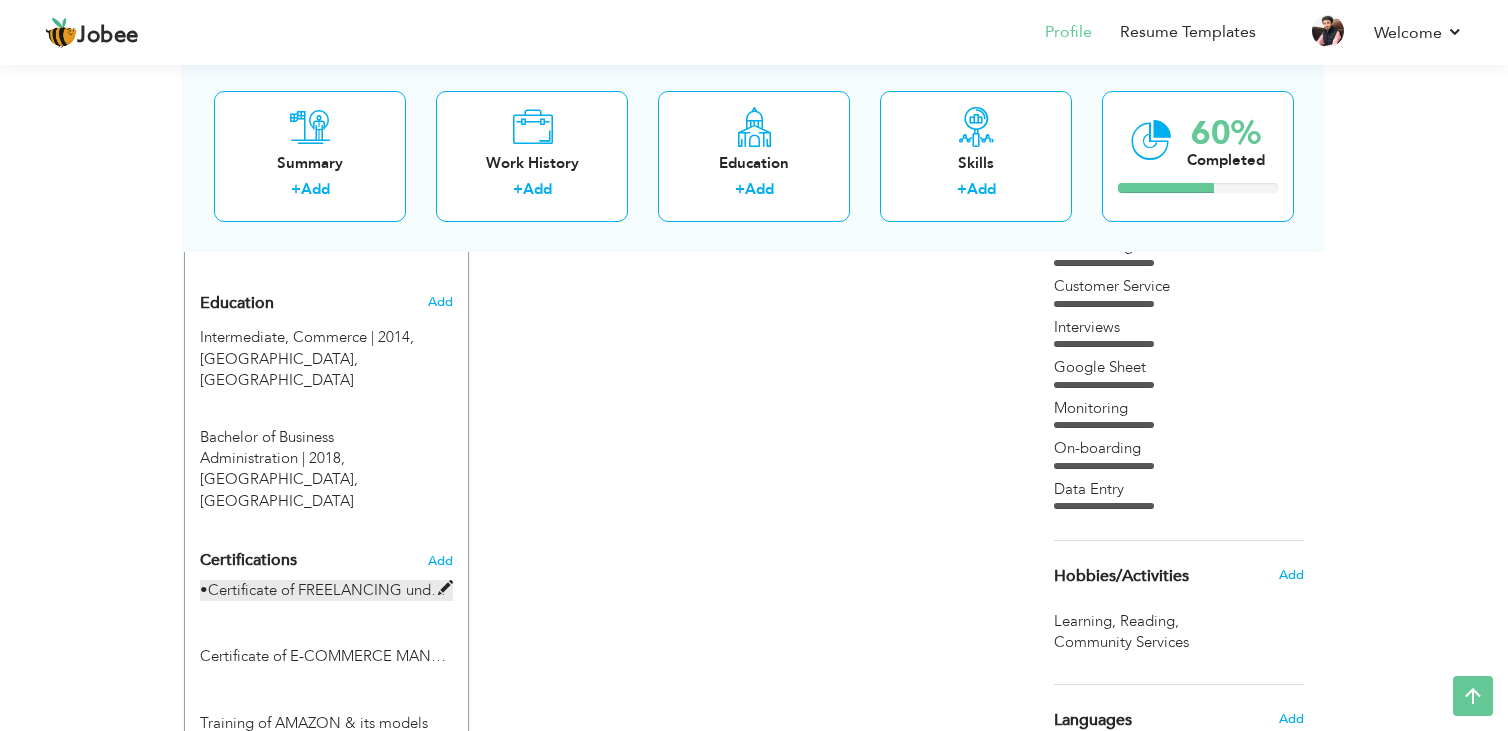 click on "•Certificate of  FREELANCING under  Digiskills Training Program" at bounding box center [326, 590] 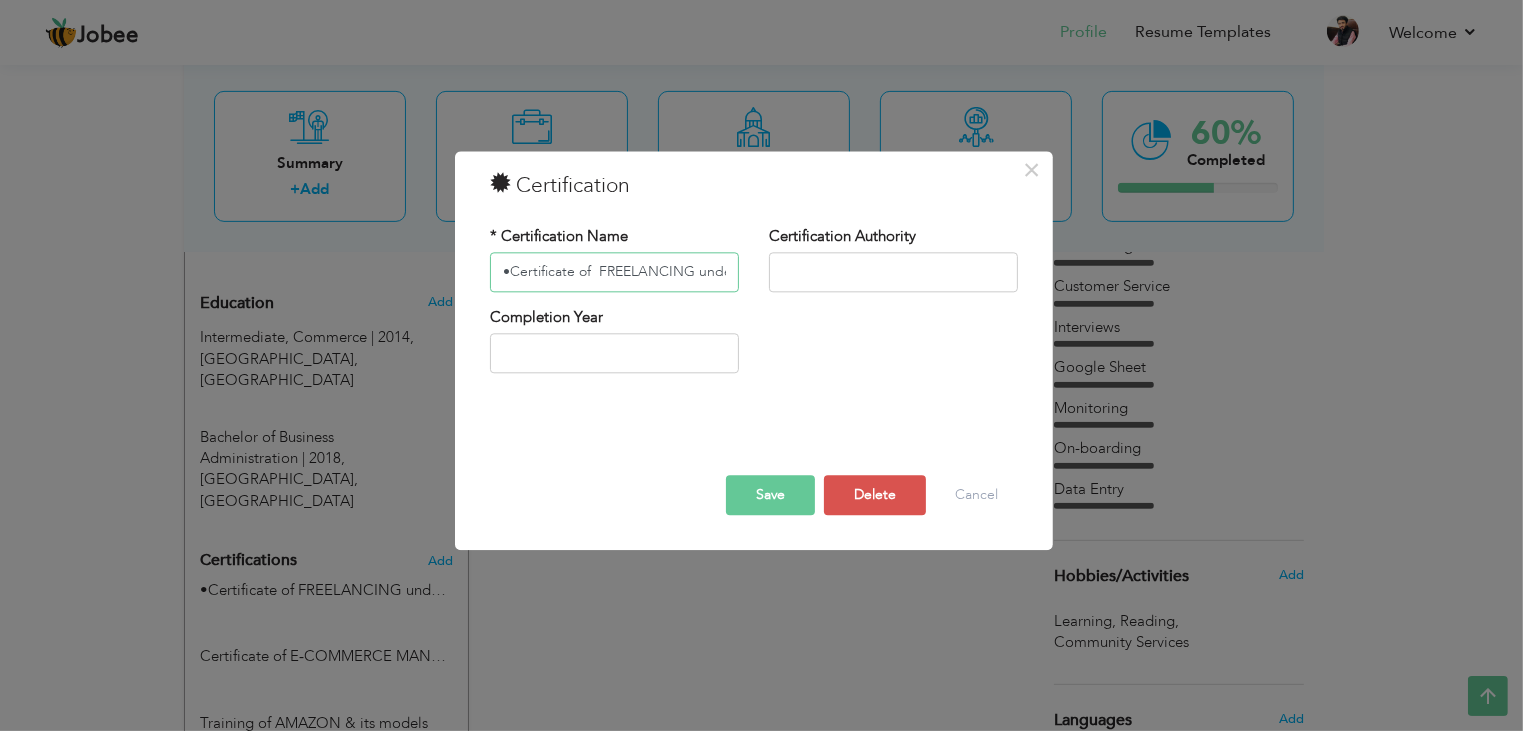 scroll, scrollTop: 0, scrollLeft: 177, axis: horizontal 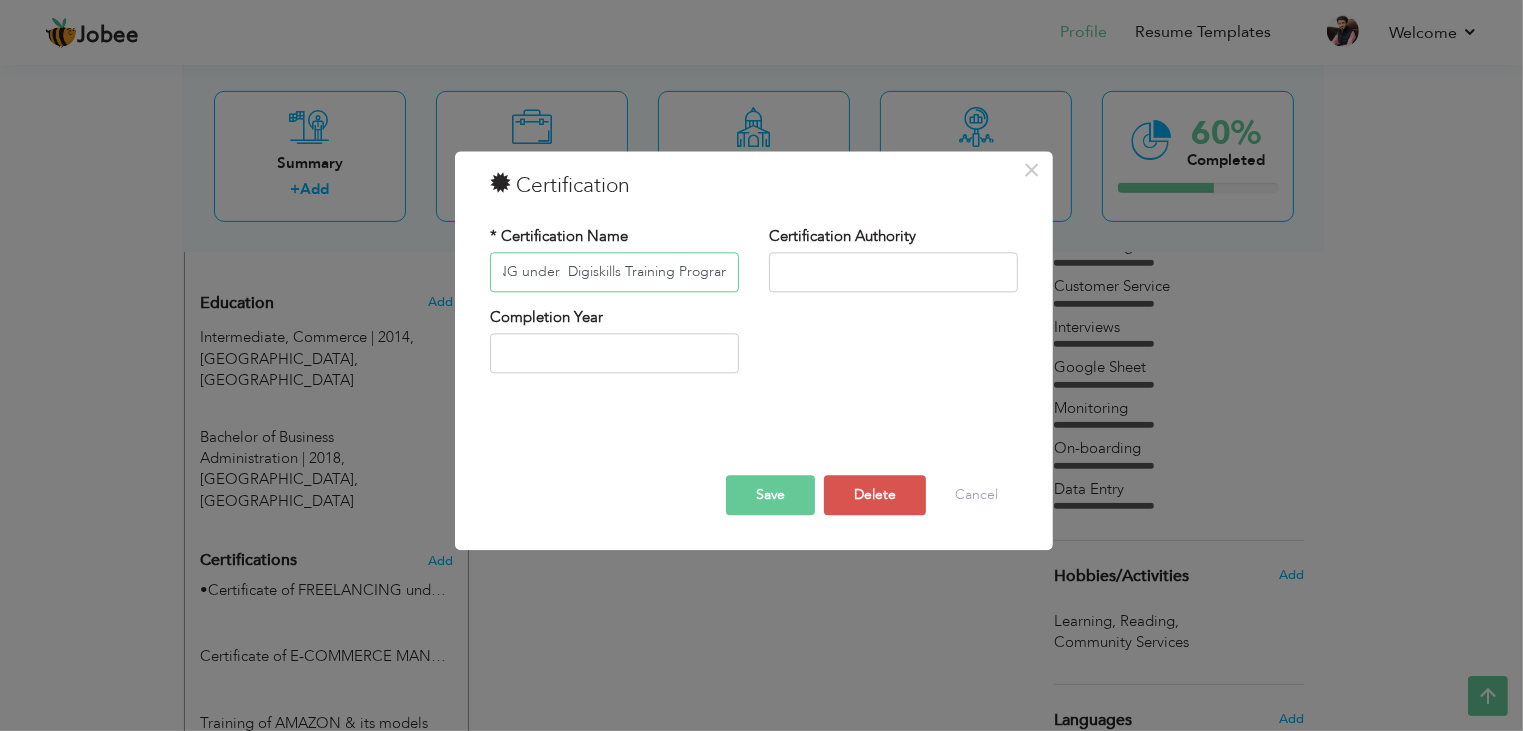 click on "•Certificate of  FREELANCING under  Digiskills Training Program" at bounding box center [614, 272] 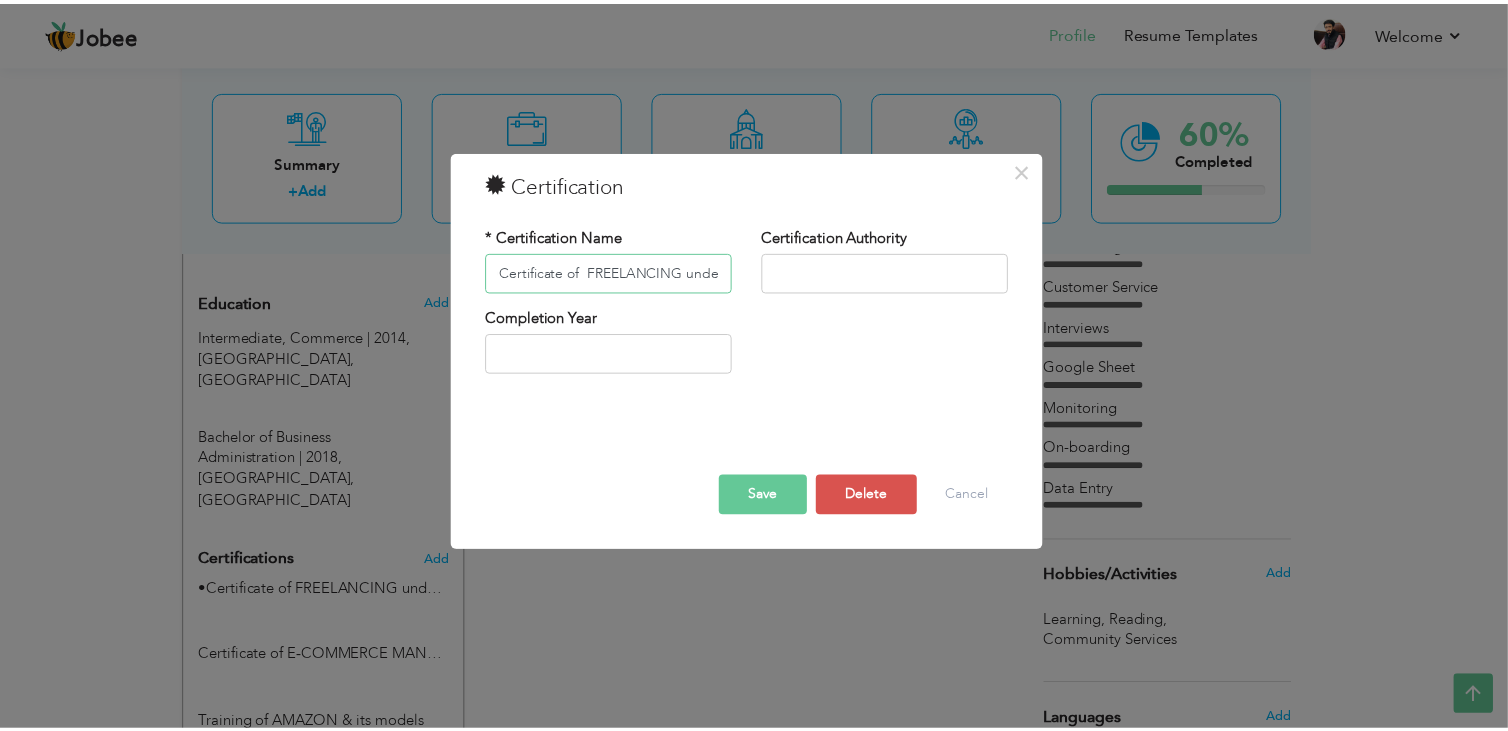 scroll, scrollTop: 0, scrollLeft: 0, axis: both 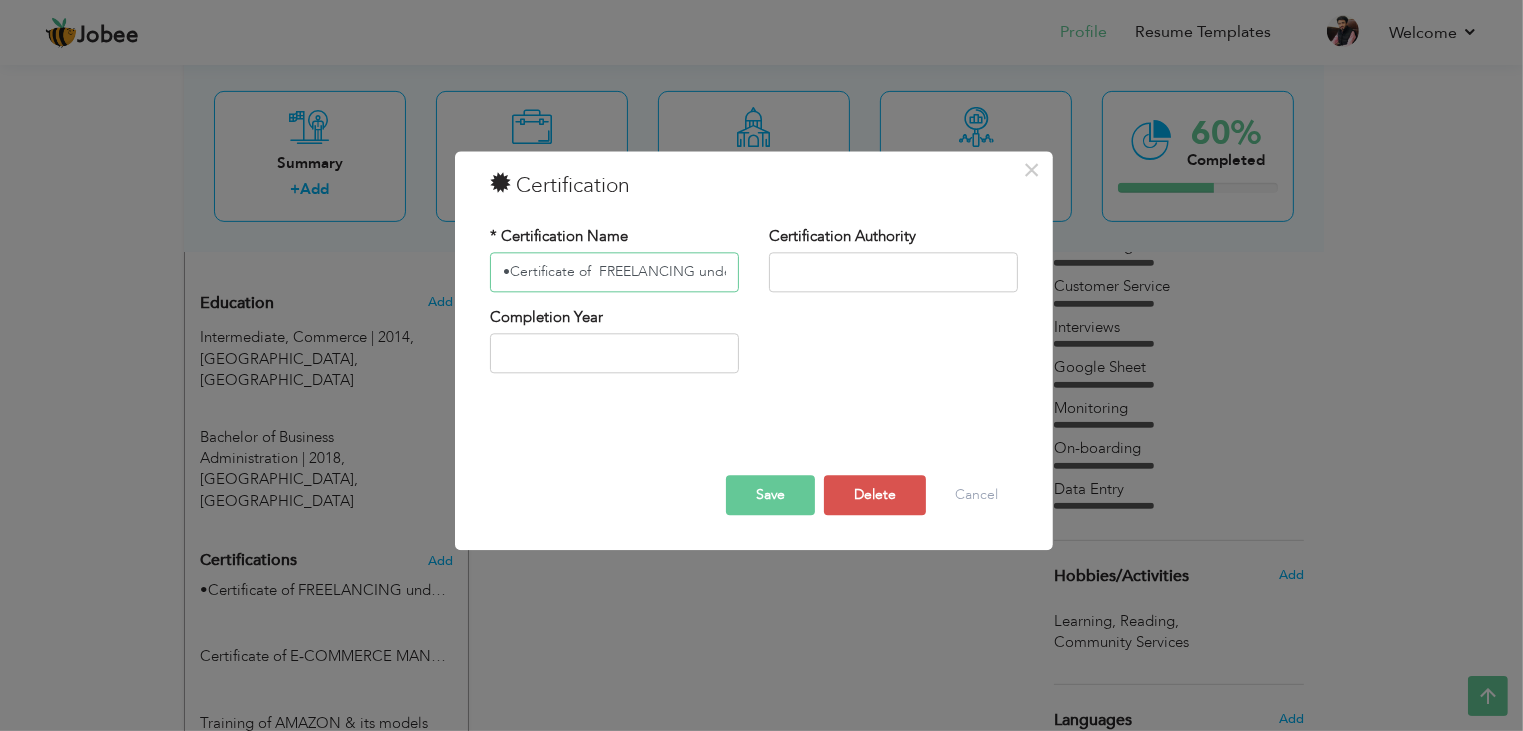 click on "•Certificate of  FREELANCING under  Digiskills Training Program" at bounding box center [614, 272] 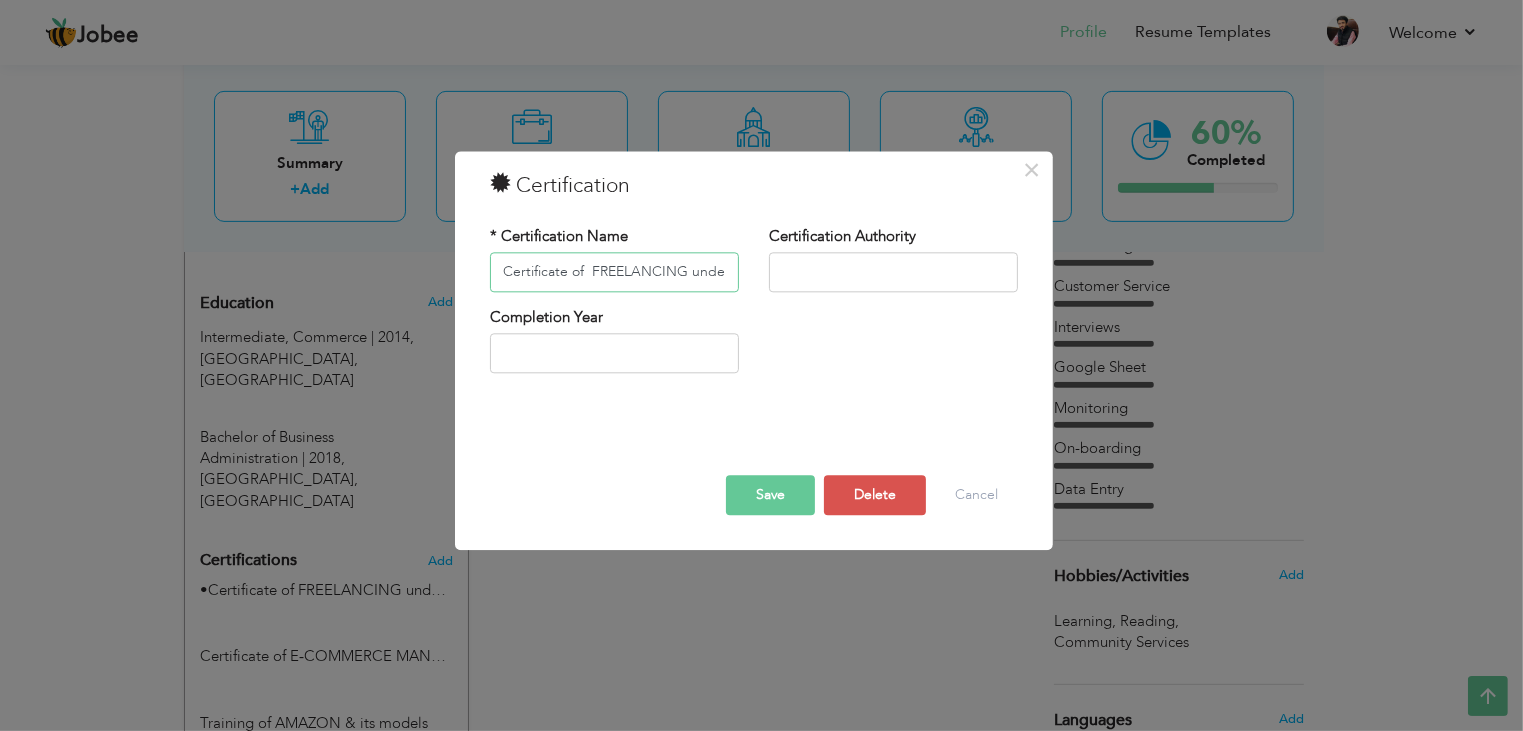 type on "Certificate of  FREELANCING under  Digiskills Training Program" 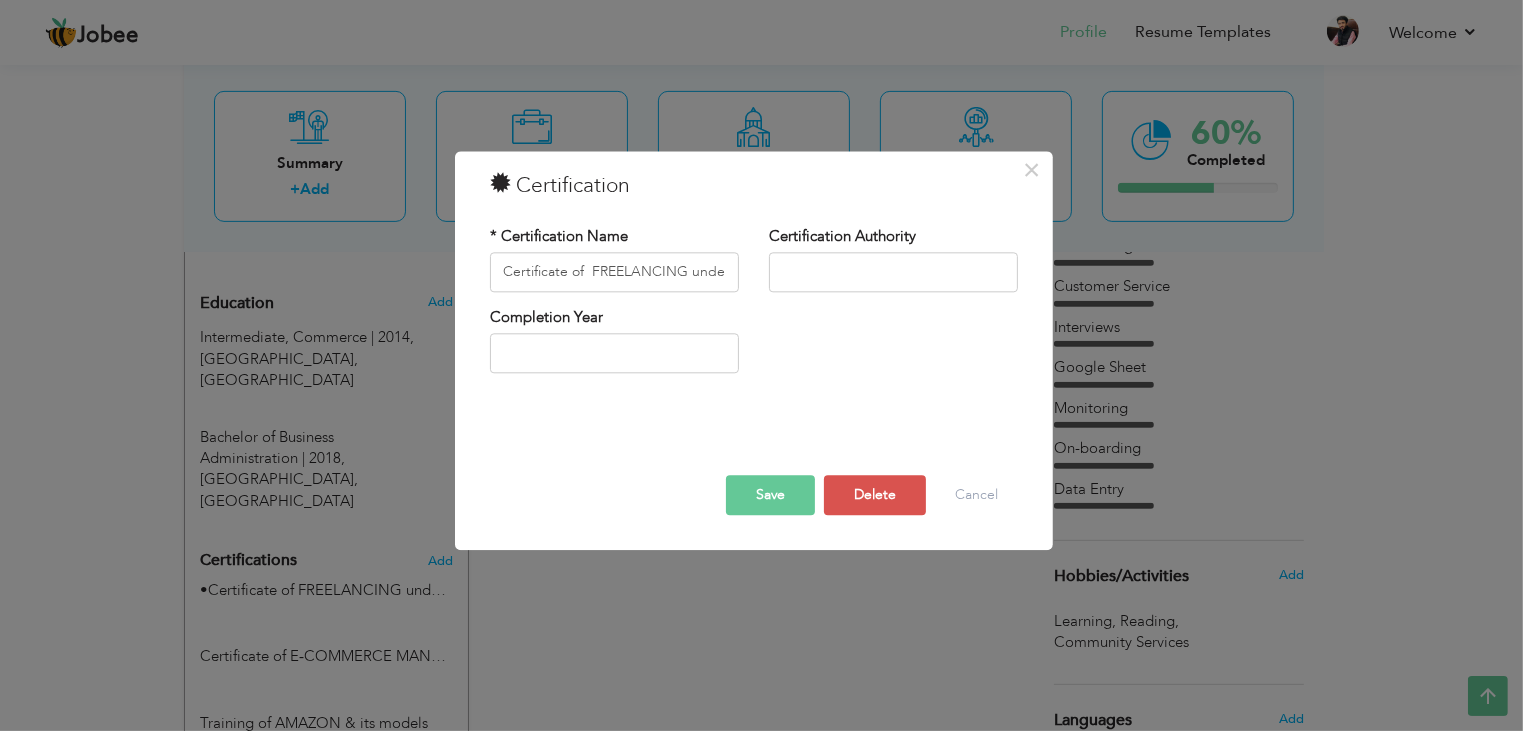 click on "Save" at bounding box center (770, 495) 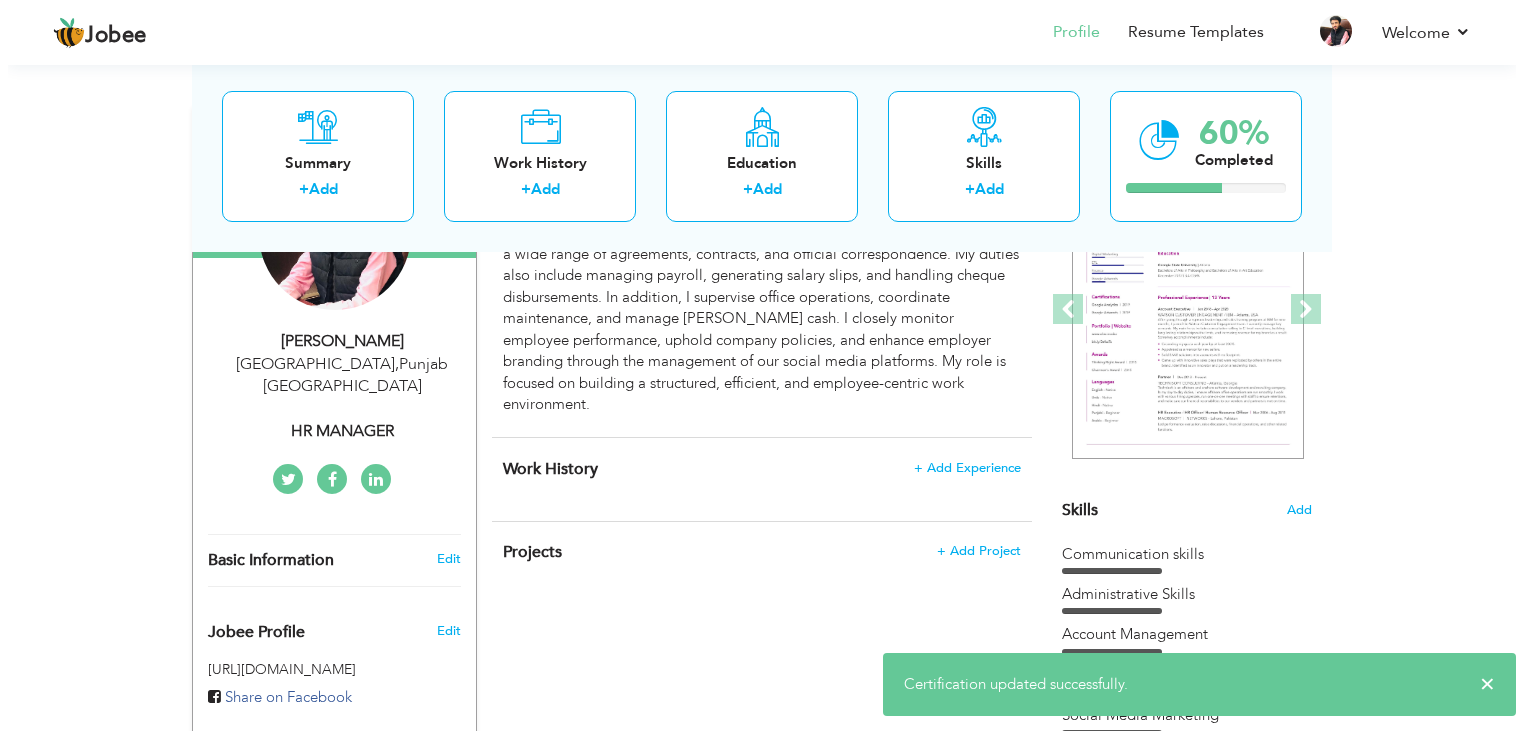 scroll, scrollTop: 181, scrollLeft: 0, axis: vertical 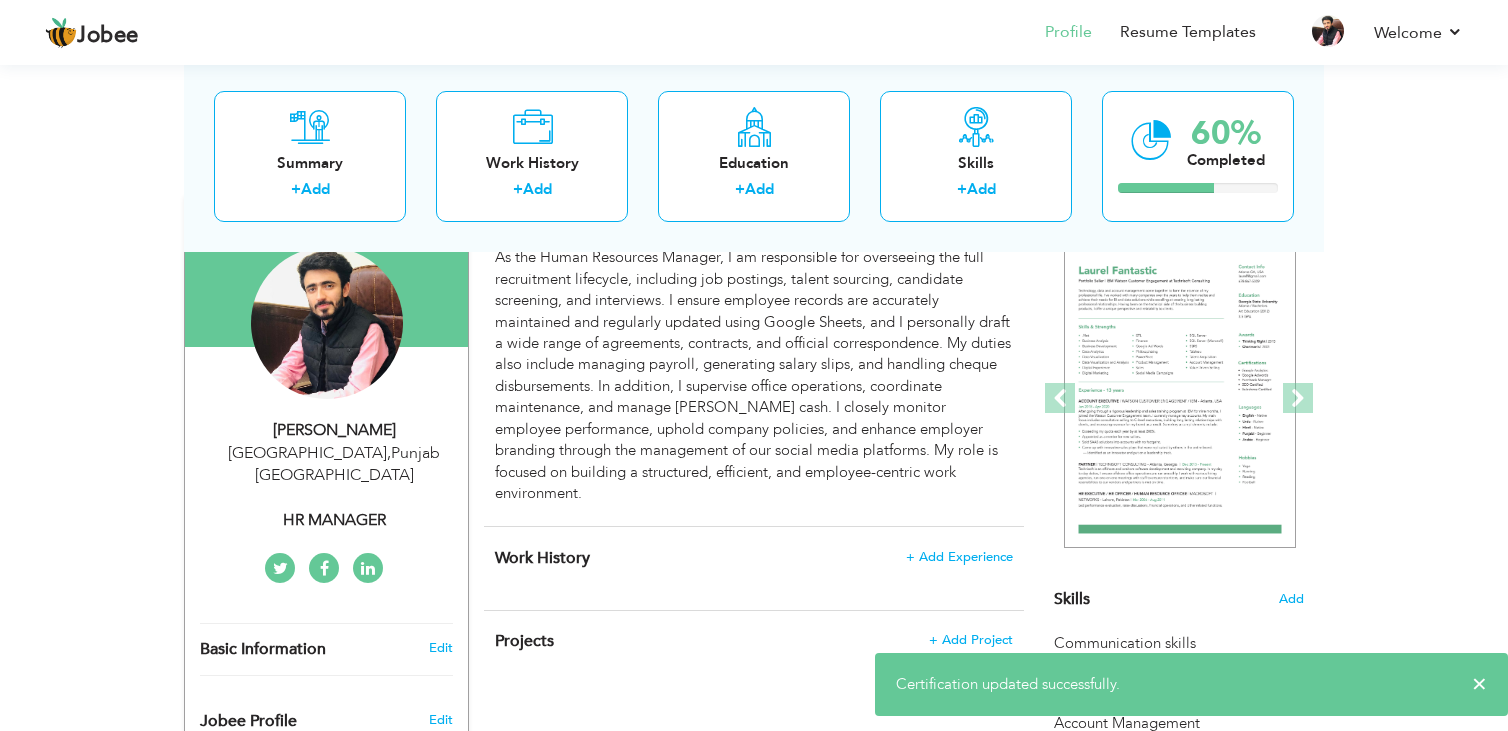 click on "Work History
+ Add Experience
×
Work History
* Job Title
Company Duration" at bounding box center [754, 568] 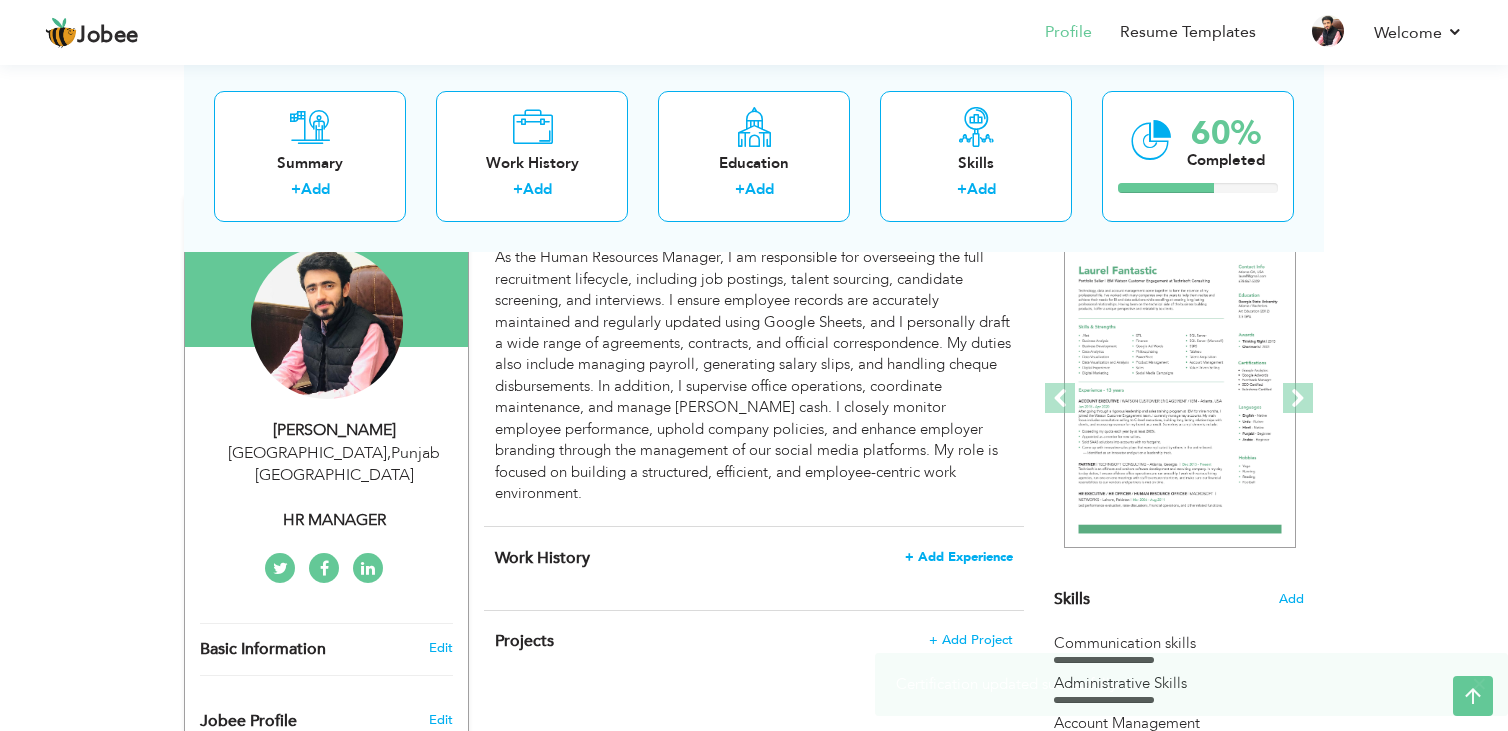 click on "+ Add Experience" at bounding box center [959, 557] 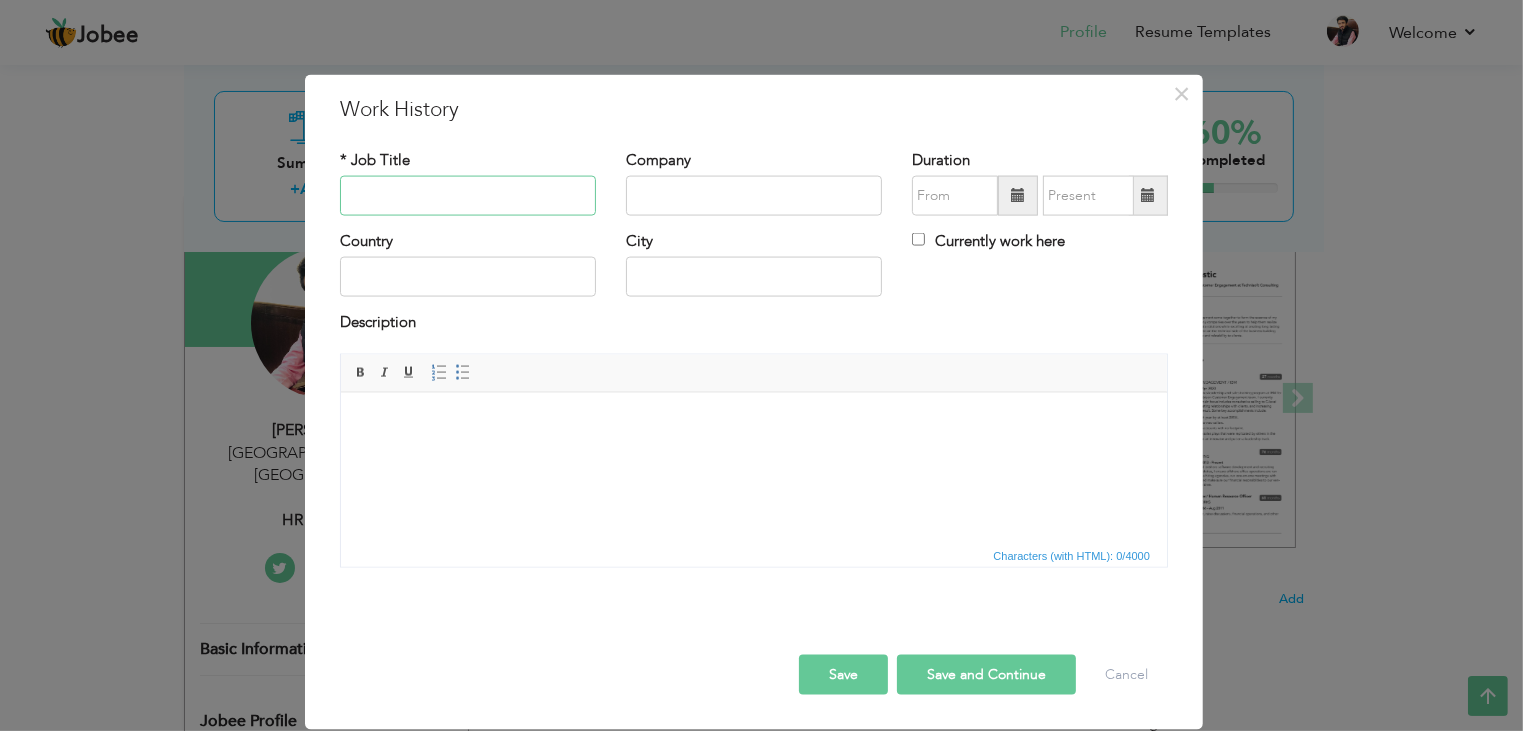 paste on "DEFENCE SOLUTIONS & SYSTEMS (PVT.) LTD" 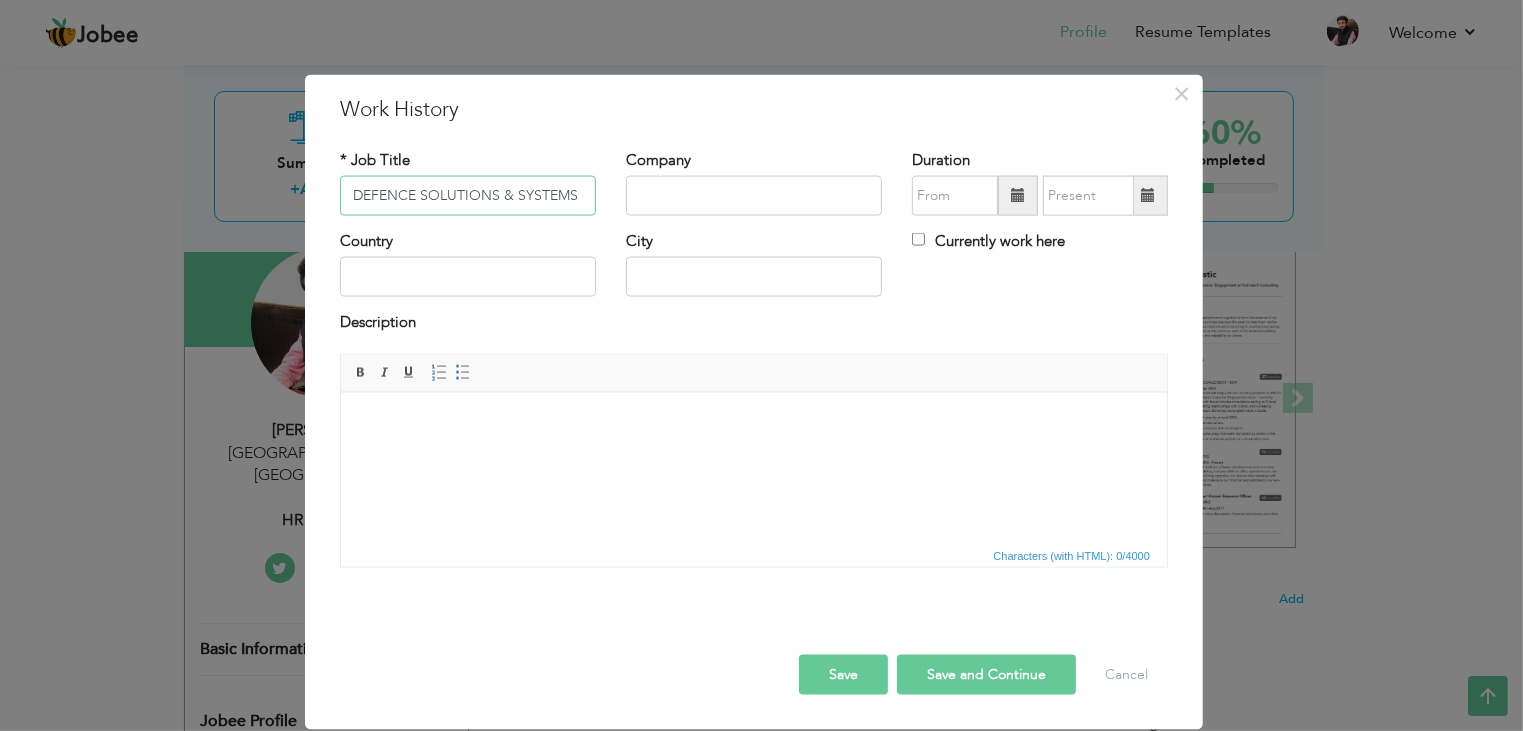 scroll, scrollTop: 0, scrollLeft: 61, axis: horizontal 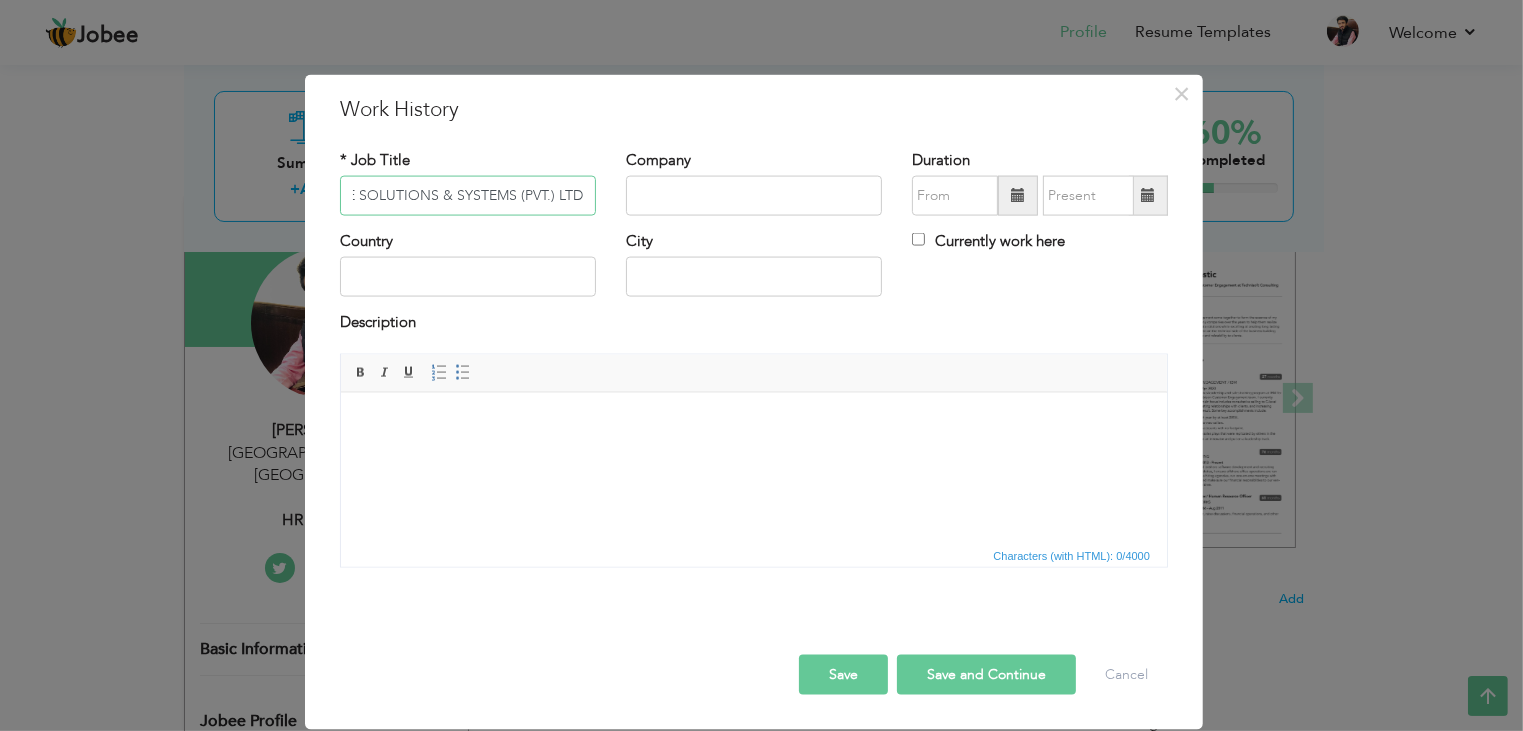 type on "DEFENCE SOLUTIONS & SYSTEMS (PVT.) LTD" 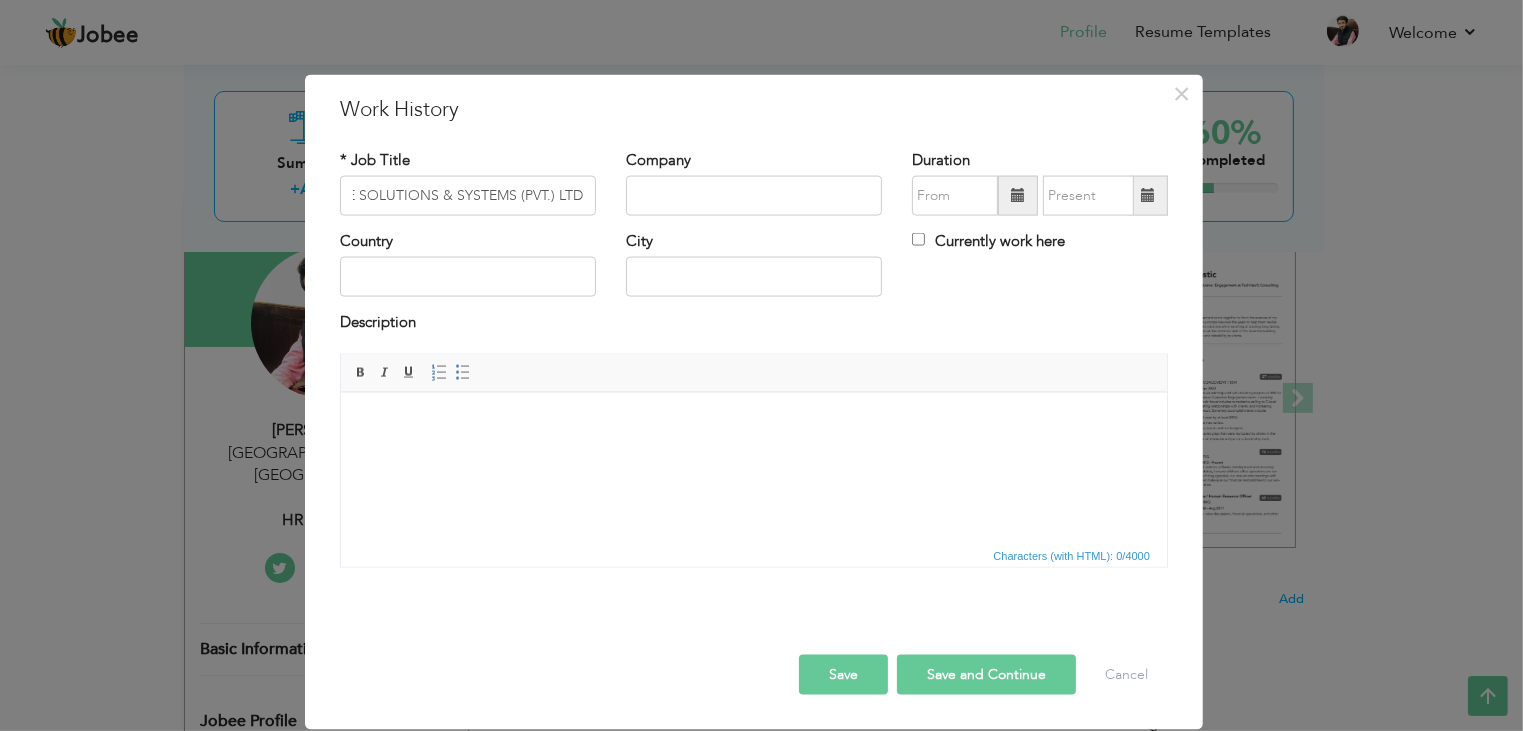 scroll, scrollTop: 0, scrollLeft: 0, axis: both 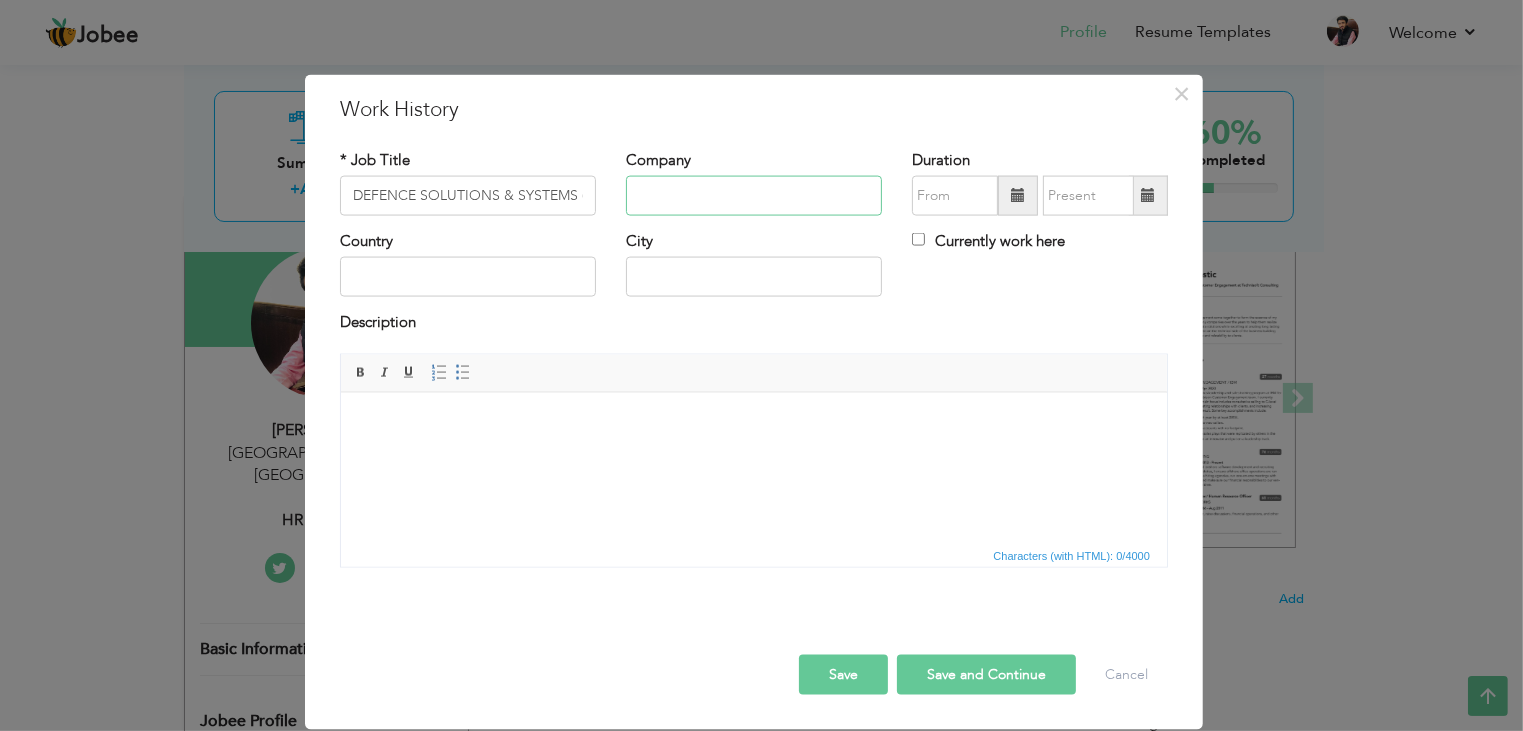 click at bounding box center (754, 196) 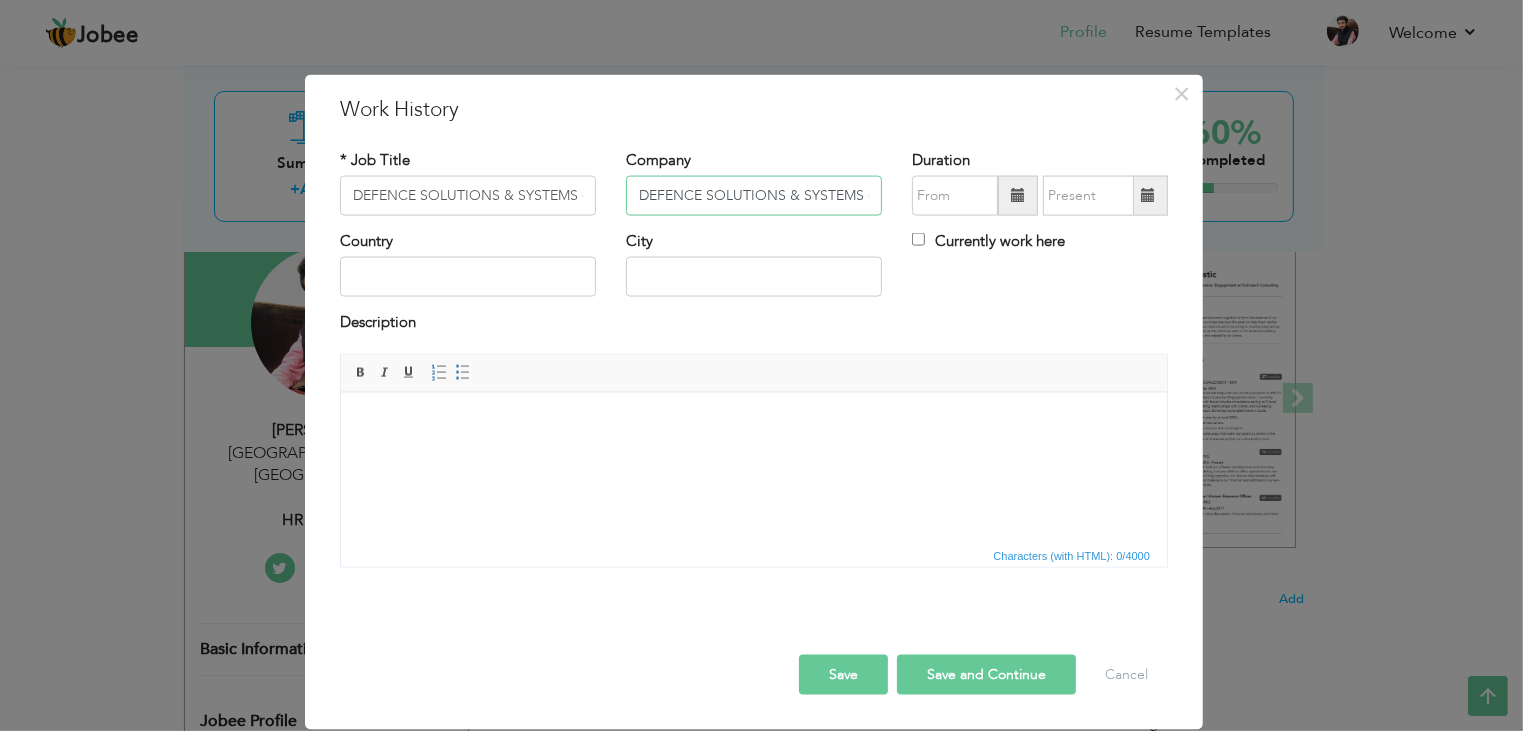 scroll, scrollTop: 0, scrollLeft: 60, axis: horizontal 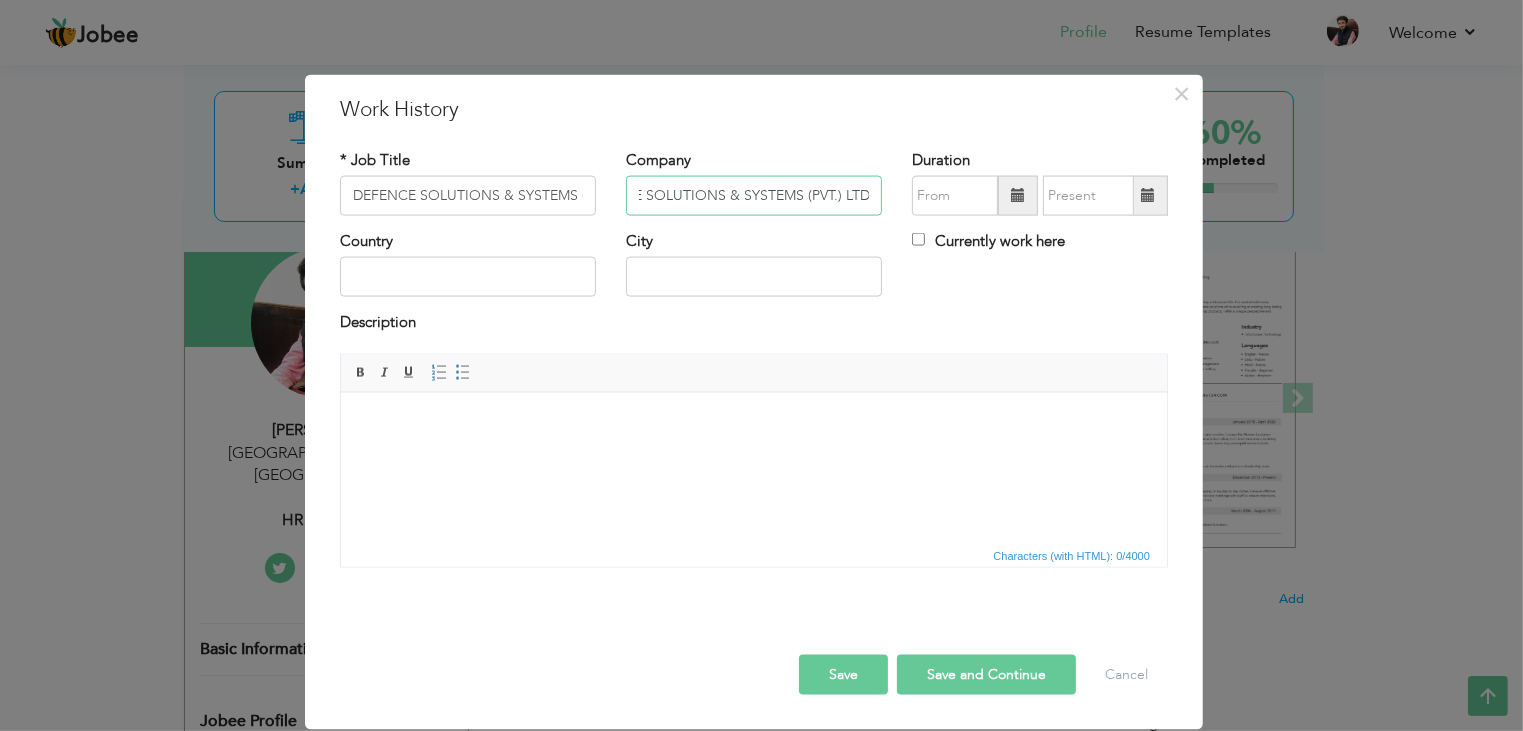 type on "DEFENCE SOLUTIONS & SYSTEMS (PVT.) LTD" 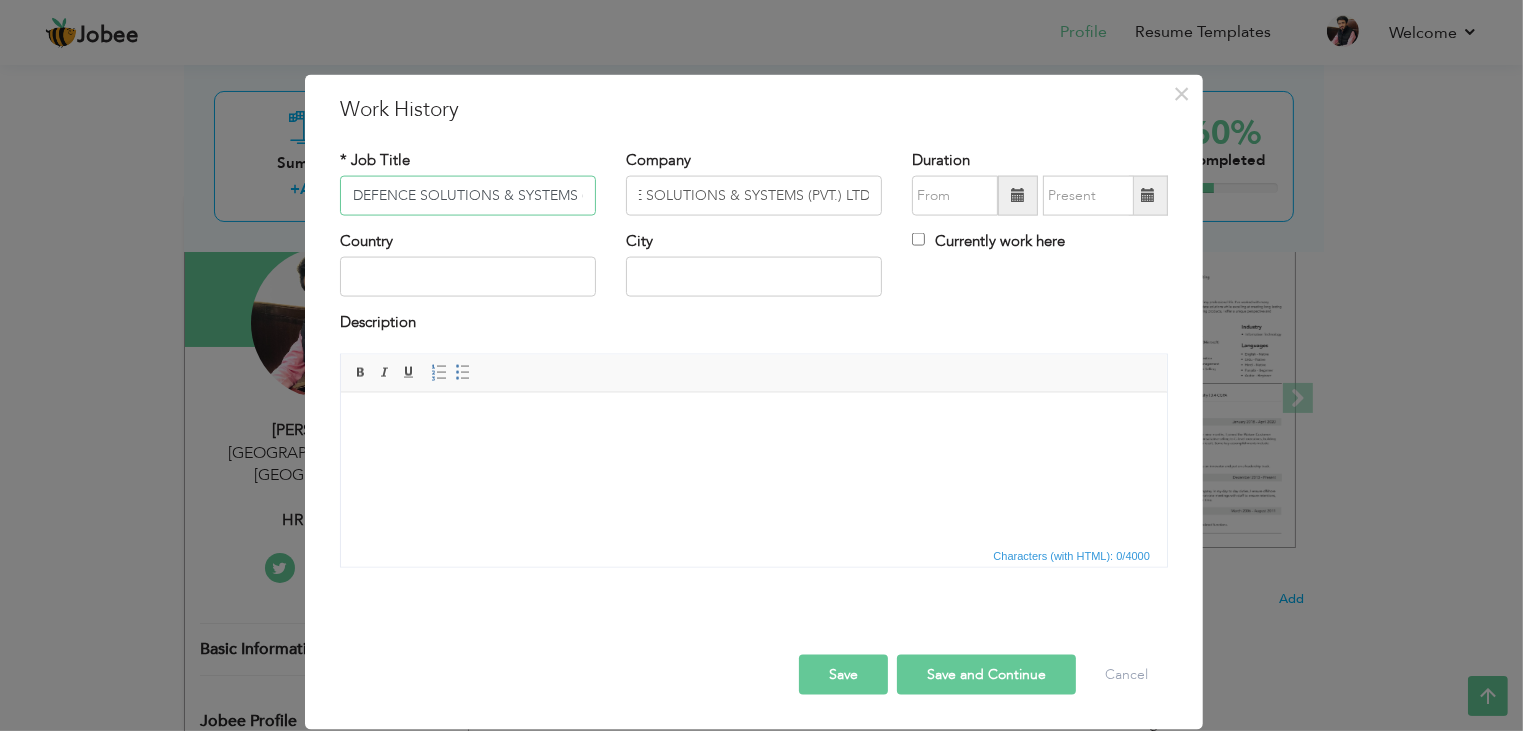 scroll, scrollTop: 0, scrollLeft: 0, axis: both 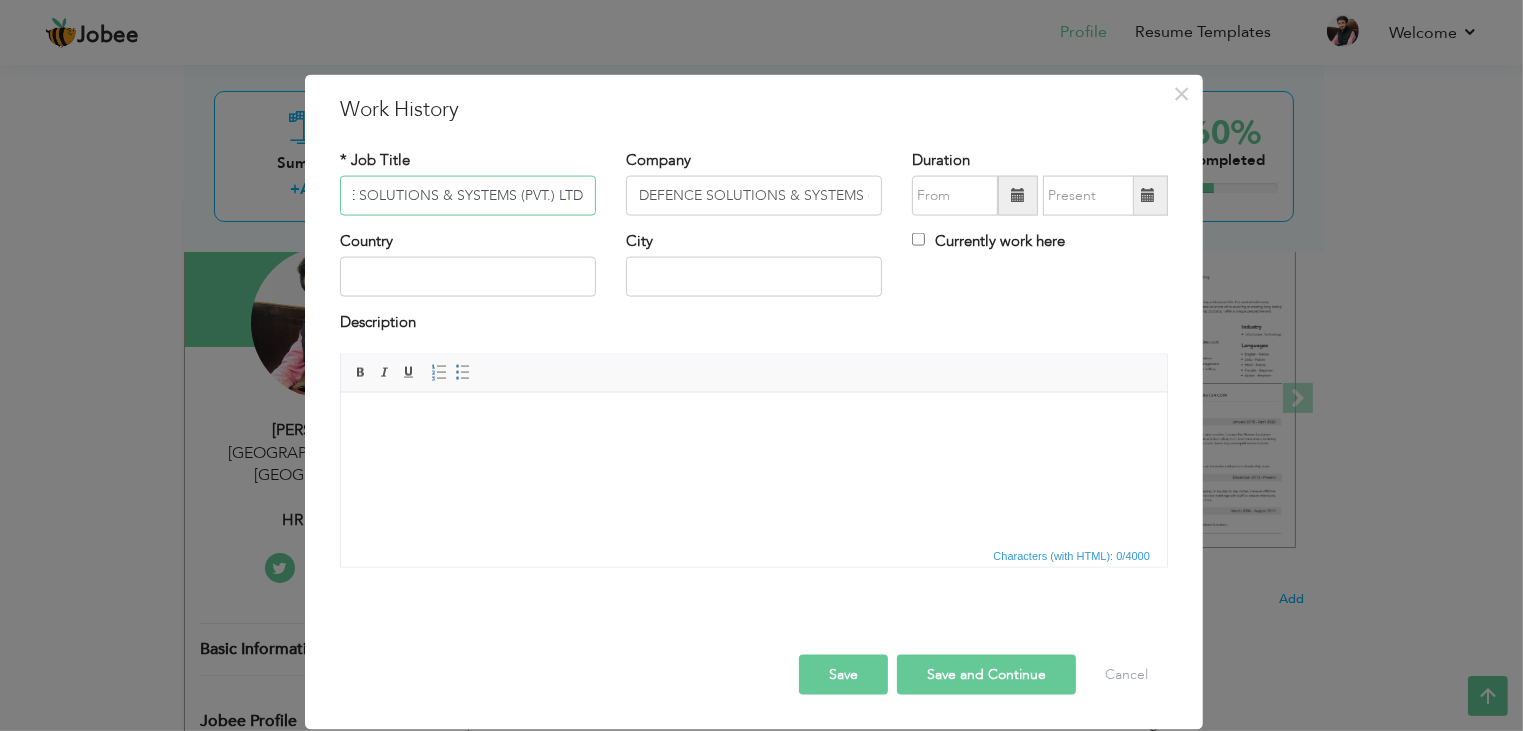 drag, startPoint x: 352, startPoint y: 197, endPoint x: 1121, endPoint y: 63, distance: 780.5876 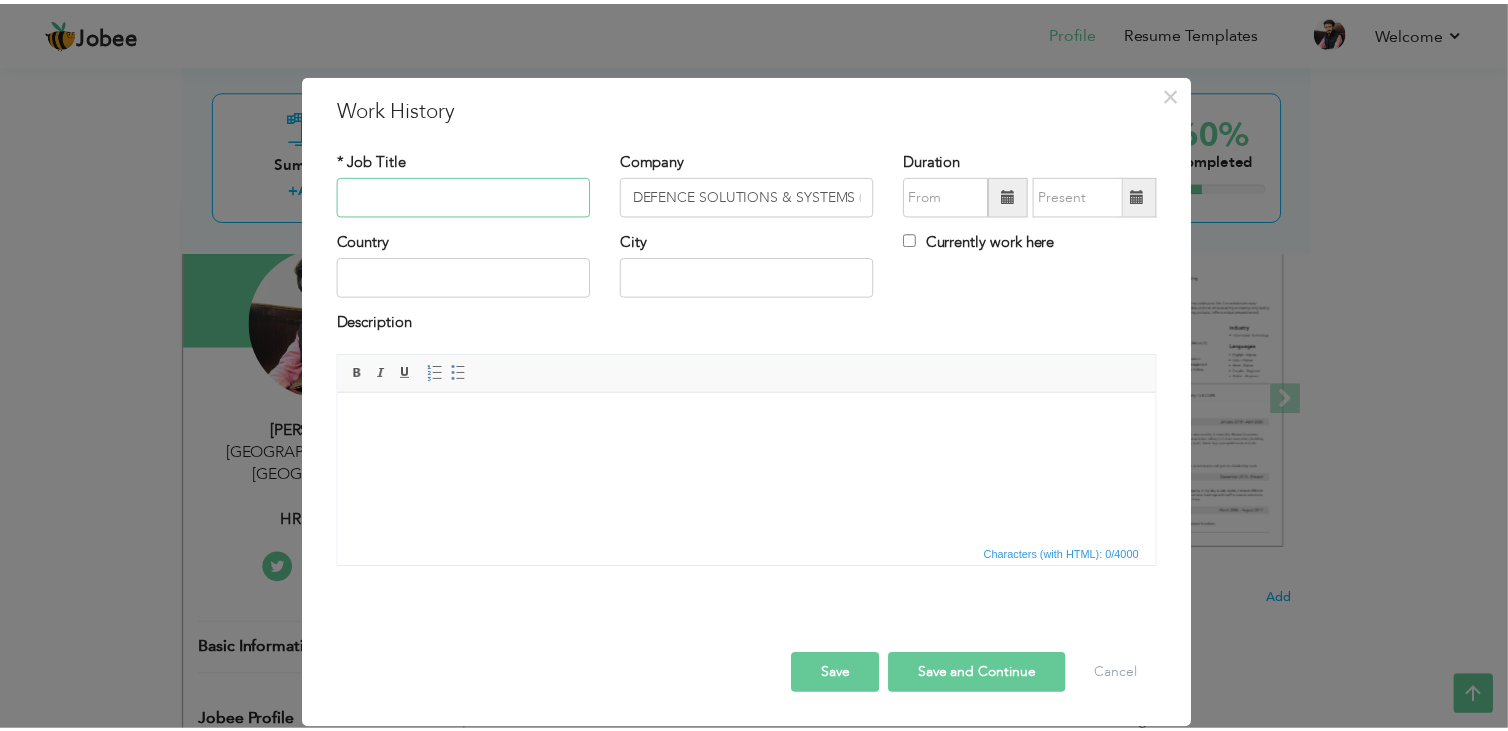scroll, scrollTop: 0, scrollLeft: 0, axis: both 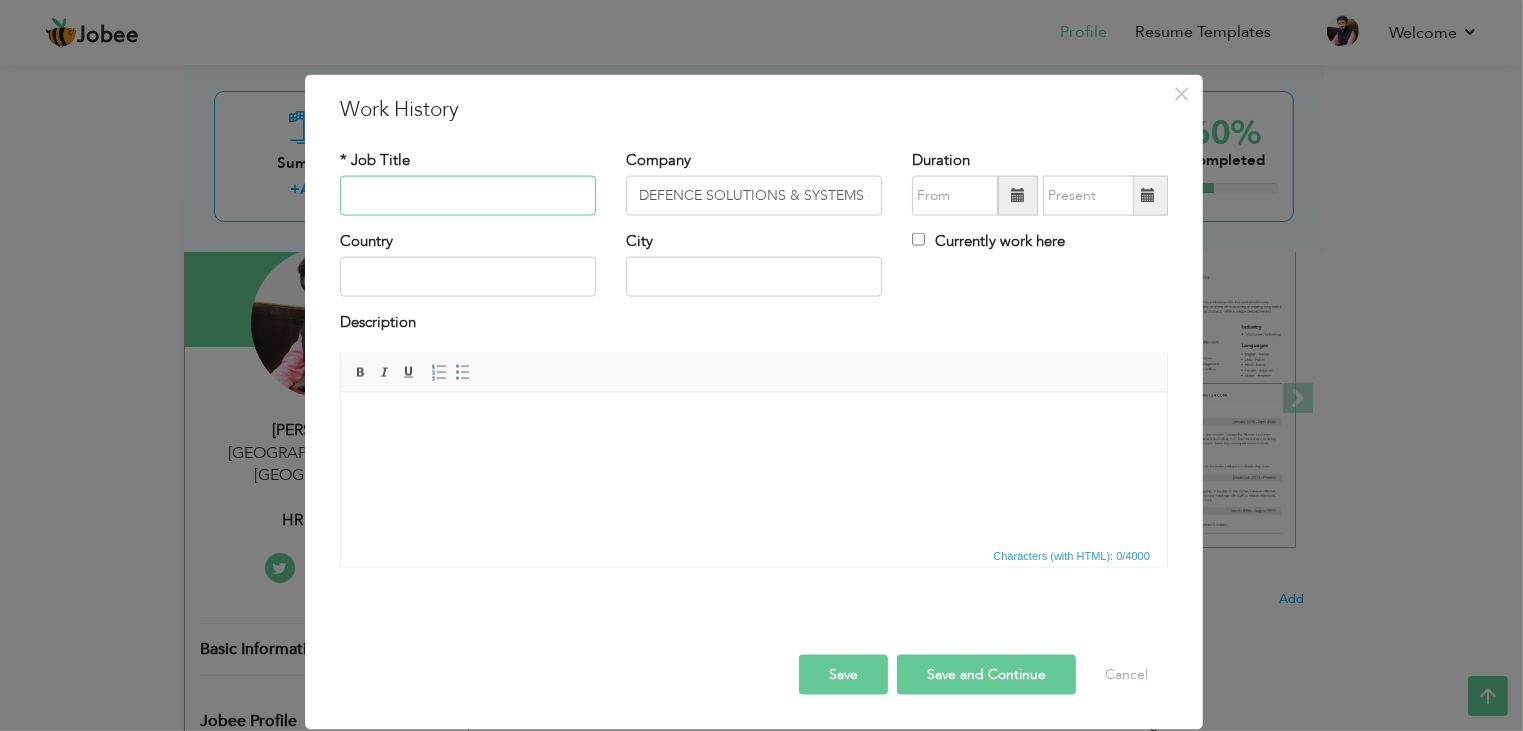 paste on "Management Officer" 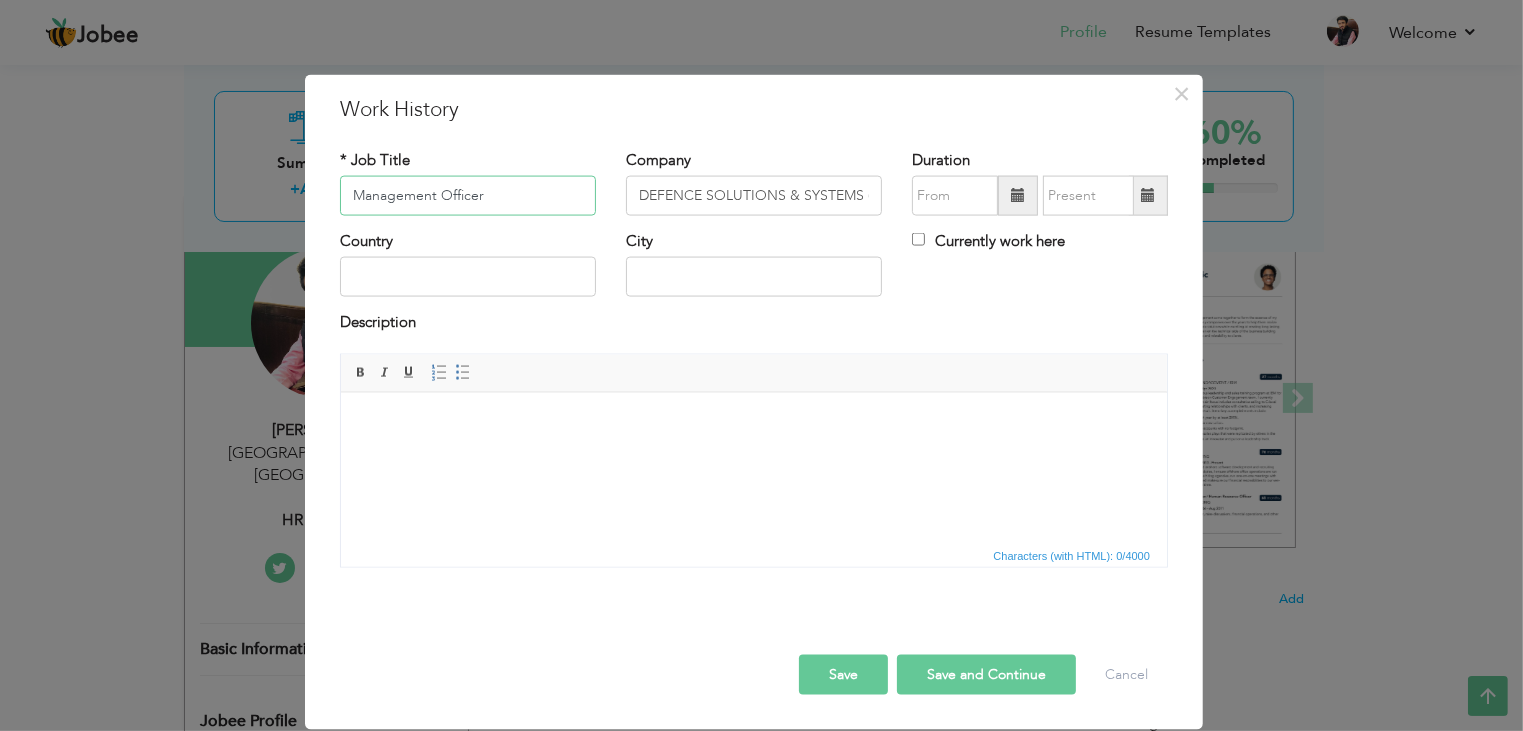 type on "Management Officer" 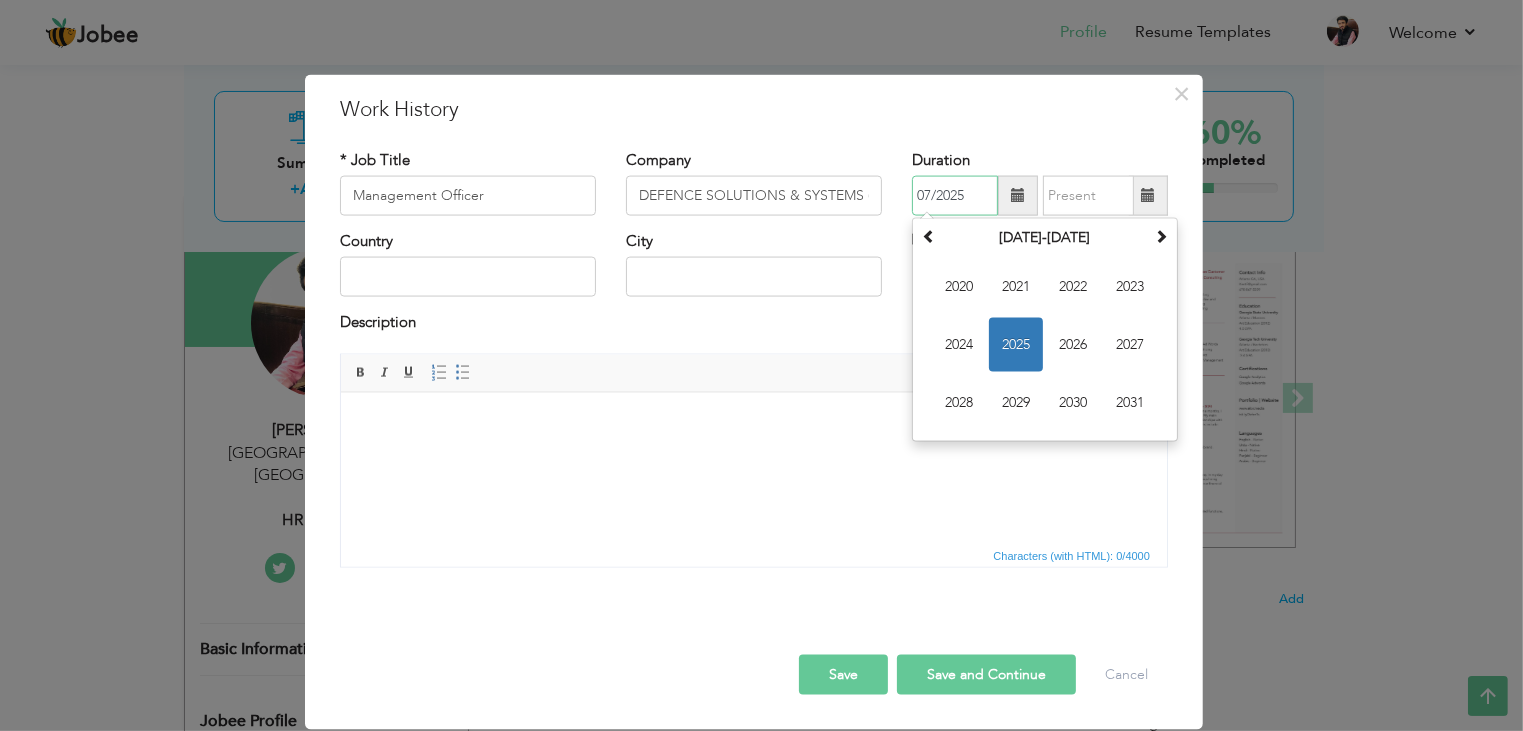 click on "07/2025" at bounding box center (955, 196) 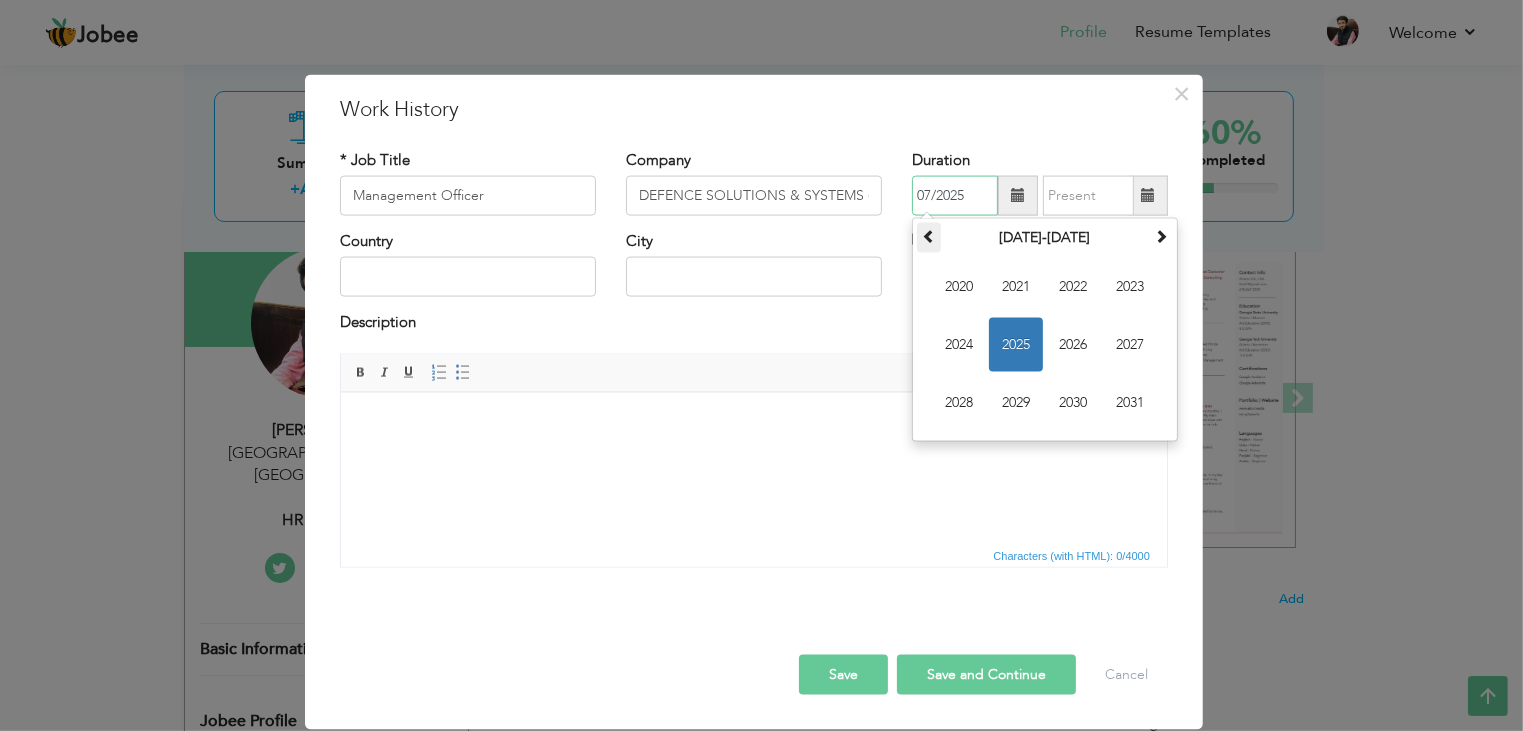 click at bounding box center (929, 236) 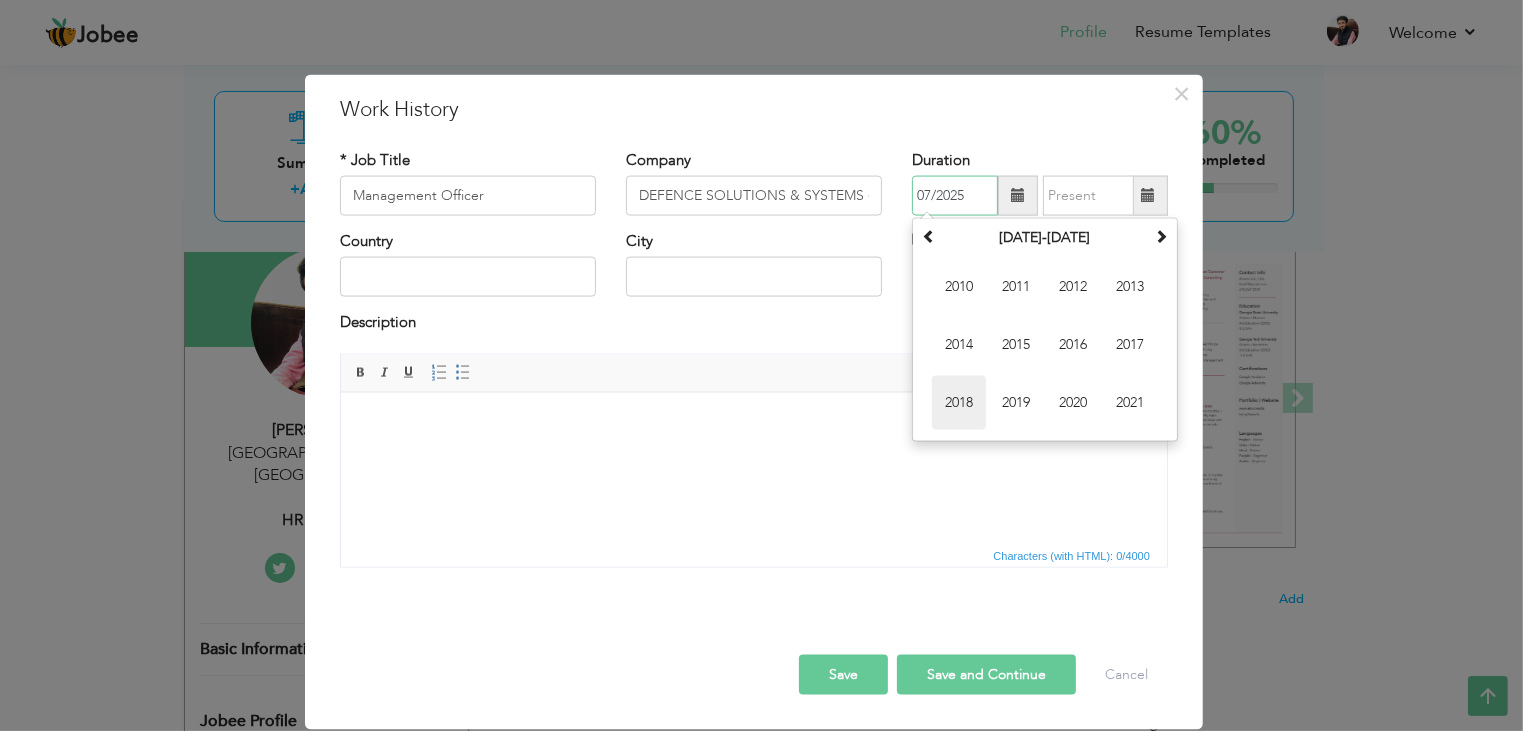 click on "2018" at bounding box center (959, 403) 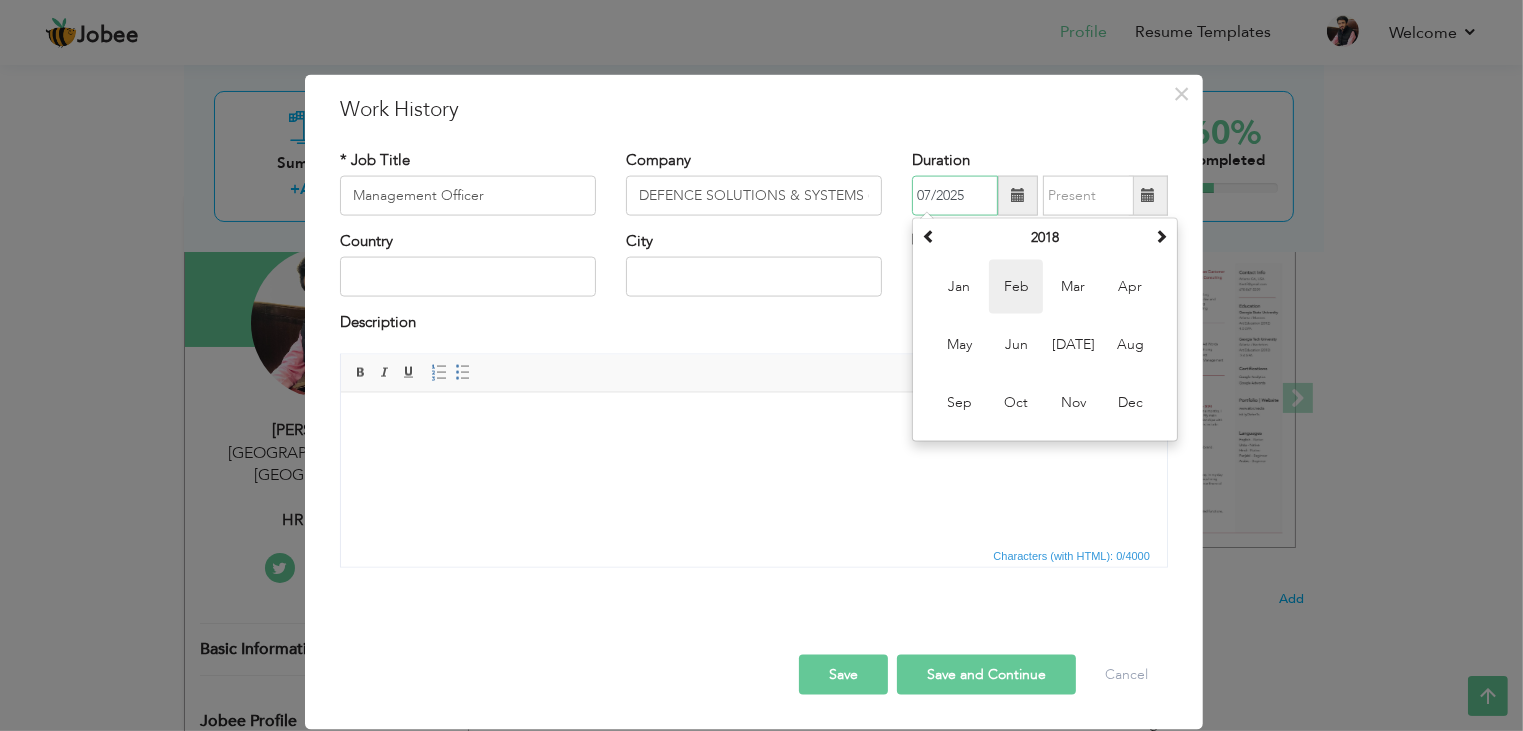click on "Feb" at bounding box center [1016, 287] 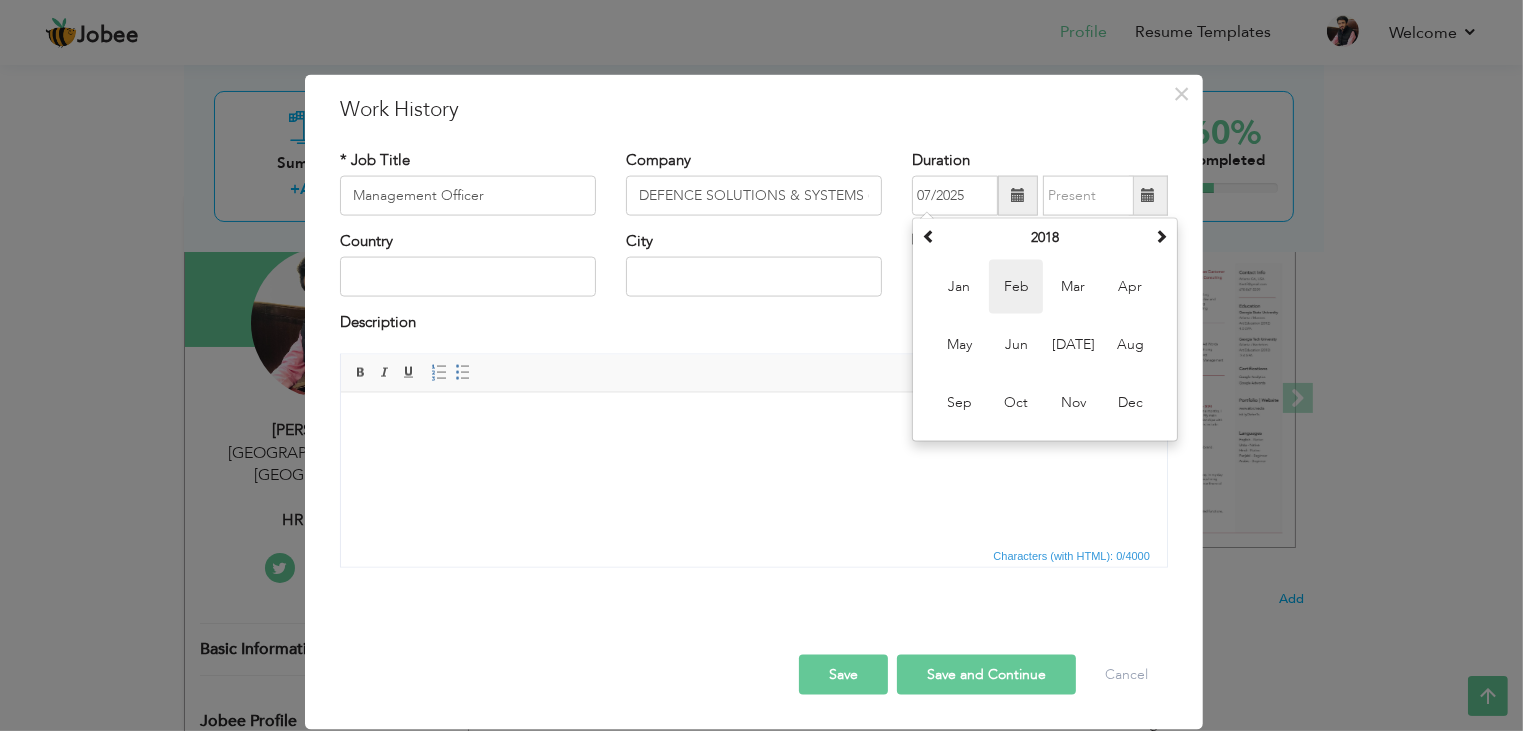 type on "02/2018" 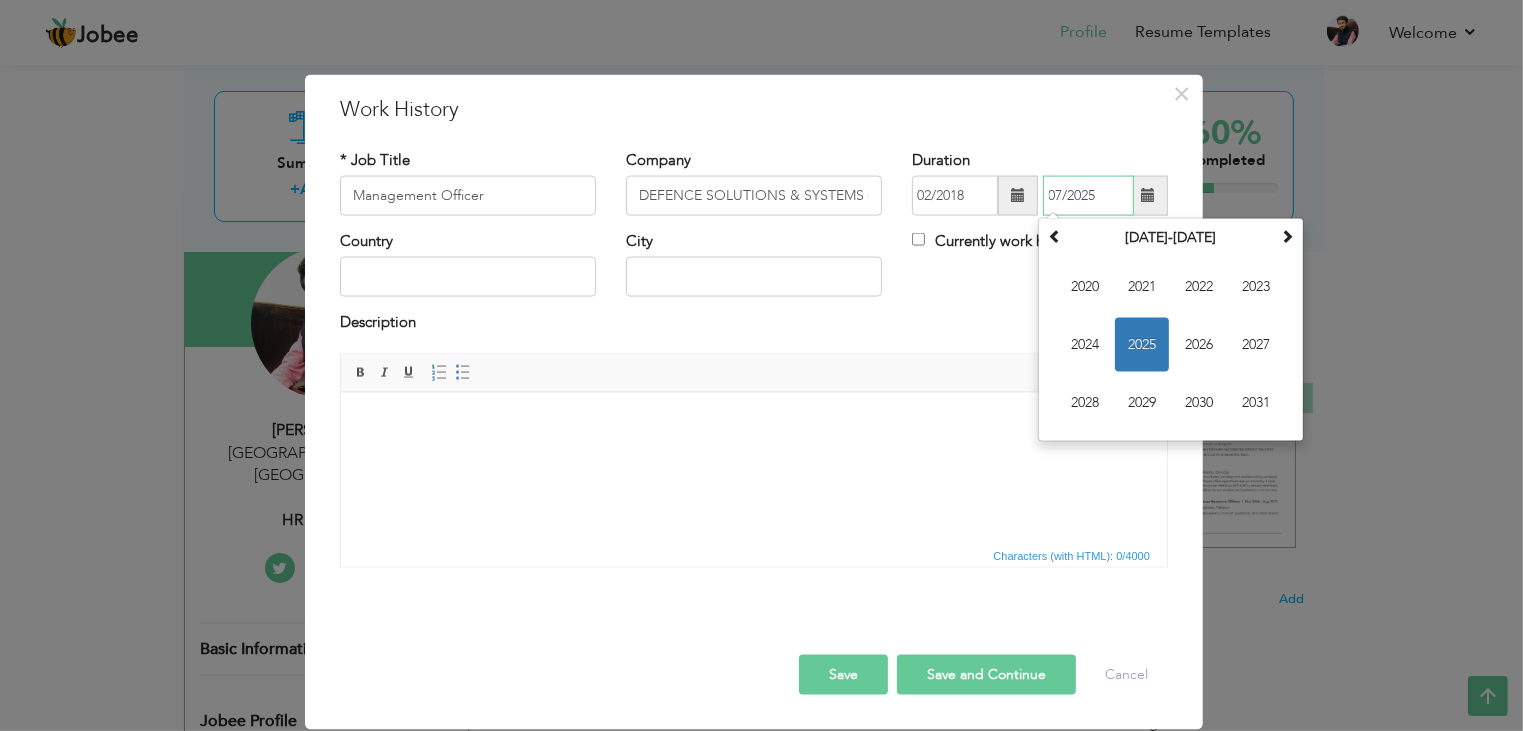 click on "07/2025" at bounding box center [1088, 196] 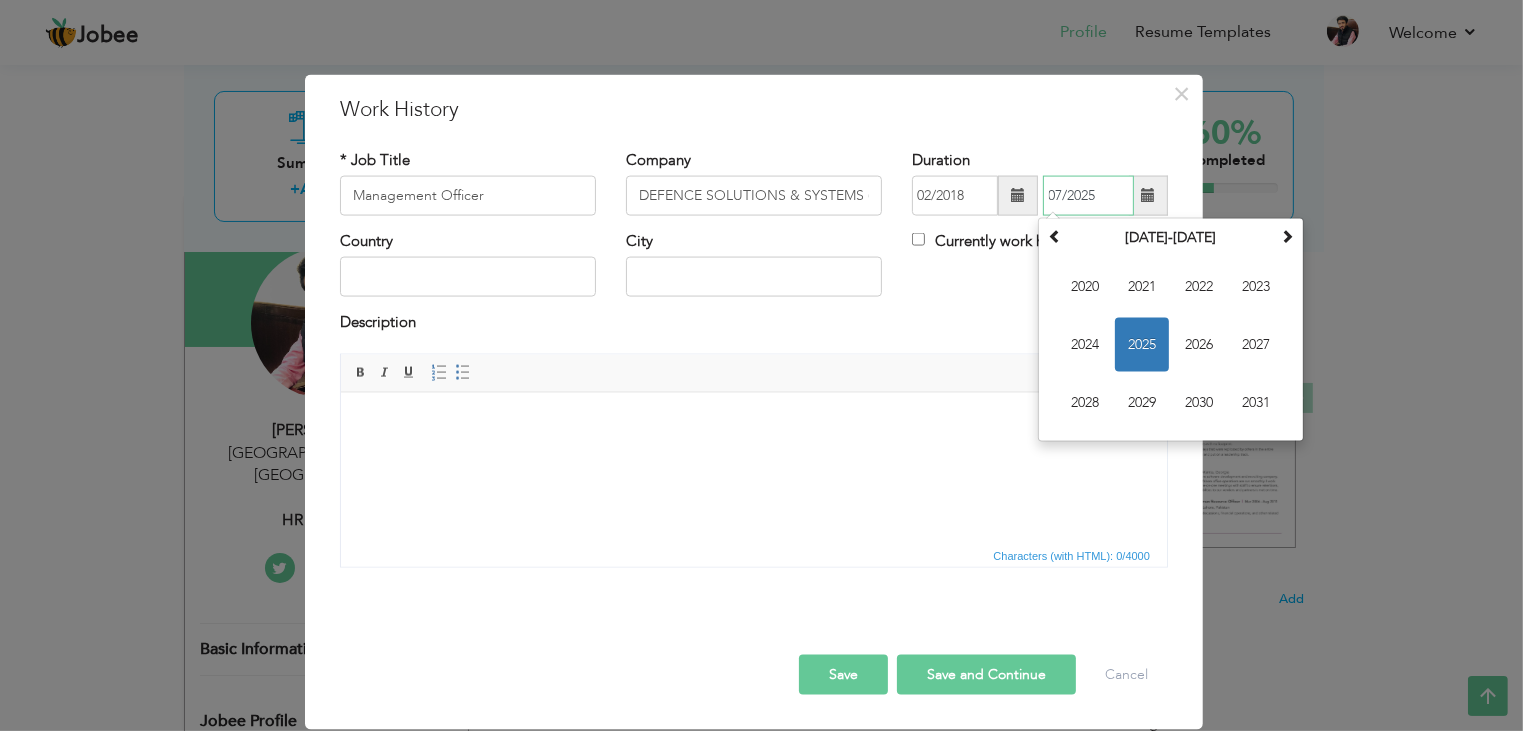 click on "07/2025" at bounding box center [1088, 196] 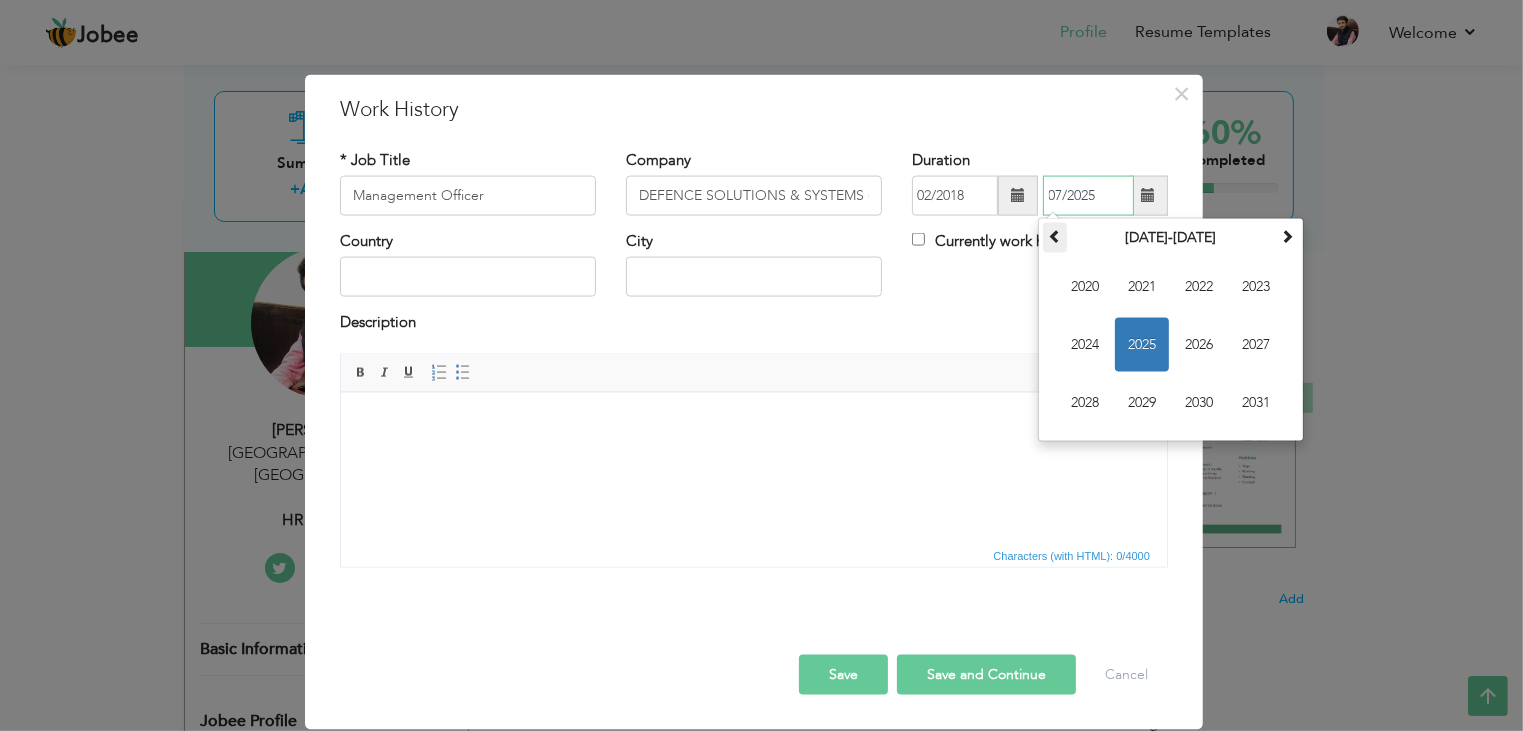 click at bounding box center (1055, 238) 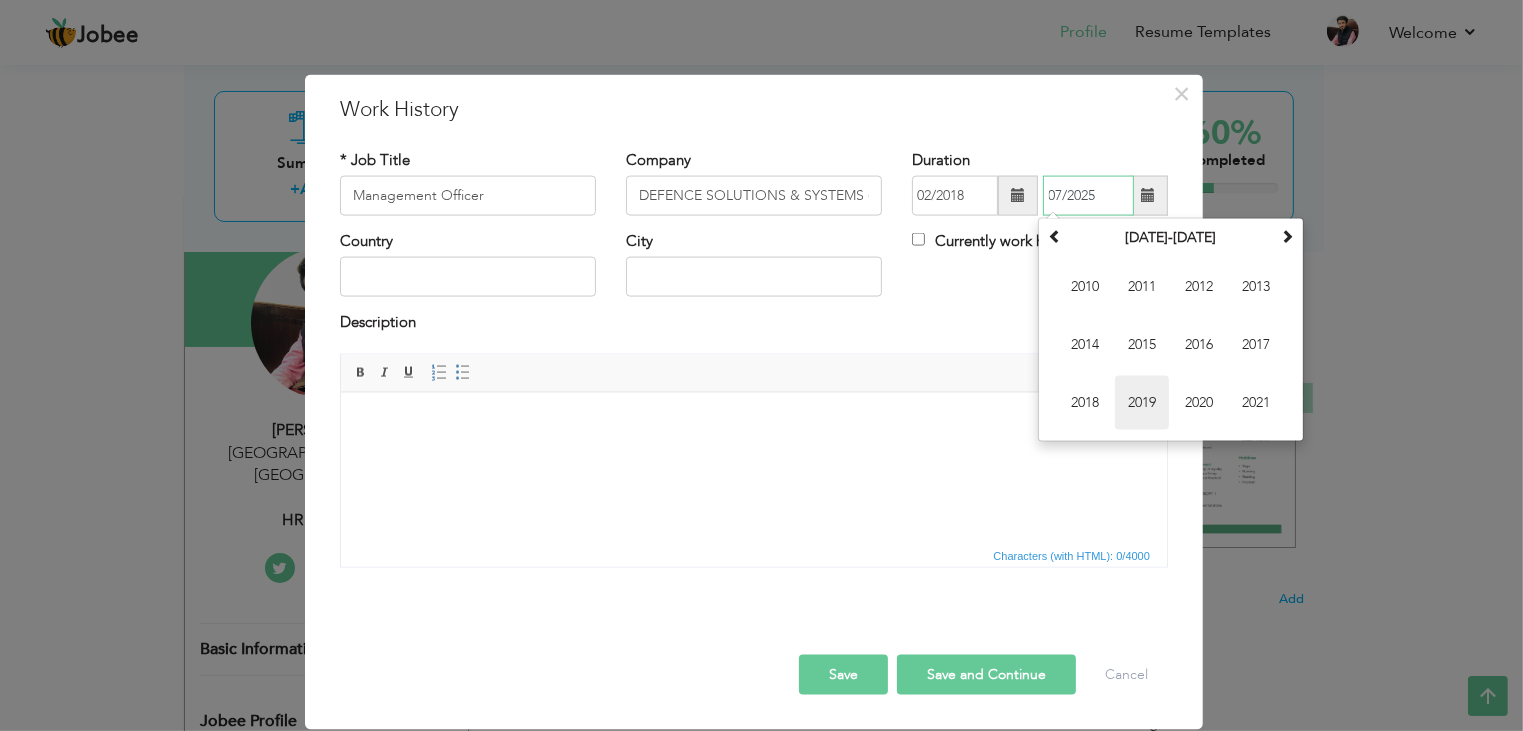 click on "2019" at bounding box center (1142, 403) 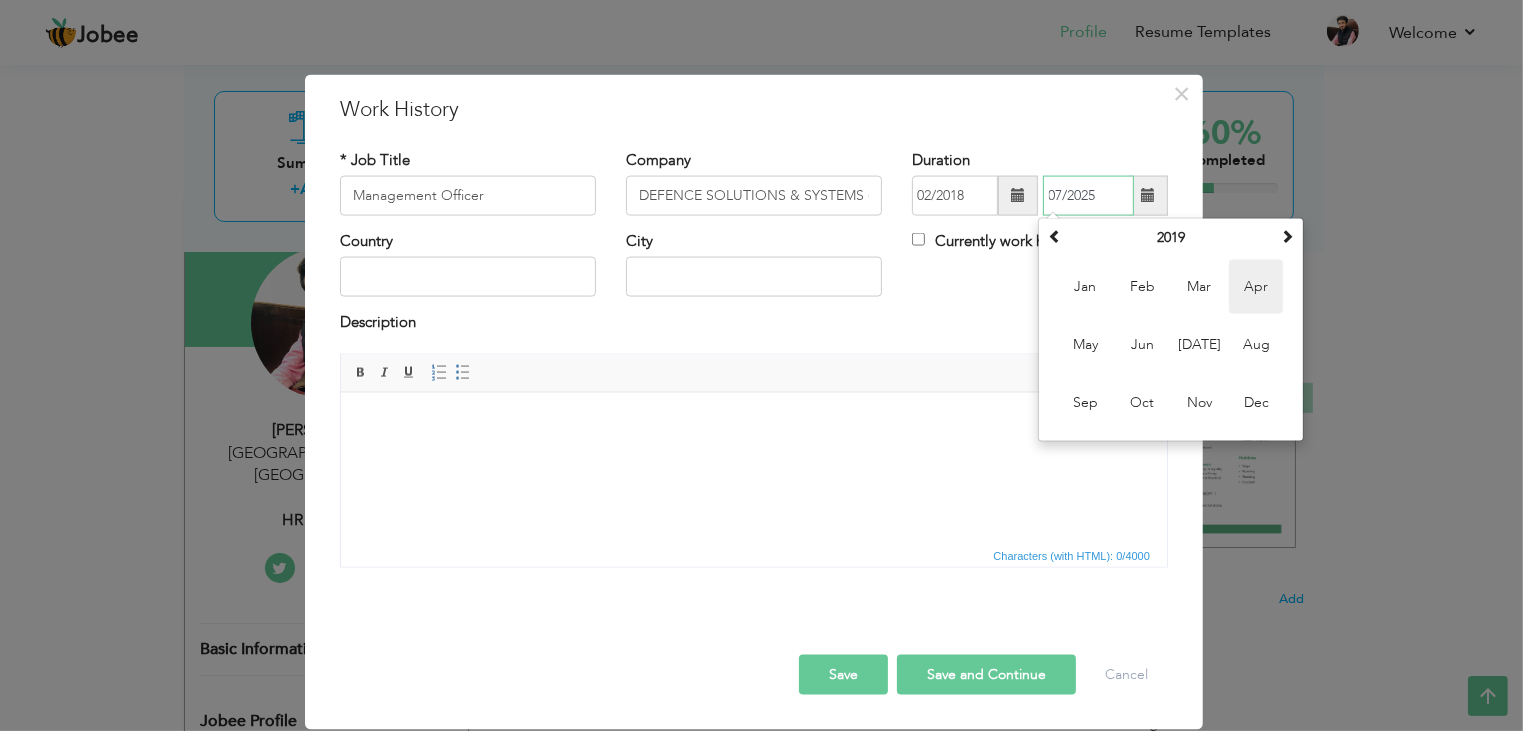 click on "Apr" at bounding box center (1256, 287) 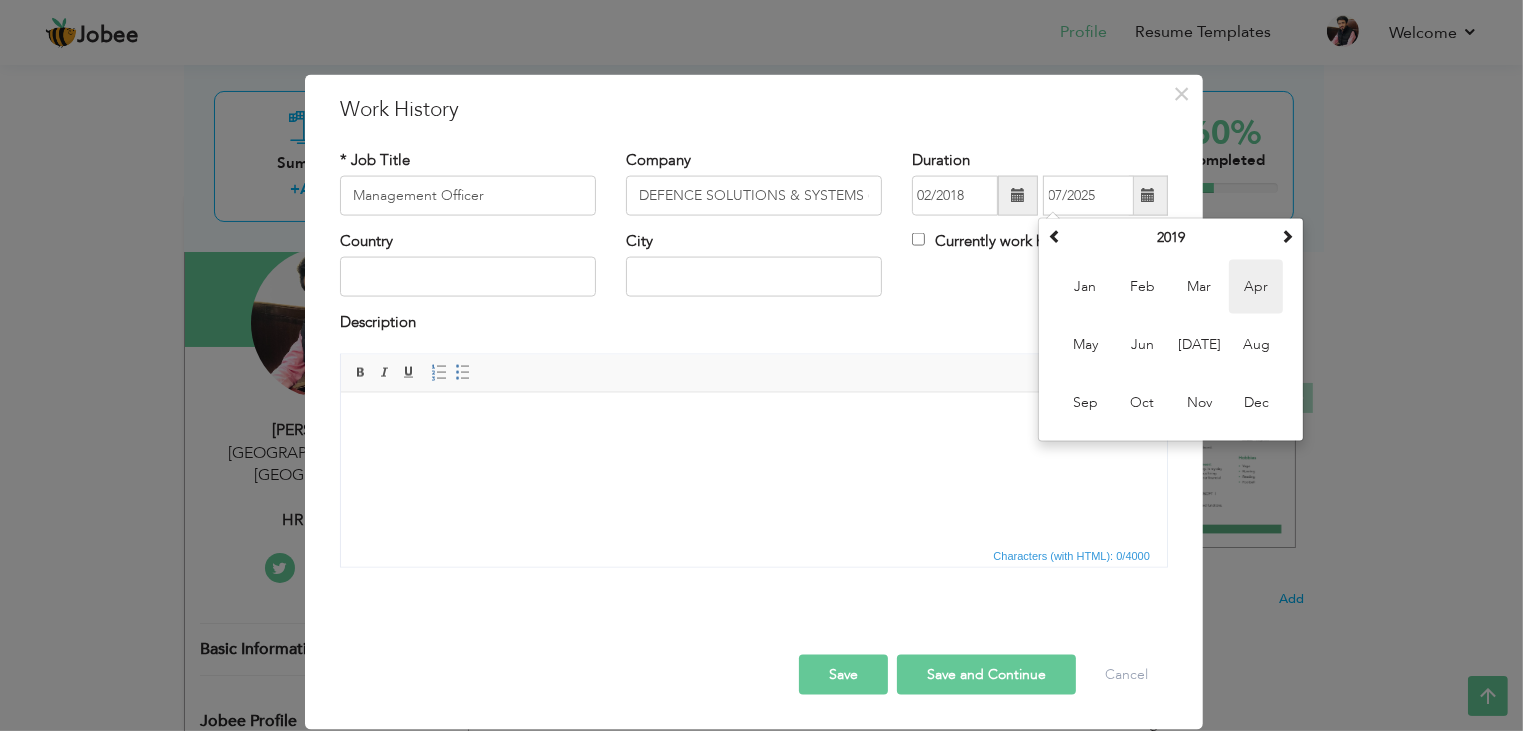 type on "04/2019" 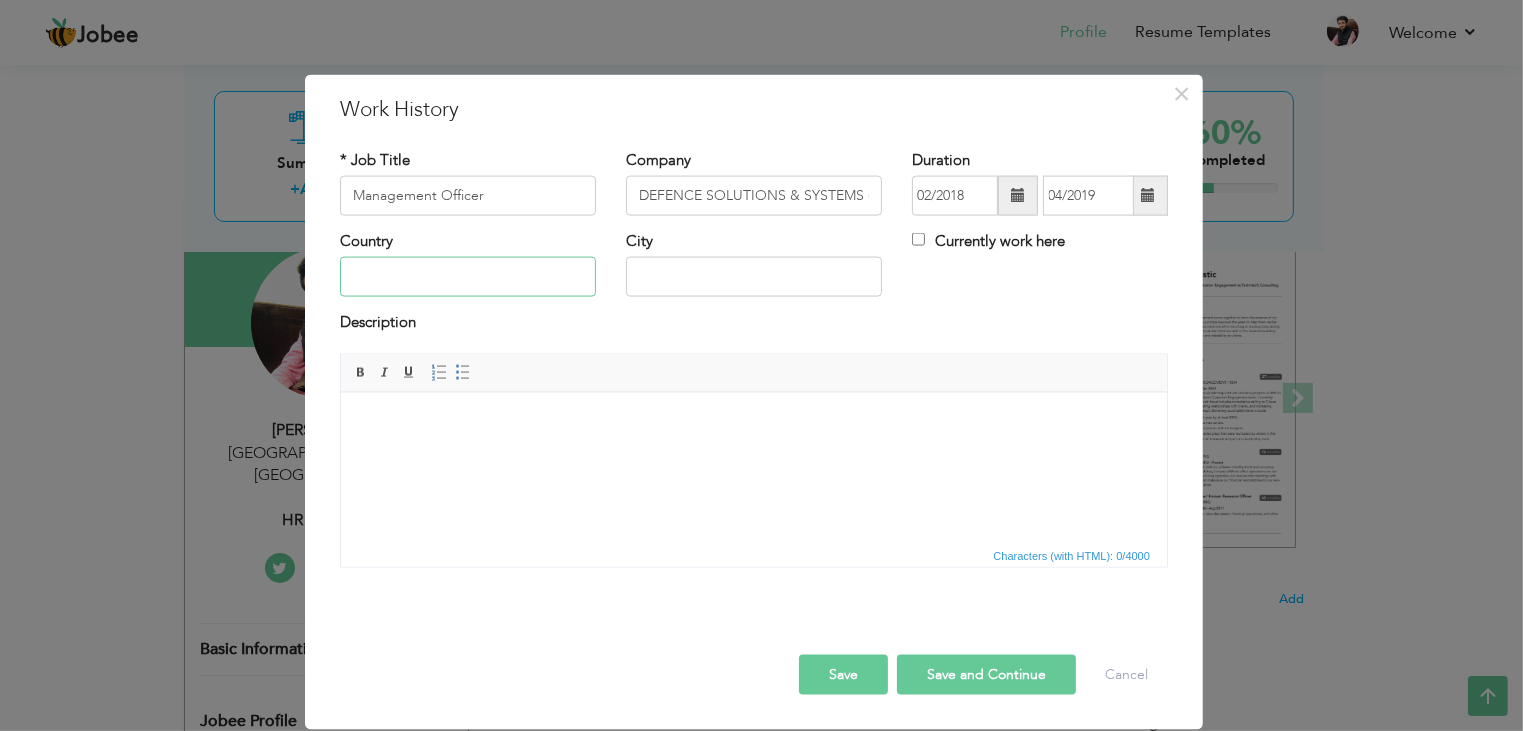 click at bounding box center [468, 277] 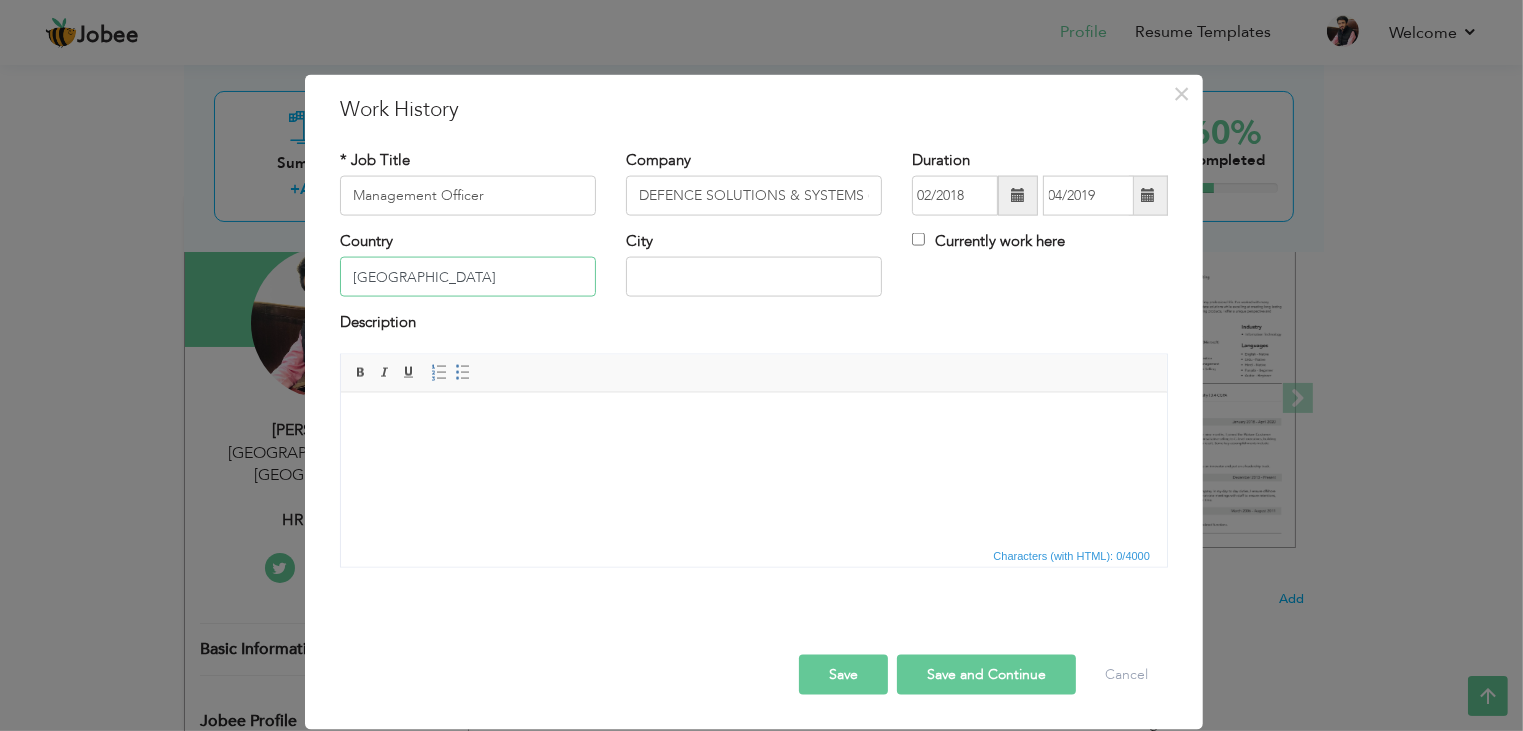 type on "[GEOGRAPHIC_DATA]" 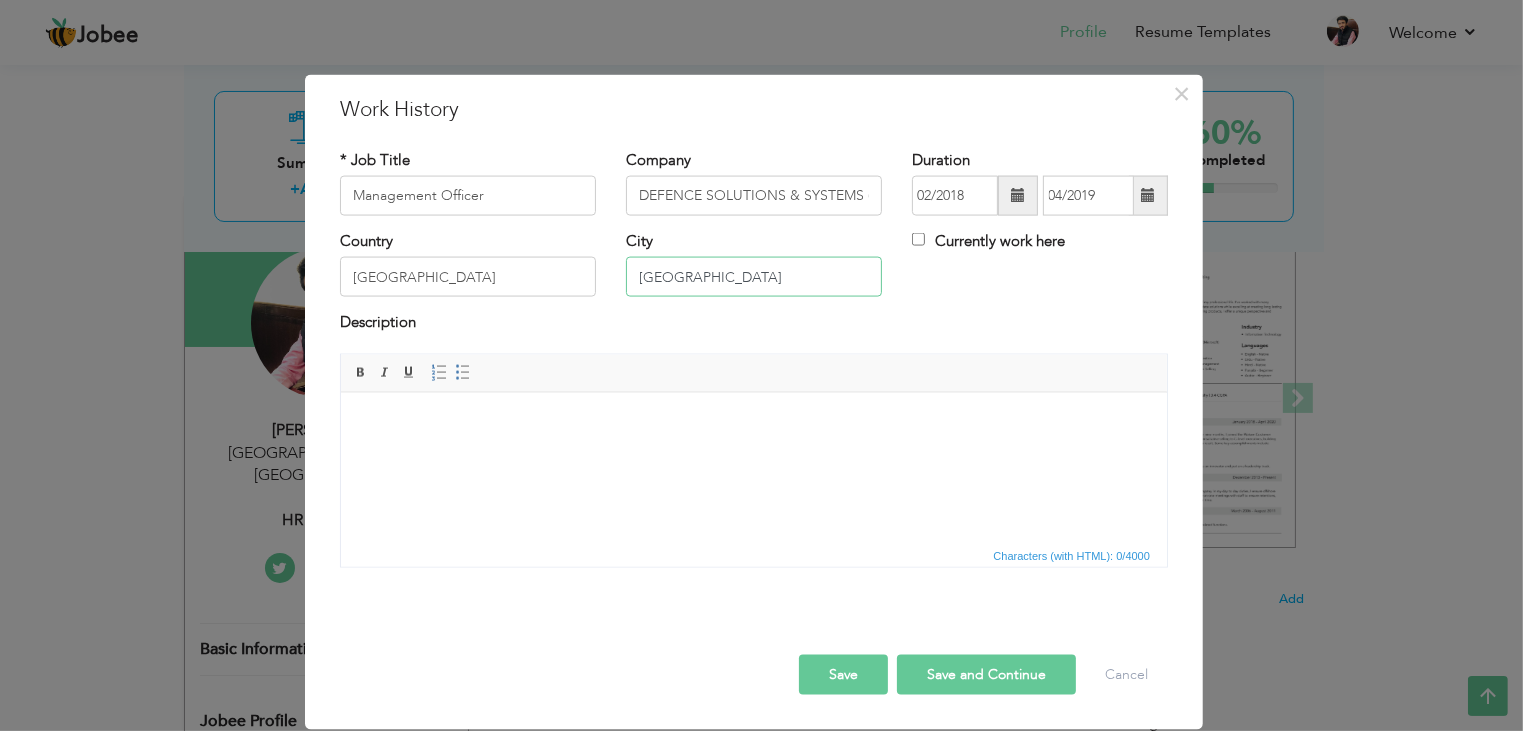 type on "[GEOGRAPHIC_DATA]" 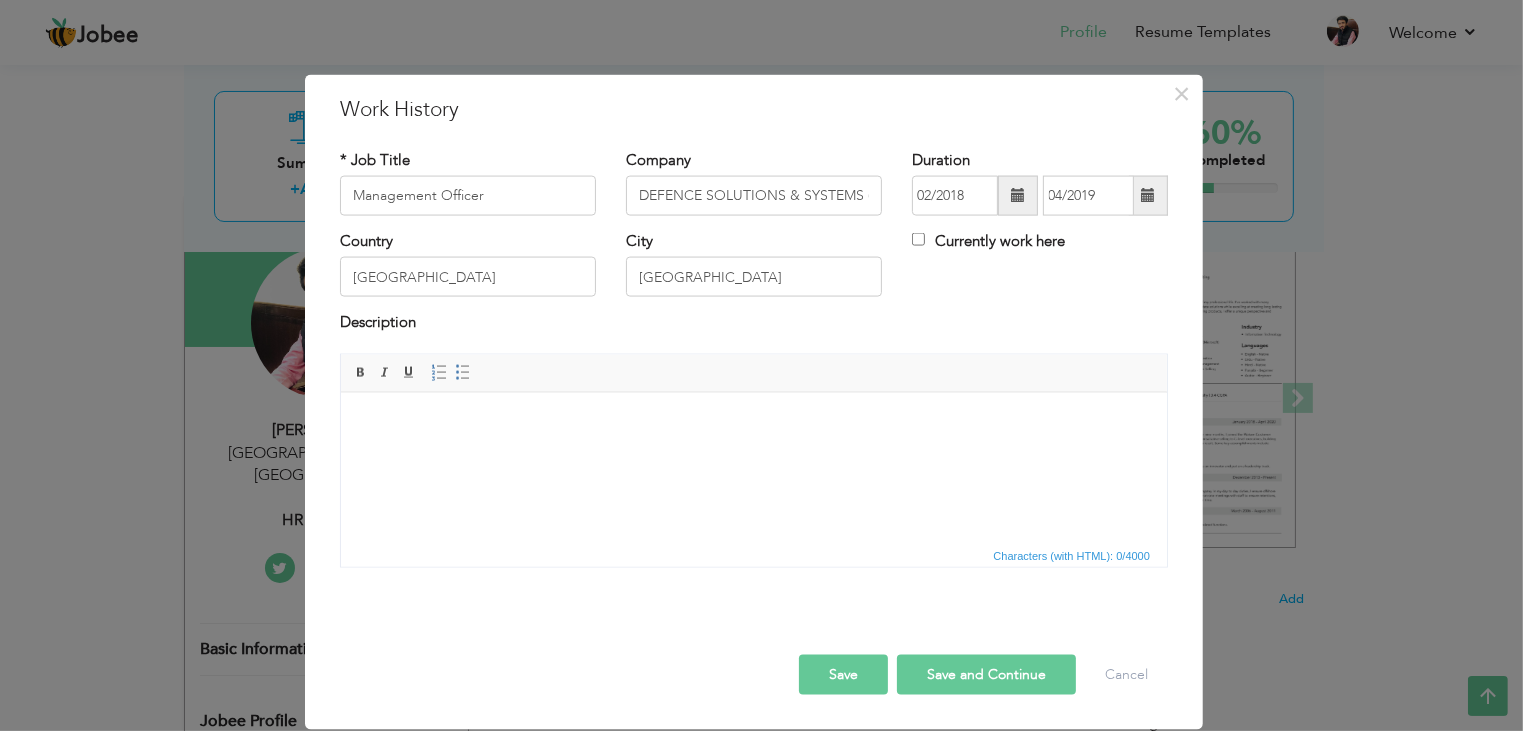 click on "Characters (with HTML): 0/4000" at bounding box center [754, 554] 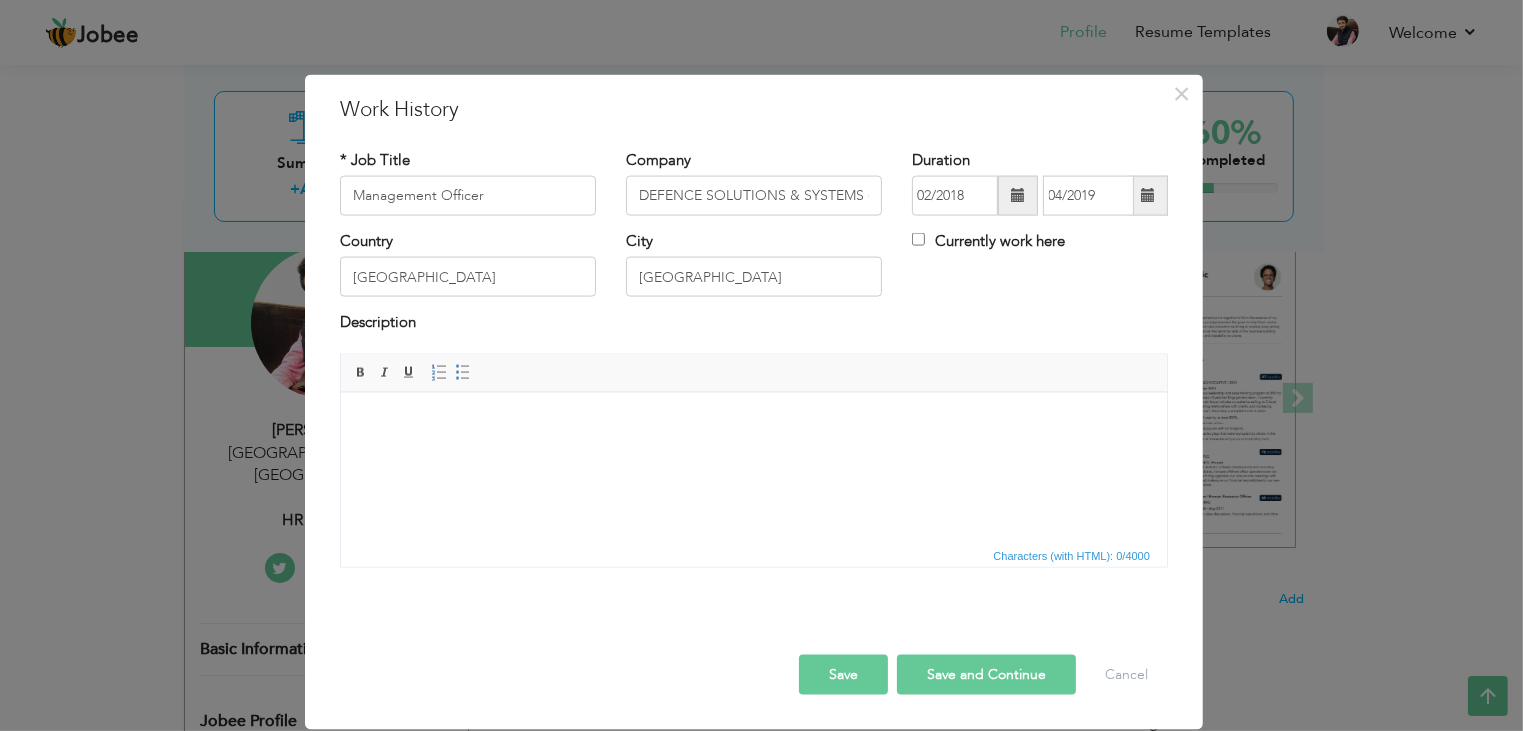 click on "Characters (with HTML): 0/4000" at bounding box center [754, 554] 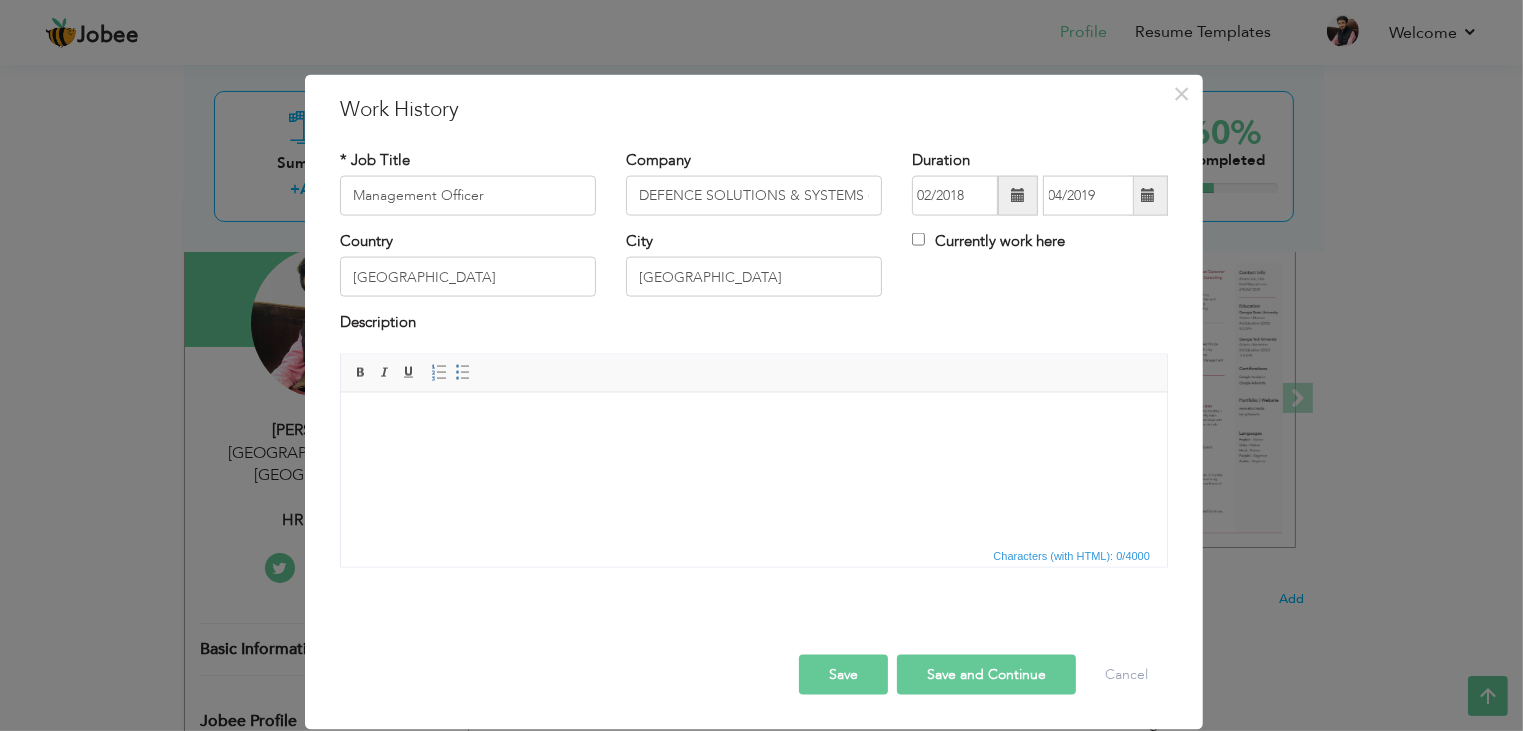 click on "Characters (with HTML): 0/4000" at bounding box center [754, 554] 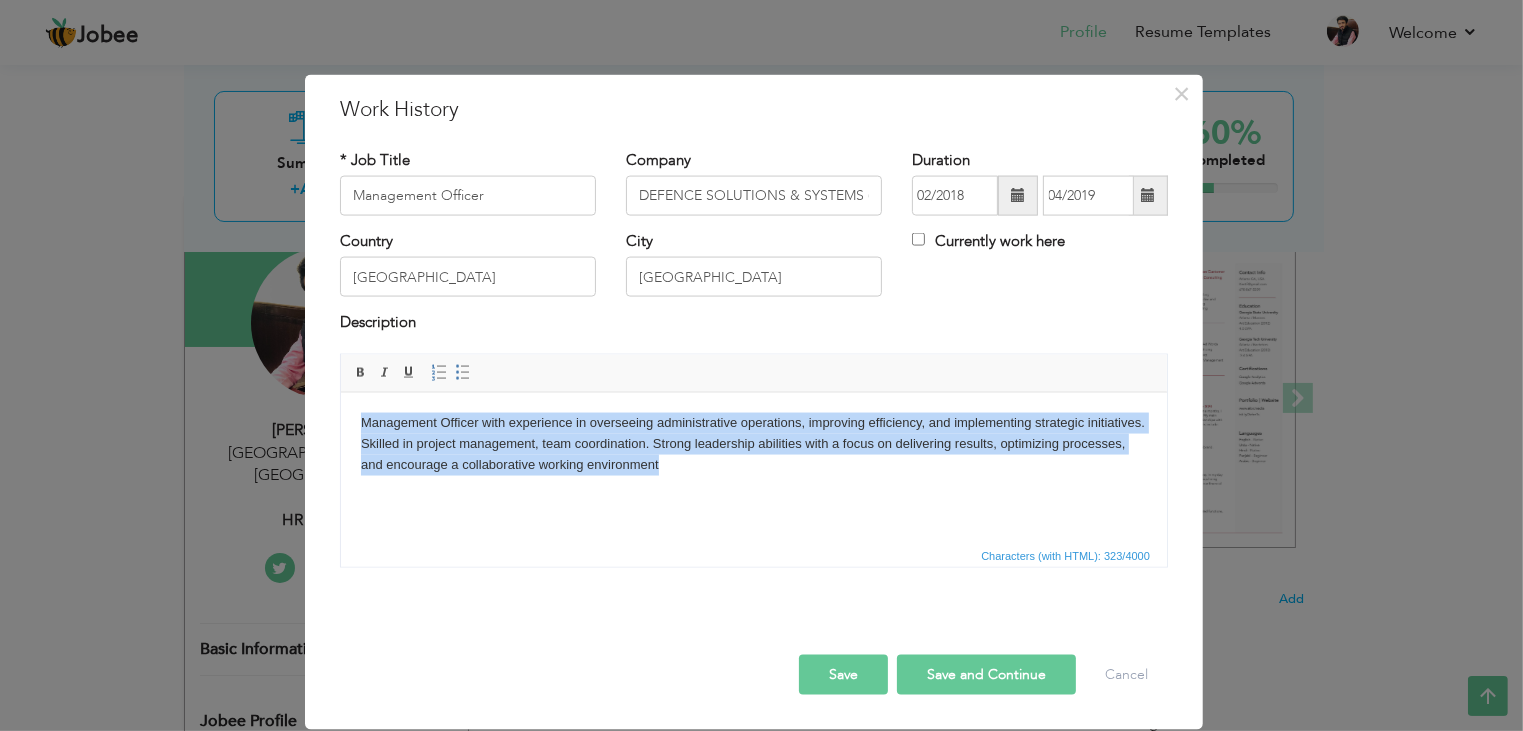 drag, startPoint x: 695, startPoint y: 491, endPoint x: 322, endPoint y: 412, distance: 381.27417 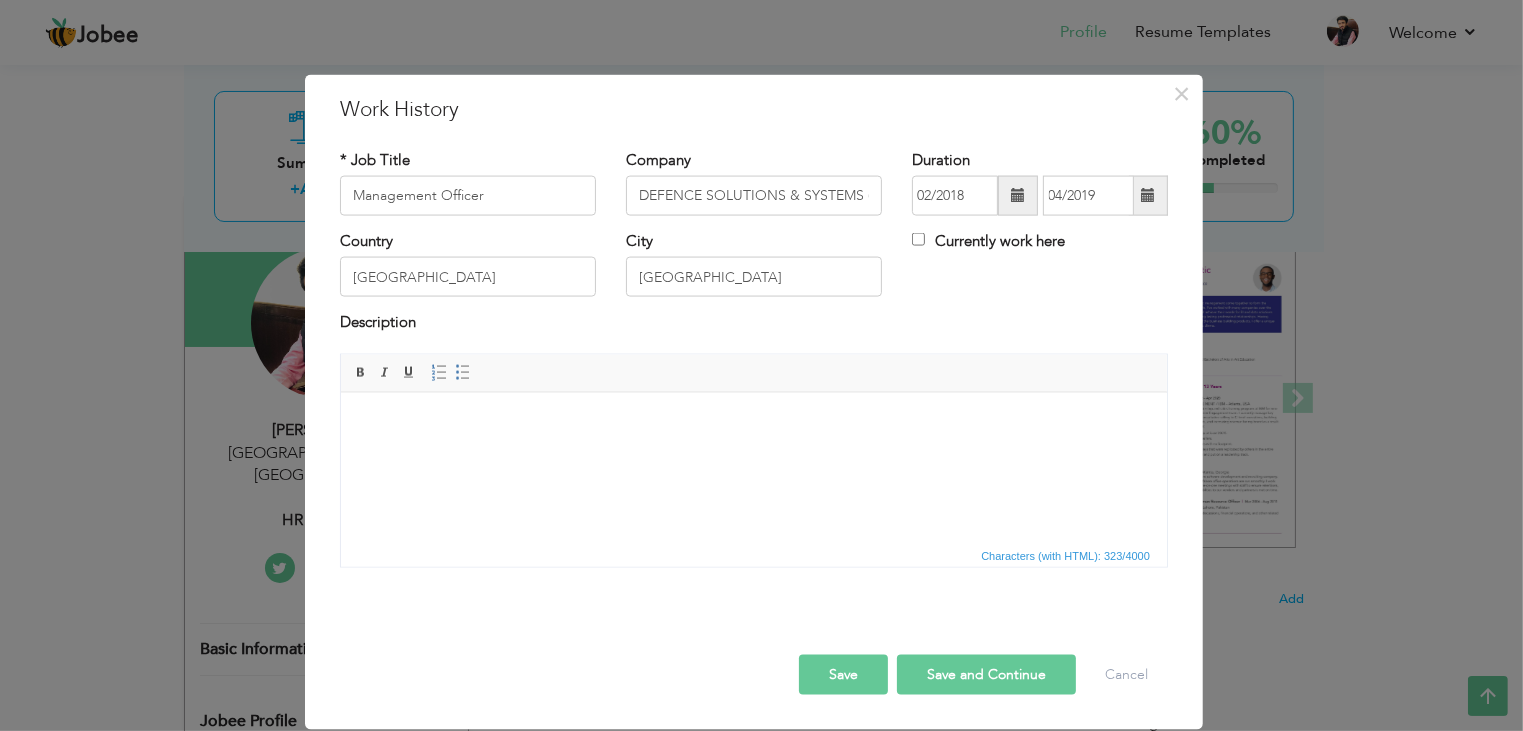 click at bounding box center (753, 422) 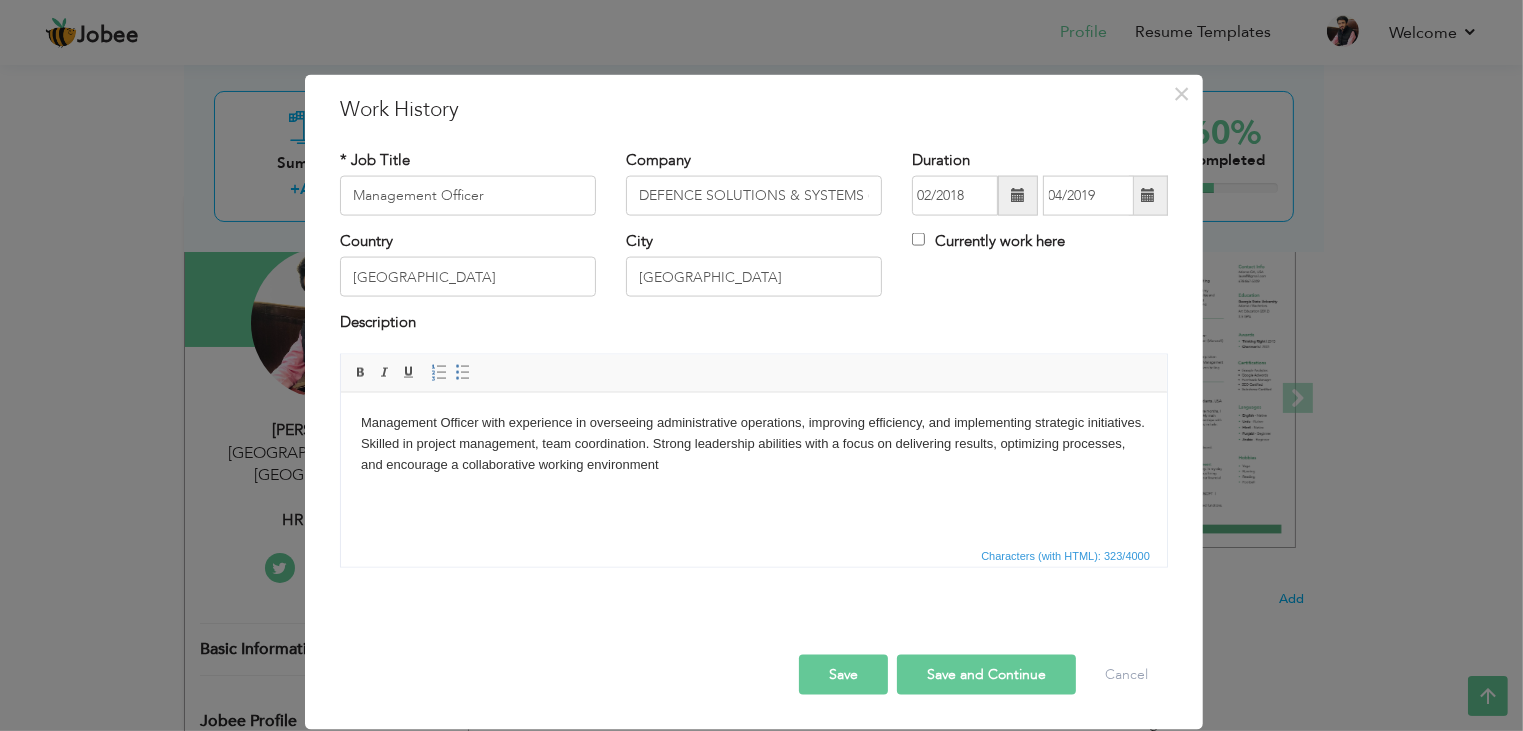 click on "Management Officer with experience in overseeing administrative operations, improving efficiency, and implementing strategic initiatives. Skilled in project management, team coordination. Strong leadership abilities with a focus on delivering results, optimizing processes, and encourage a collaborative working environment" at bounding box center (753, 443) 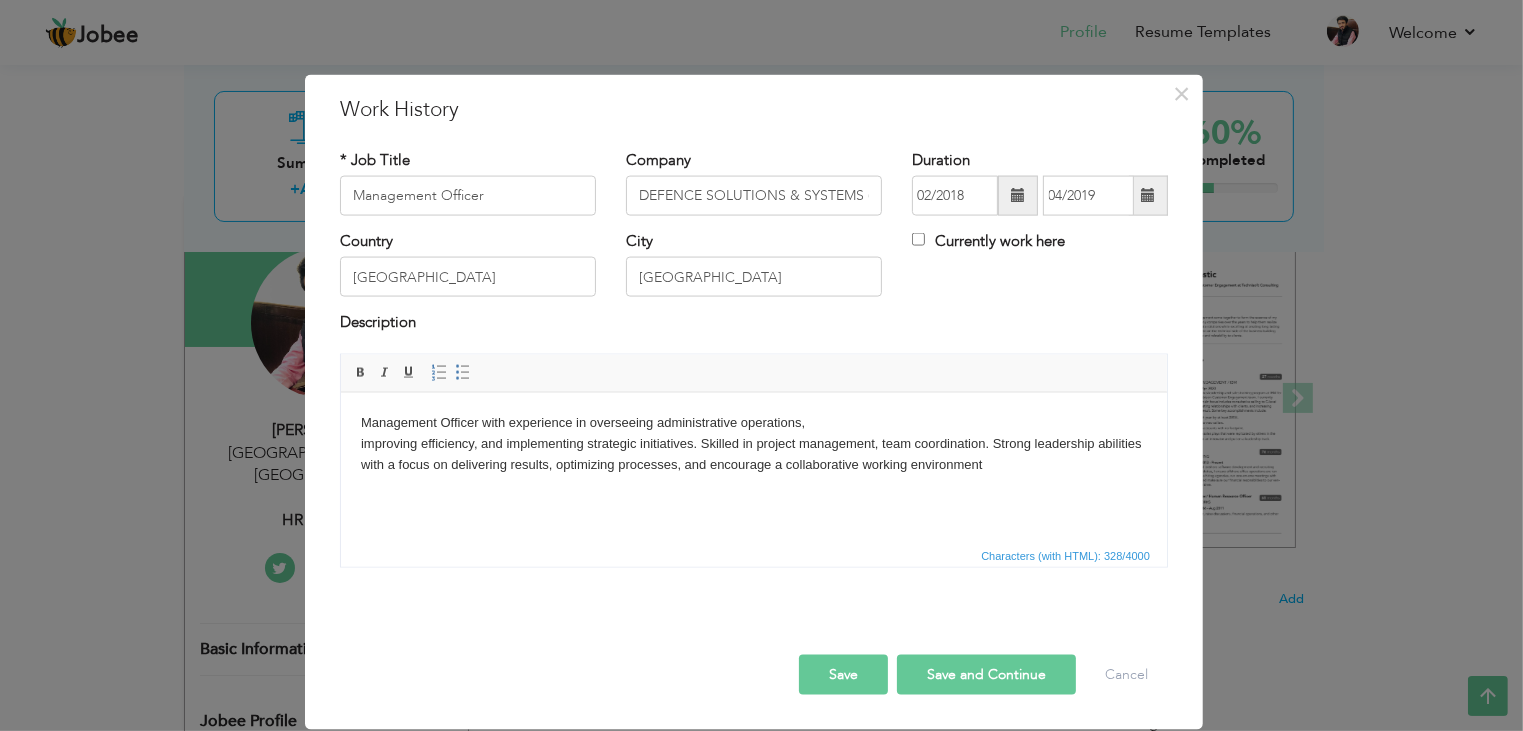 click on "Management Officer with experience in overseeing administrative operations, ​​​​​​​  improving efficiency, and implementing strategic initiatives. Skilled in project management, team coordination. Strong leadership abilities with a focus on delivering results, optimizing processes, and encourage a collaborative working environment" at bounding box center (753, 443) 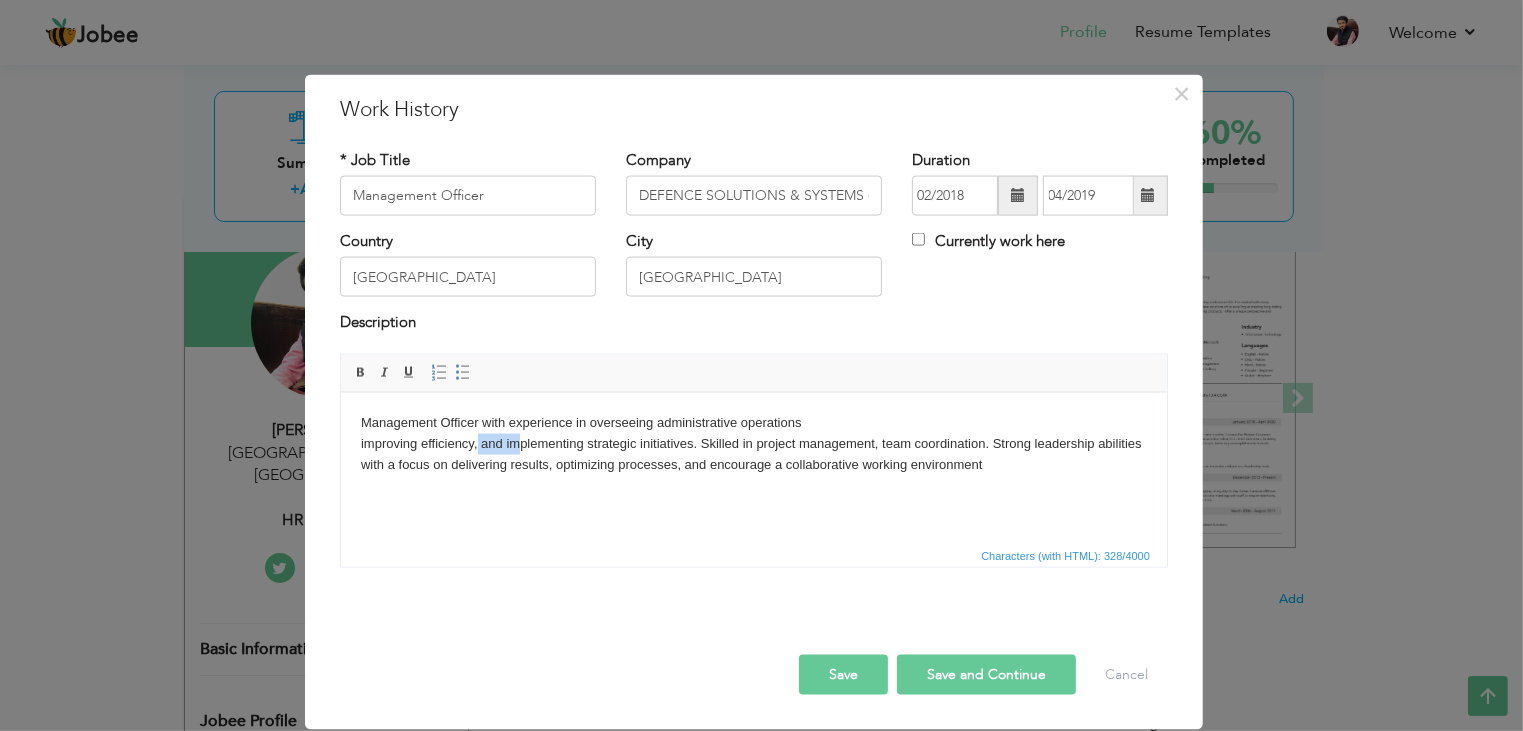 drag, startPoint x: 507, startPoint y: 443, endPoint x: 472, endPoint y: 440, distance: 35.128338 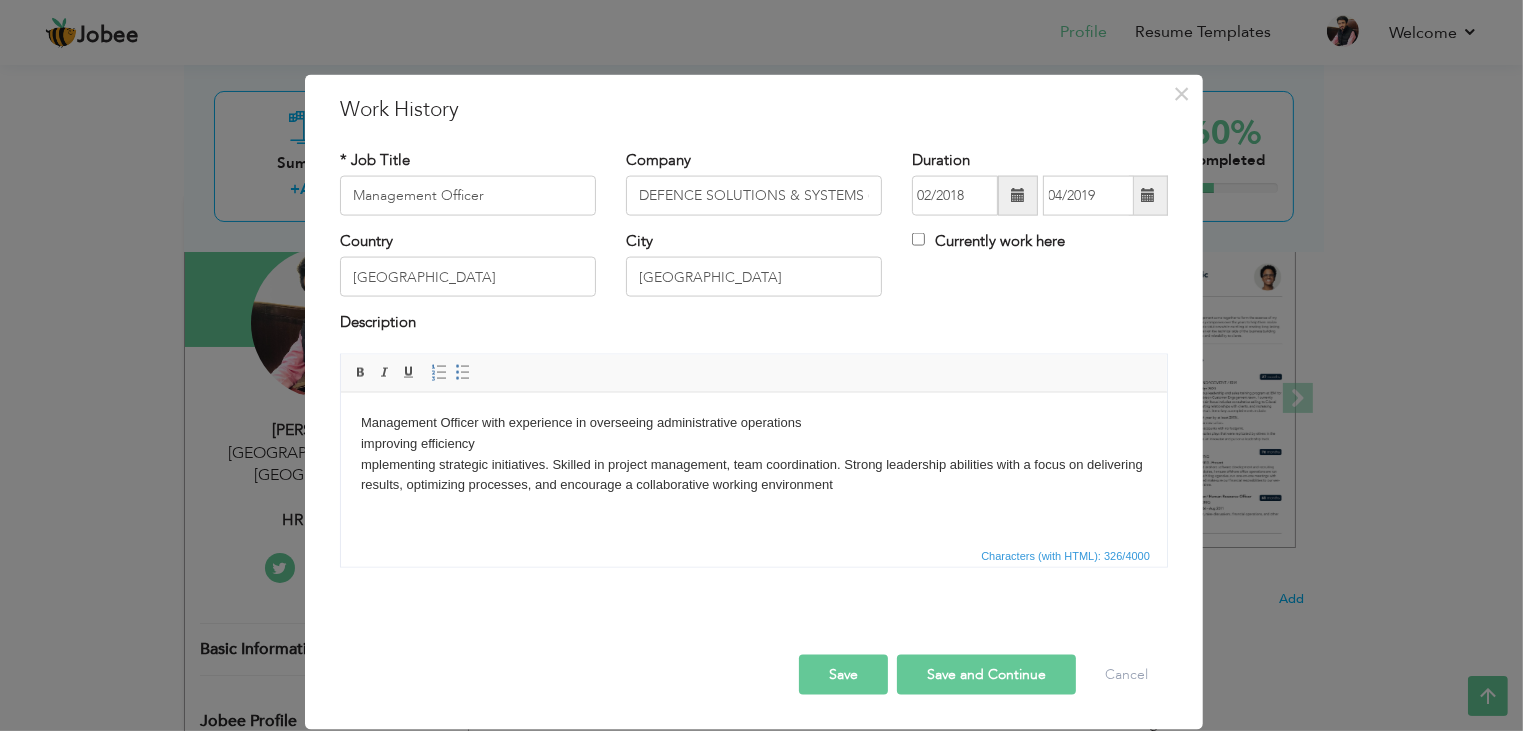 click on "Management Officer with experience in overseeing administrative operations  improving efficiency ​​​​​​​ mplementing strategic initiatives. Skilled in project management, team coordination. Strong leadership abilities with a focus on delivering results, optimizing processes, and encourage a collaborative working environment" at bounding box center [753, 453] 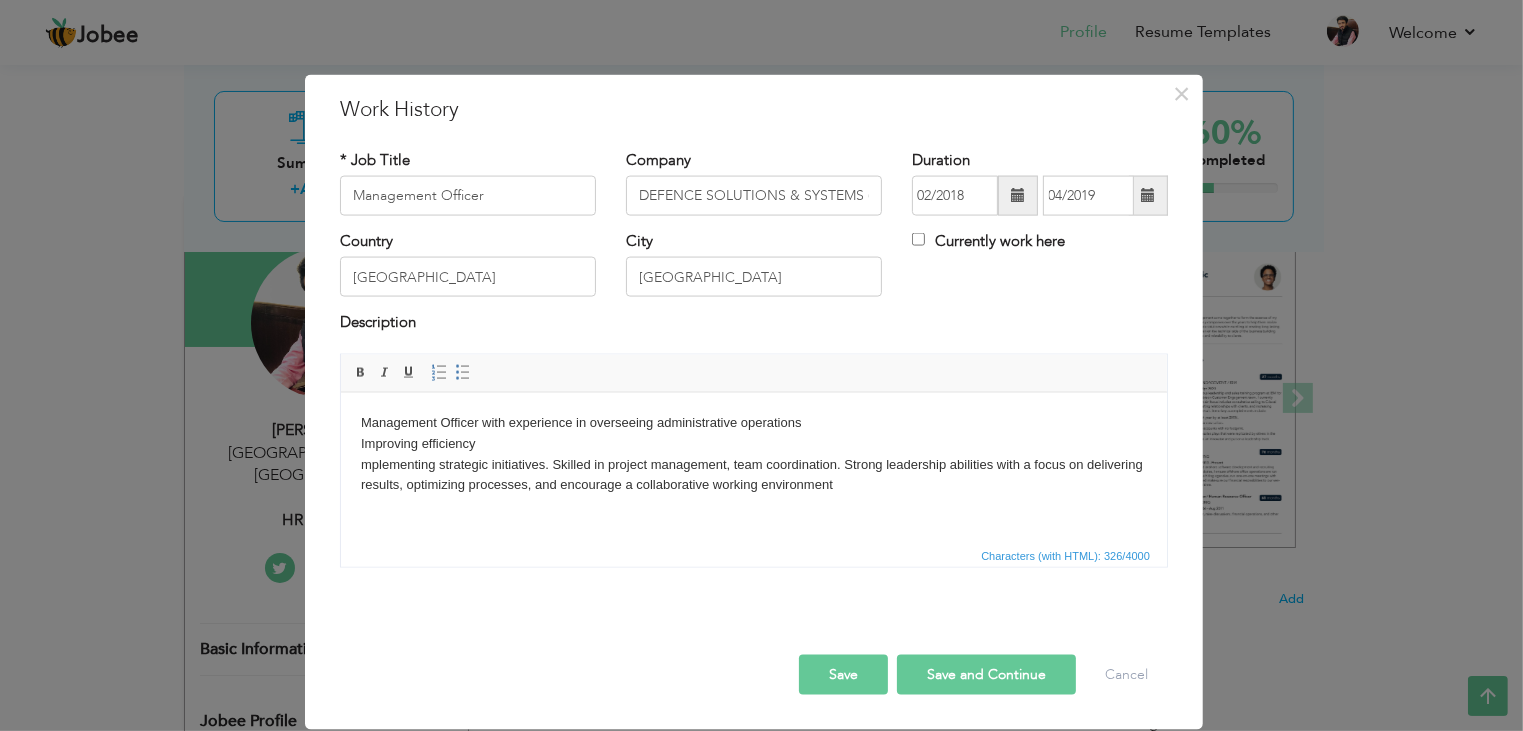 click on "Management Officer with experience in overseeing administrative operations Improving efficiency mplementing strategic initiatives. Skilled in project management, team coordination. Strong leadership abilities with a focus on delivering results, optimizing processes, and encourage a collaborative working environment" at bounding box center [753, 453] 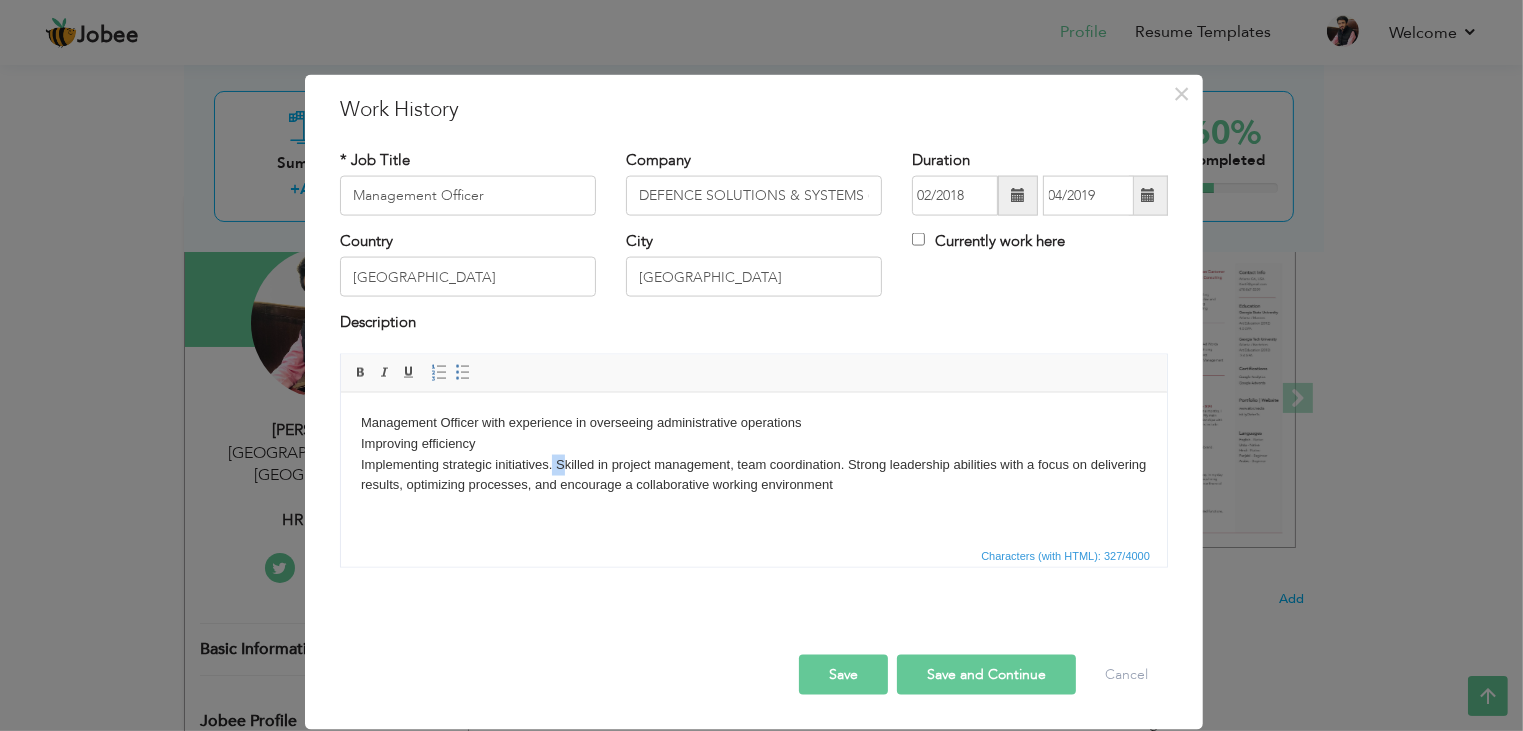 drag, startPoint x: 560, startPoint y: 465, endPoint x: 549, endPoint y: 465, distance: 11 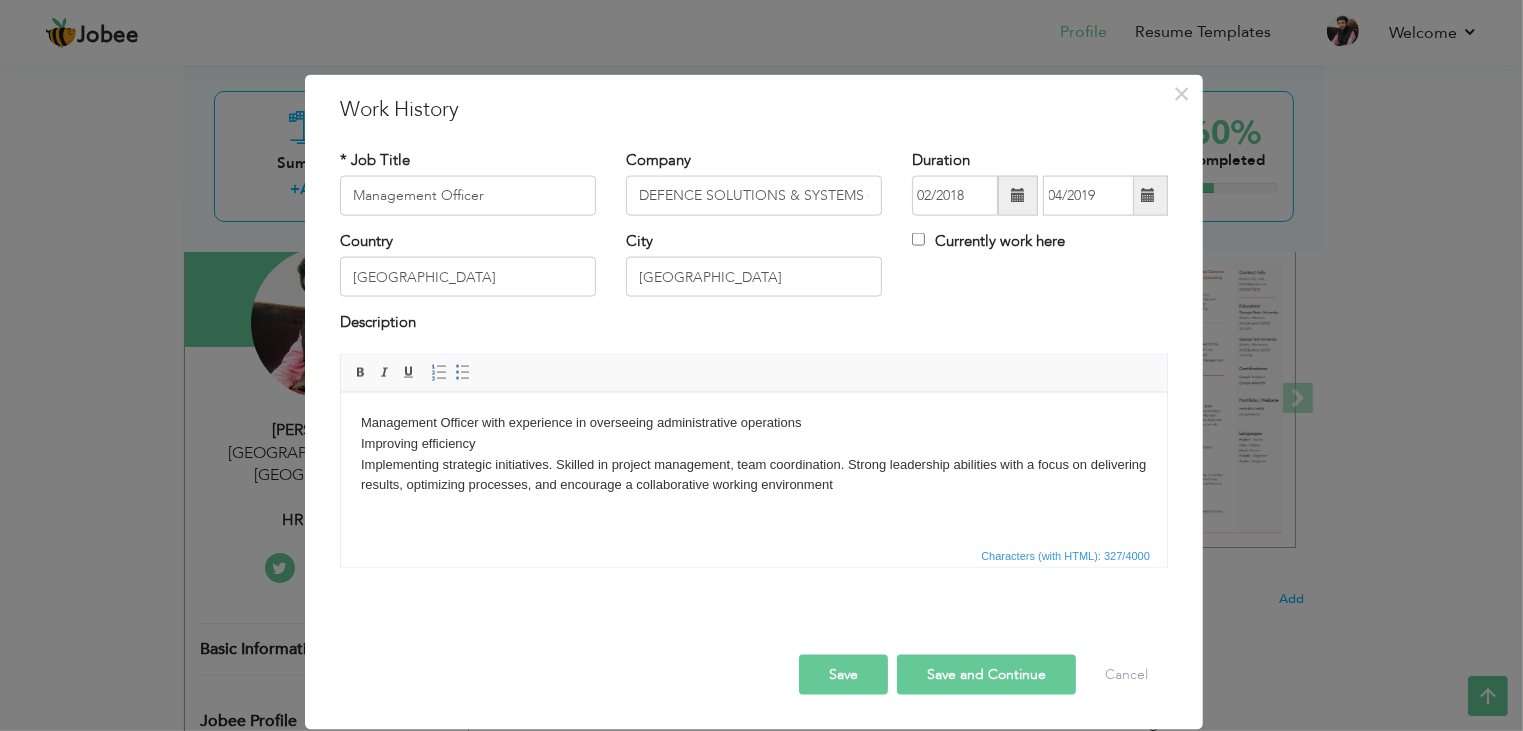 click on "Management Officer with experience in overseeing administrative operations Improving efficiency Implementing strategic initiatives. Skilled in project management, team coordination. Strong leadership abilities with a focus on delivering results, optimizing processes, and encourage a collaborative working environment" at bounding box center [753, 453] 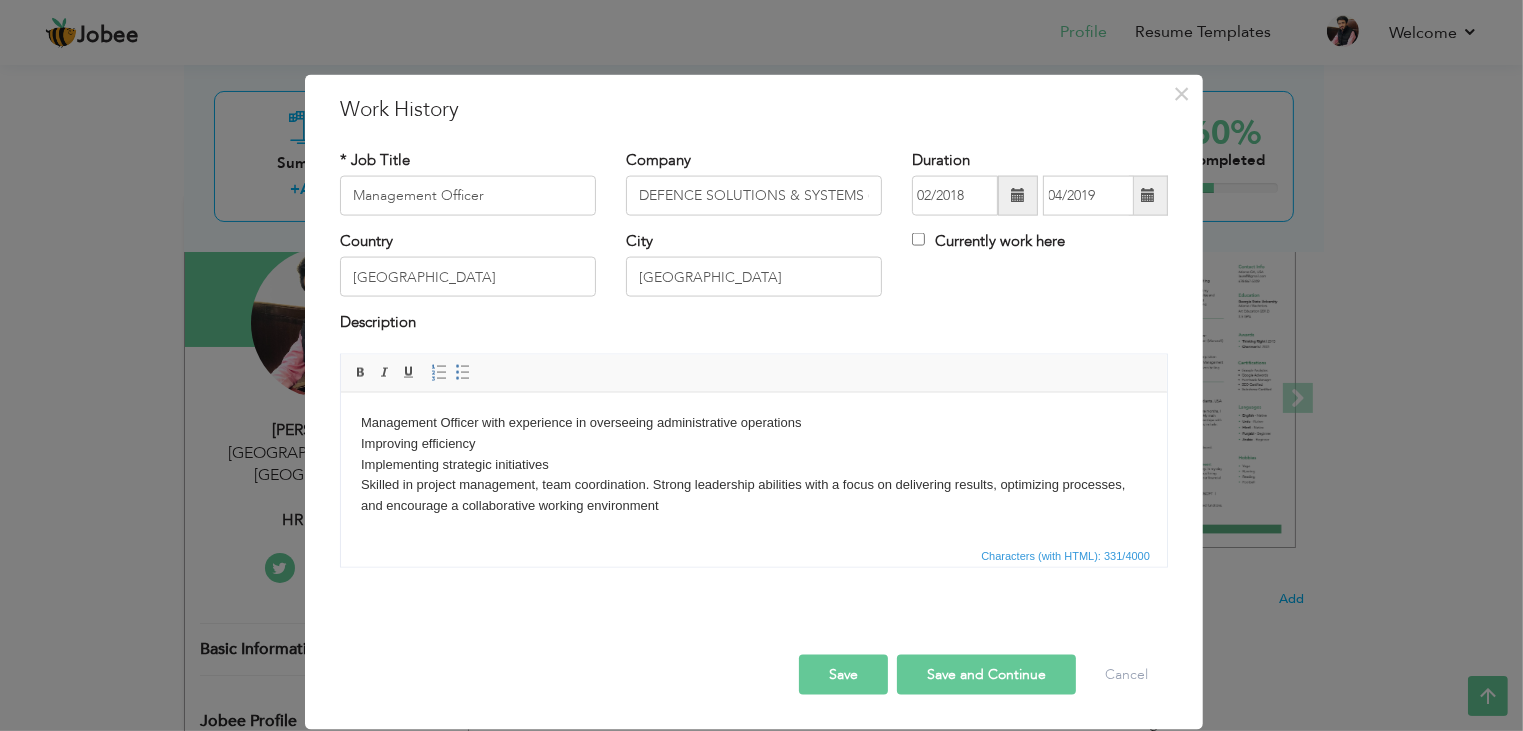 click on "Management Officer with experience in overseeing administrative operations Improving efficiency Implementing strategic initiatives Skilled in project management, team coordination. Strong leadership abilities with a focus on delivering results, optimizing processes, and encourage a collaborative working environment" at bounding box center [753, 464] 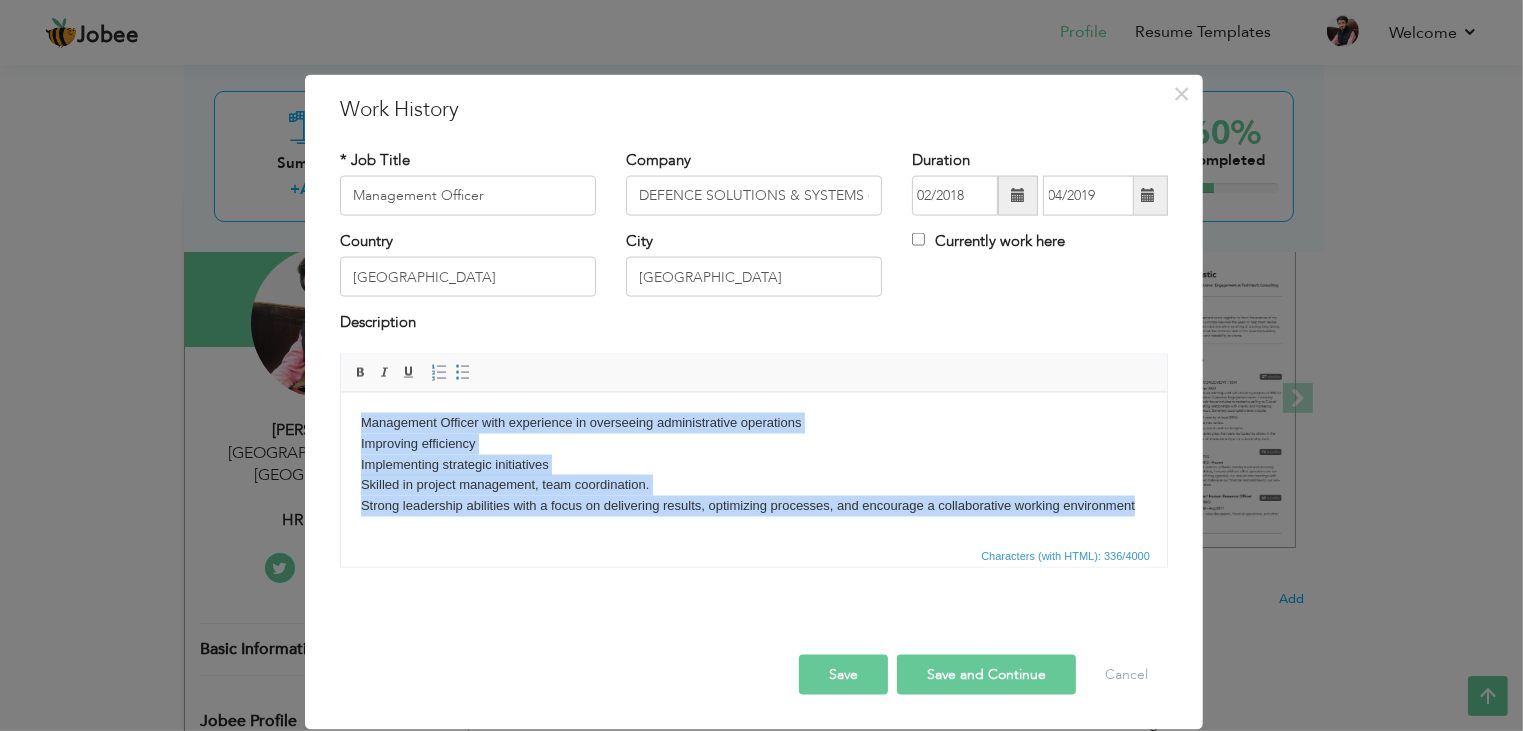 drag, startPoint x: 1133, startPoint y: 513, endPoint x: 348, endPoint y: 410, distance: 791.7285 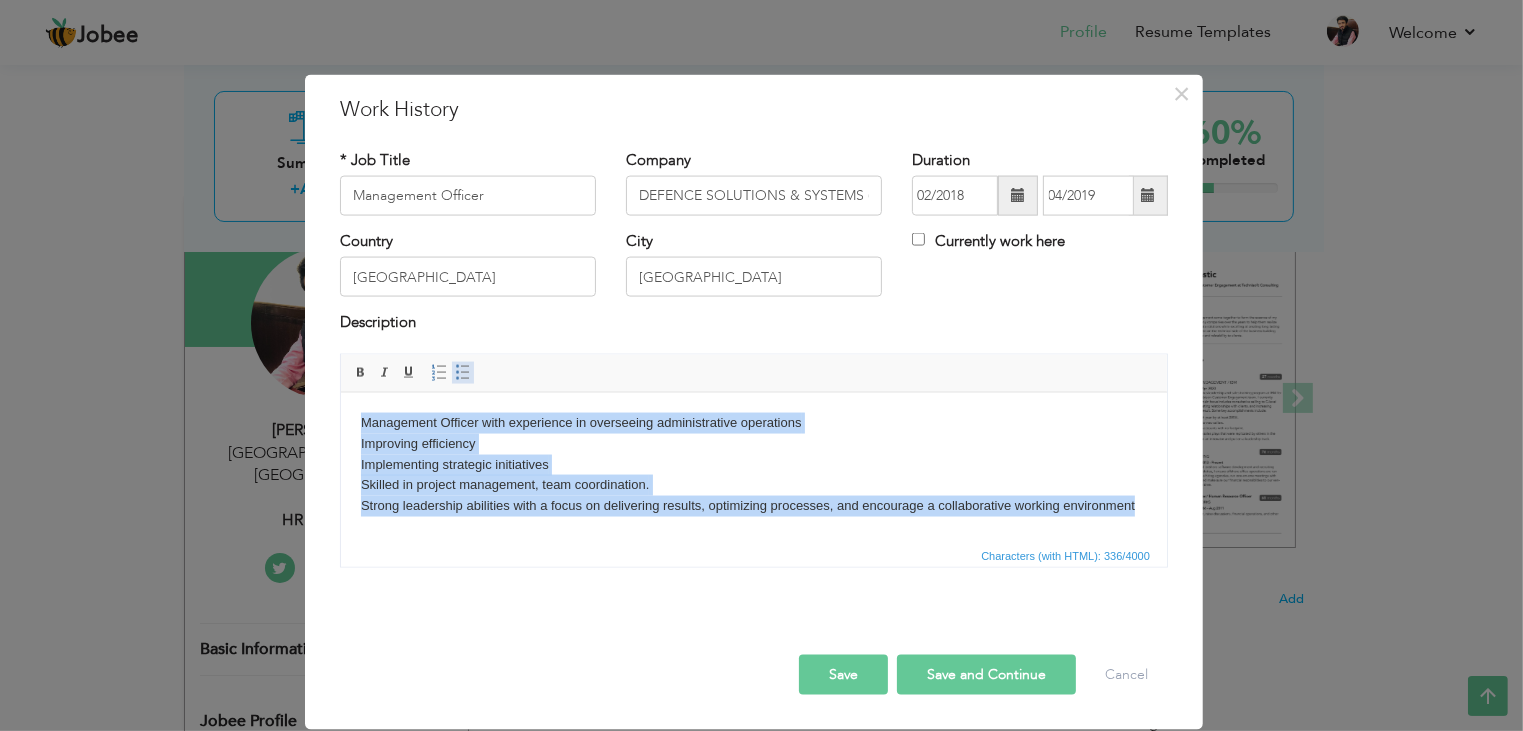 click at bounding box center [463, 372] 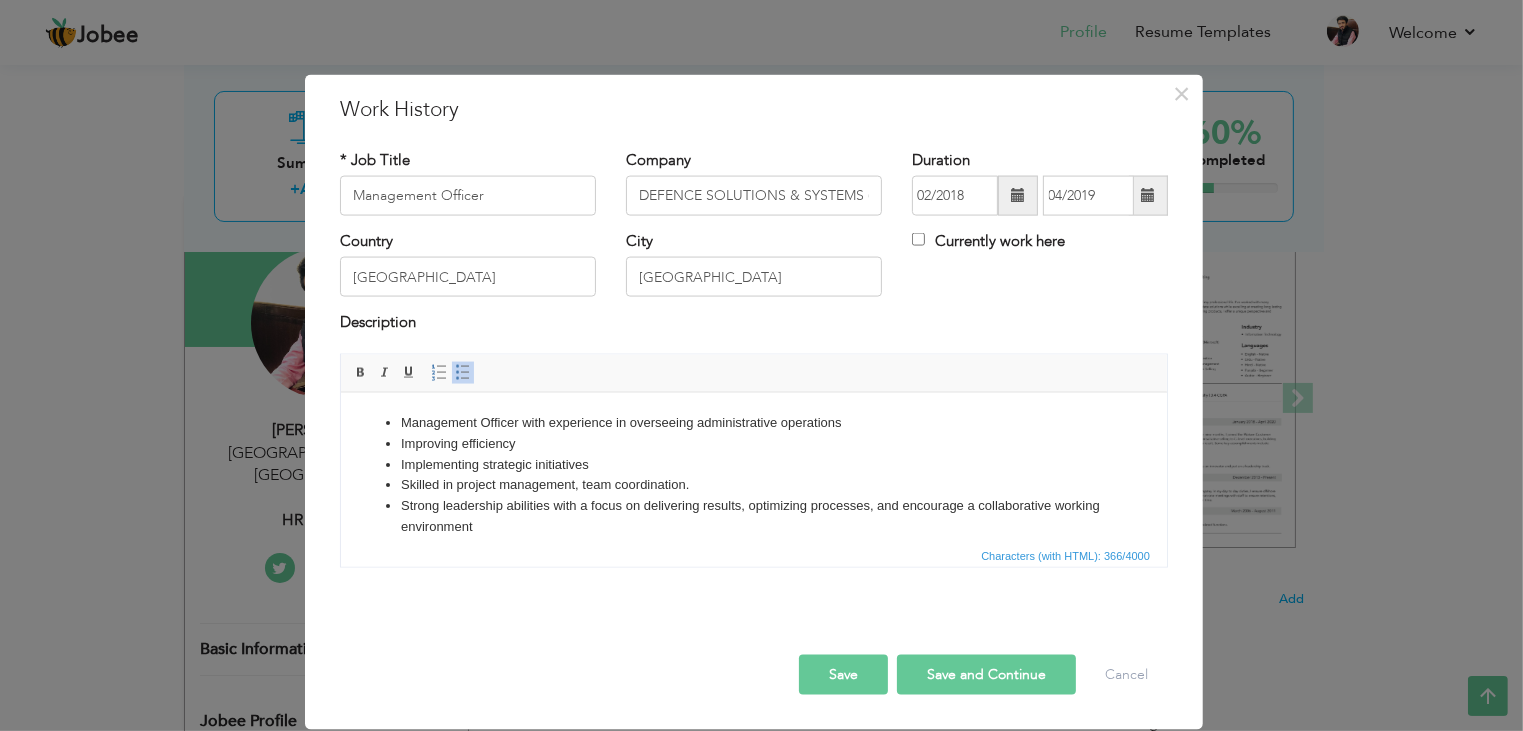 click on "​​​​​​​ Strong leadership abilities with a focus on delivering results, optimizing processes, and encourage a collaborative working environment" at bounding box center (753, 516) 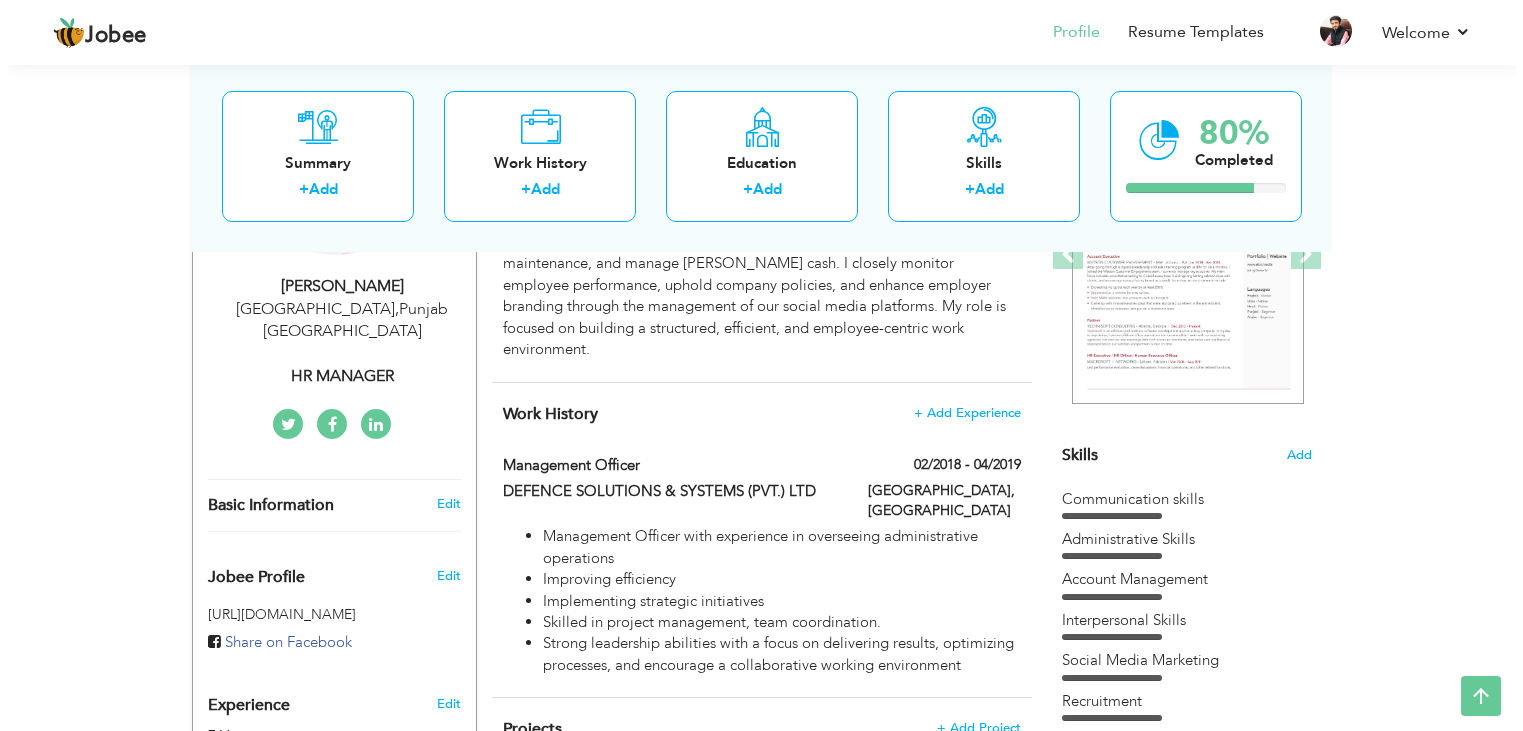 scroll, scrollTop: 316, scrollLeft: 0, axis: vertical 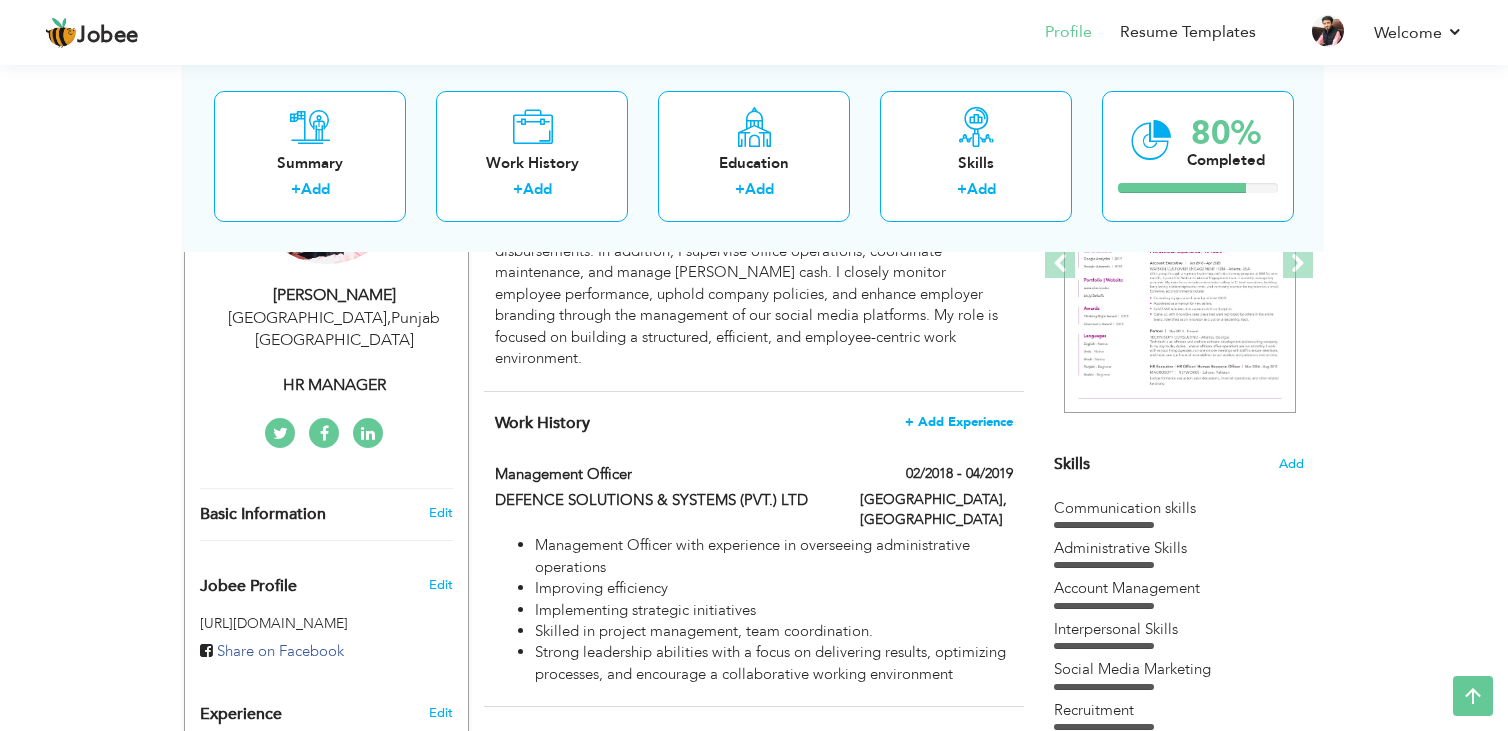 click on "+ Add Experience" at bounding box center [959, 422] 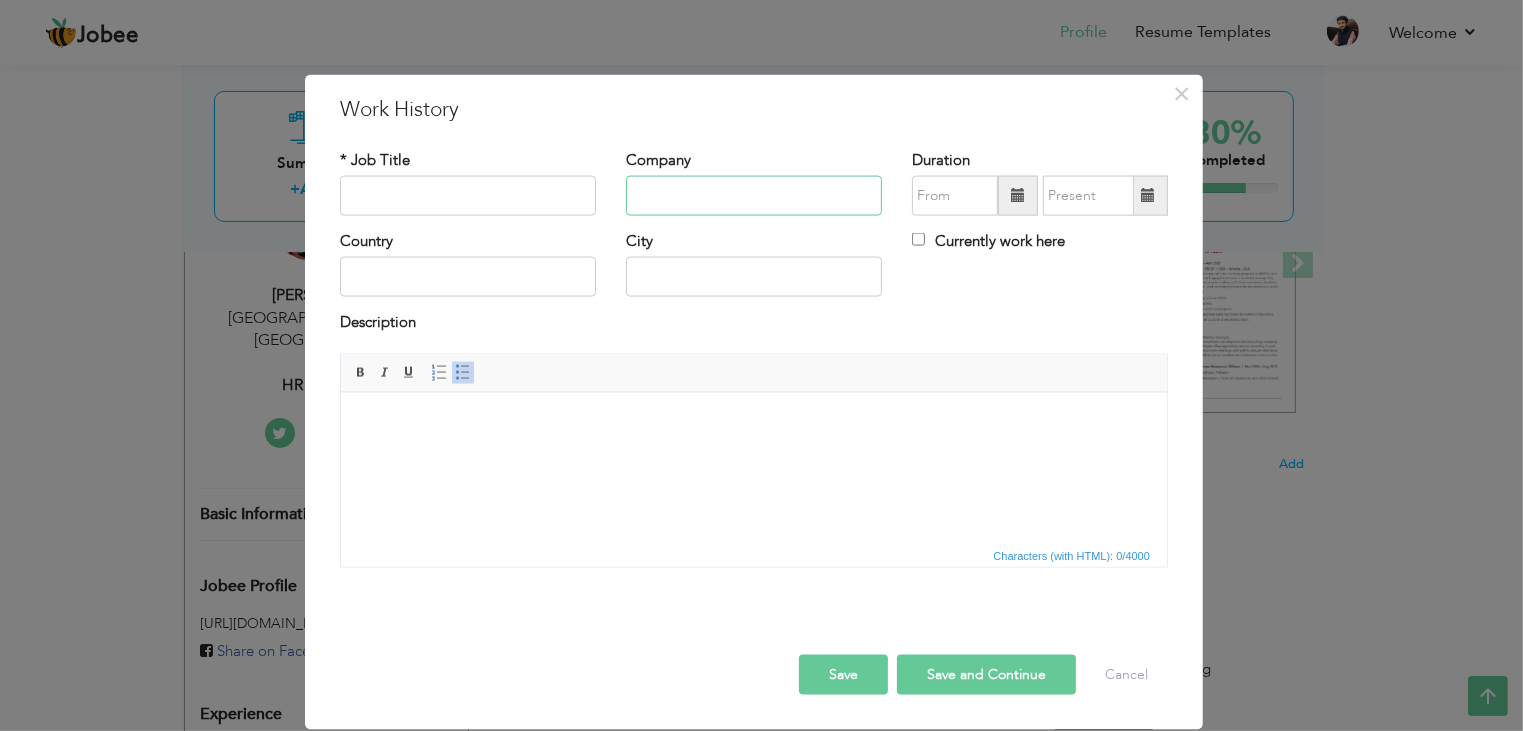 click at bounding box center [754, 196] 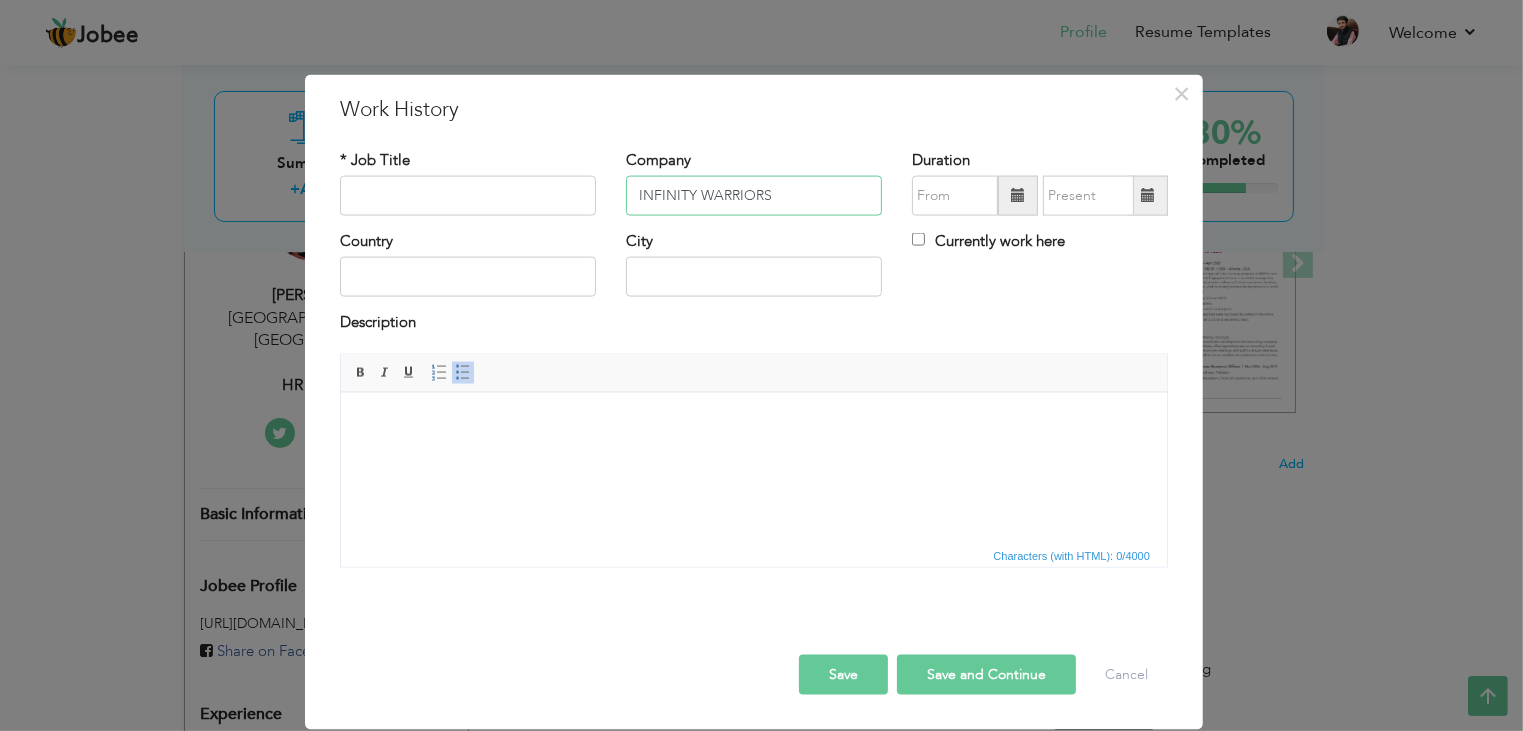 type on "INFINITY WARRIORS" 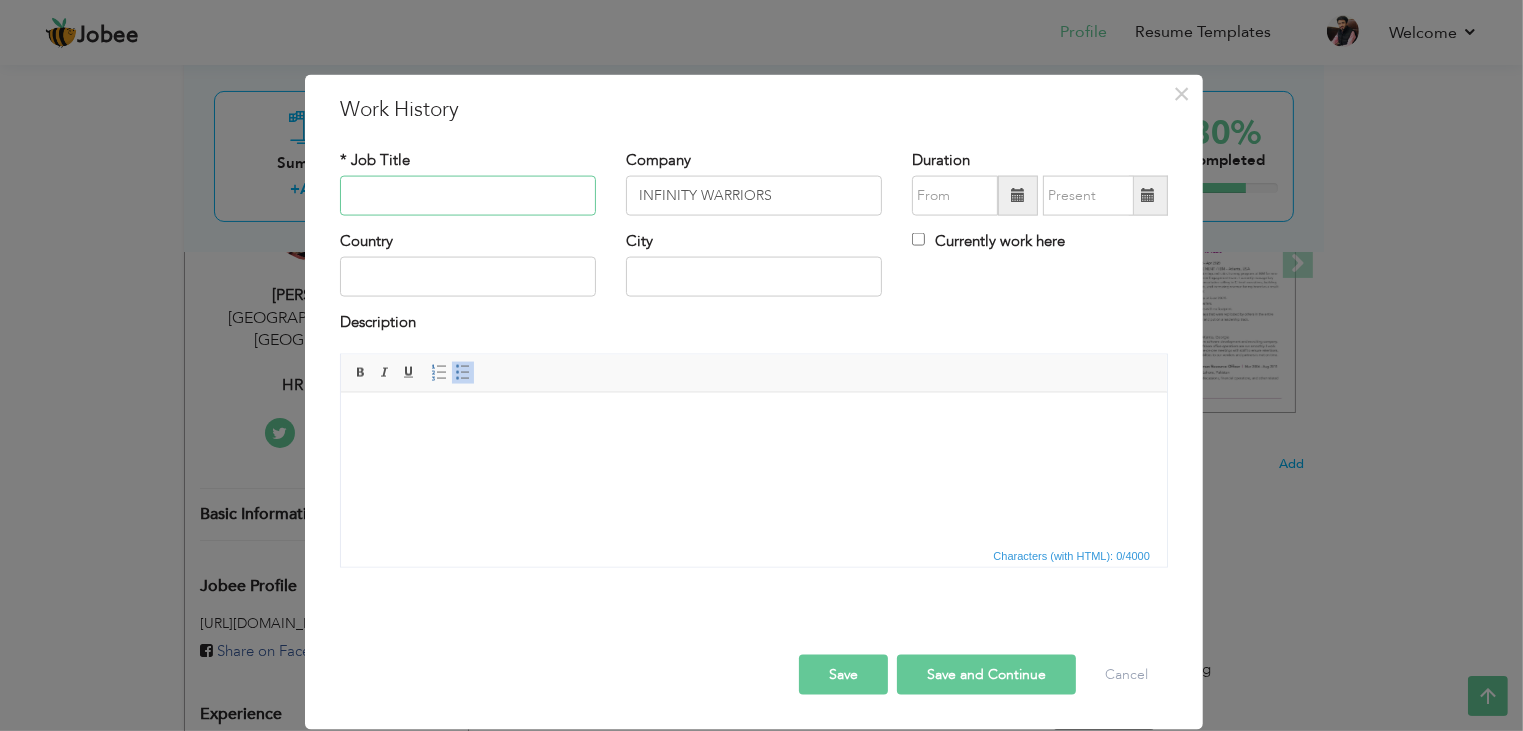 click at bounding box center [468, 196] 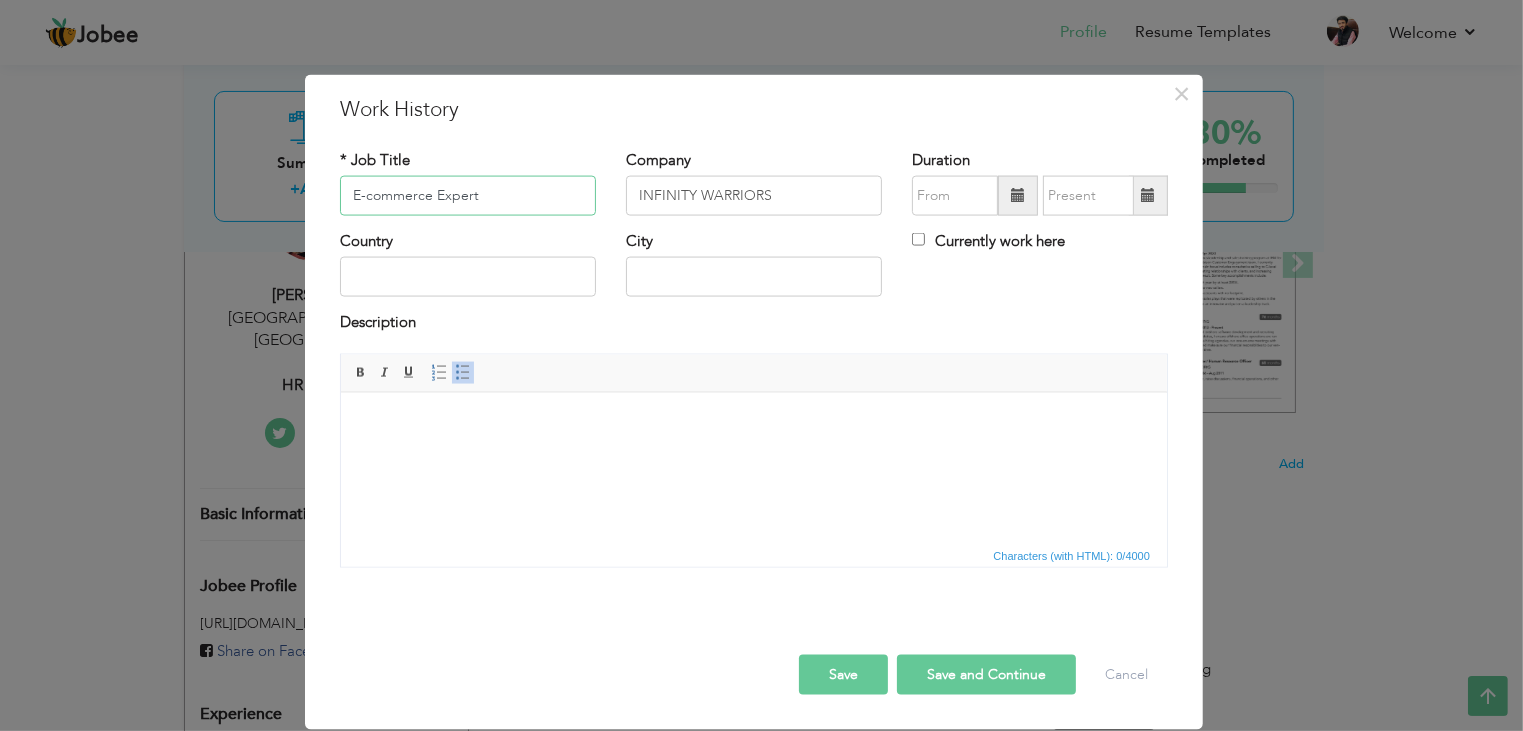 type on "E-commerce Expert" 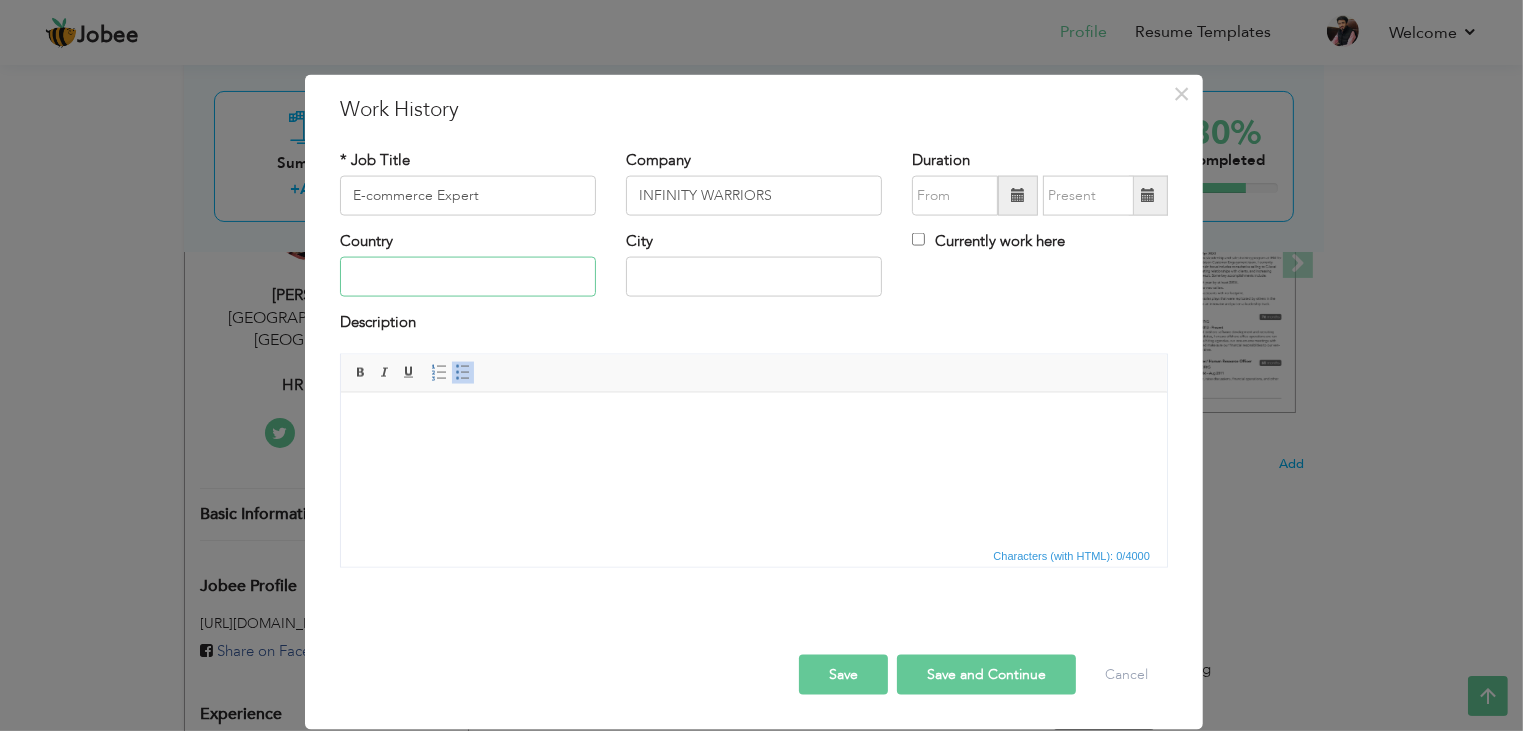 click at bounding box center (468, 277) 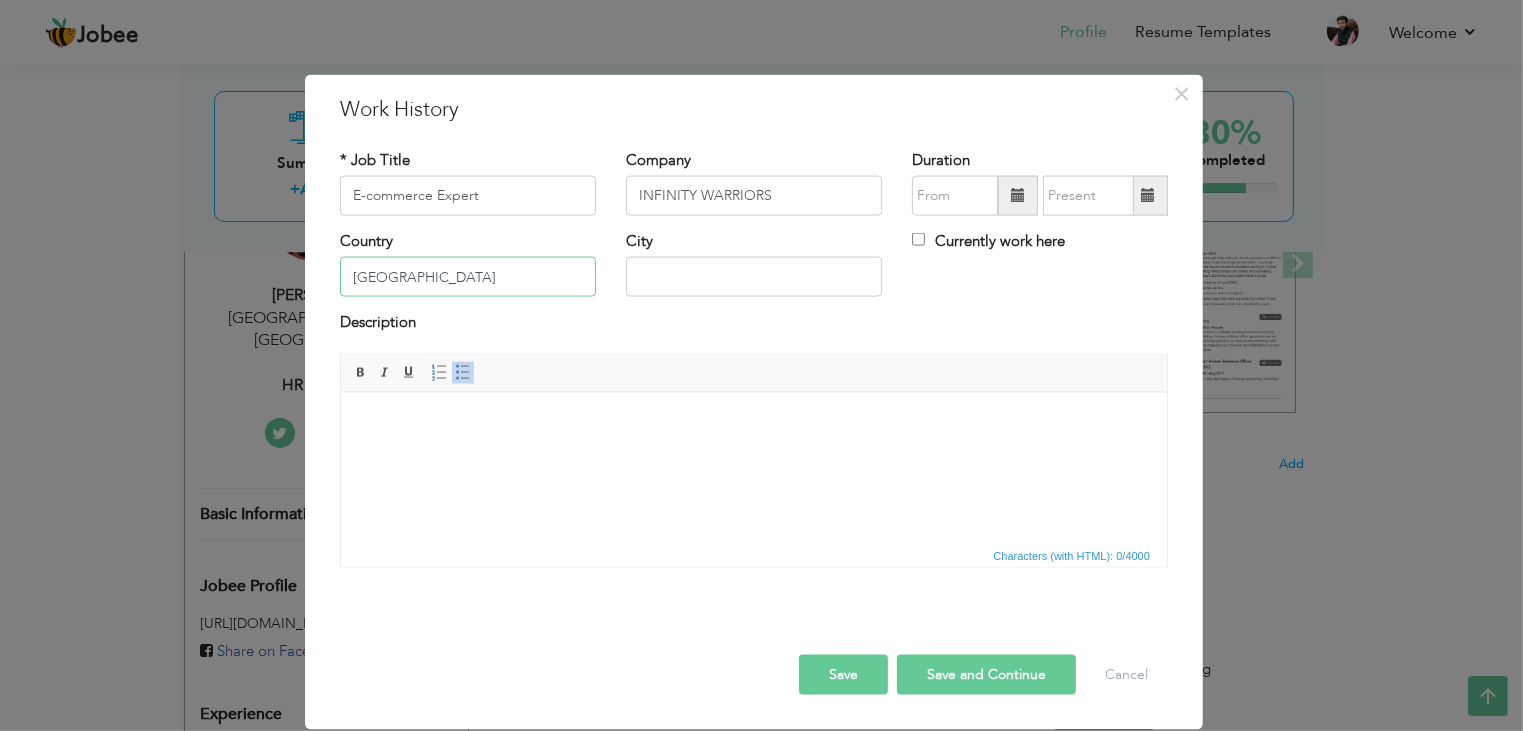 type on "[GEOGRAPHIC_DATA]" 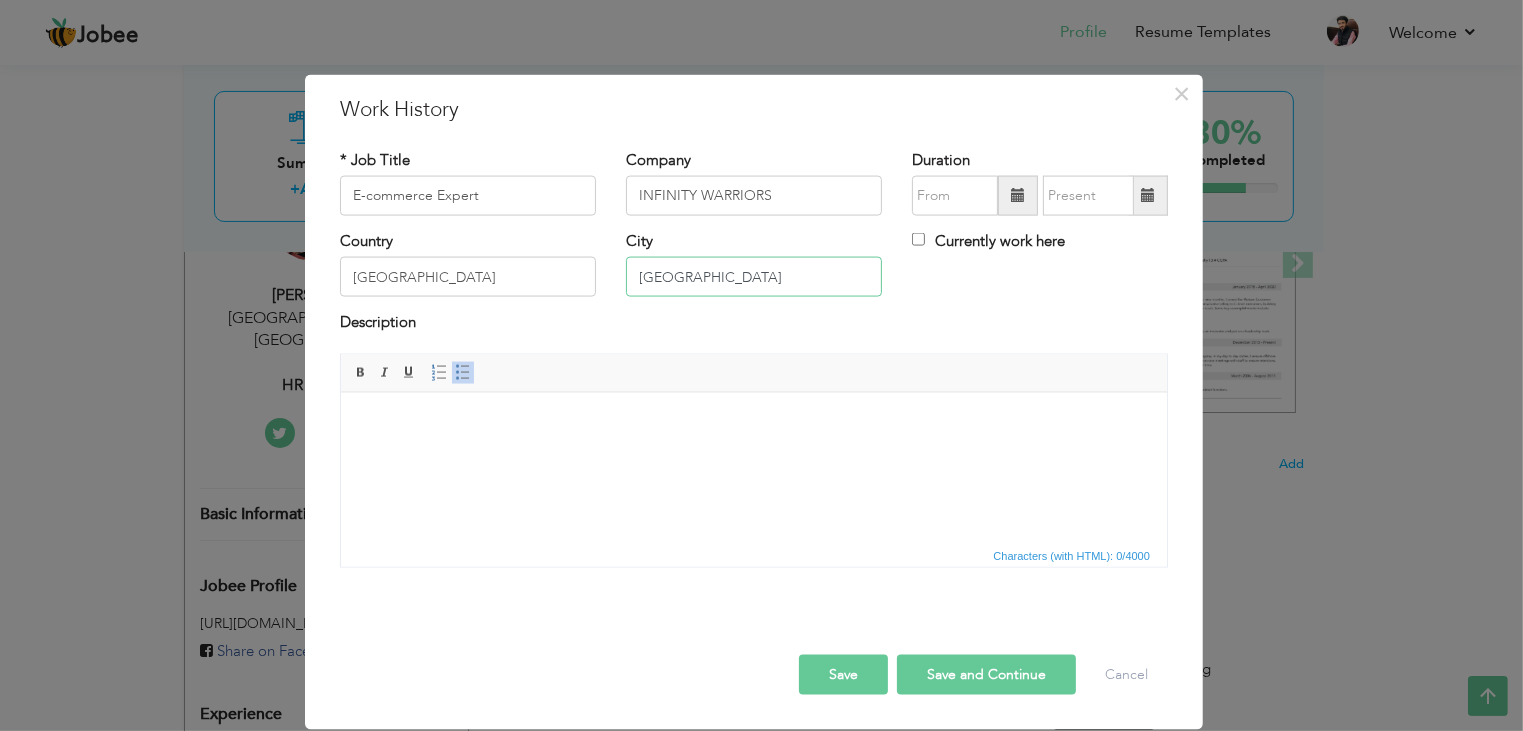 type on "[GEOGRAPHIC_DATA]" 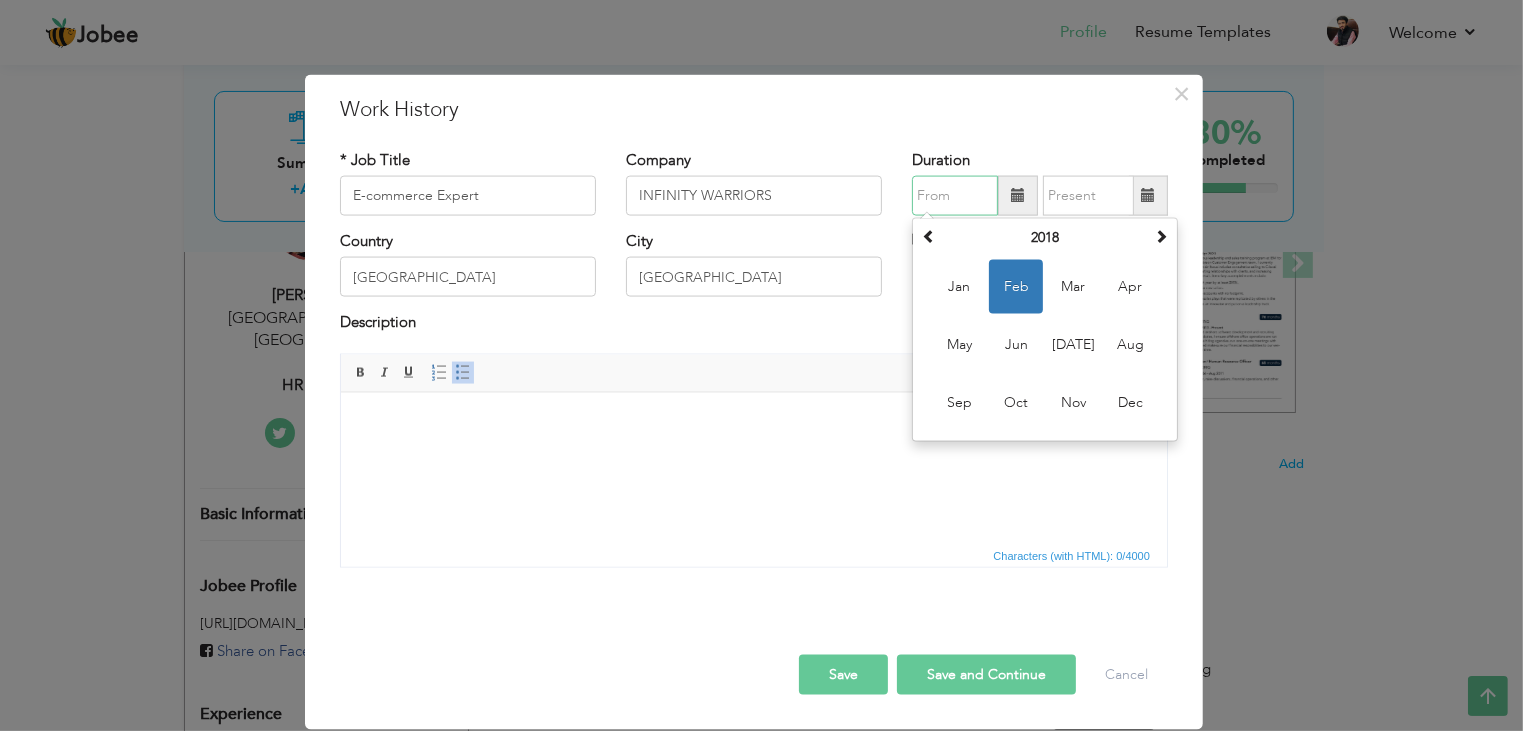 click at bounding box center [955, 196] 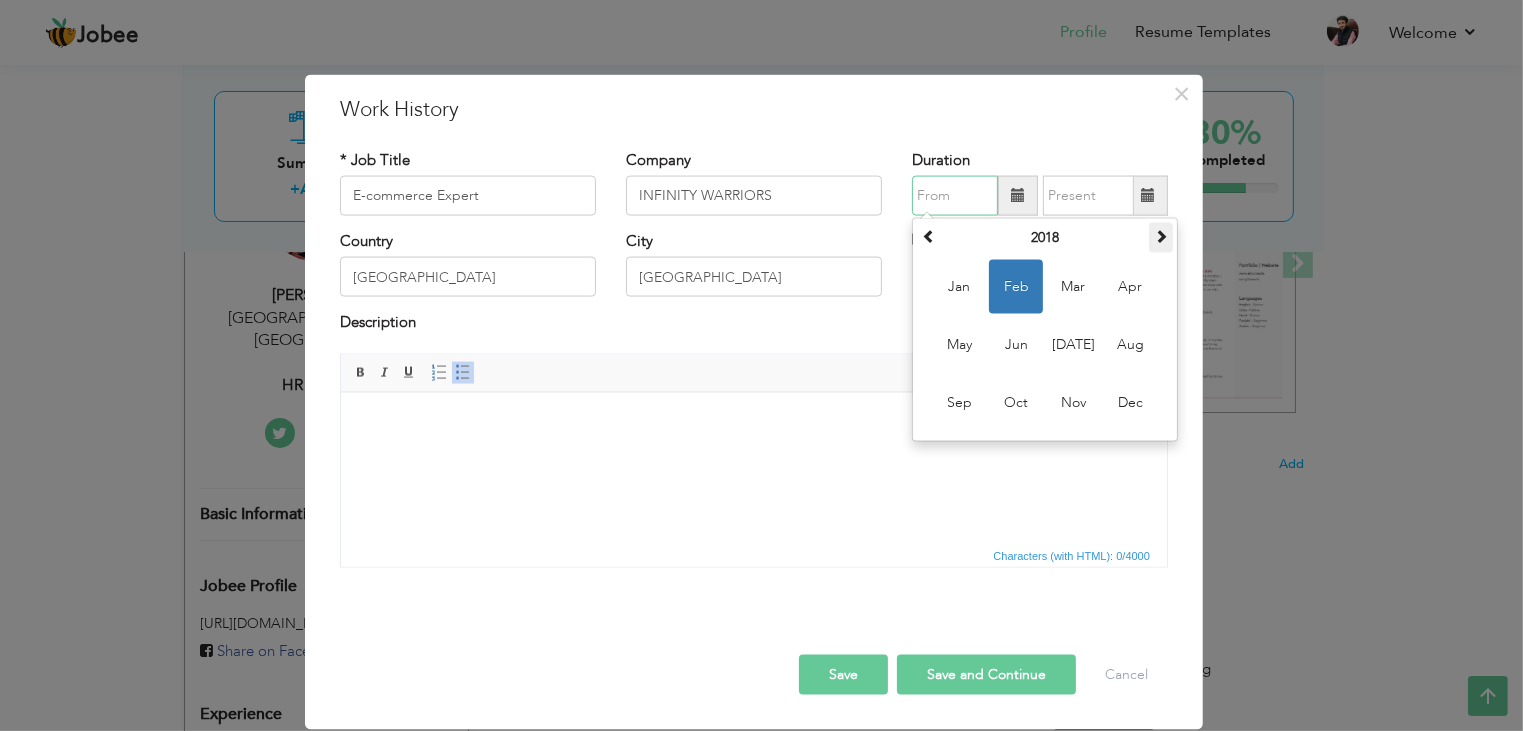 click at bounding box center [1161, 236] 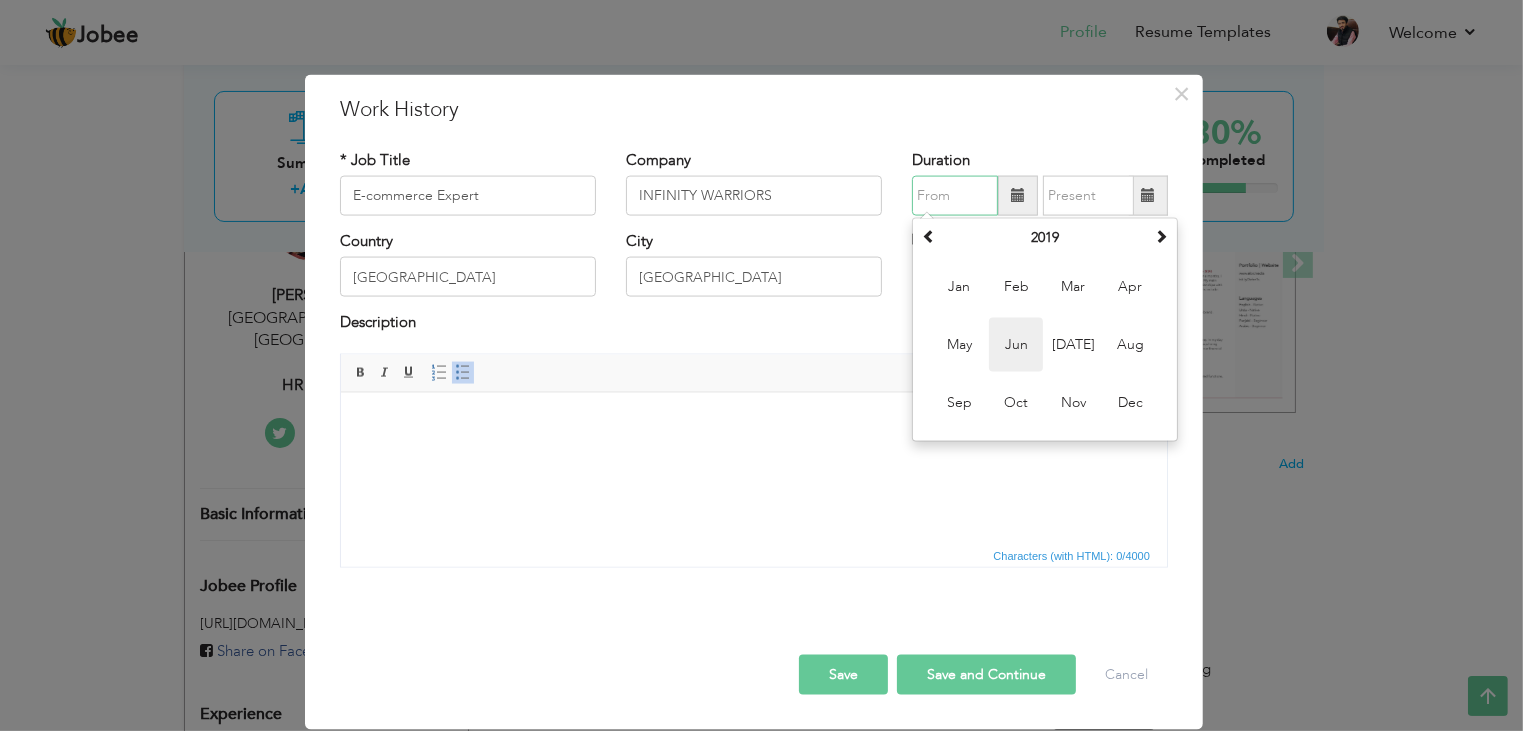 click on "Jun" at bounding box center [1016, 345] 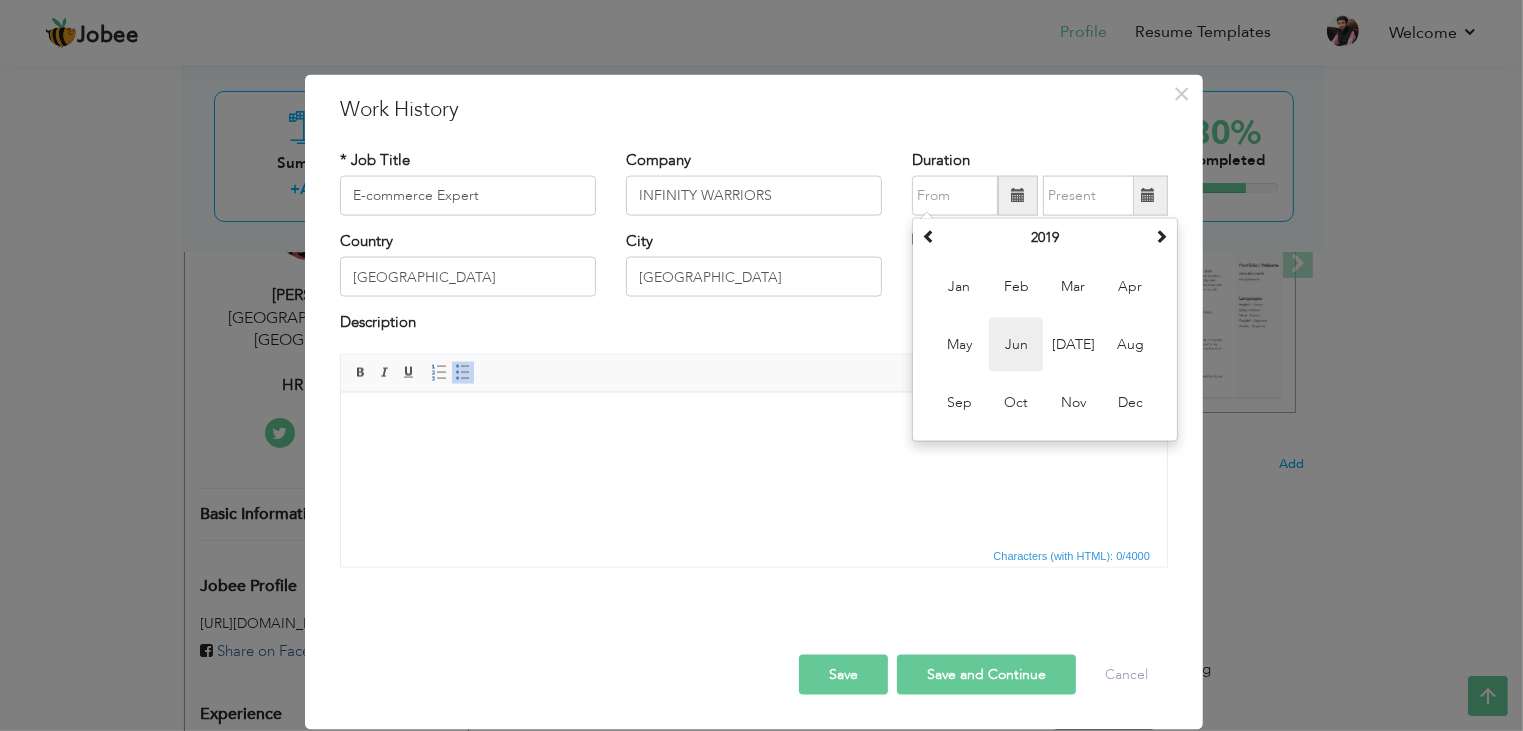 type on "06/2019" 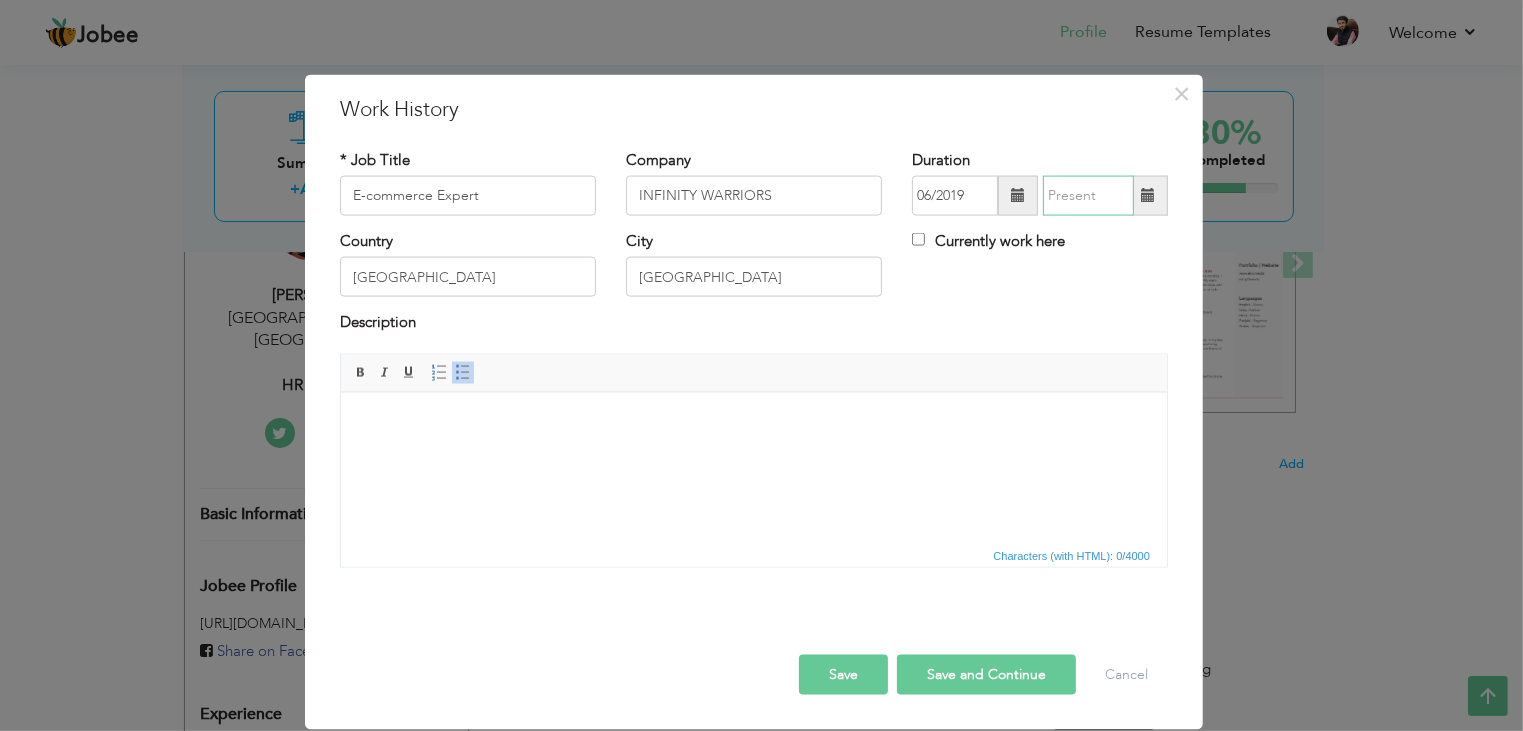 click at bounding box center (1088, 196) 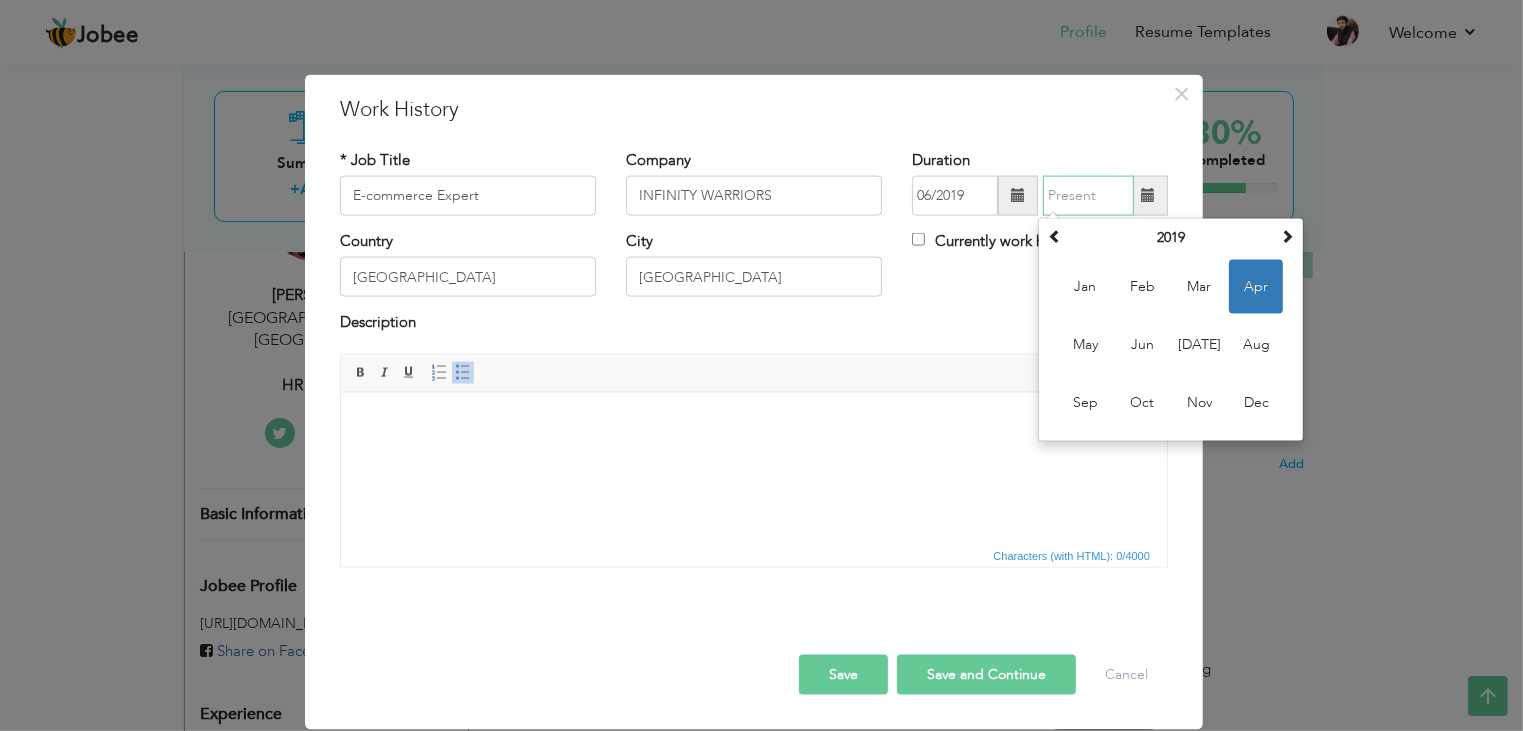 click at bounding box center (1088, 196) 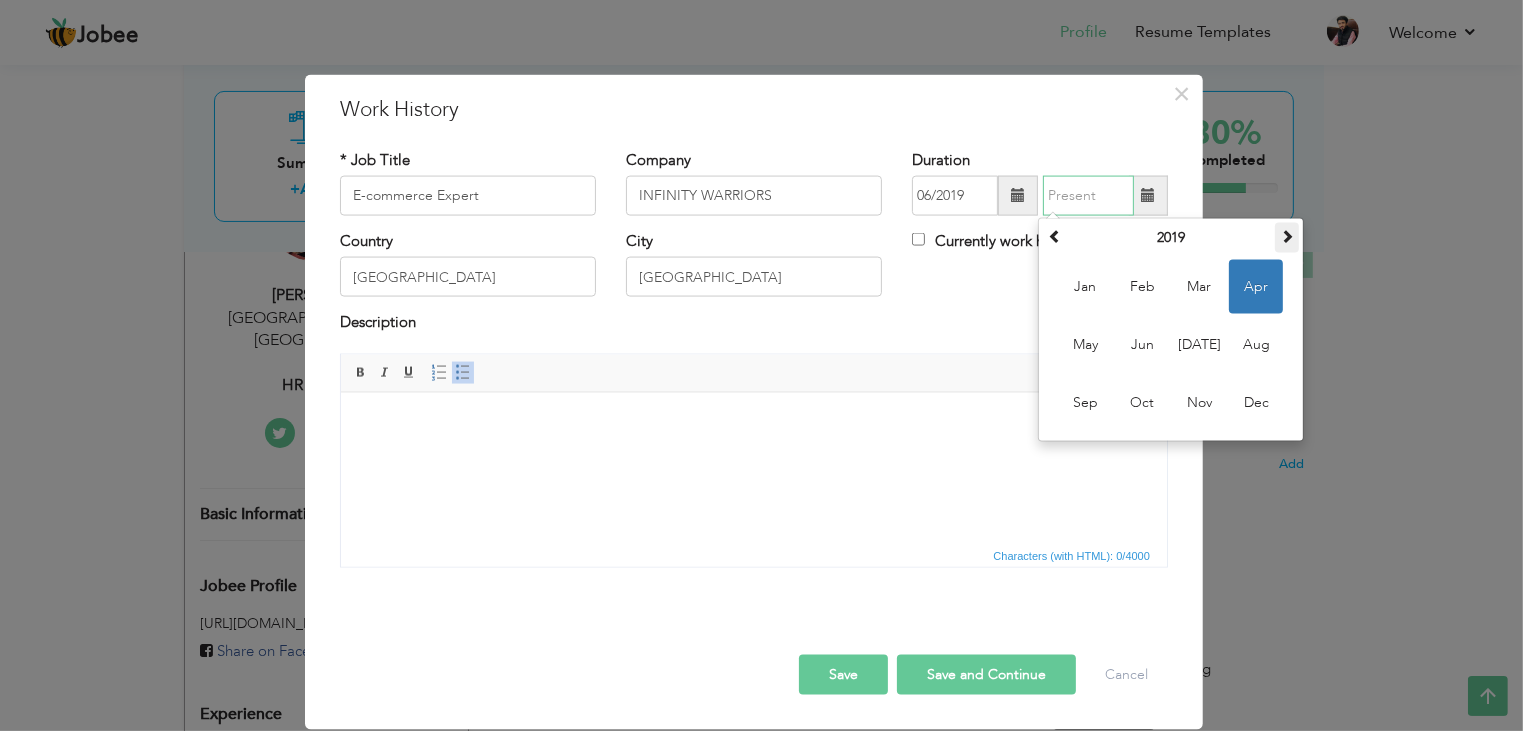 click at bounding box center (1287, 236) 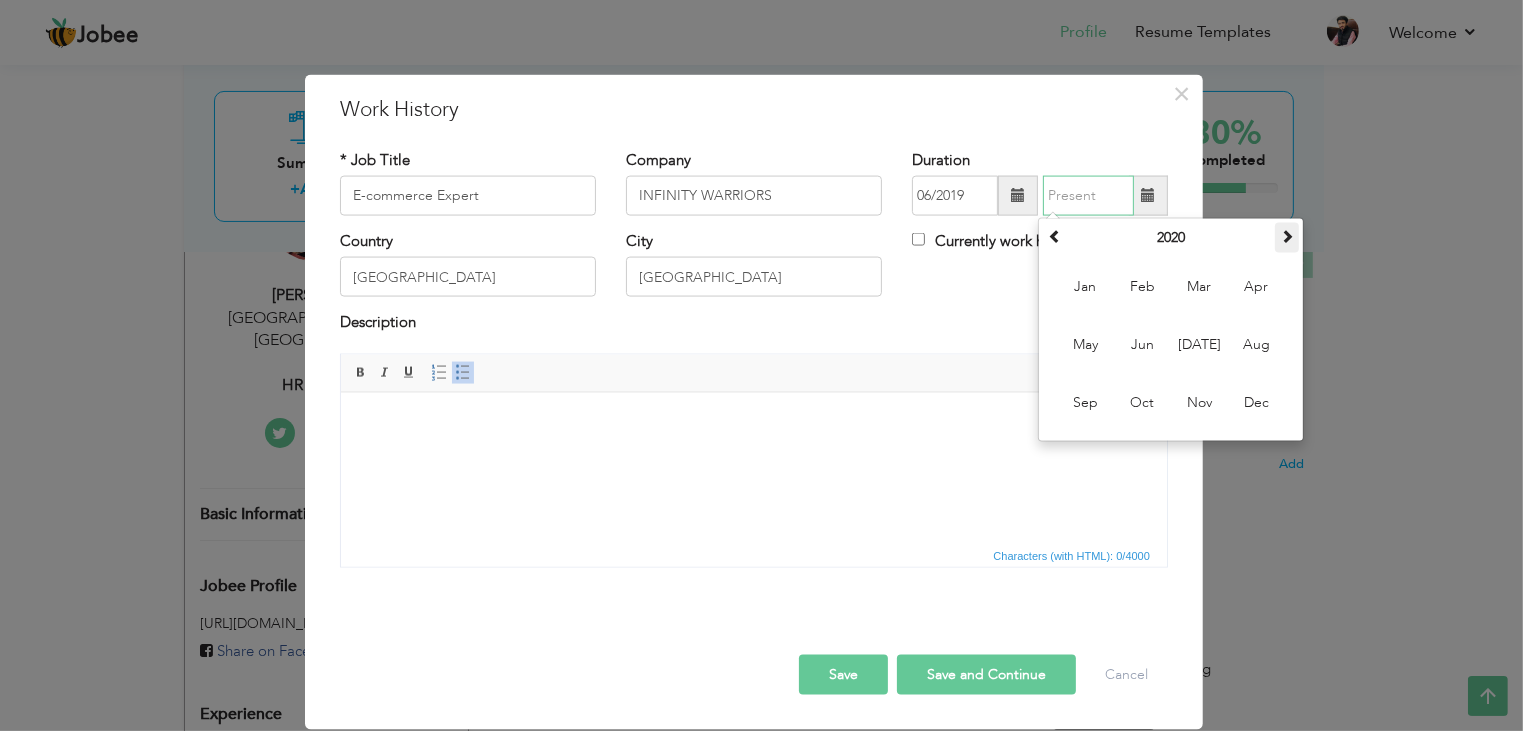 click at bounding box center [1287, 236] 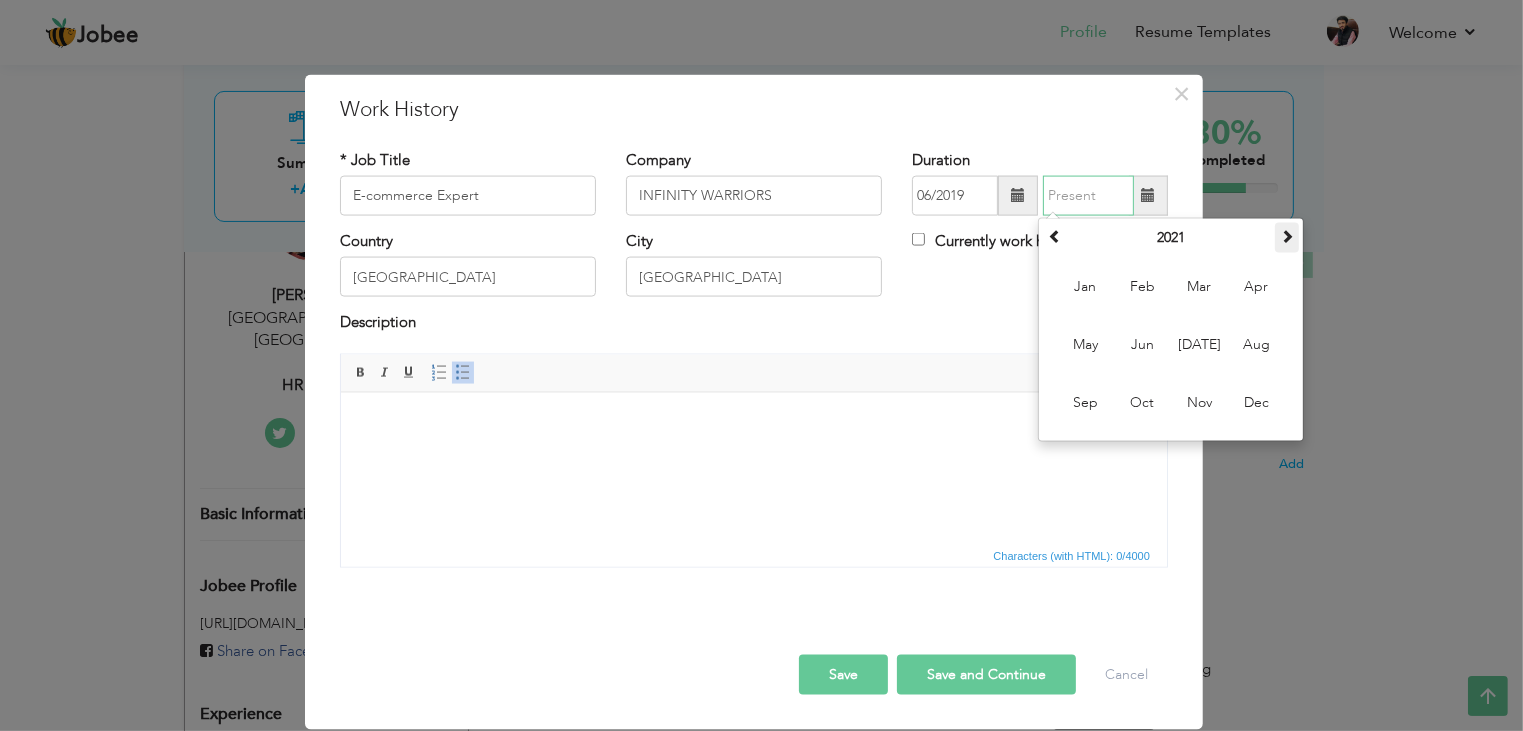 click at bounding box center [1287, 236] 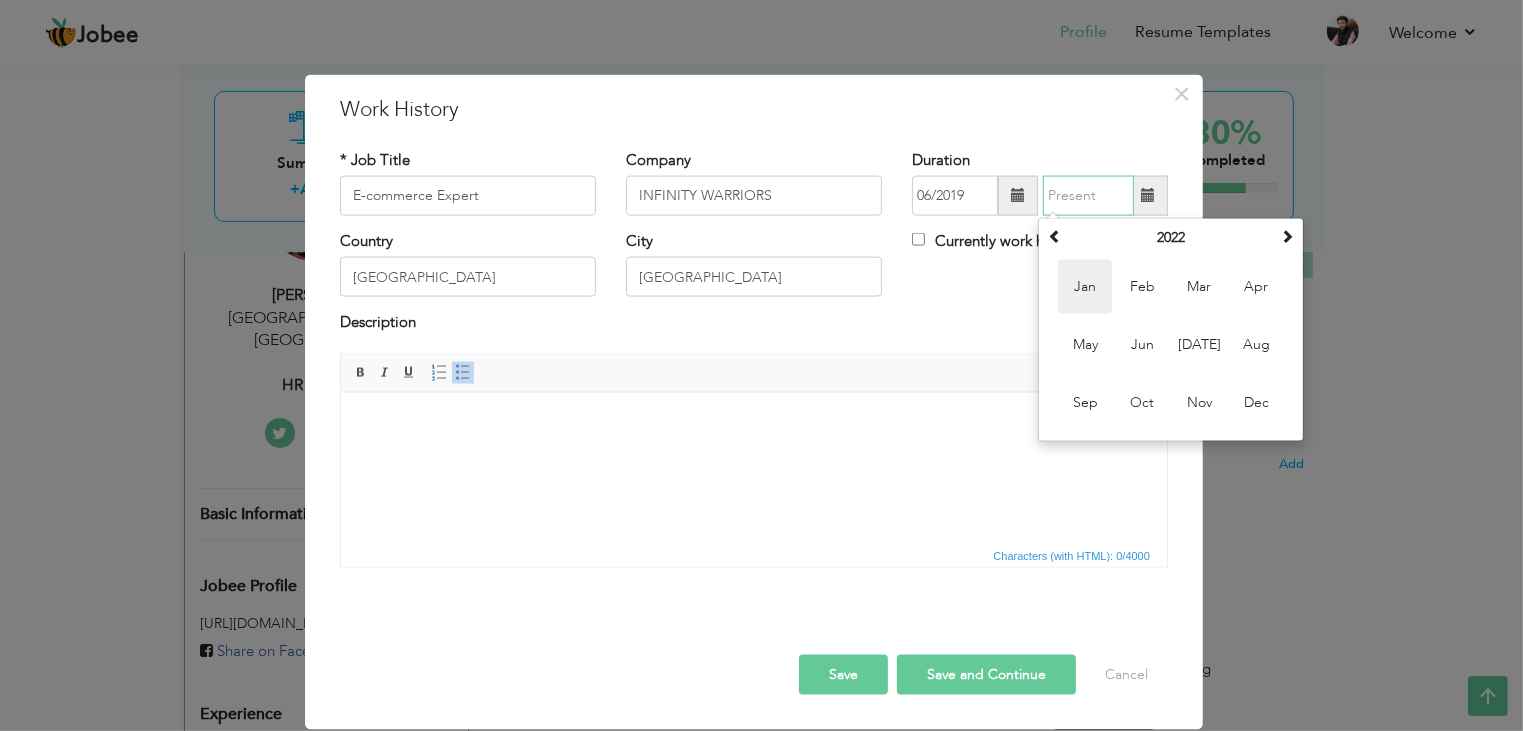 click on "Jan" at bounding box center [1085, 287] 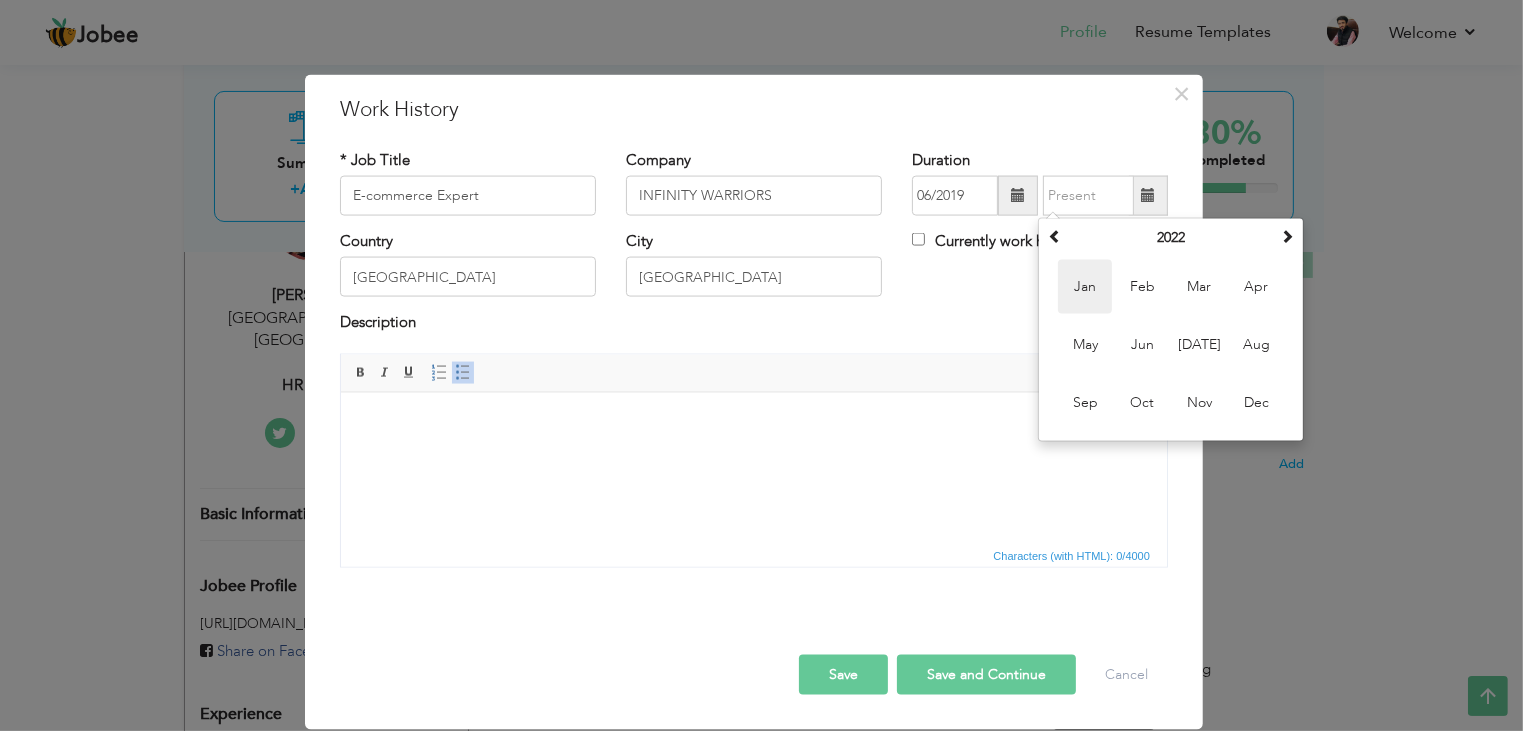 type on "01/2022" 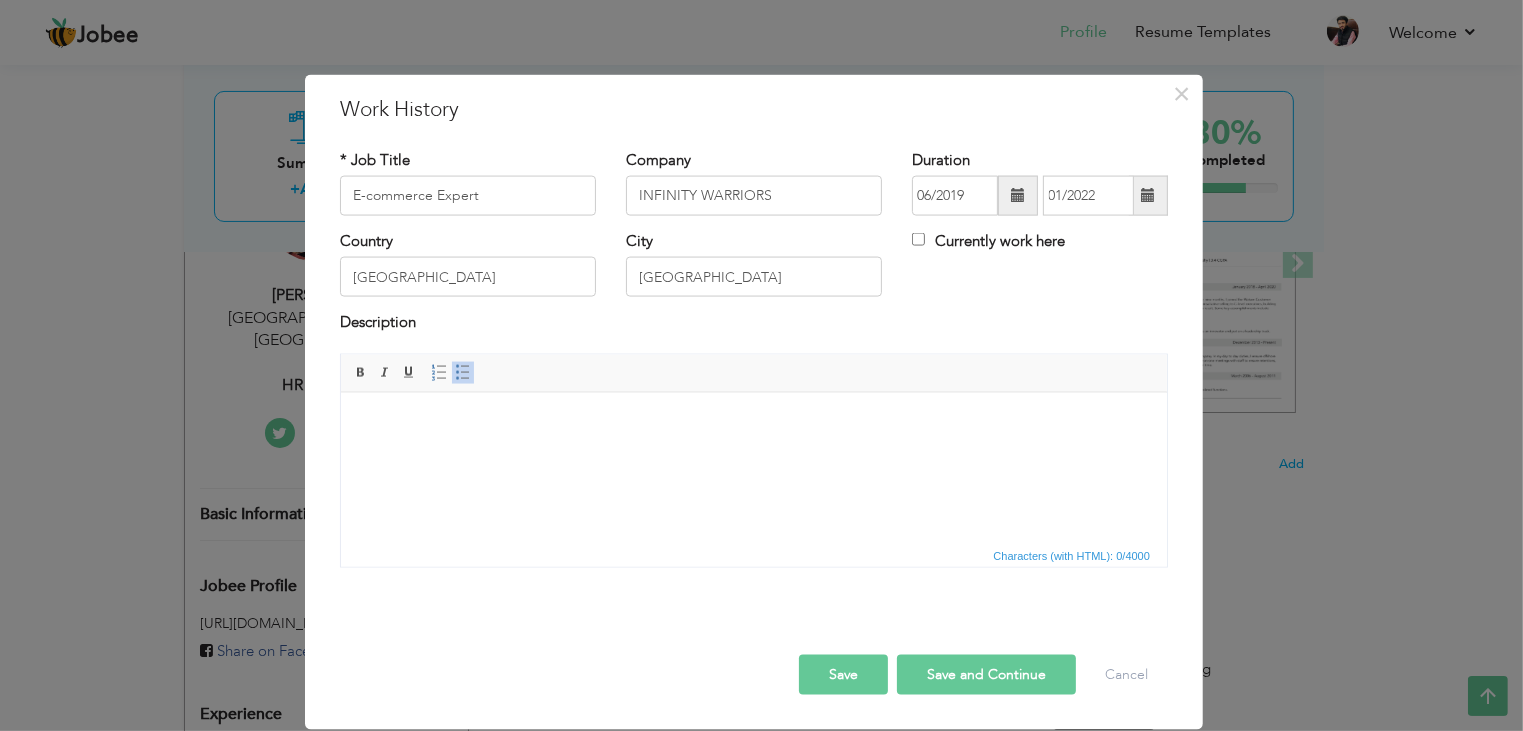 click at bounding box center (753, 422) 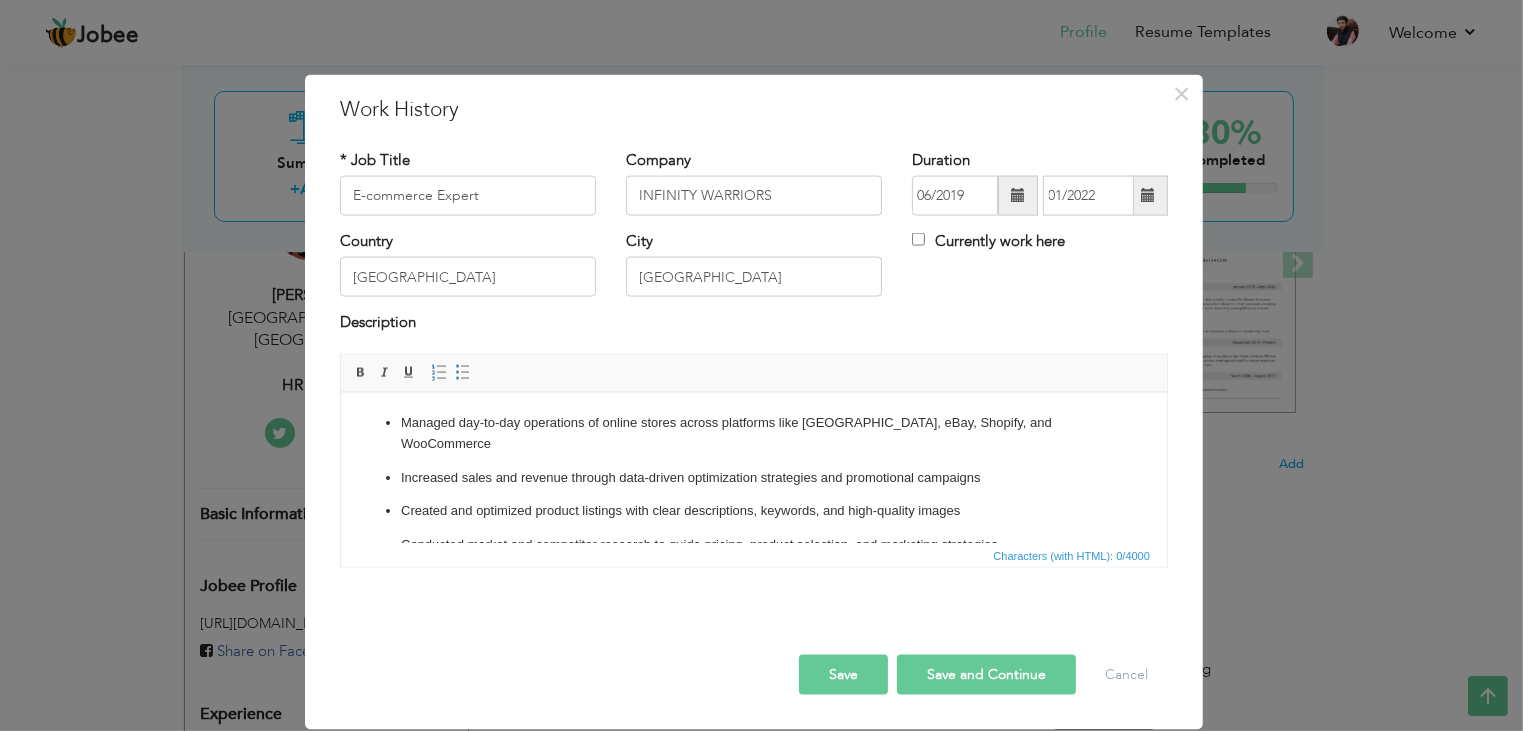 scroll, scrollTop: 178, scrollLeft: 0, axis: vertical 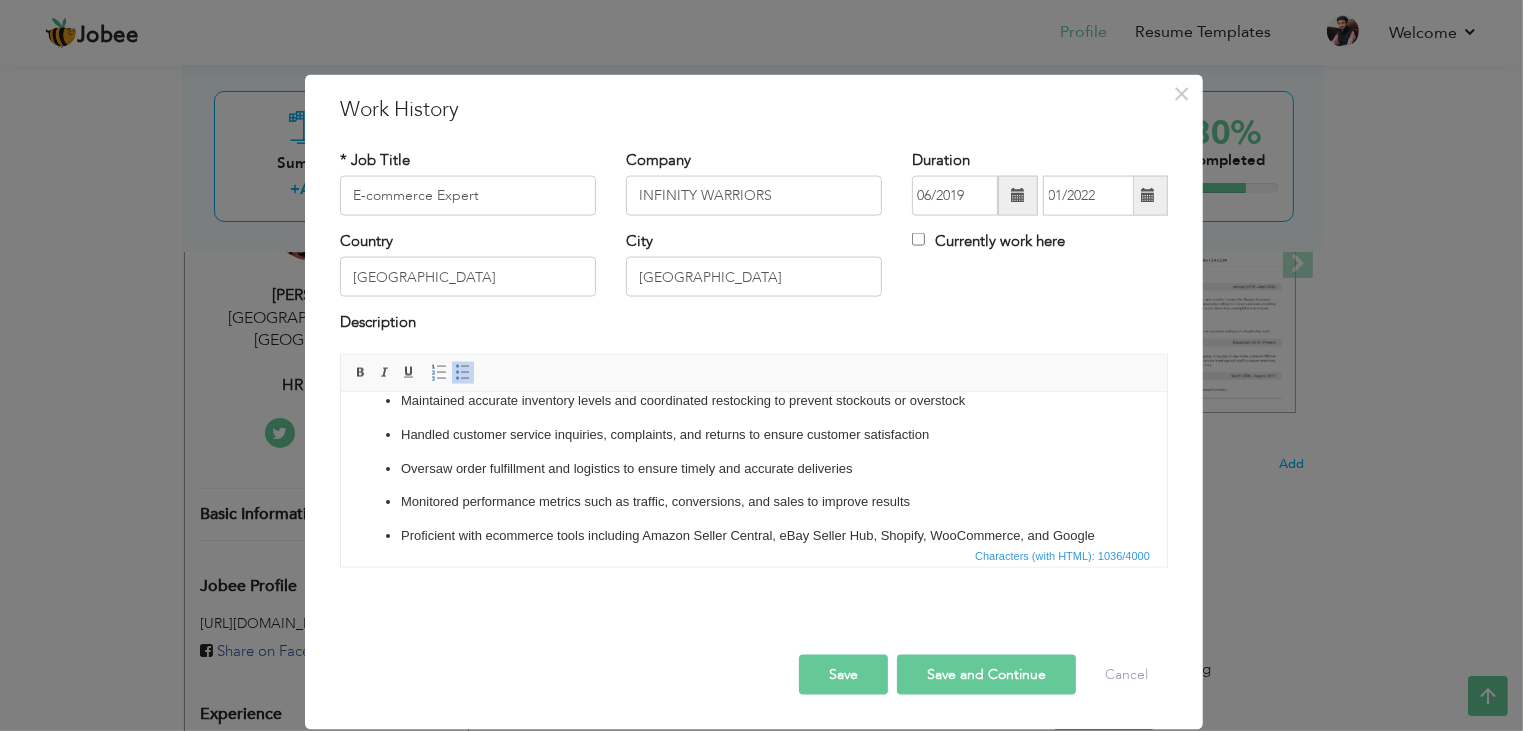 click on "Managed day-to-day operations of online stores across platforms like Amazon, eBay, Shopify, and WooCommerce Increased sales and revenue through data-driven optimization strategies and promotional campaigns Created and optimized product listings with clear descriptions, keywords, and high-quality images Conducted market and competitor research to guide pricing, product selection, and marketing strategies Maintained accurate inventory levels and coordinated restocking to prevent stockouts or overstock Handled customer service inquiries, complaints, and returns to ensure customer satisfaction Oversaw order fulfillment and logistics to ensure timely and accurate deliveries Monitored performance metrics such as traffic, conversions, and sales to improve results Proficient with ecommerce tools including Amazon Seller Central, eBay Seller Hub, Shopify, WooCommerce, and Google Analytics" at bounding box center [753, 400] 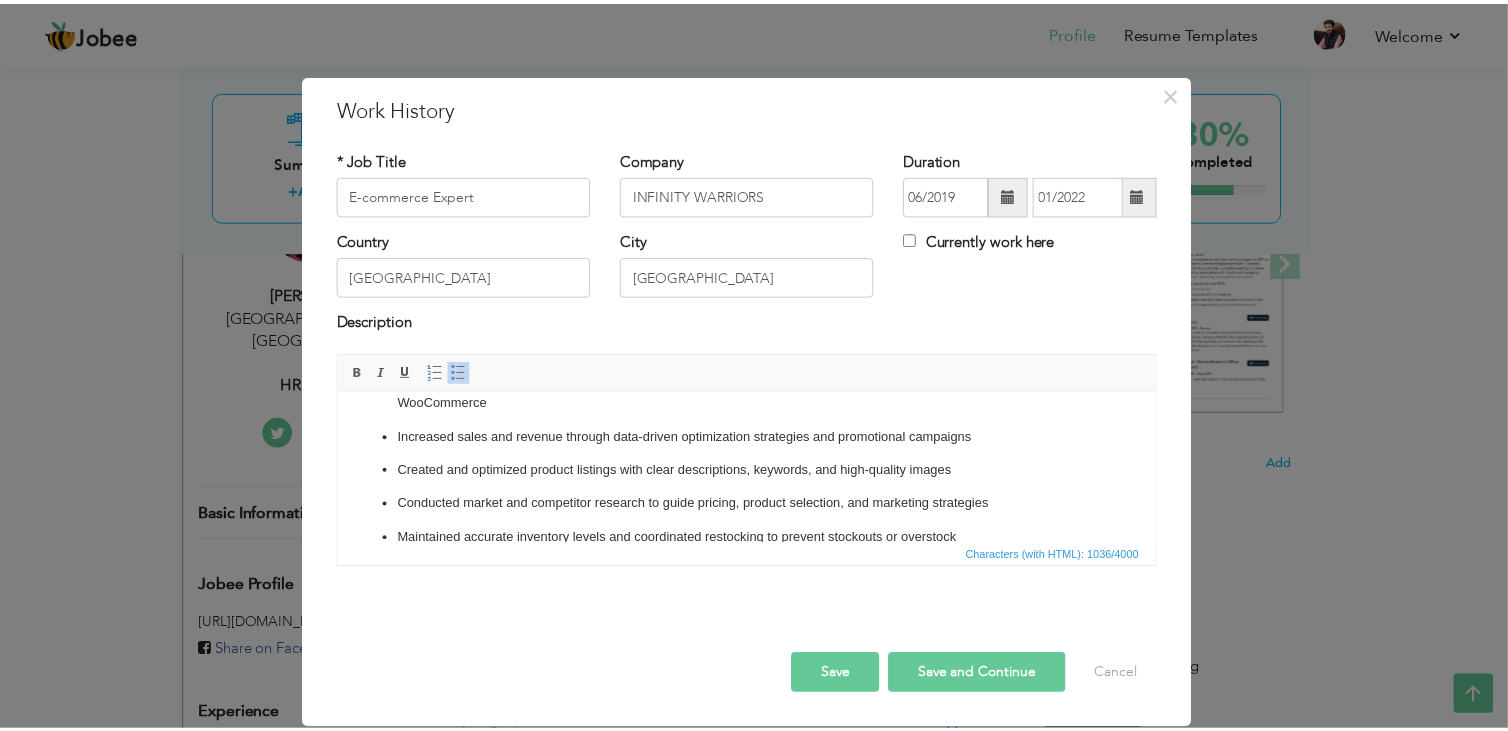 scroll, scrollTop: 0, scrollLeft: 0, axis: both 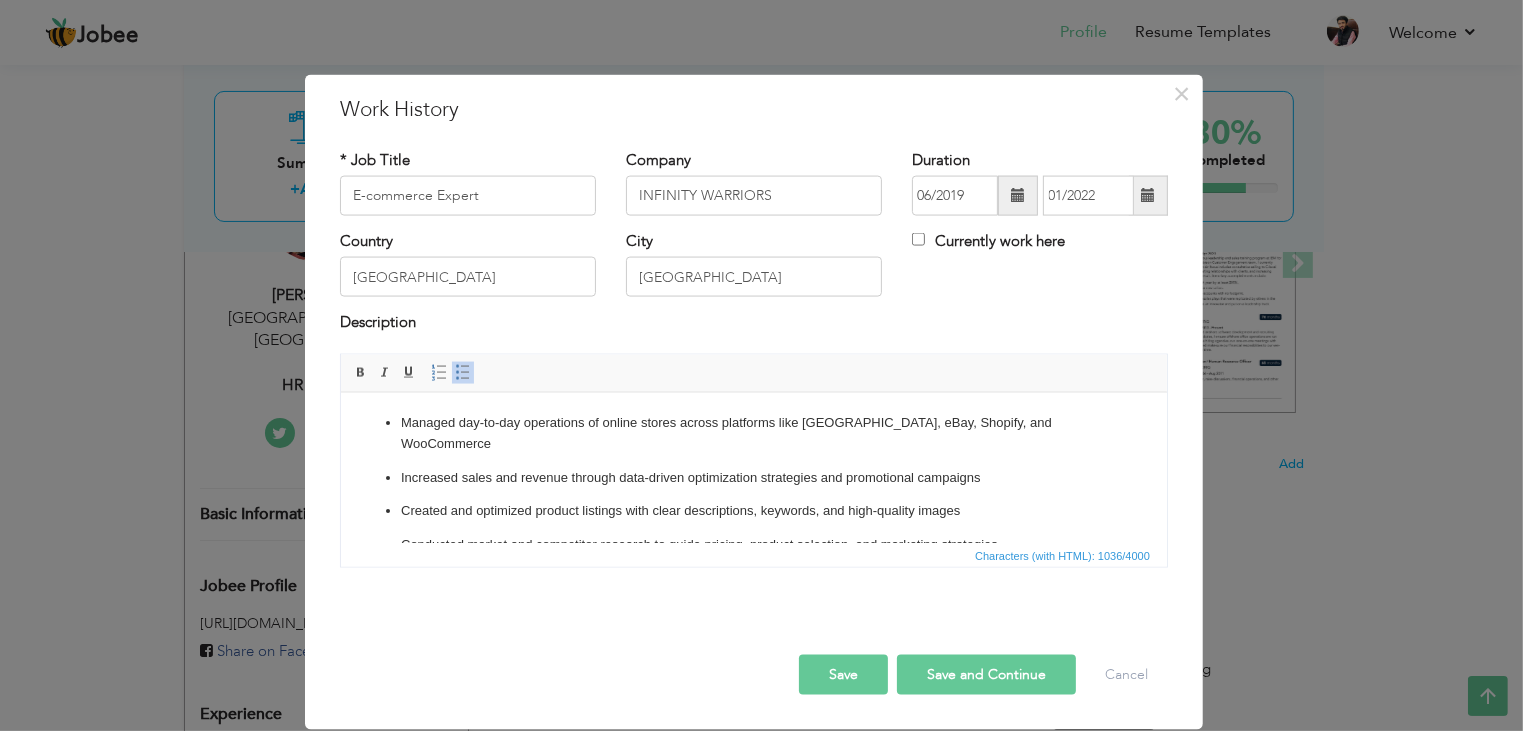 drag, startPoint x: 1154, startPoint y: 483, endPoint x: 1502, endPoint y: 773, distance: 452.99448 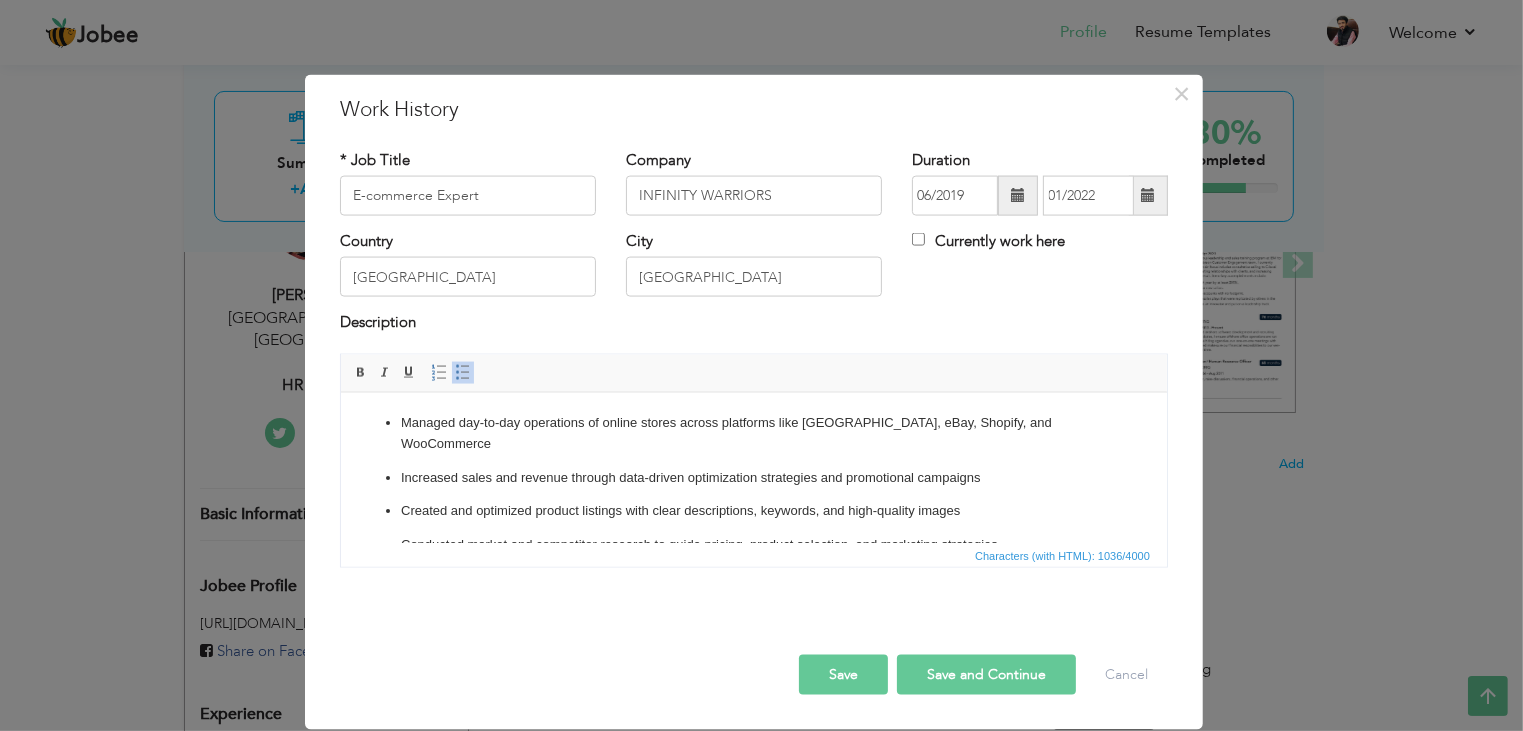 click on "Save" at bounding box center (843, 674) 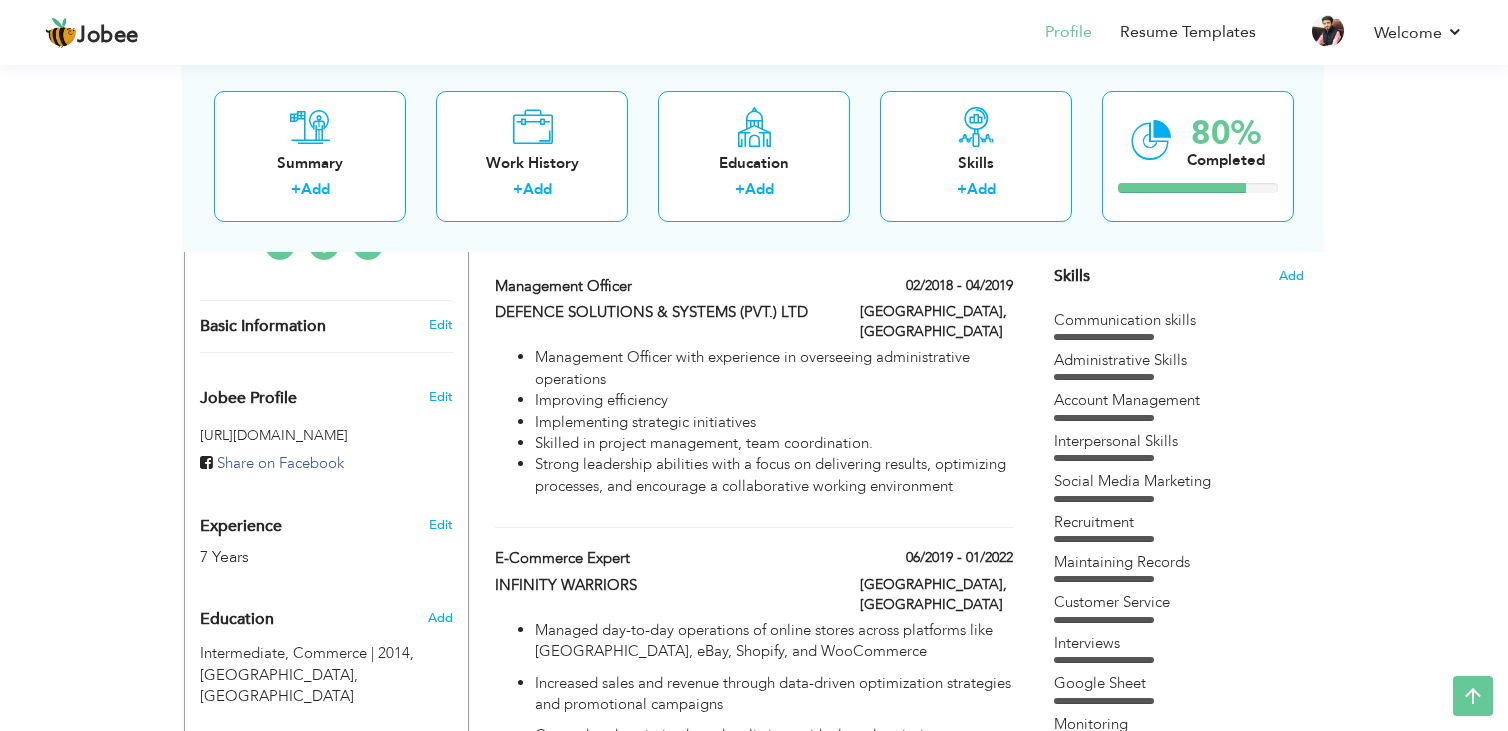 scroll, scrollTop: 476, scrollLeft: 0, axis: vertical 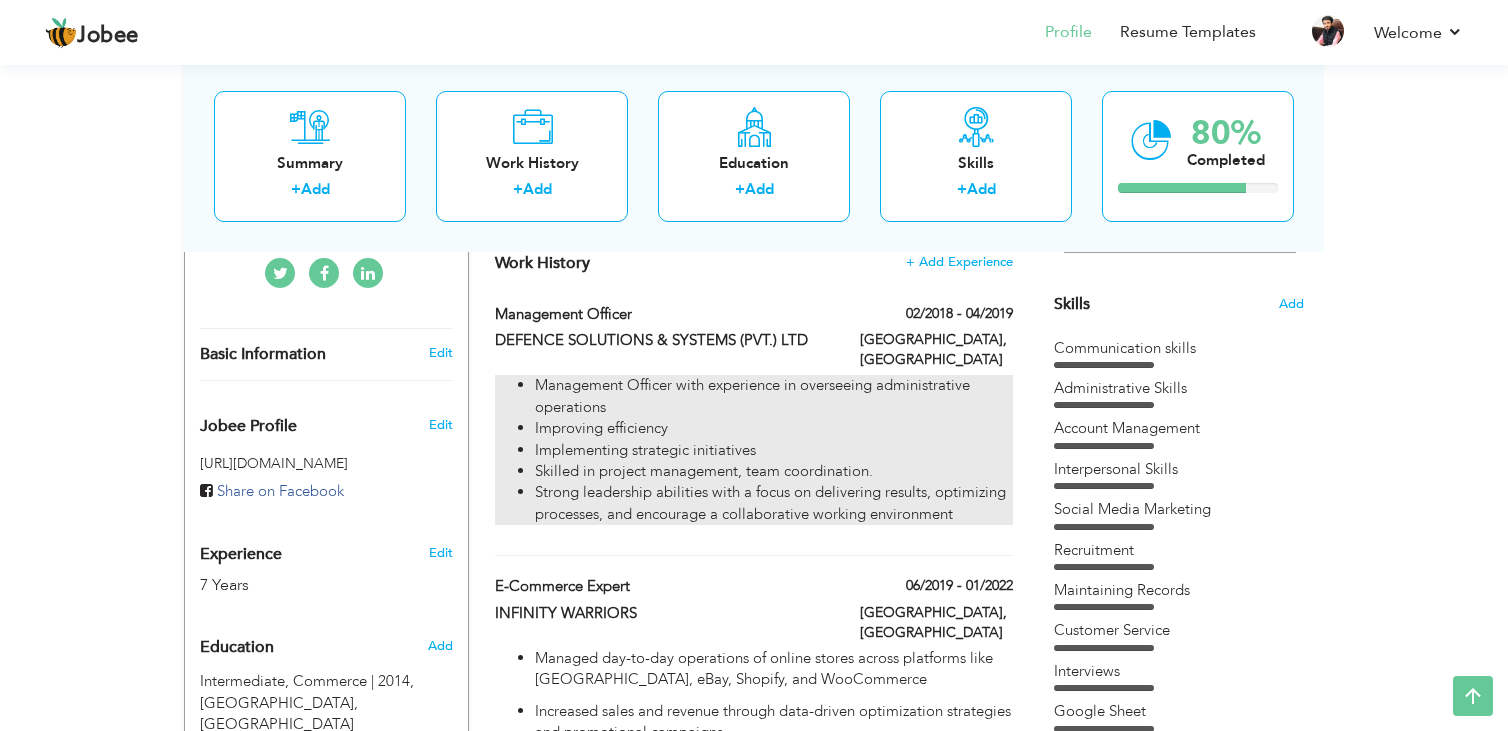 click on "Management Officer with experience in overseeing administrative operations" at bounding box center [774, 396] 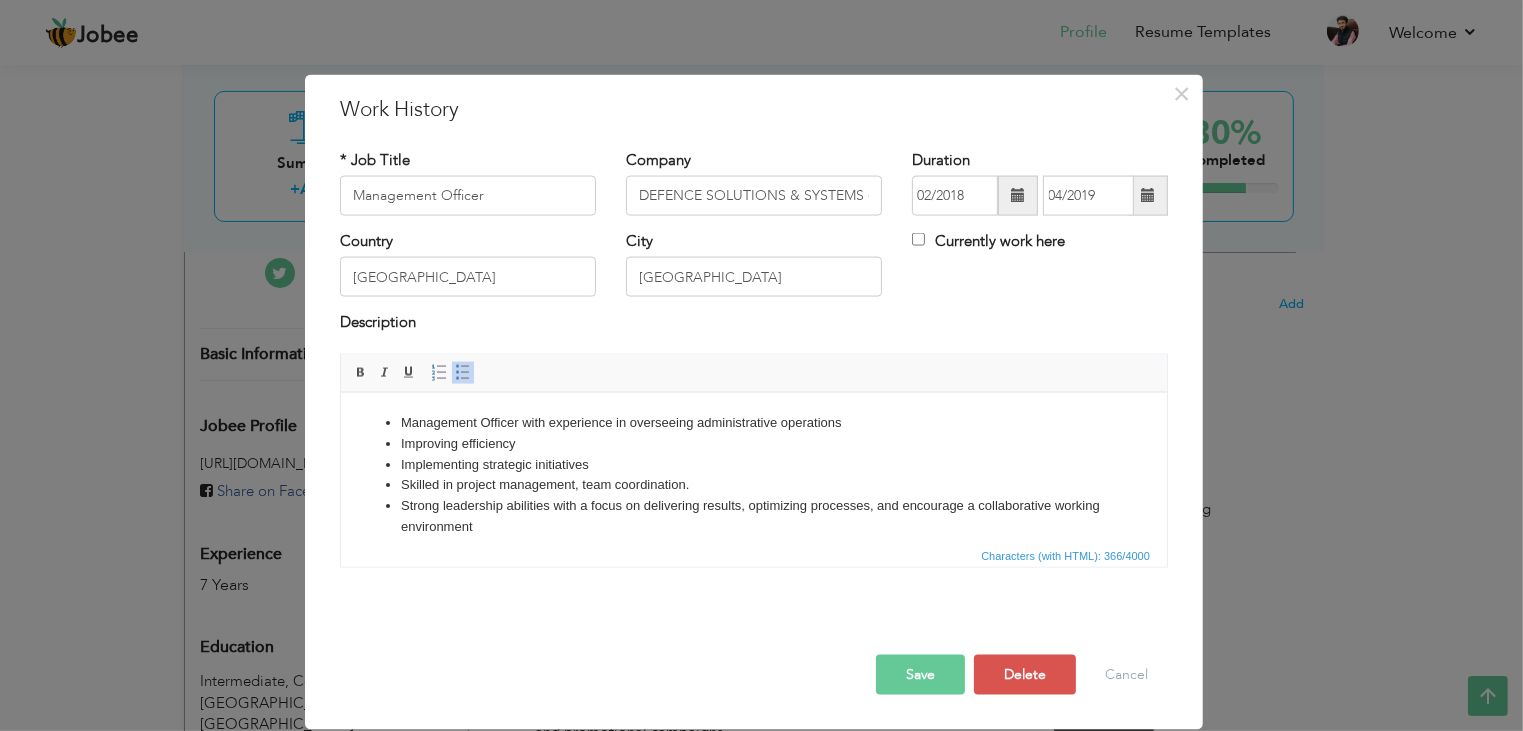 click on "Management Officer with experience in overseeing administrative operations Improving efficiency Implementing strategic initiatives Skilled in project management, team coordination. Strong leadership abilities with a focus on delivering results, optimizing processes, and encourage a collaborative working environment" at bounding box center (753, 474) 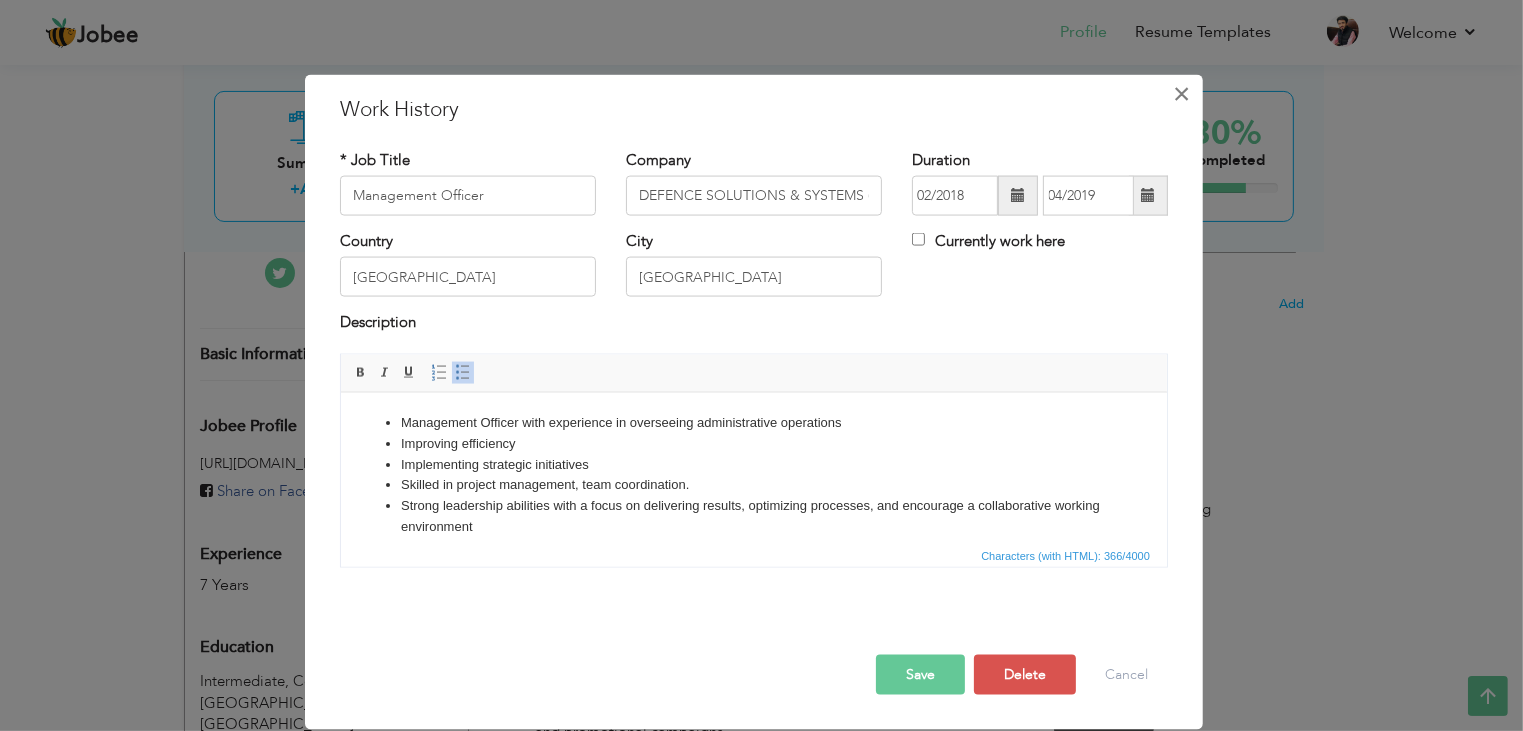 click on "×" at bounding box center [1182, 93] 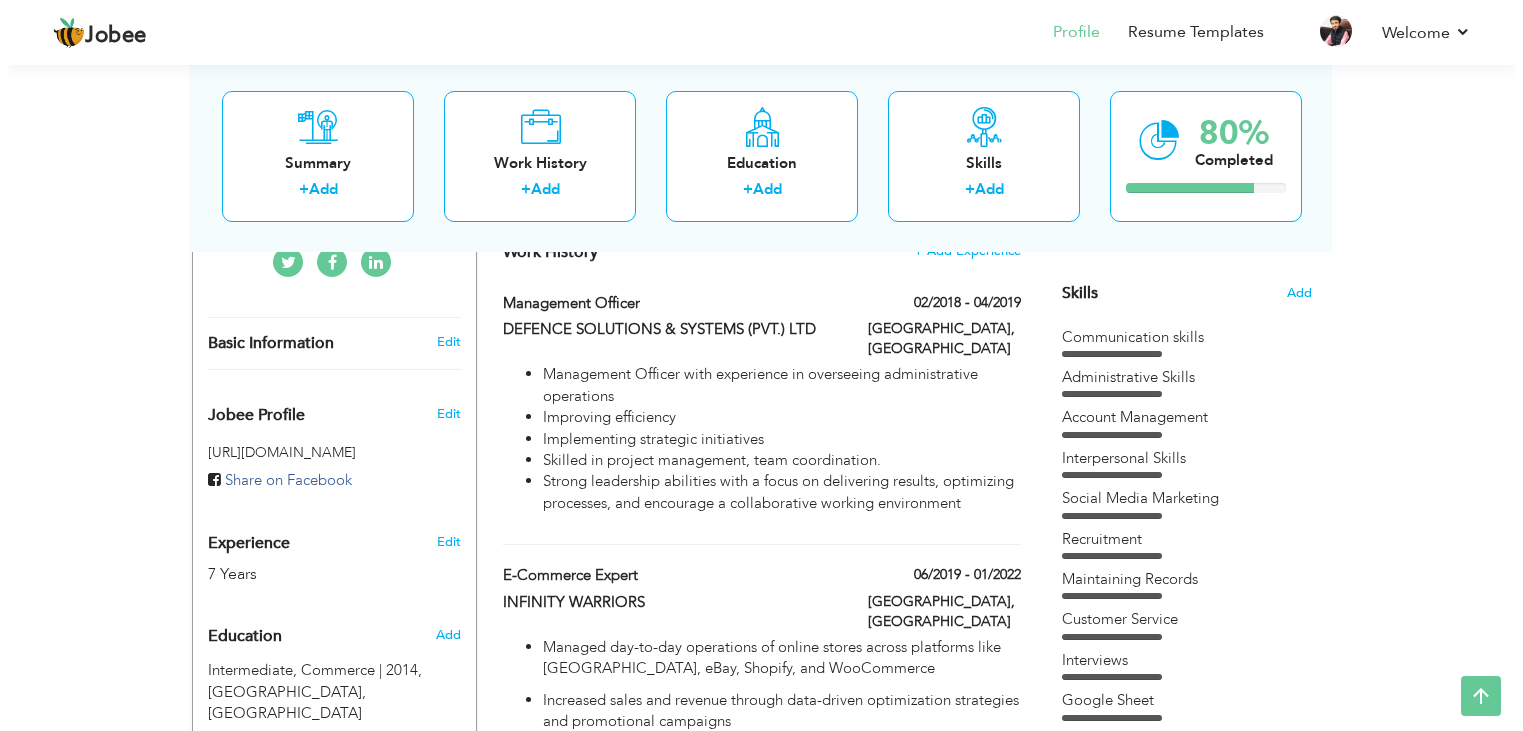 scroll, scrollTop: 405, scrollLeft: 0, axis: vertical 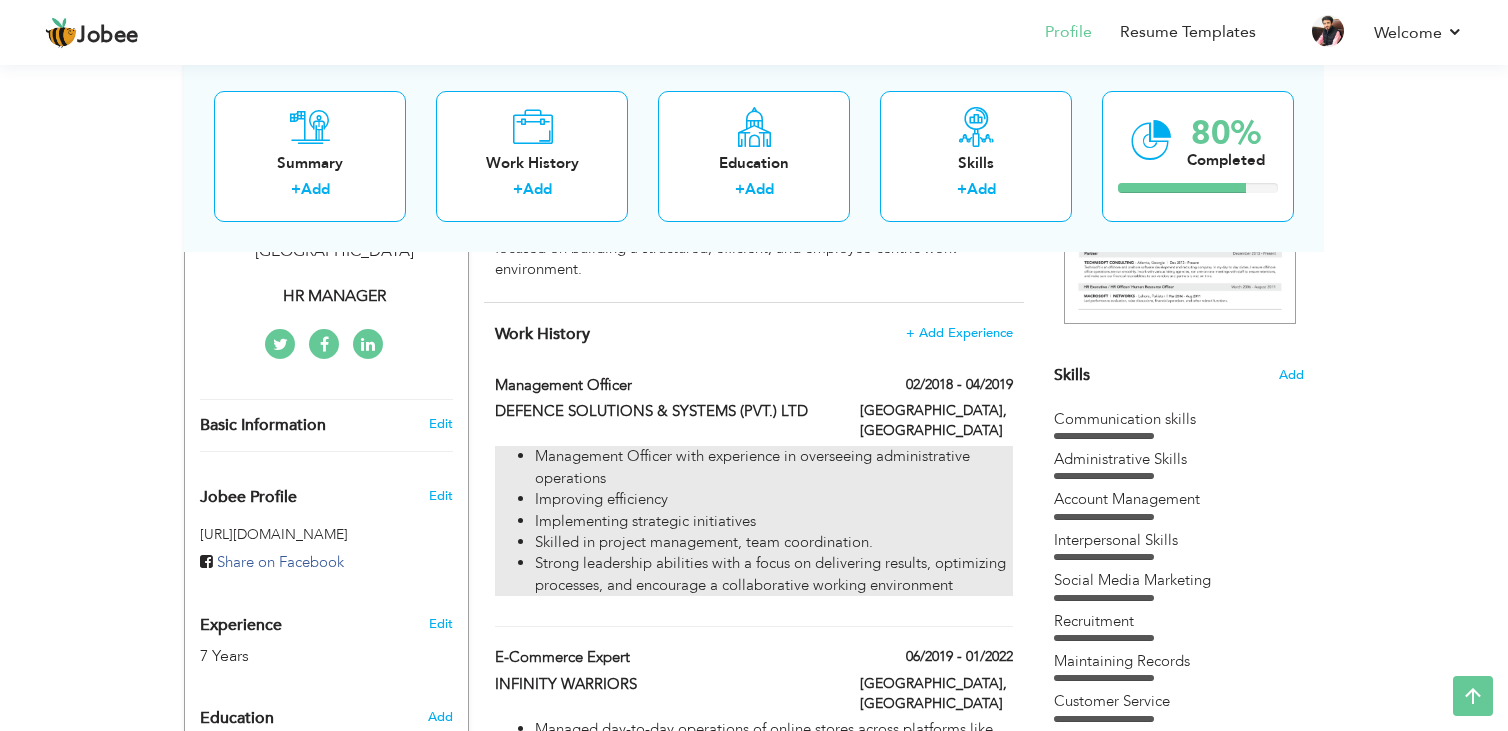 drag, startPoint x: 818, startPoint y: 517, endPoint x: 705, endPoint y: 451, distance: 130.86252 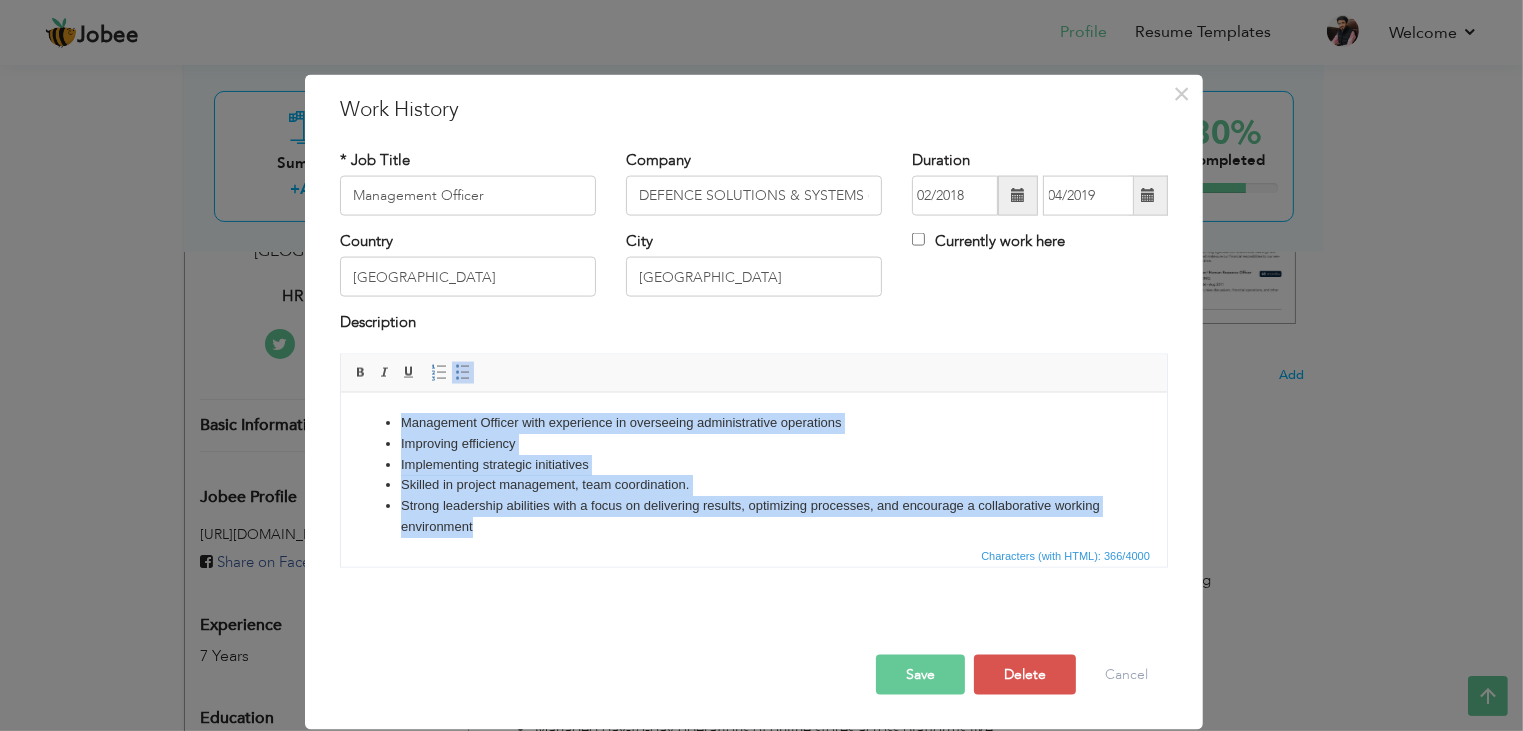 drag, startPoint x: 566, startPoint y: 525, endPoint x: 333, endPoint y: 400, distance: 264.41257 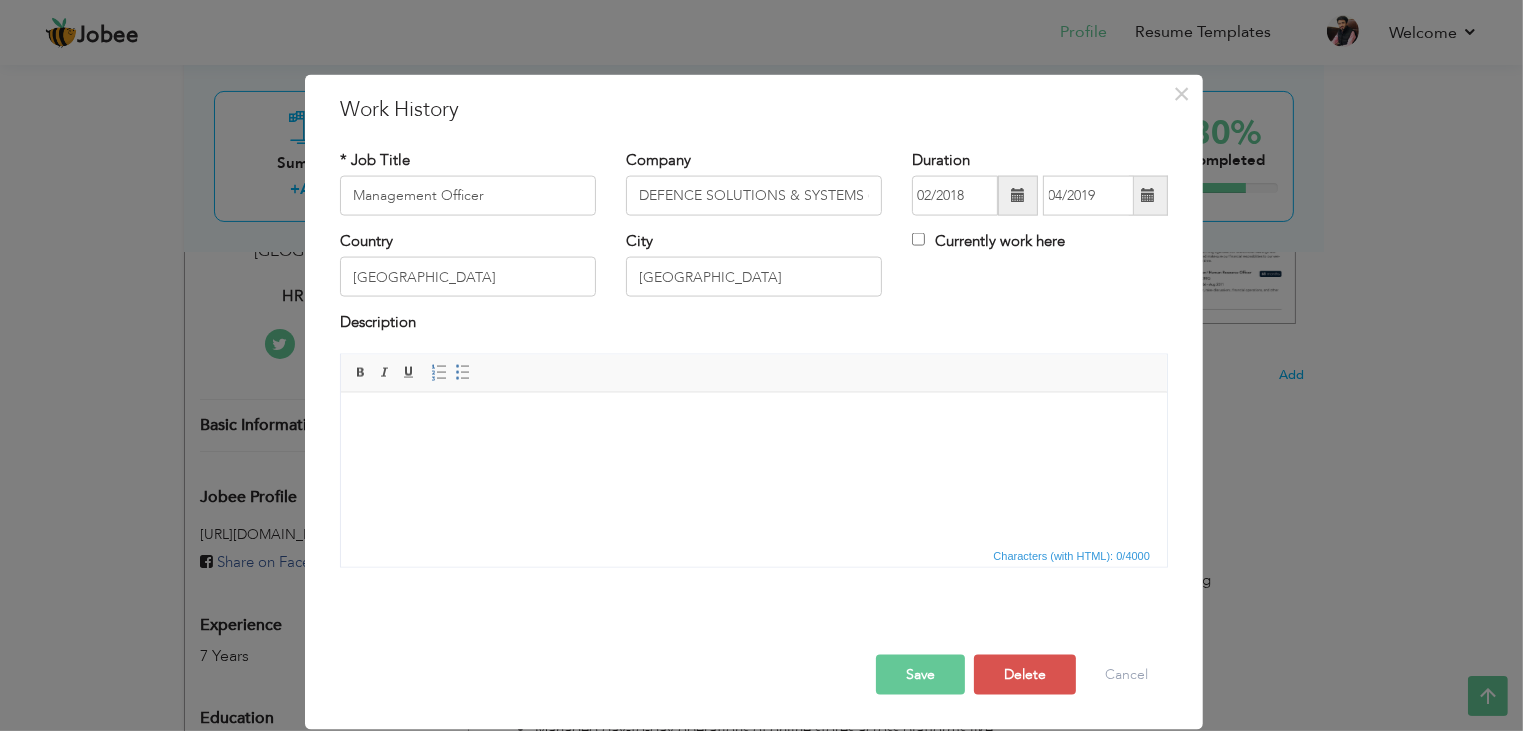 type 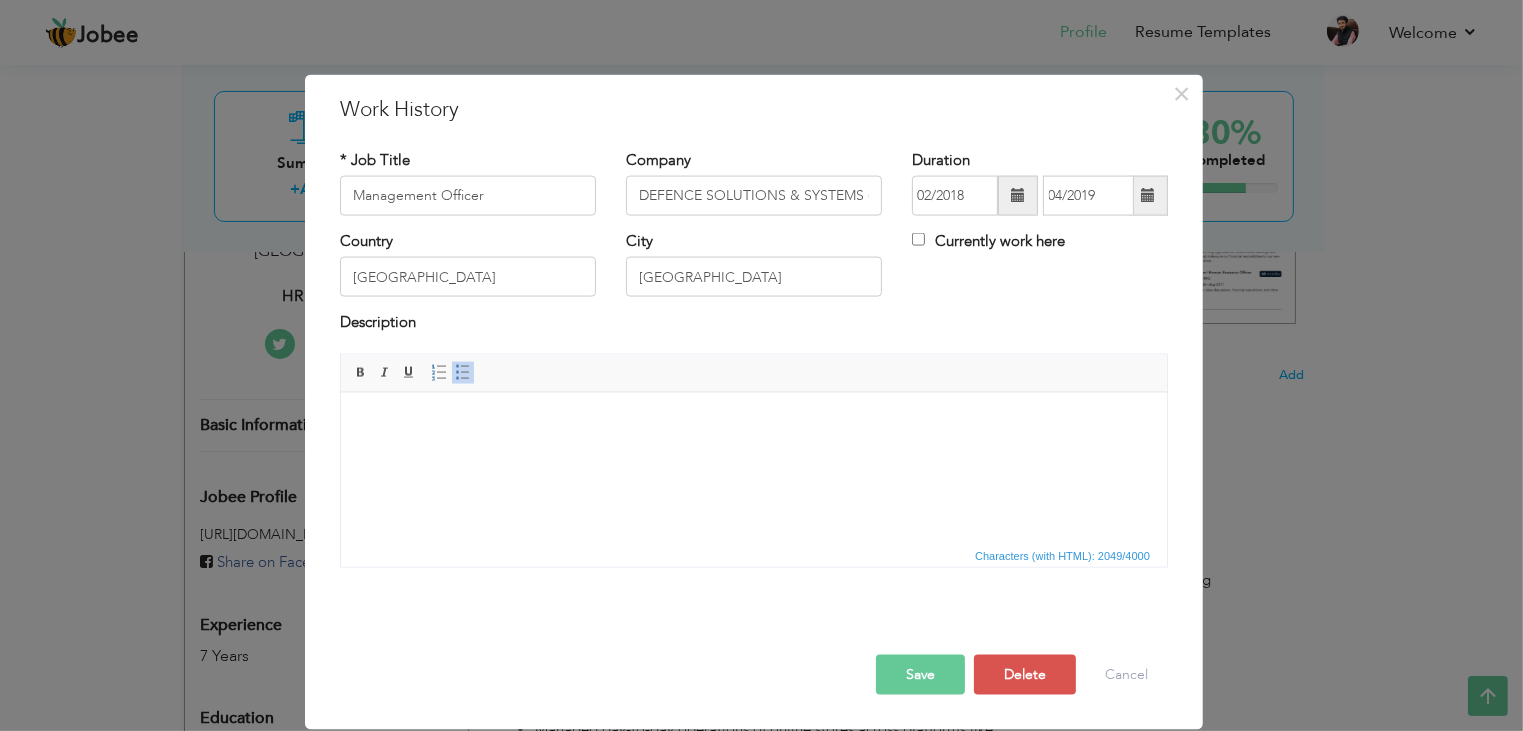 scroll, scrollTop: 532, scrollLeft: 0, axis: vertical 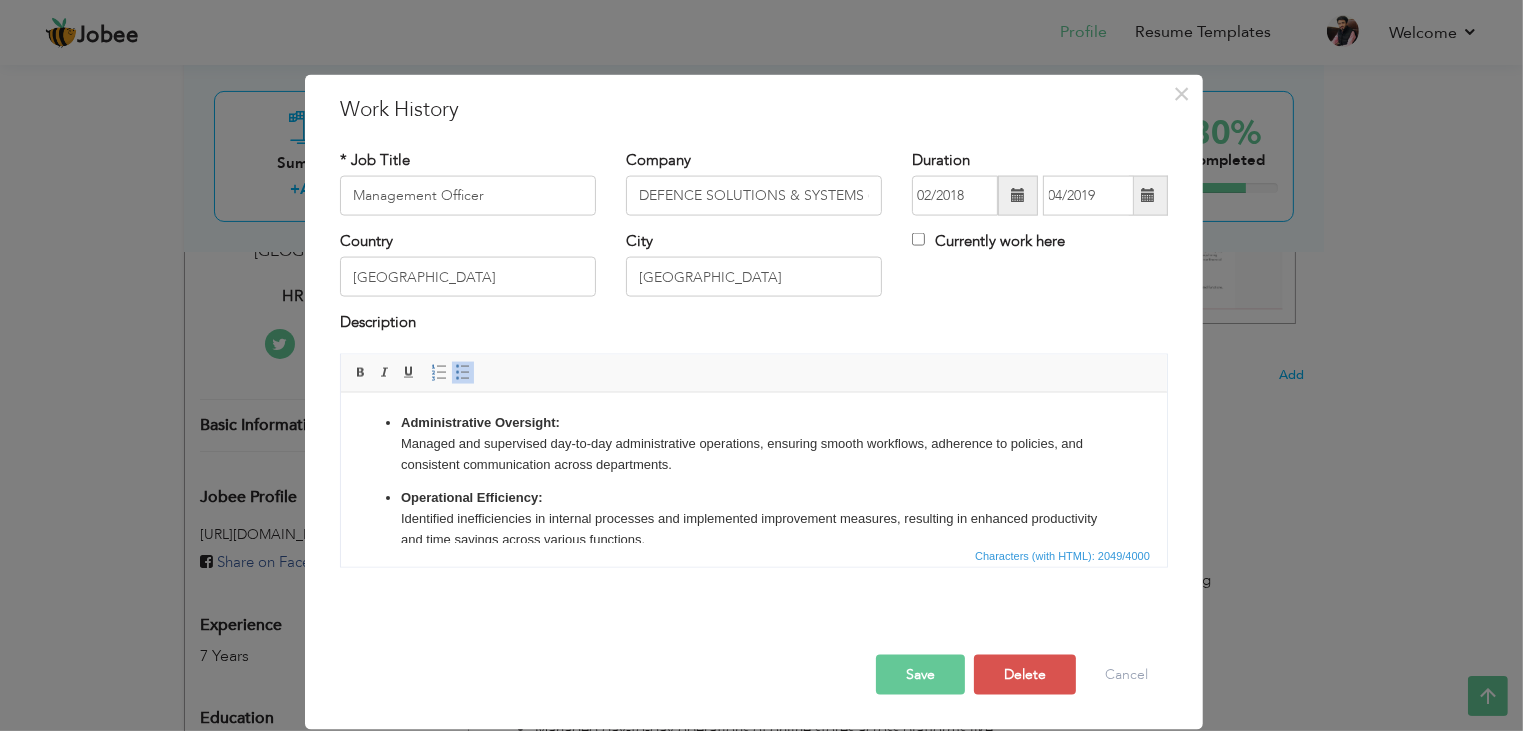 click on "Save" at bounding box center (920, 674) 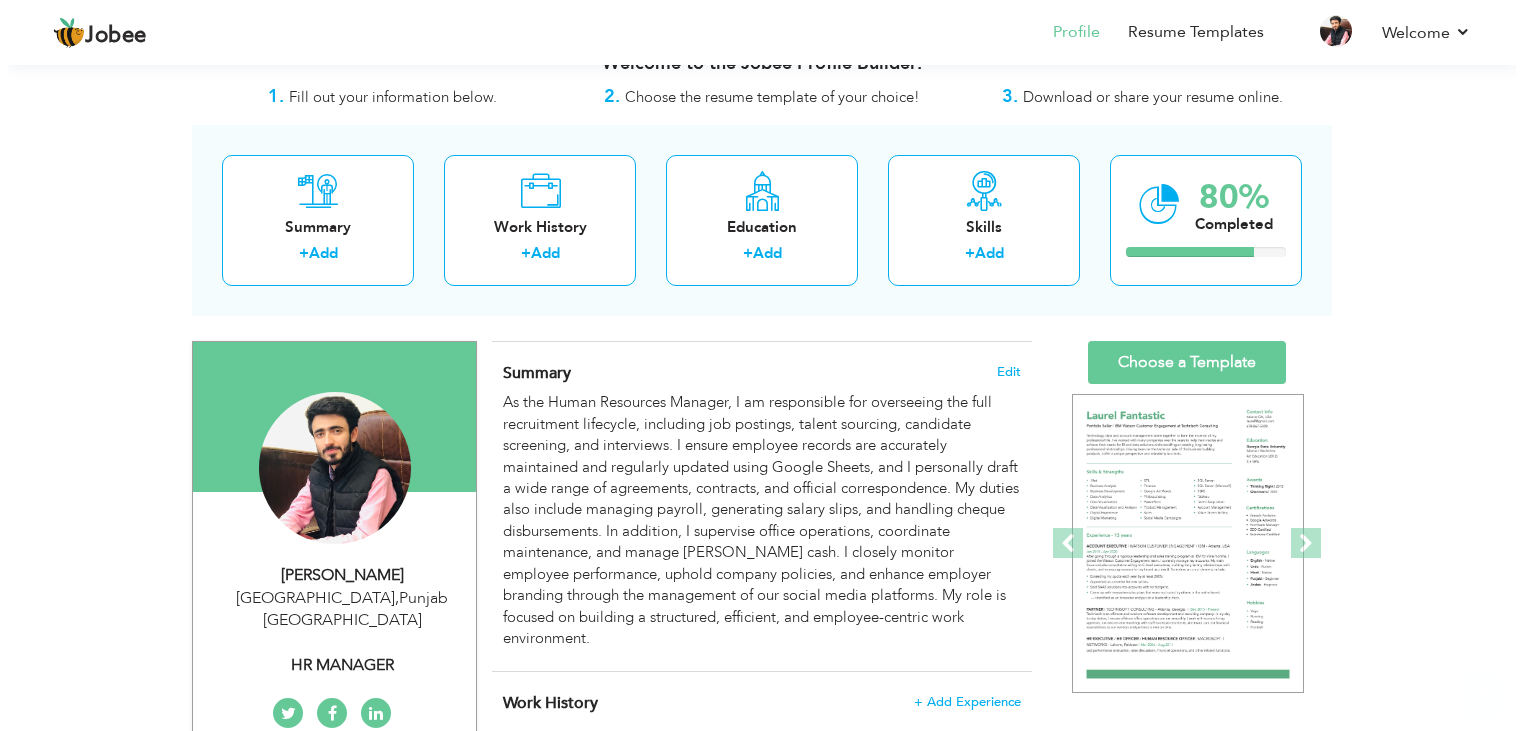scroll, scrollTop: 204, scrollLeft: 0, axis: vertical 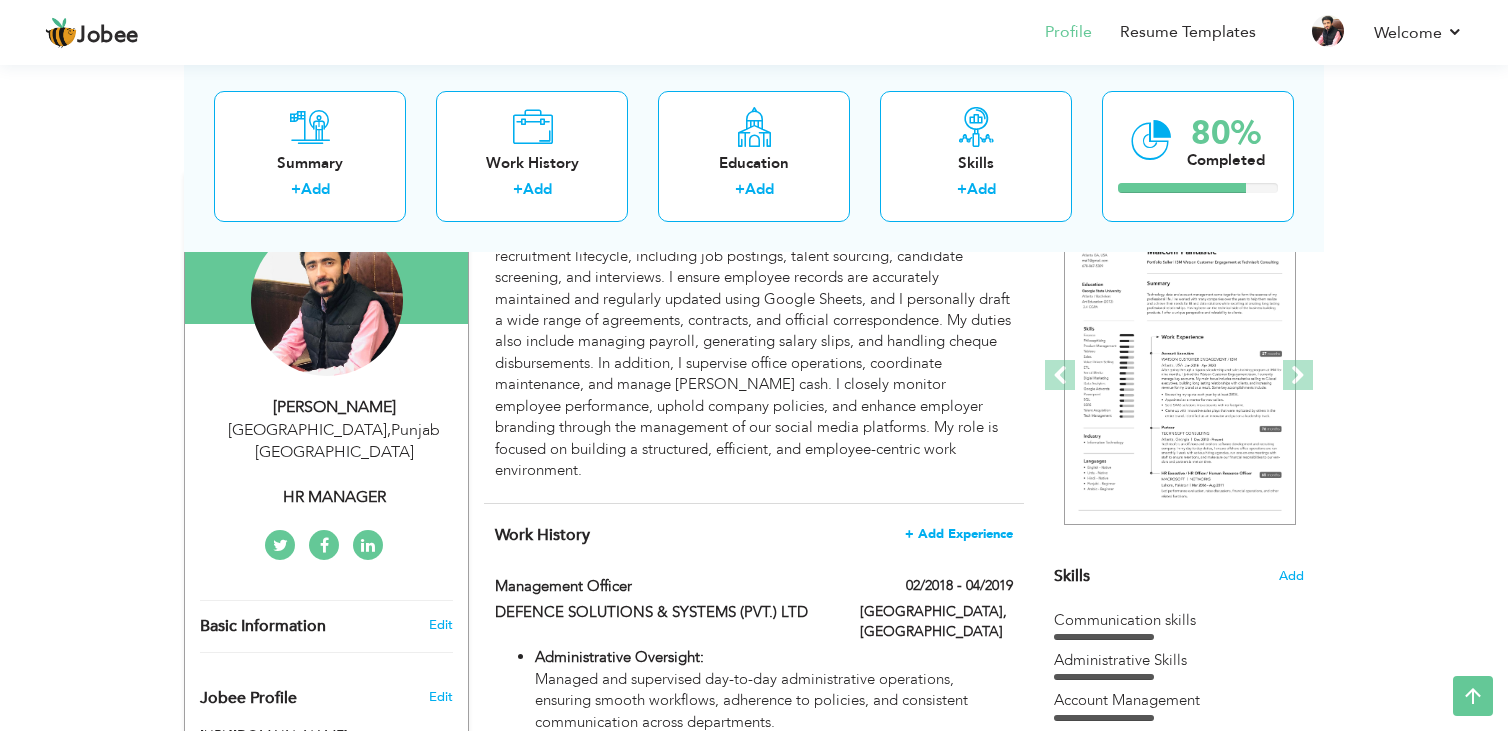 click on "+ Add Experience" at bounding box center (959, 534) 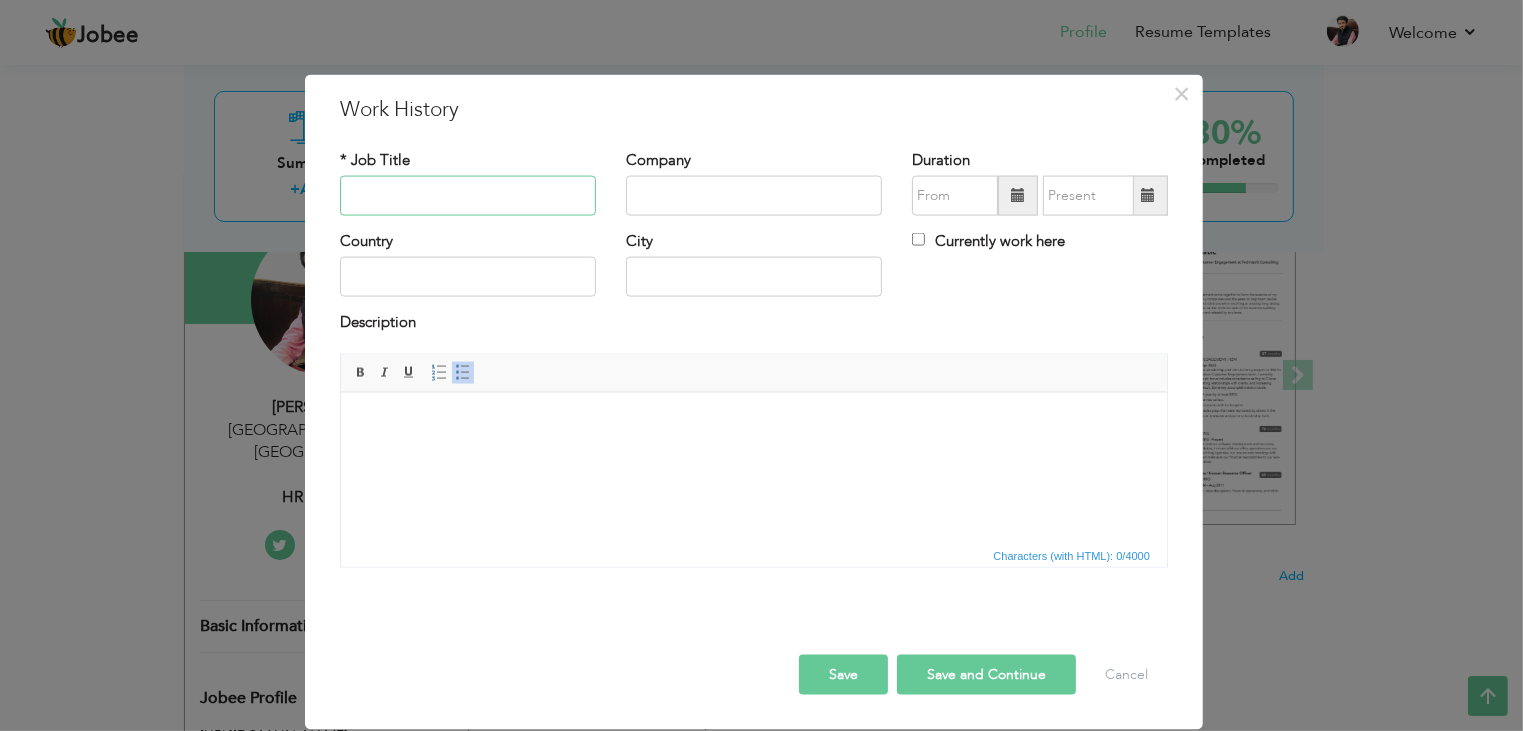paste on "SOUTHSHORE GLOBAL MARKETING (PVT.) LTD." 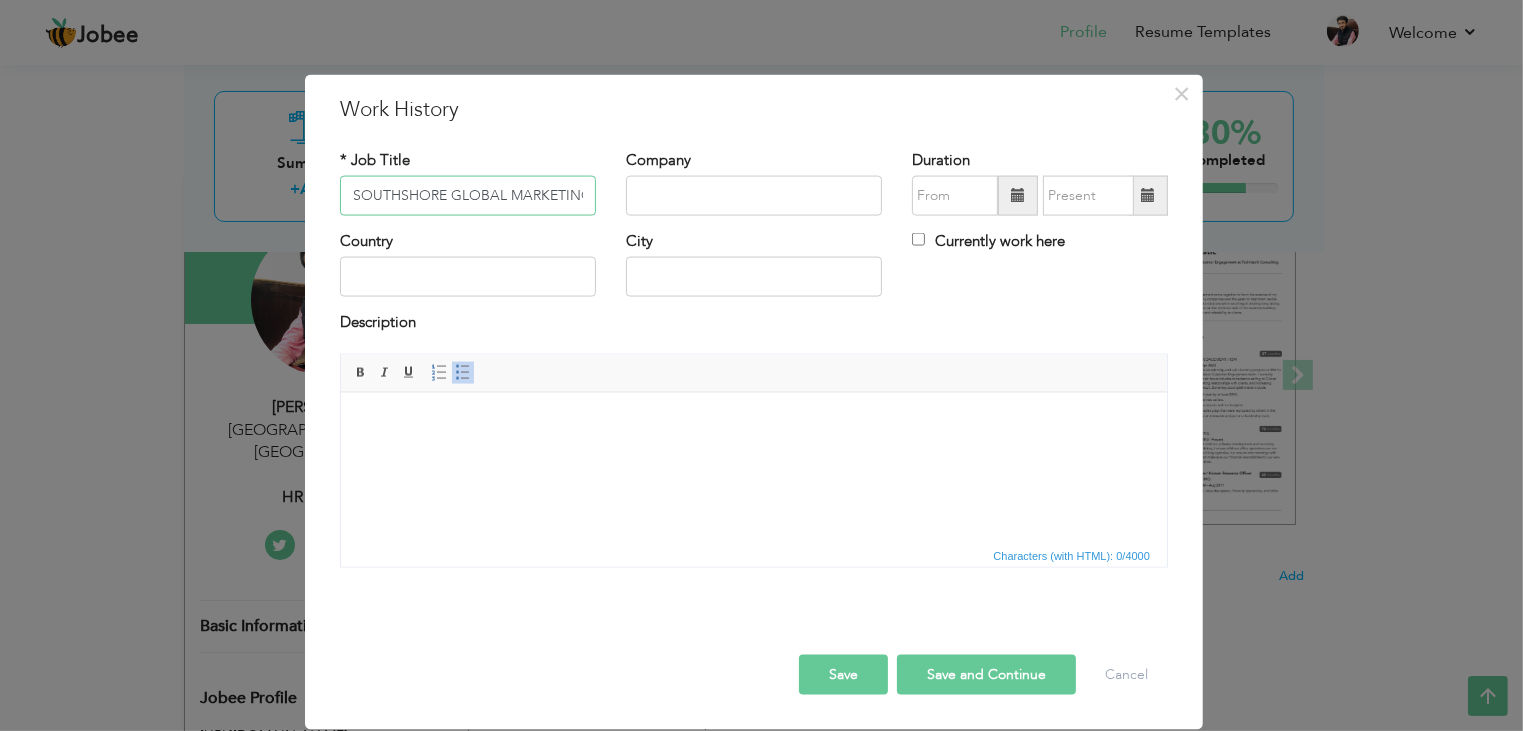 scroll, scrollTop: 0, scrollLeft: 78, axis: horizontal 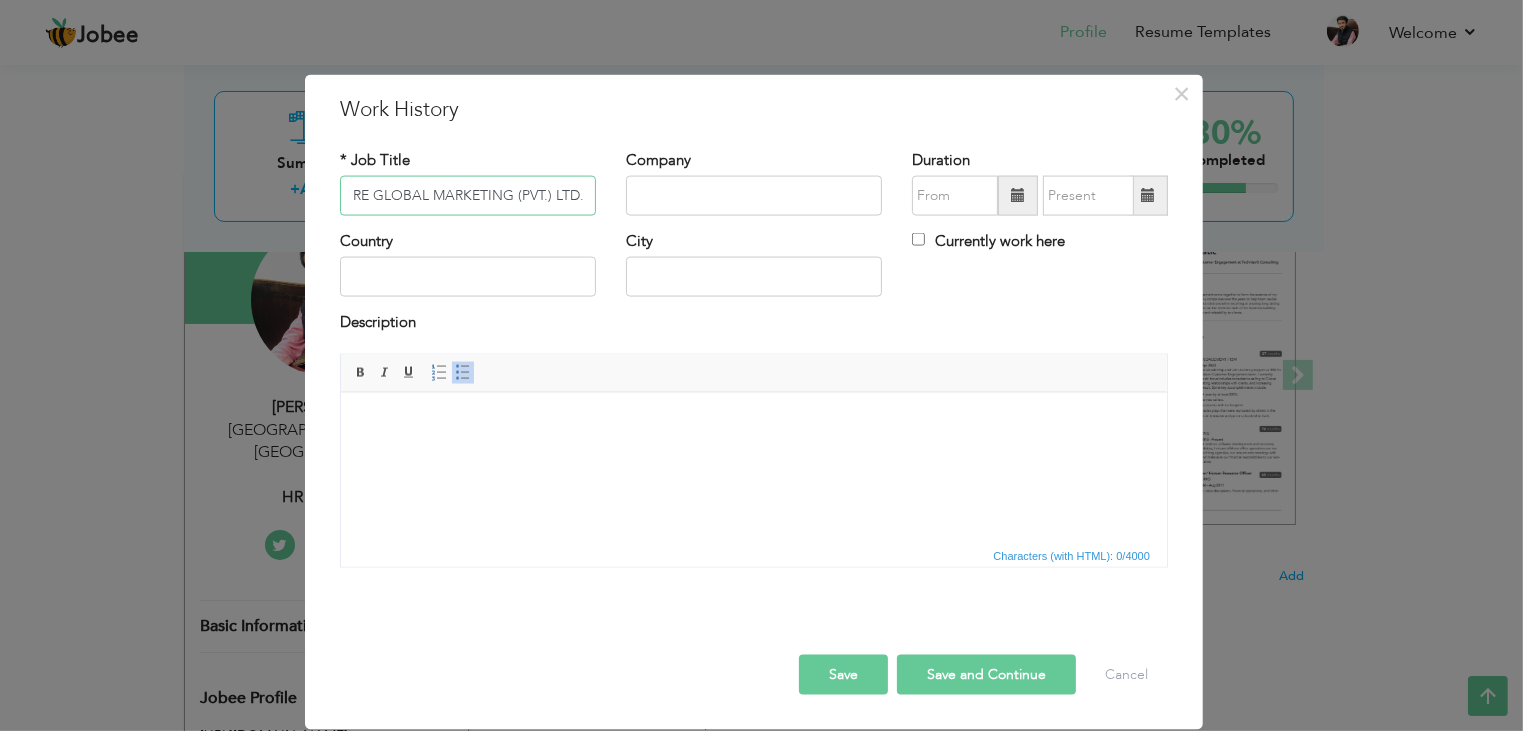 type 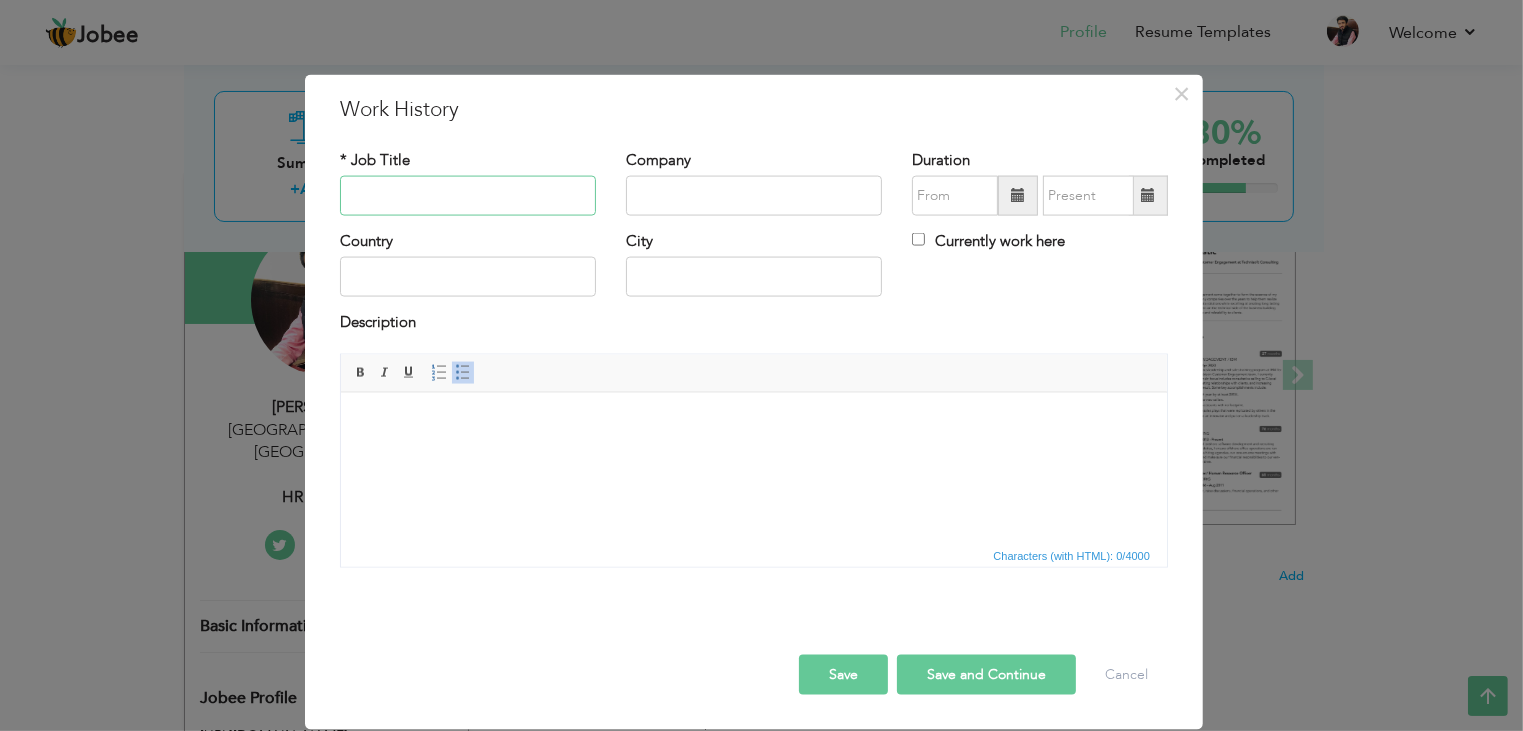 scroll, scrollTop: 0, scrollLeft: 0, axis: both 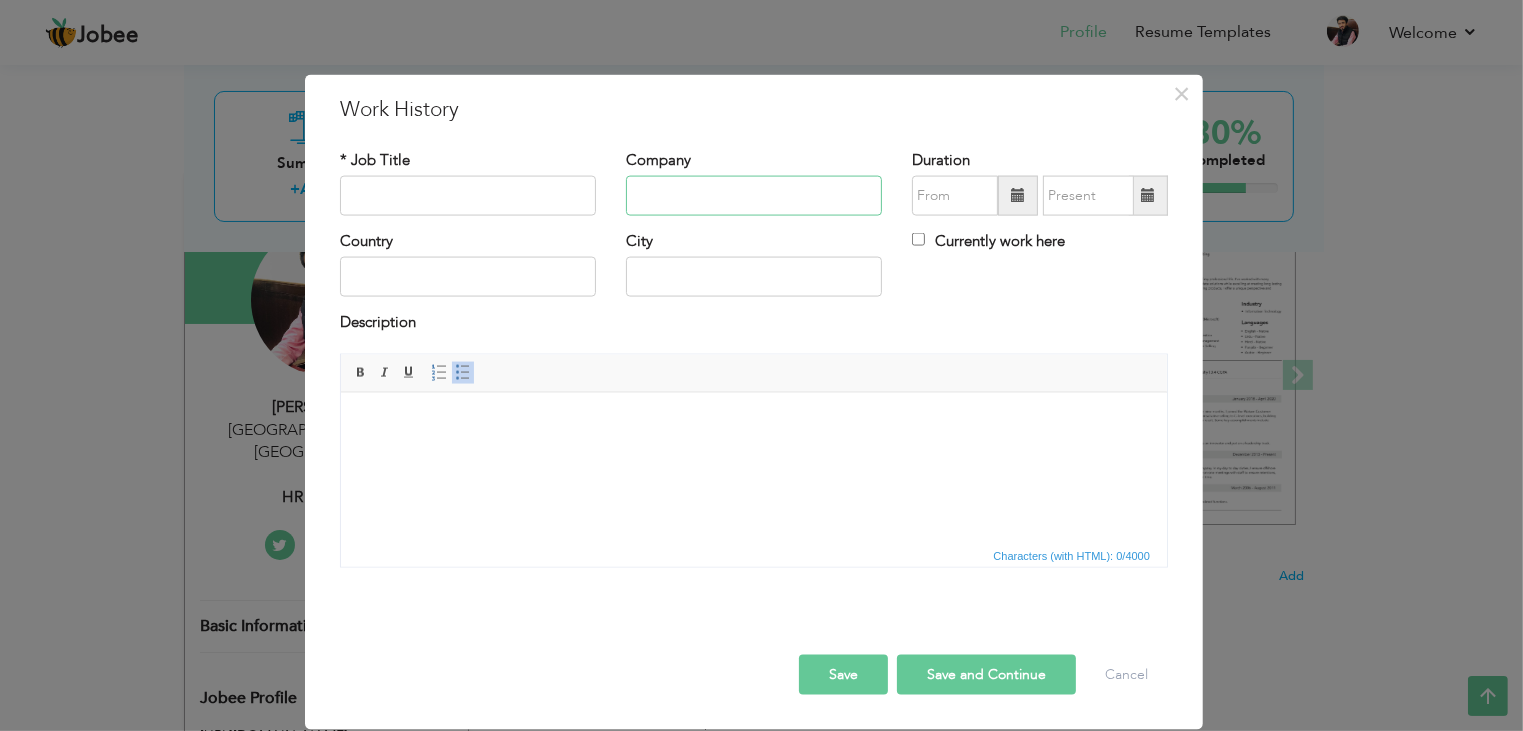 click at bounding box center [754, 196] 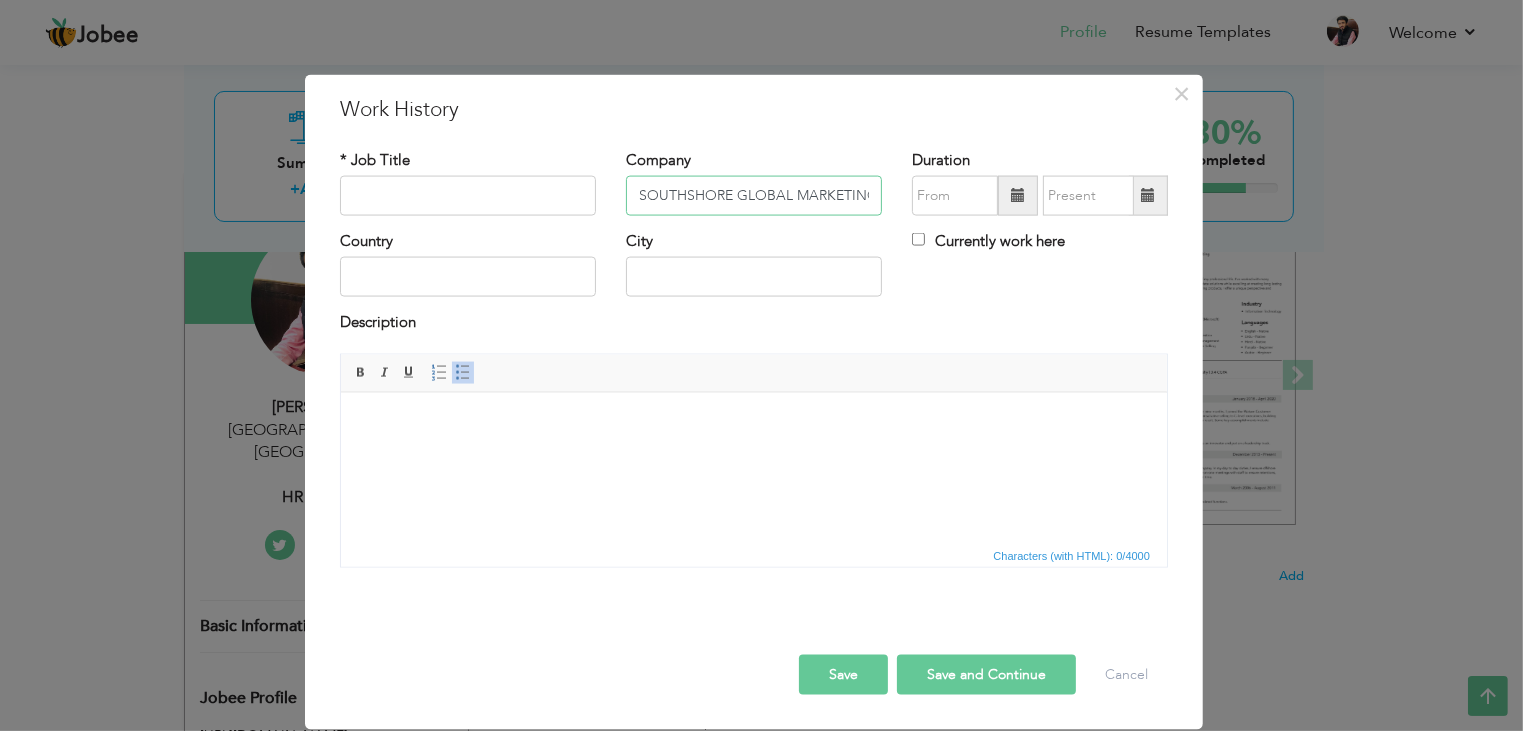 scroll, scrollTop: 0, scrollLeft: 77, axis: horizontal 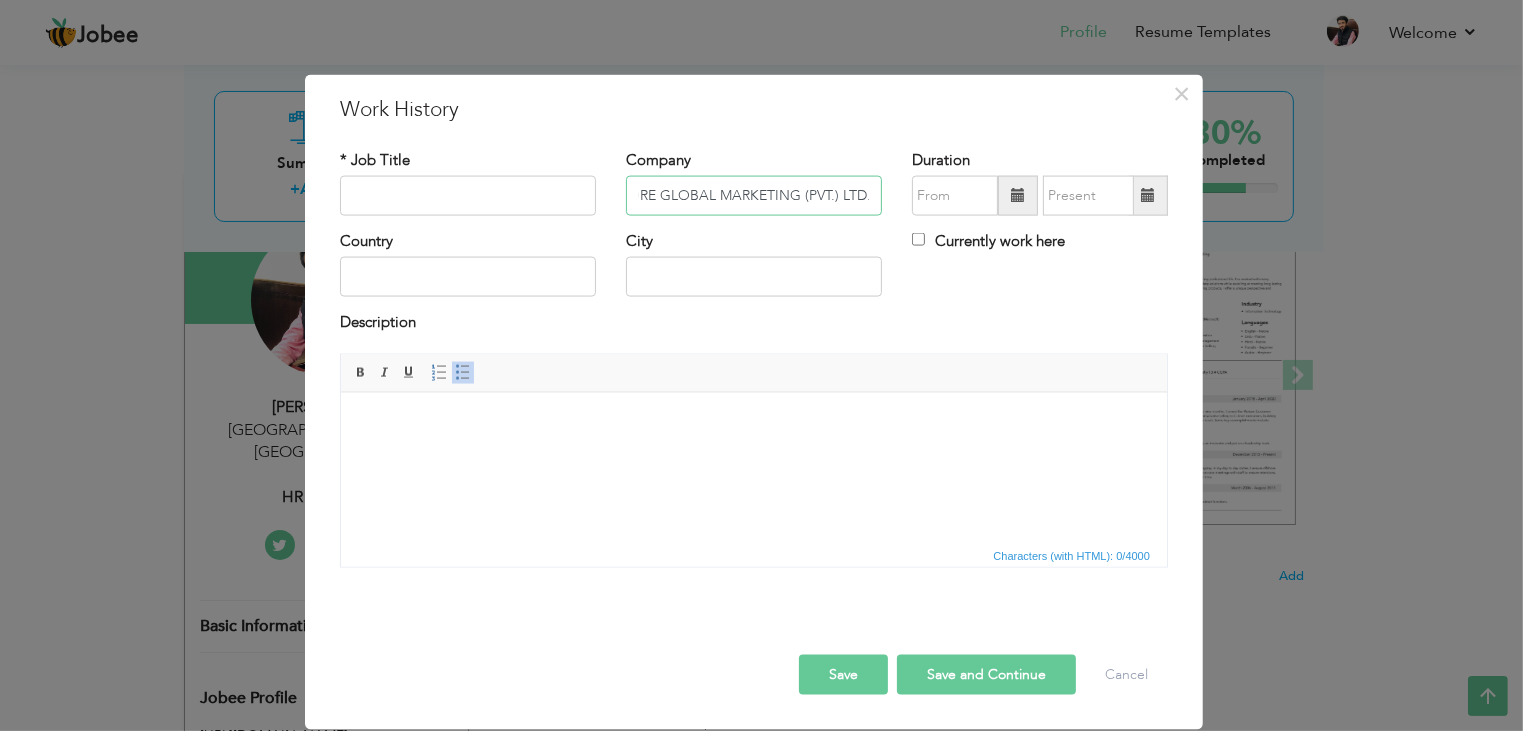 type on "SOUTHSHORE GLOBAL MARKETING (PVT.) LTD." 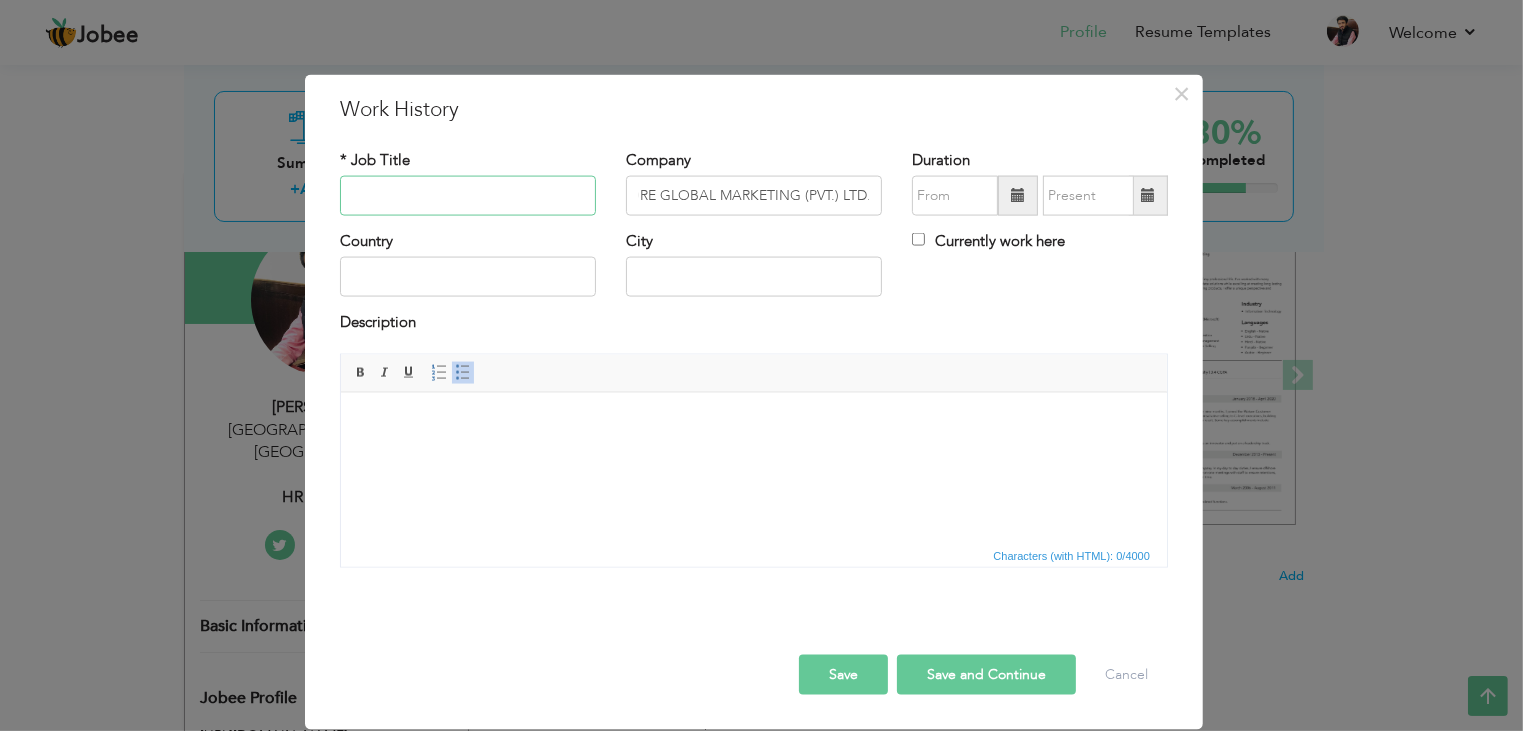 click at bounding box center (468, 196) 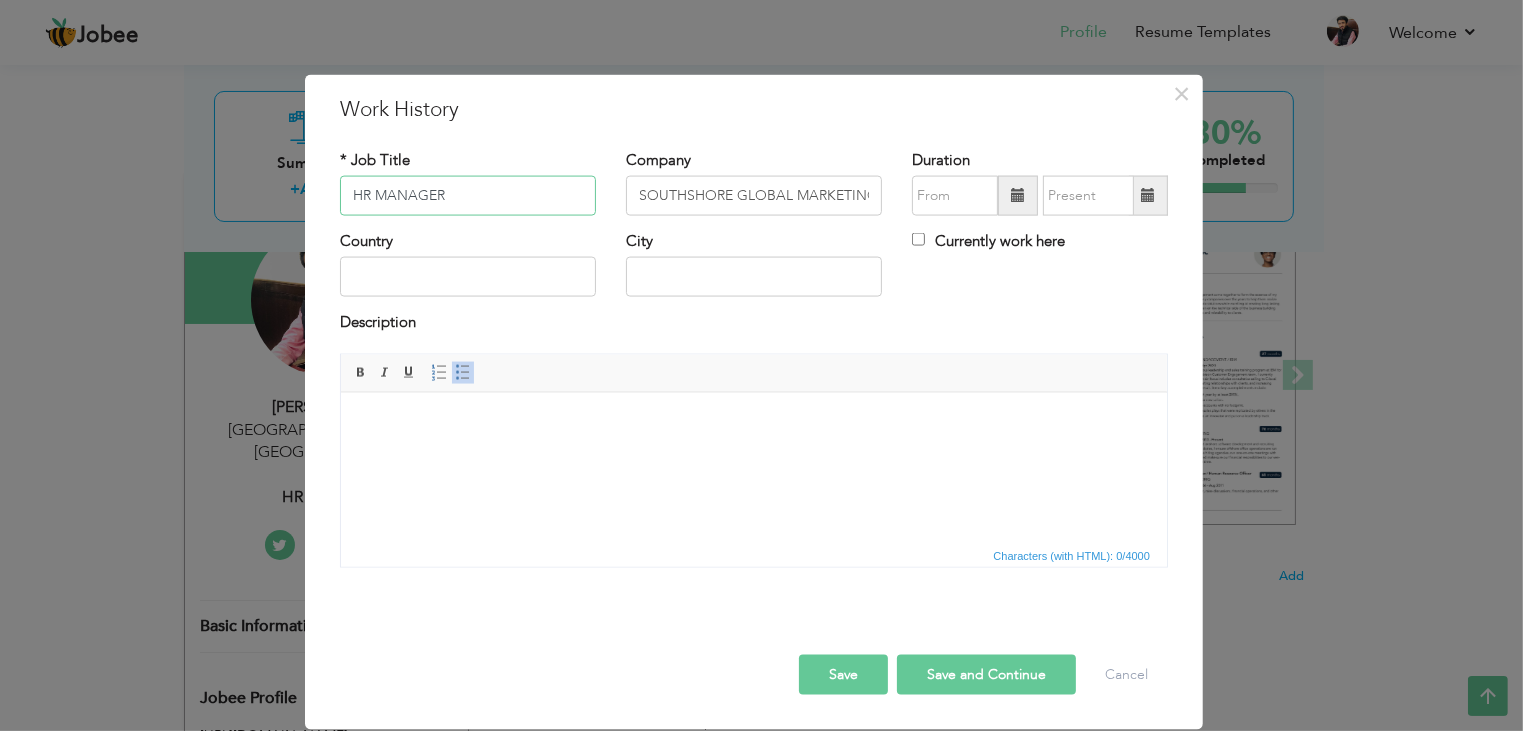 type on "HR MANAGER" 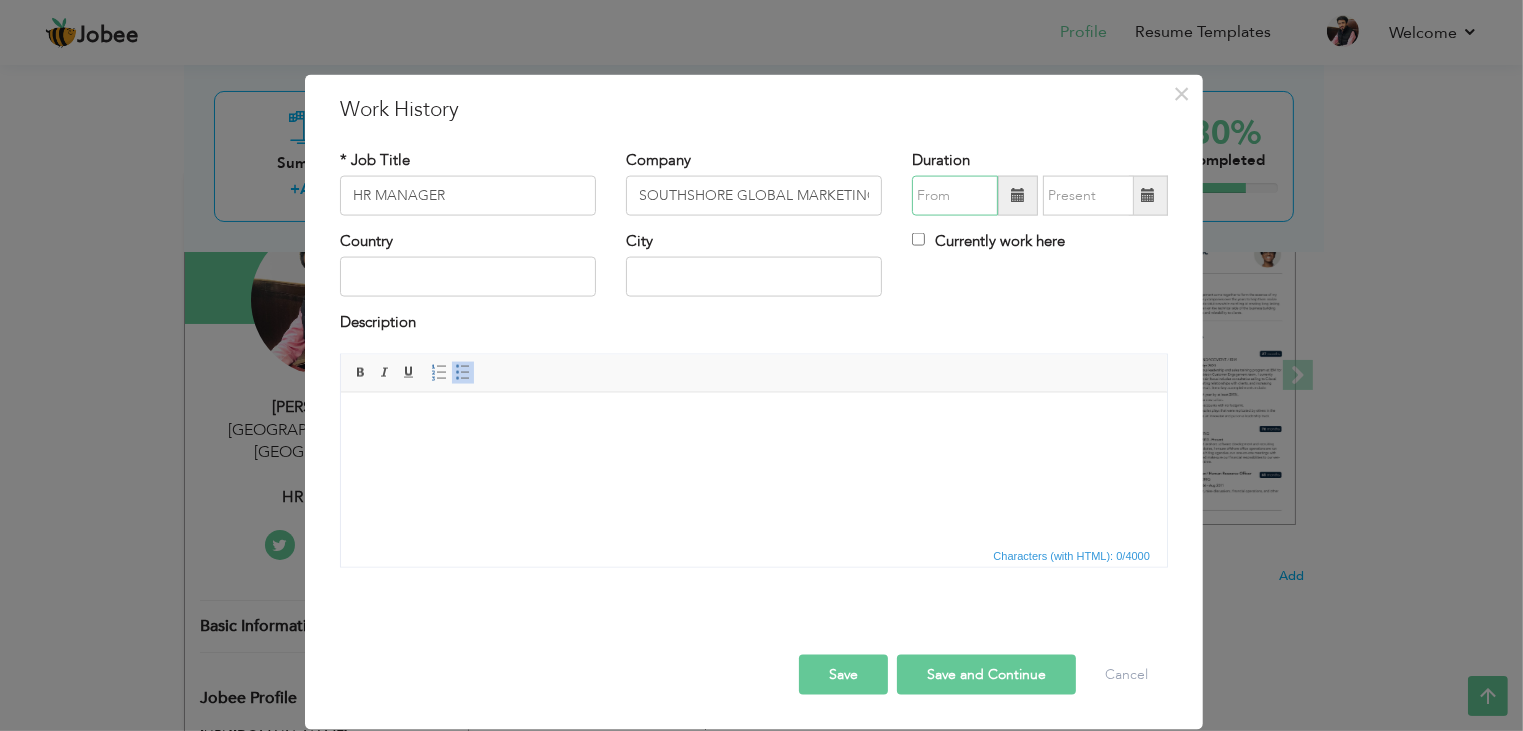 click at bounding box center [955, 196] 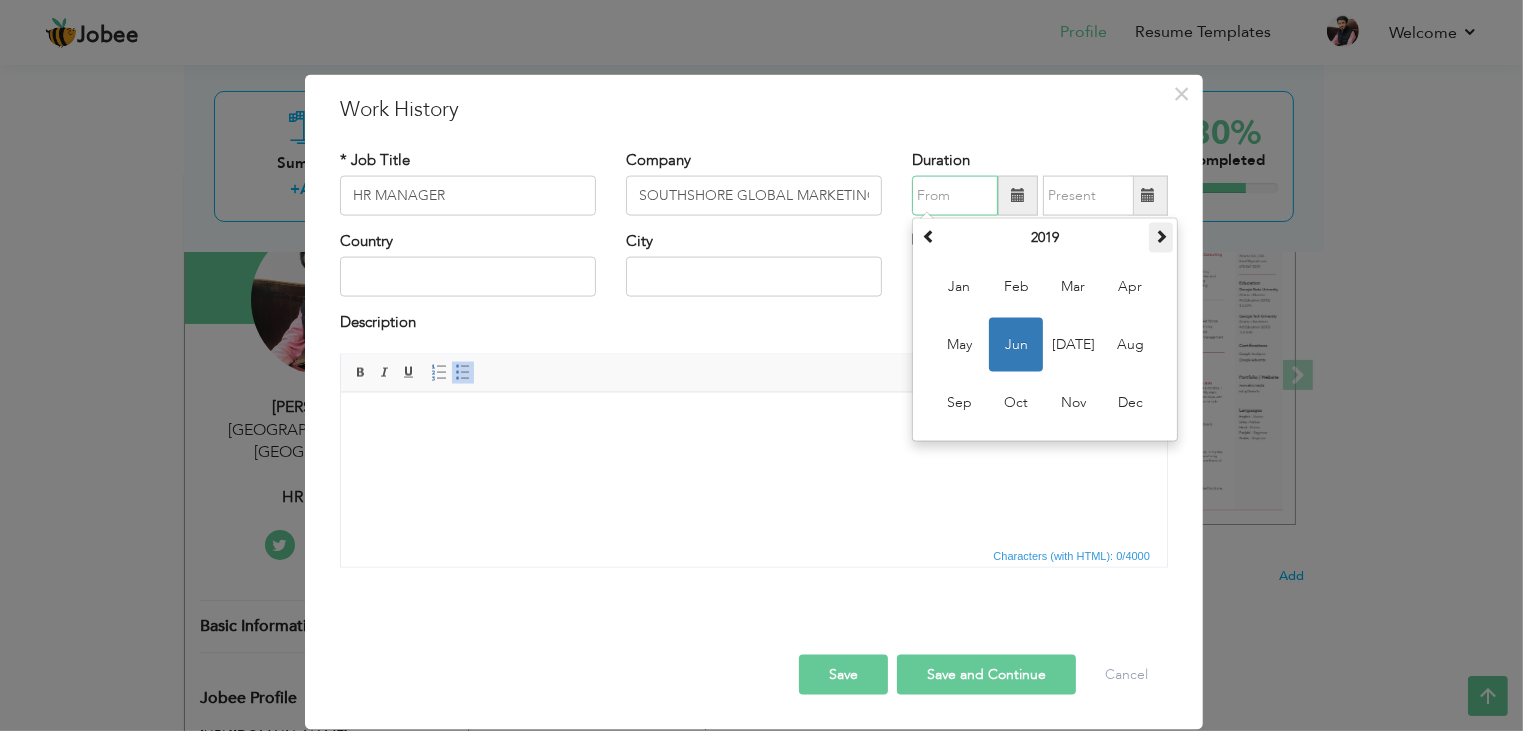 click at bounding box center [1161, 236] 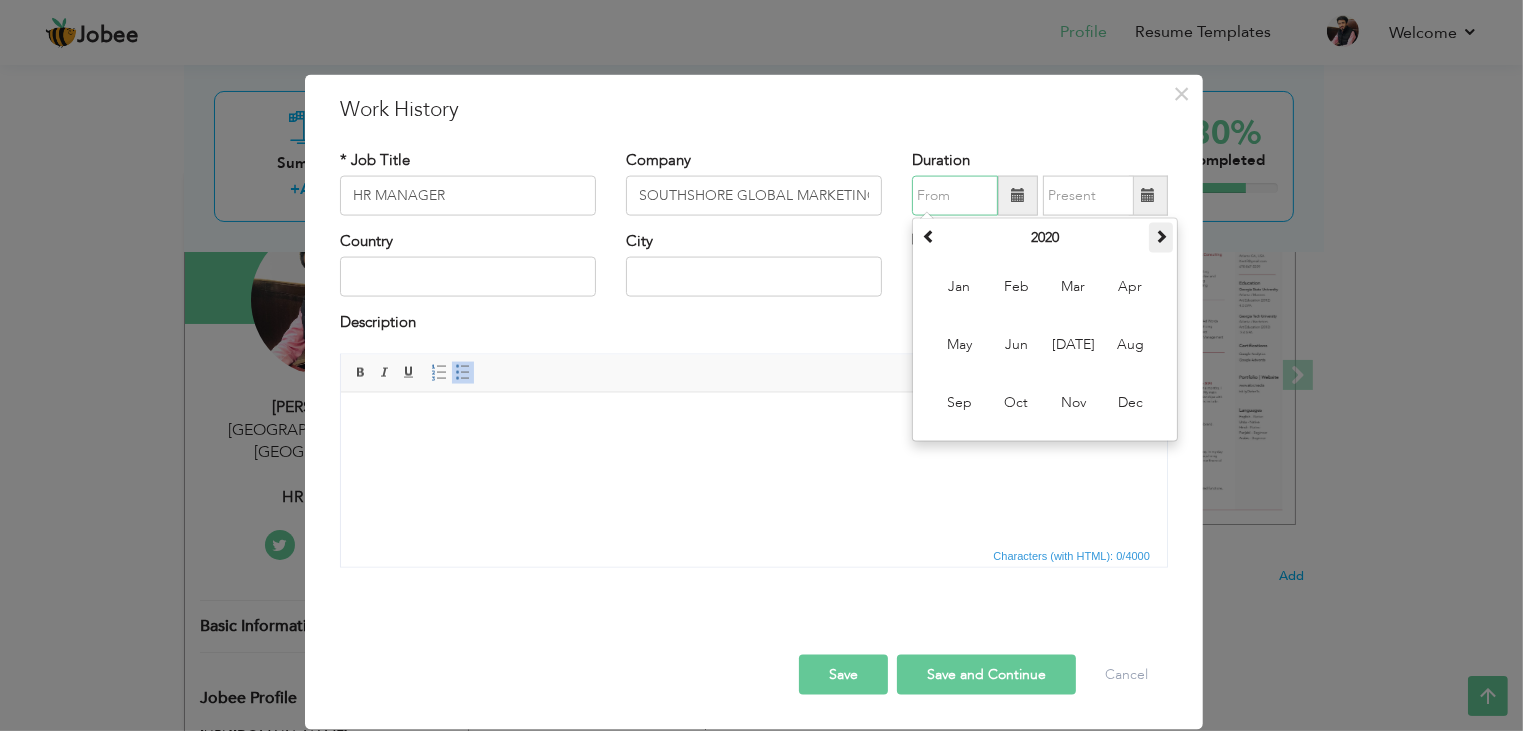 click at bounding box center (1161, 236) 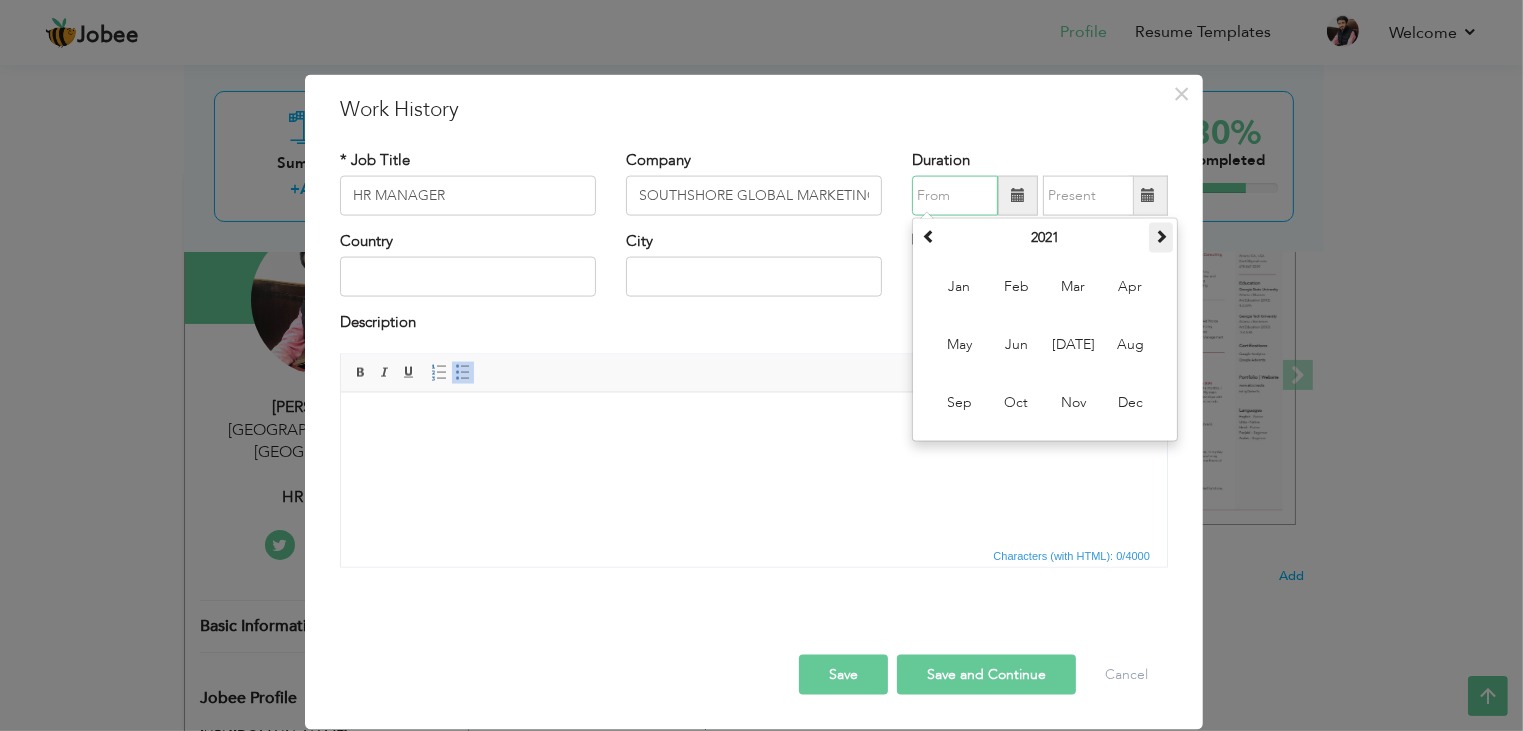 click at bounding box center (1161, 236) 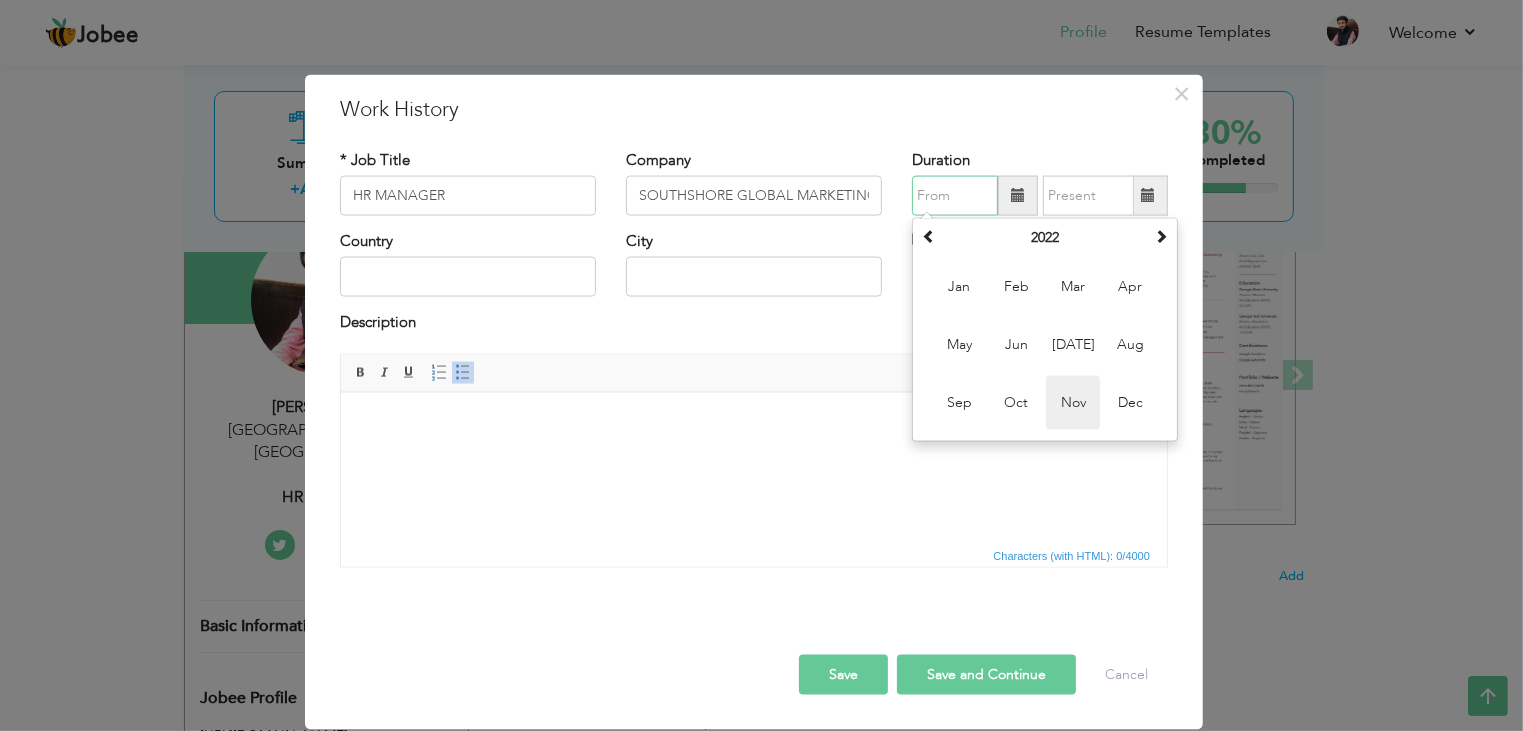 click on "Nov" at bounding box center (1073, 403) 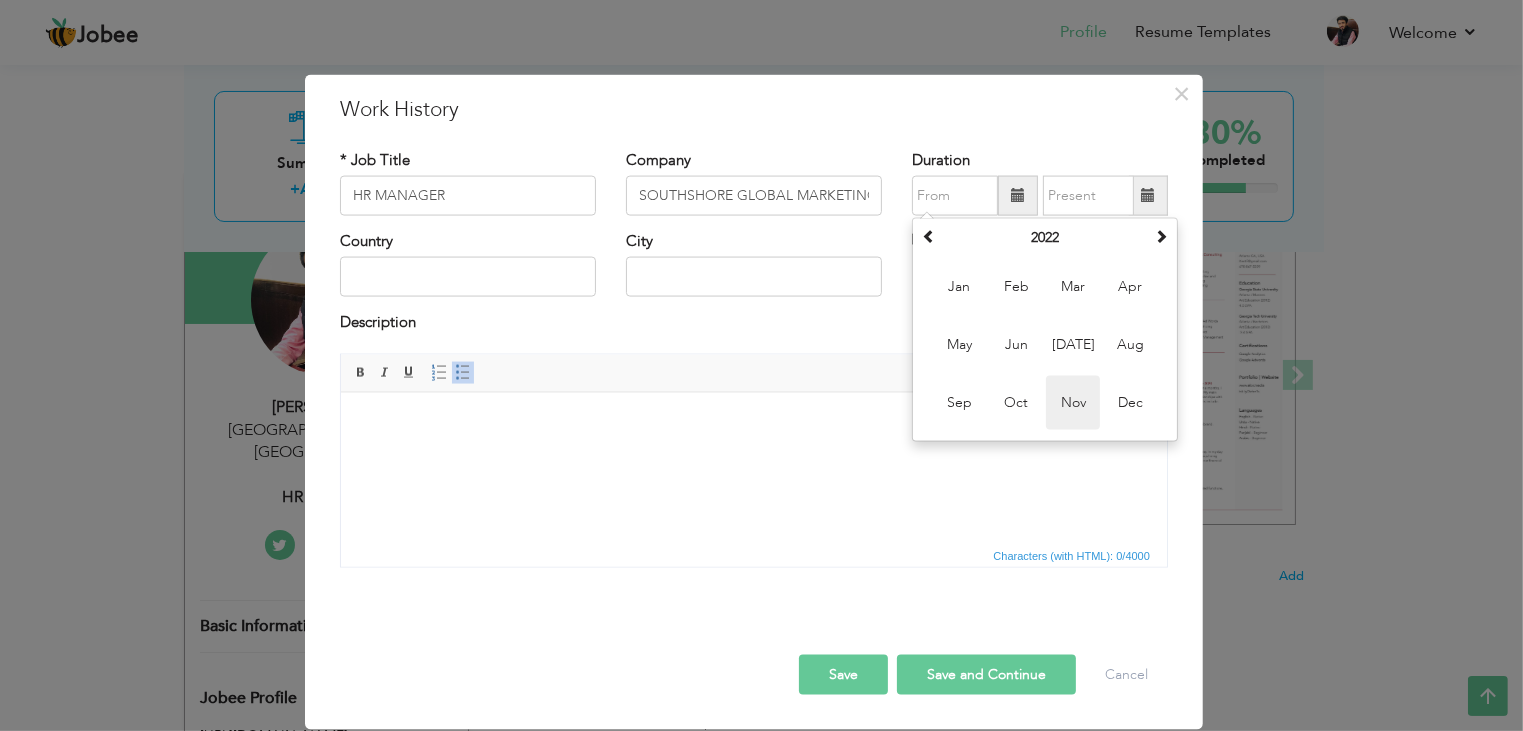 type on "11/2022" 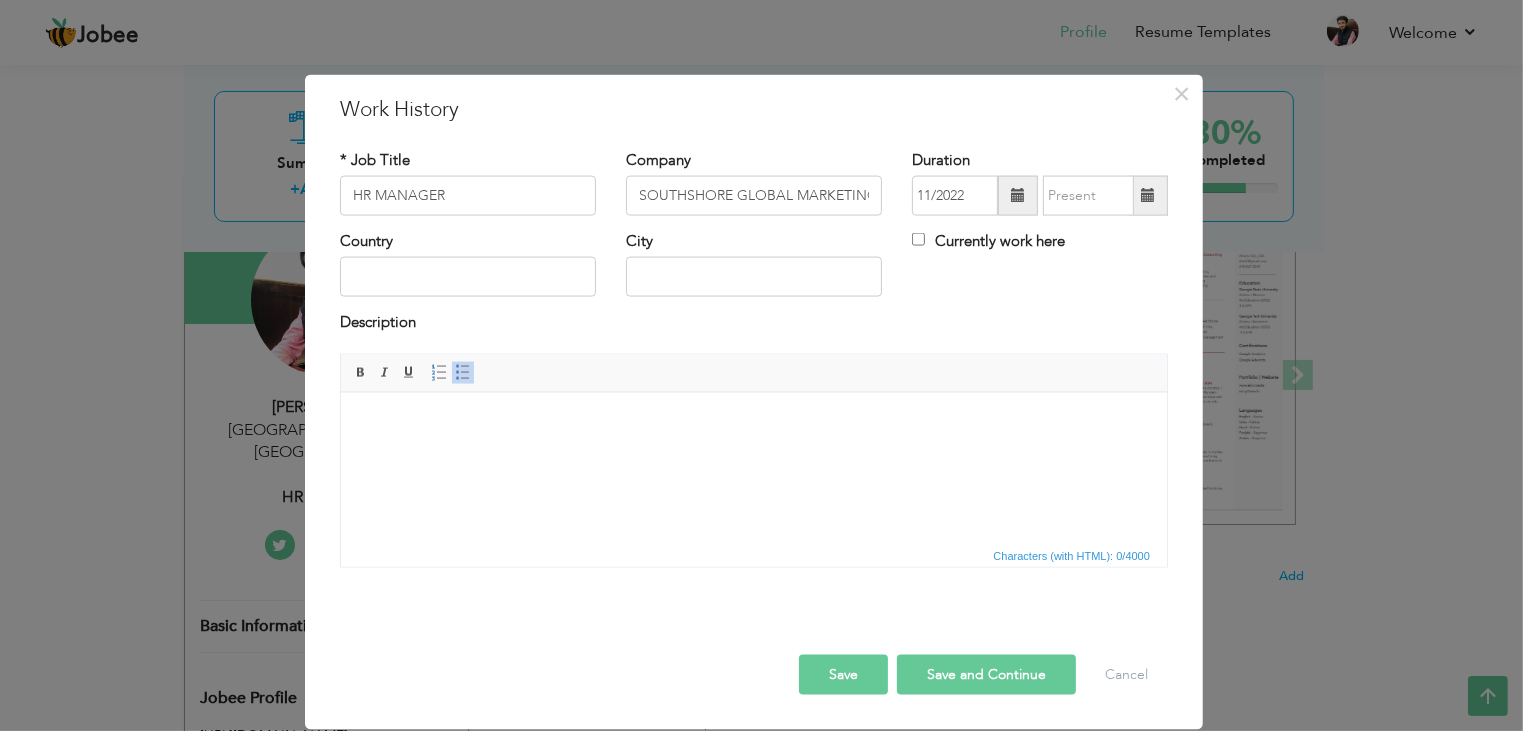 click at bounding box center (1148, 196) 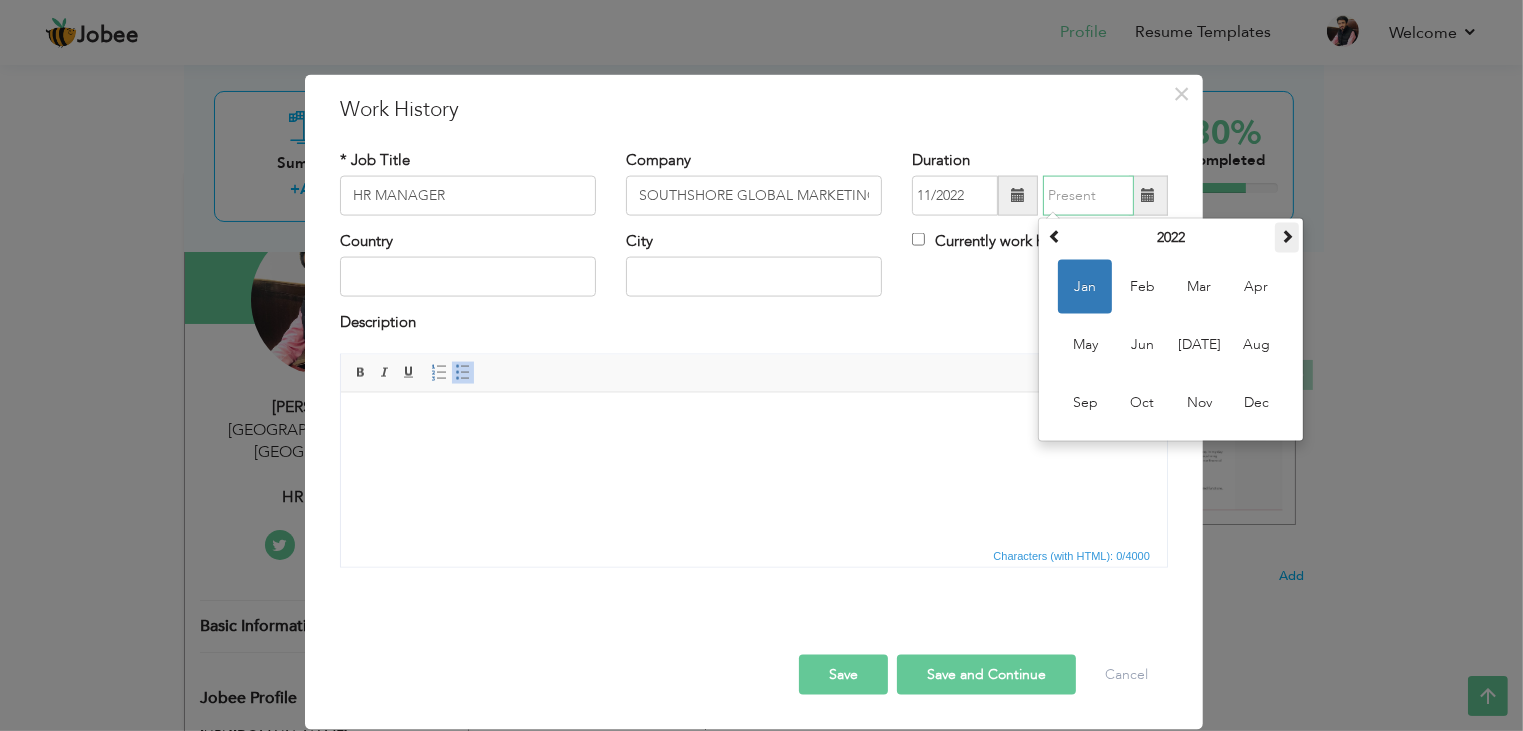 click at bounding box center (1287, 238) 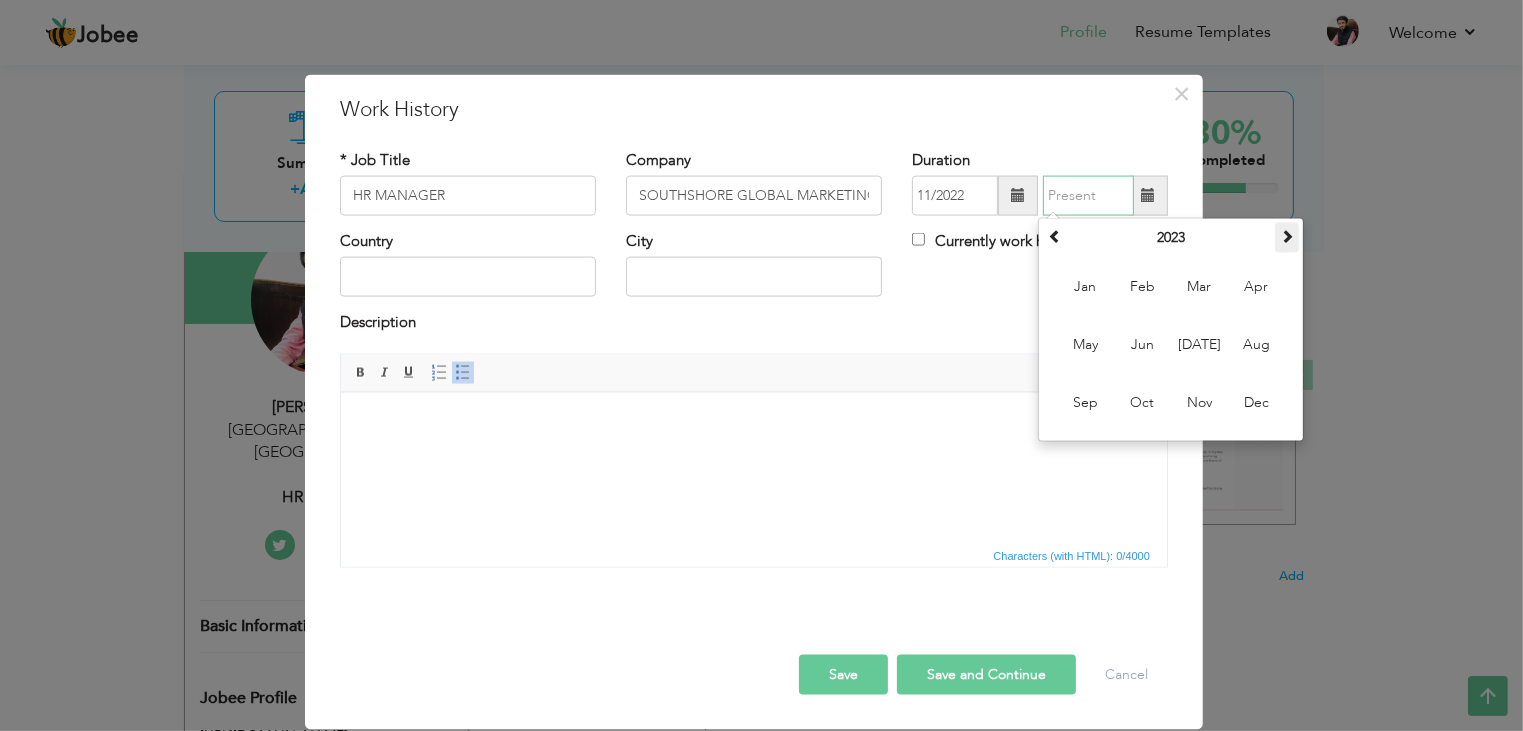 click at bounding box center [1287, 238] 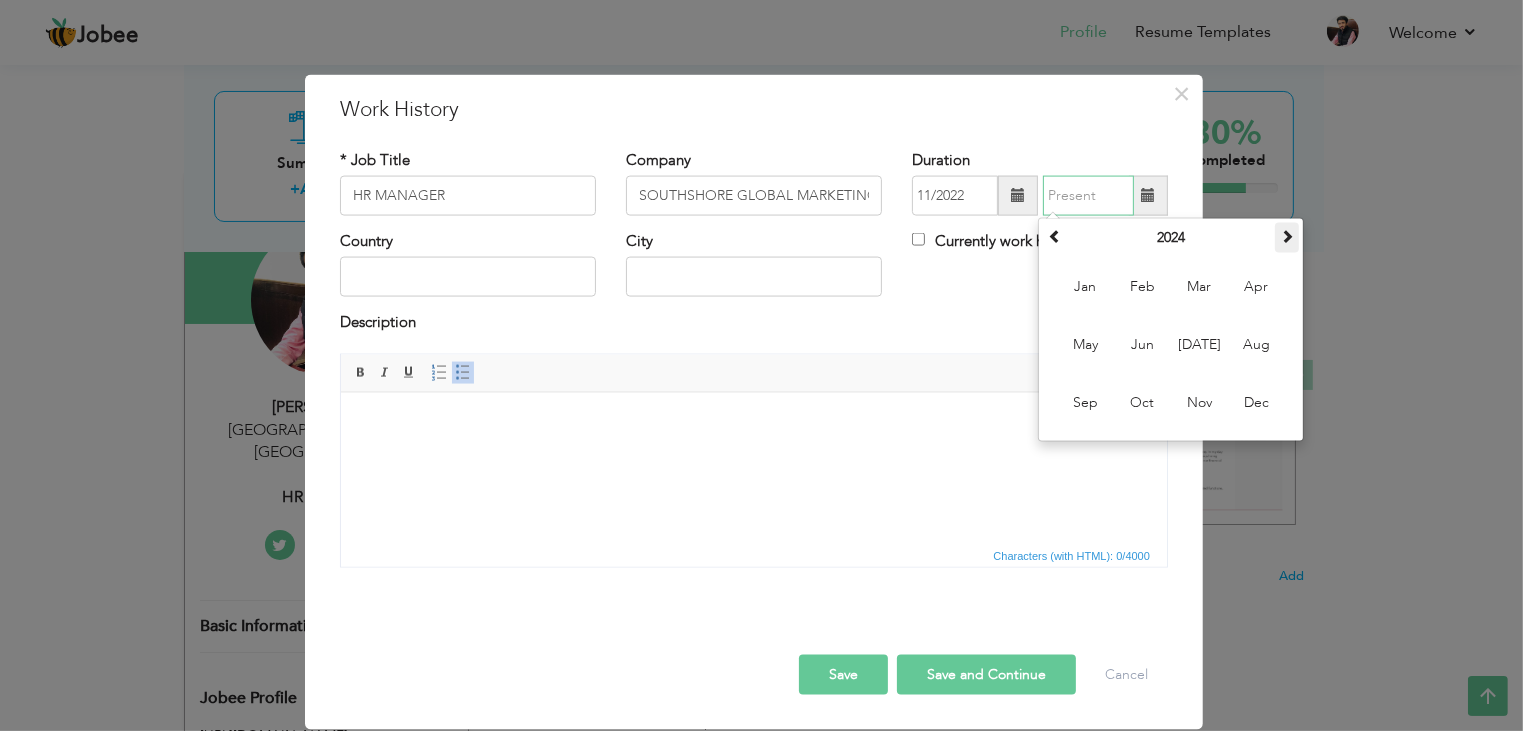 click at bounding box center [1287, 238] 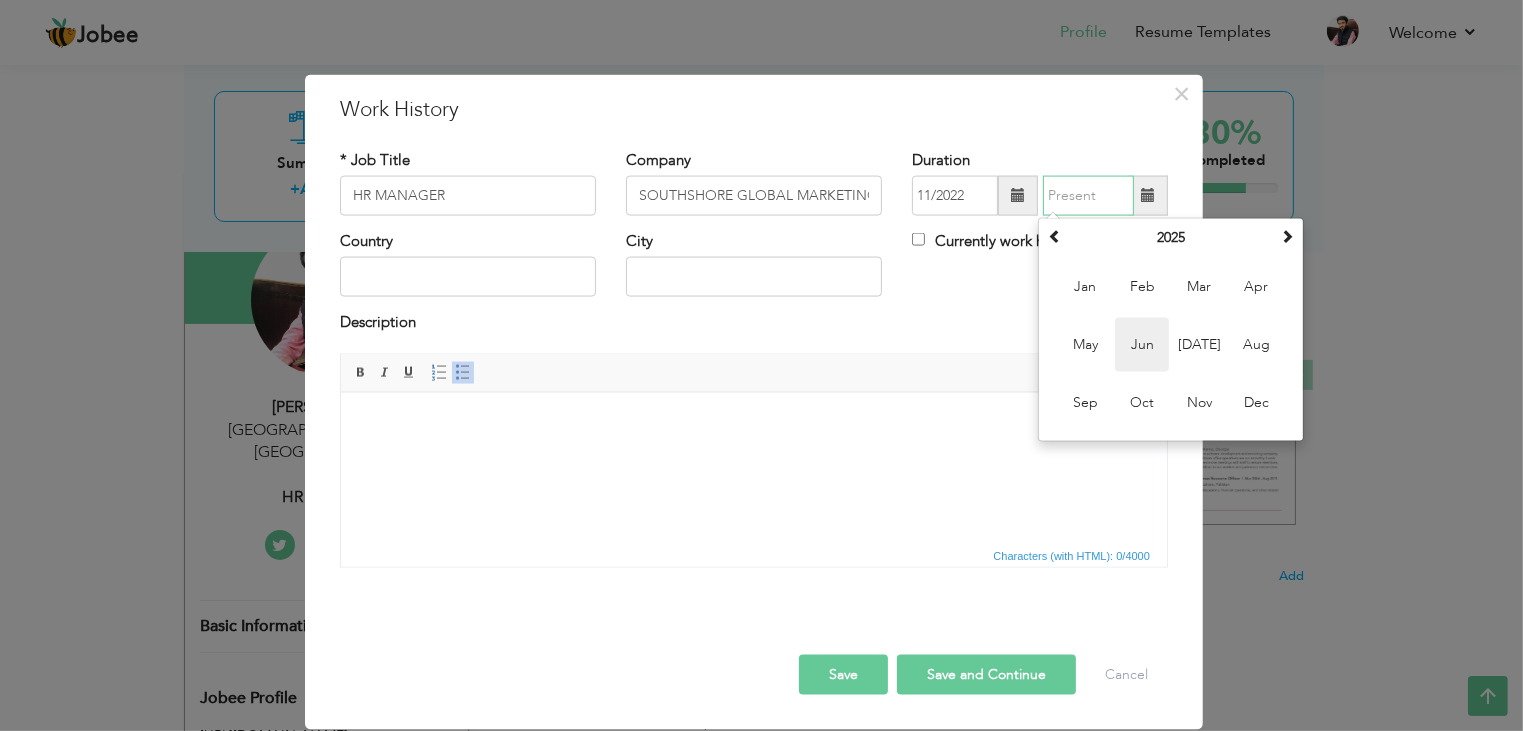 click on "Jun" at bounding box center (1142, 345) 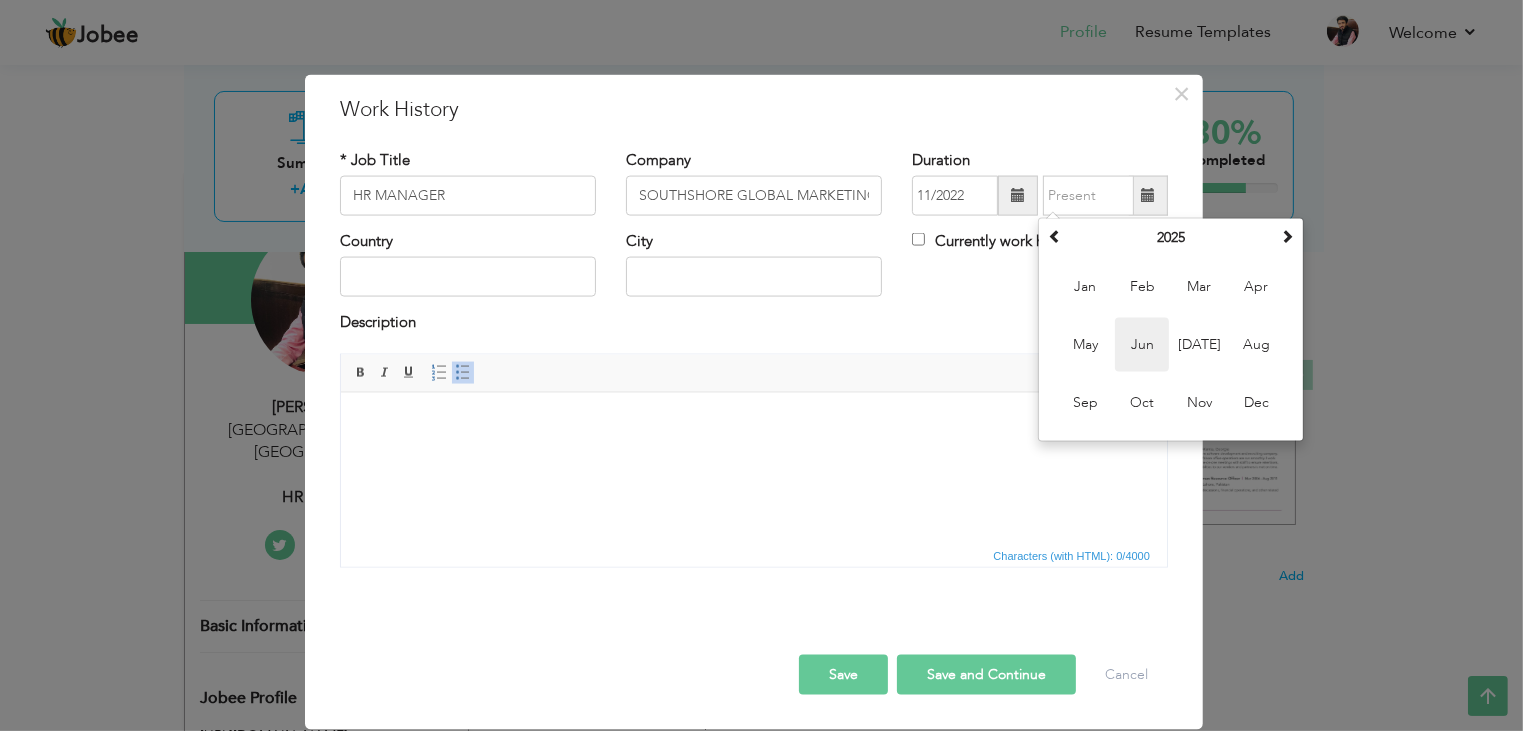 type on "06/2025" 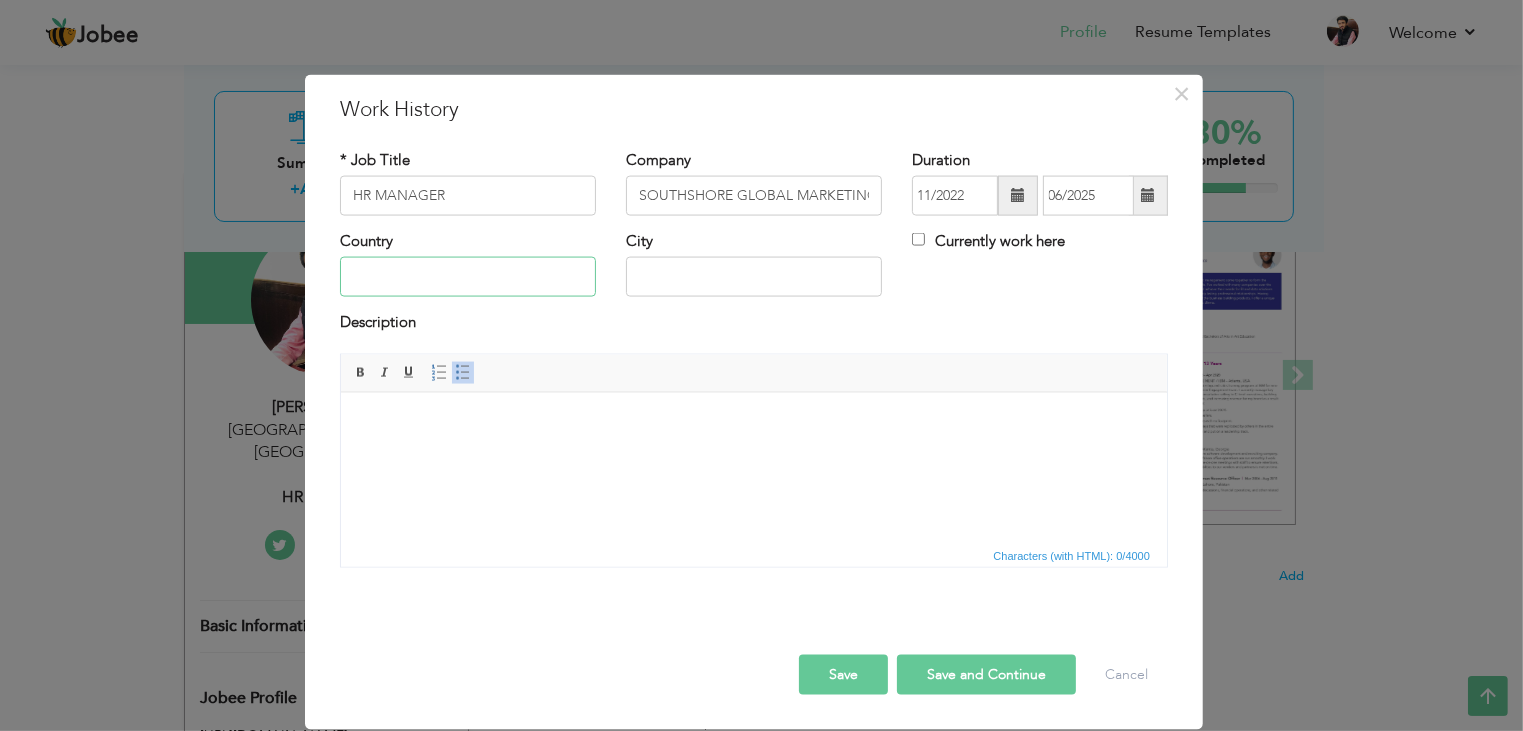 click at bounding box center (468, 277) 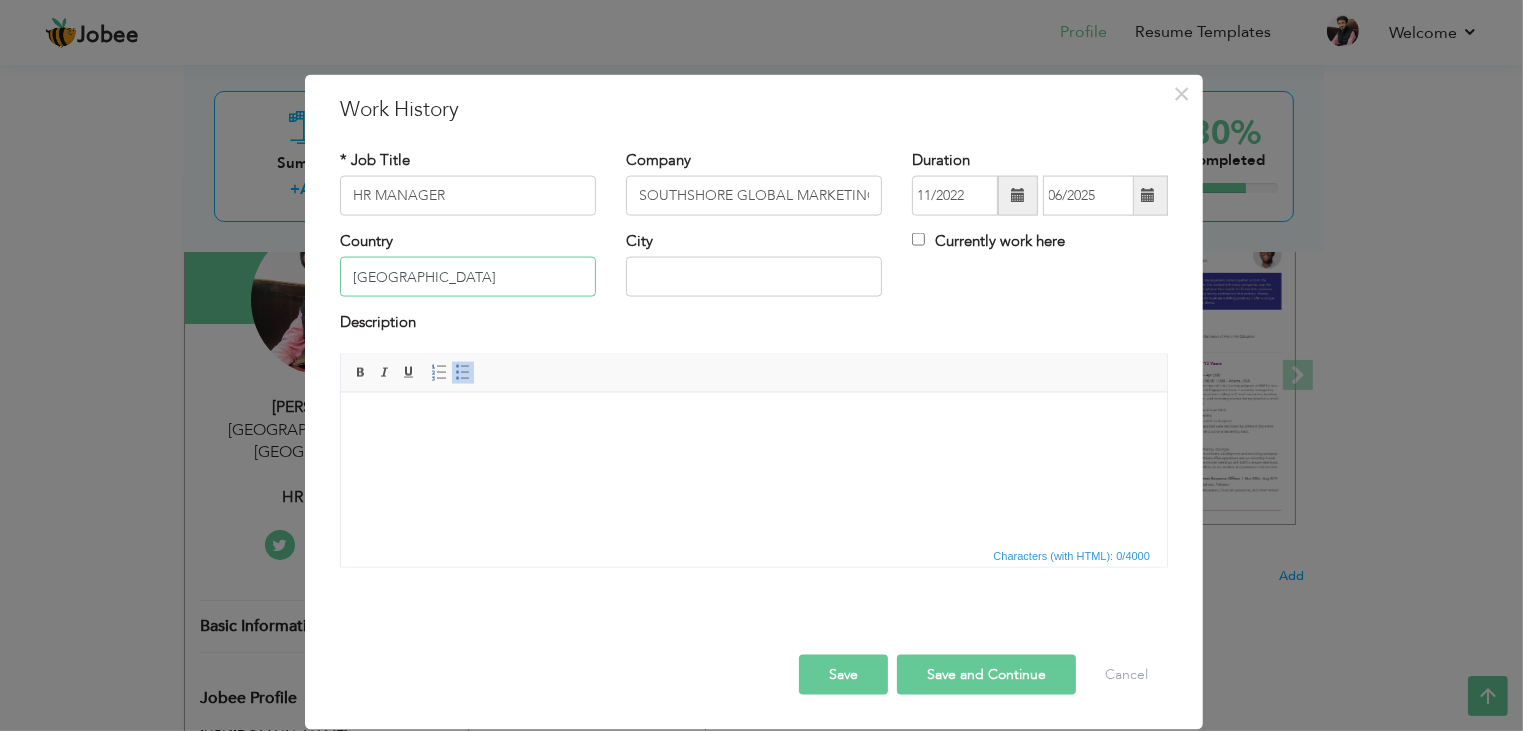type on "[GEOGRAPHIC_DATA]" 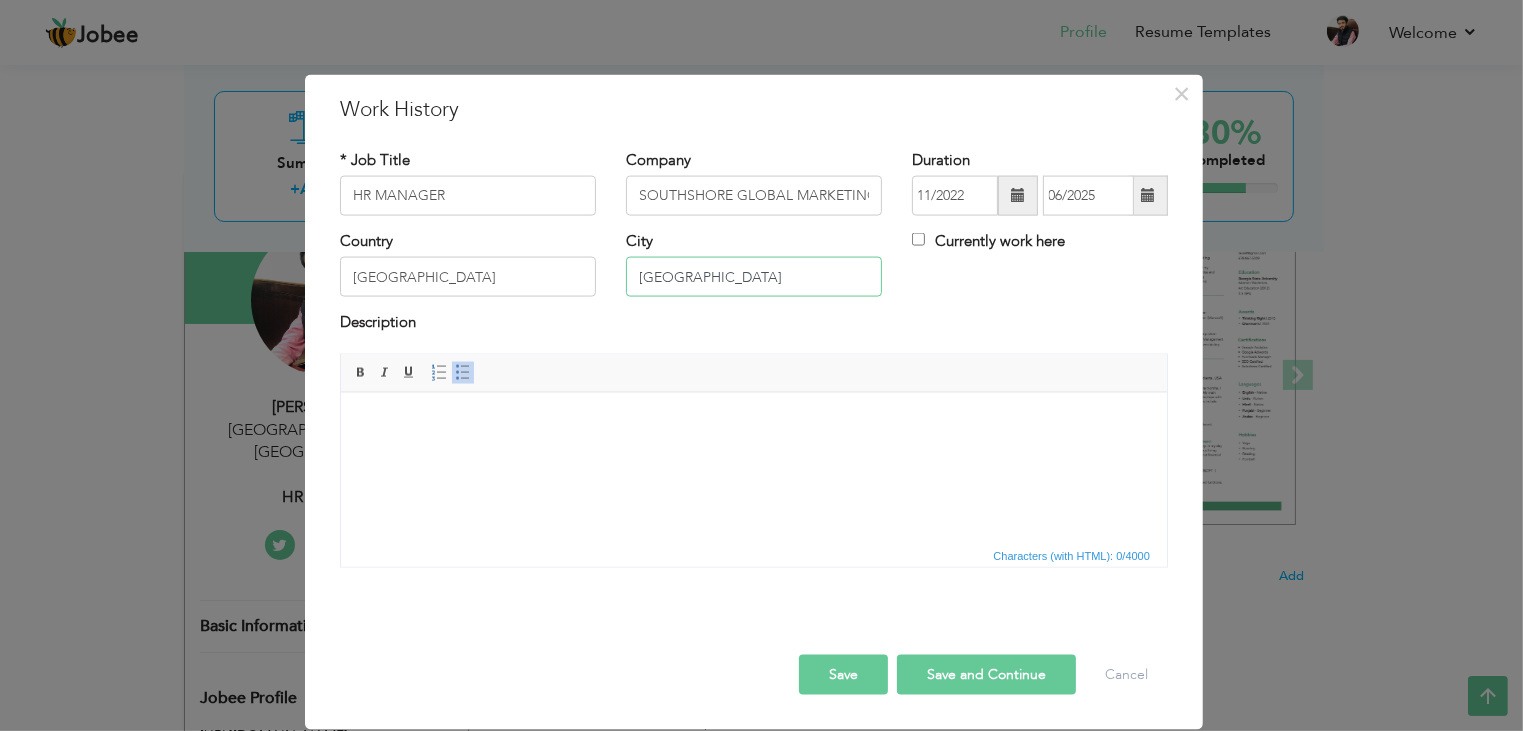 type on "[GEOGRAPHIC_DATA]" 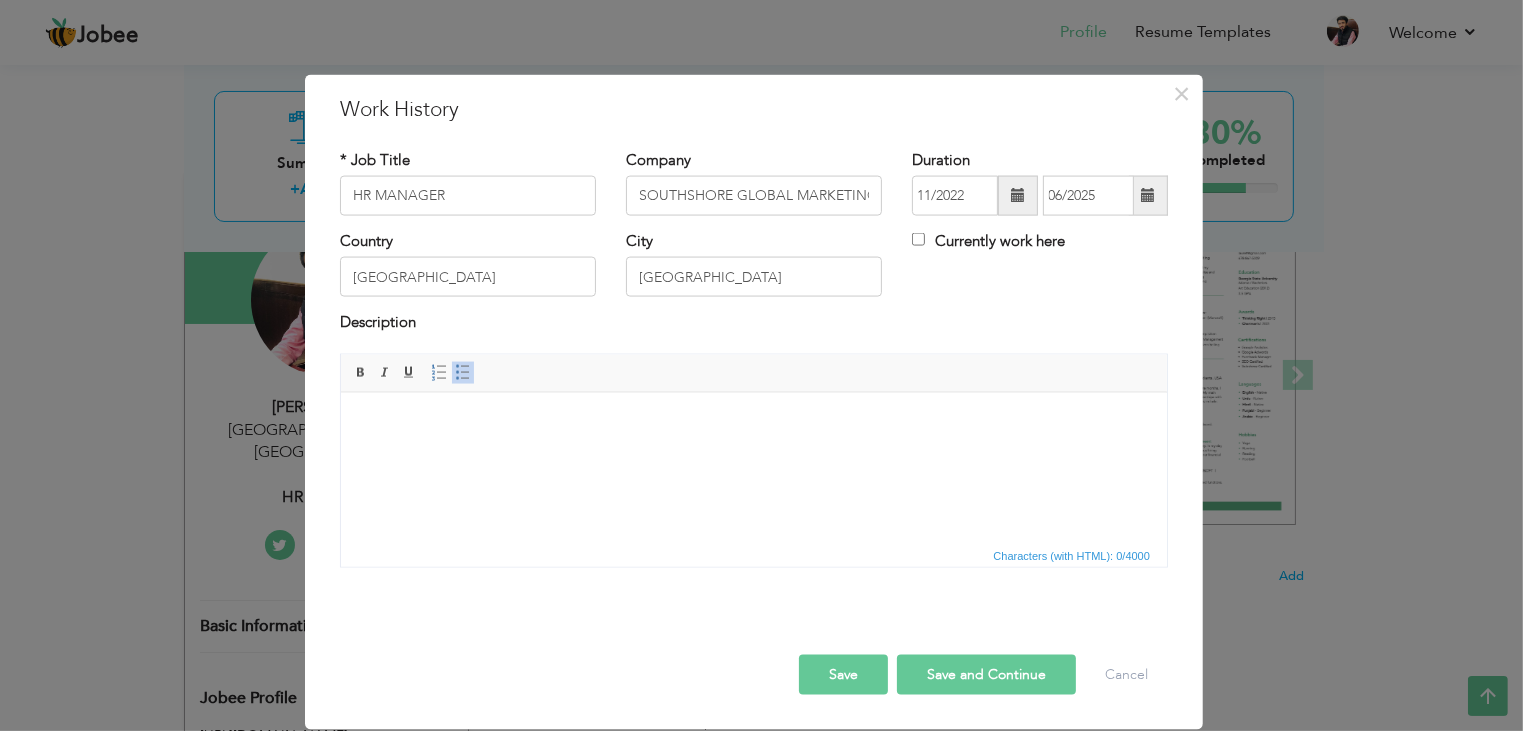 click at bounding box center [753, 422] 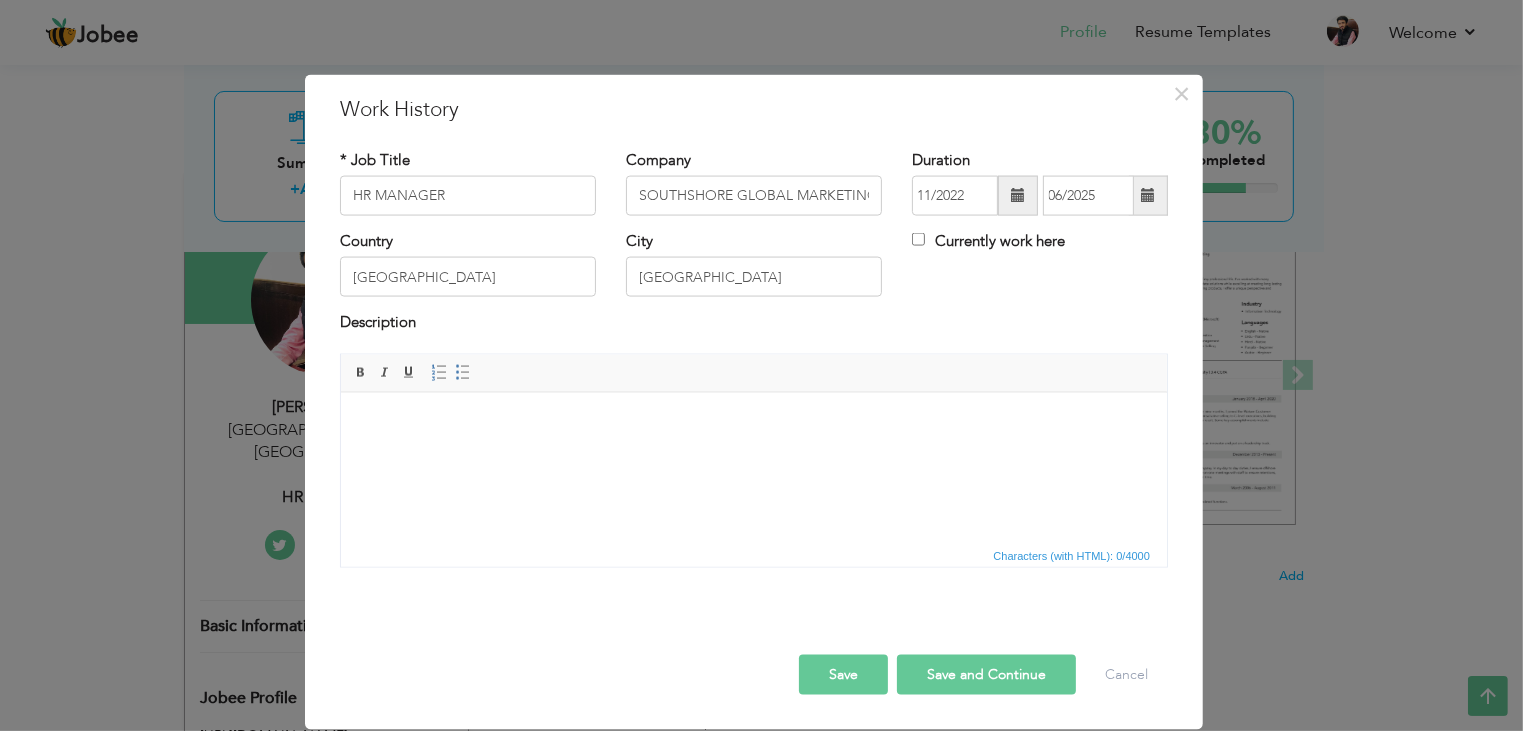 click at bounding box center (753, 422) 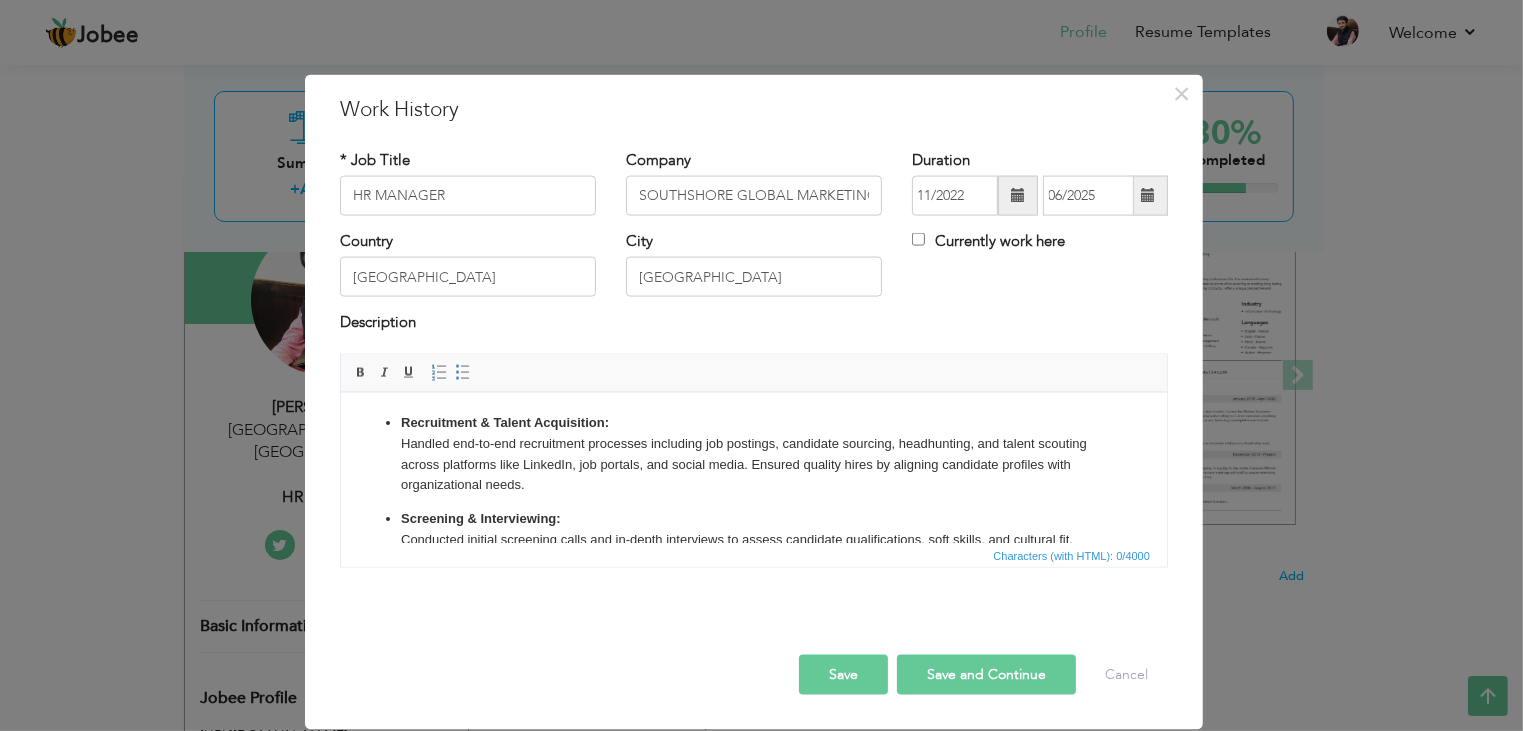 scroll, scrollTop: 477, scrollLeft: 0, axis: vertical 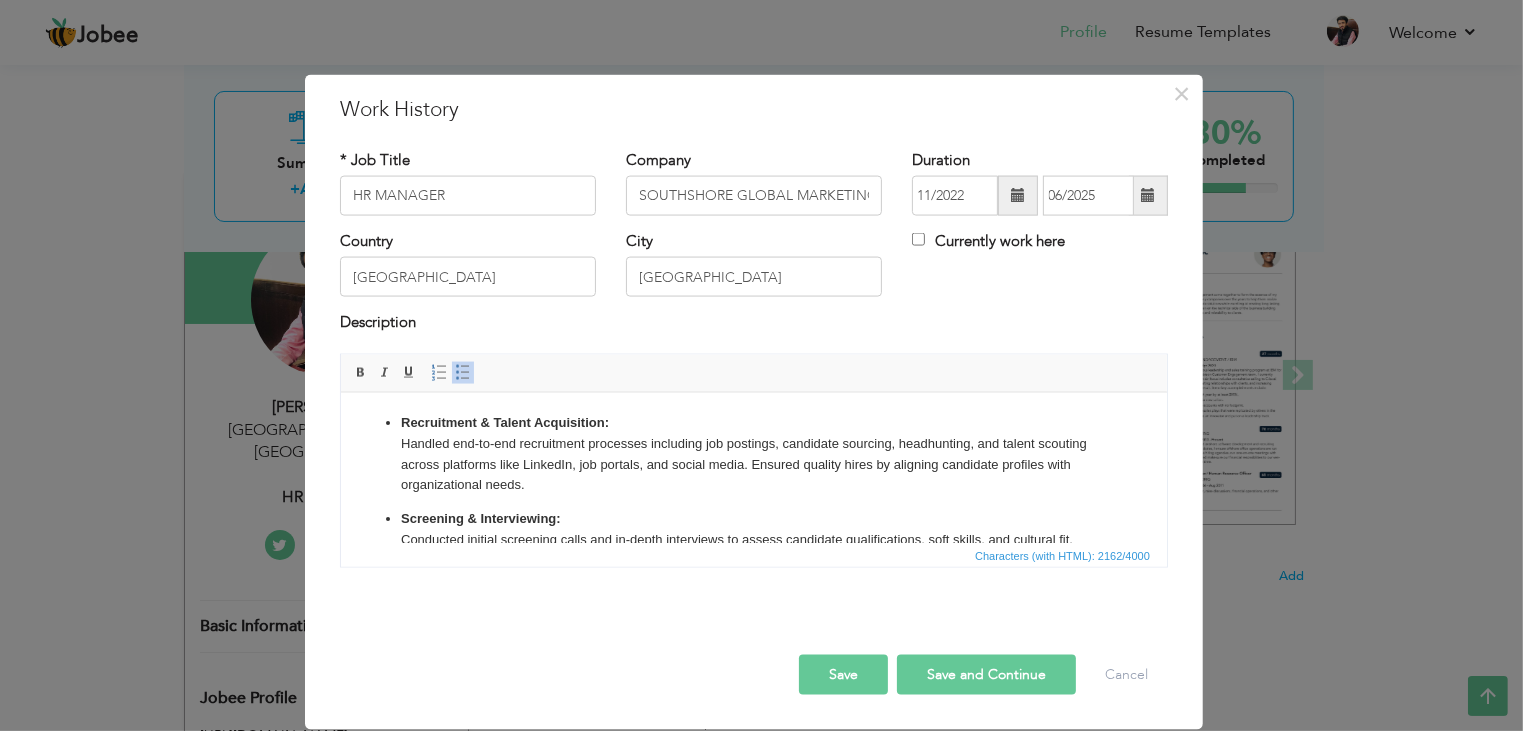 click on "Save" at bounding box center [843, 674] 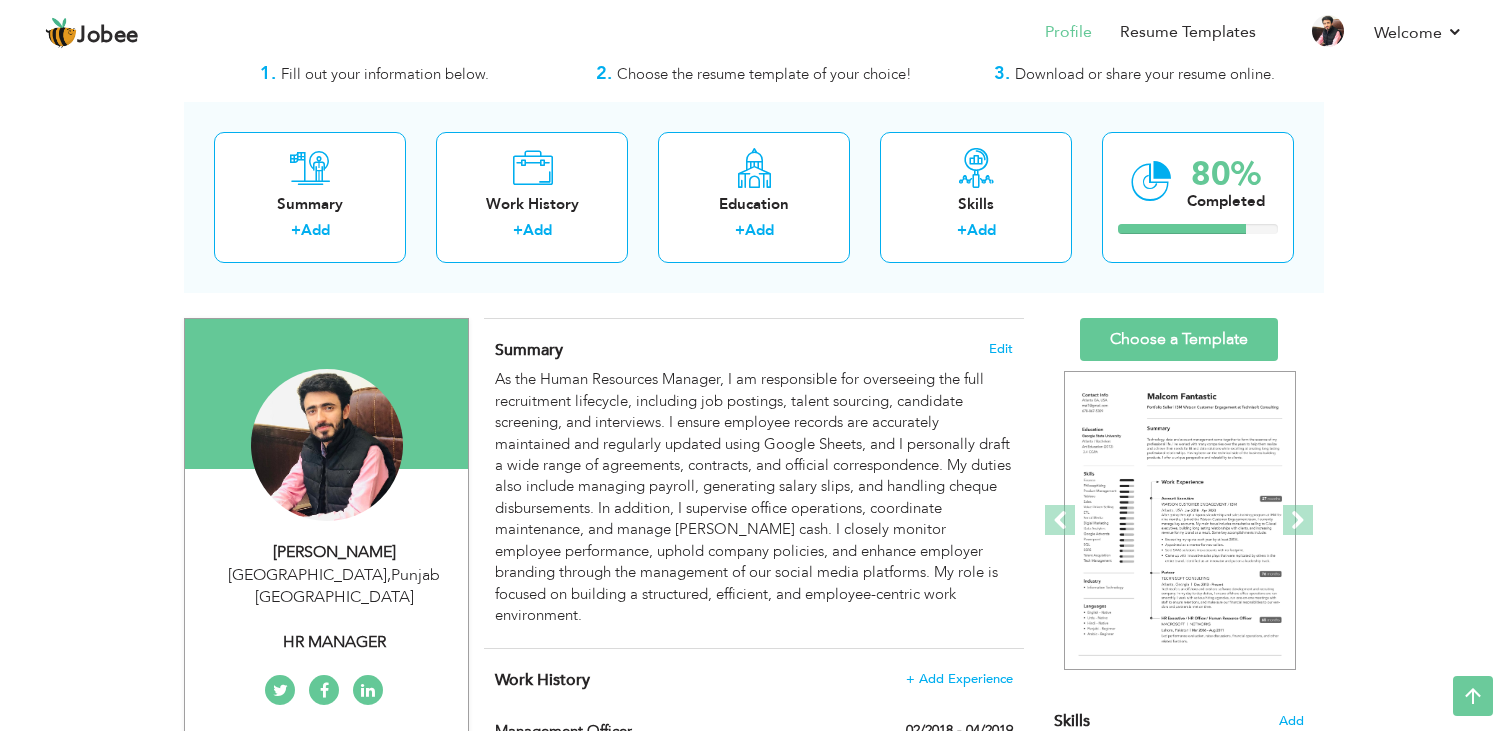scroll, scrollTop: 0, scrollLeft: 0, axis: both 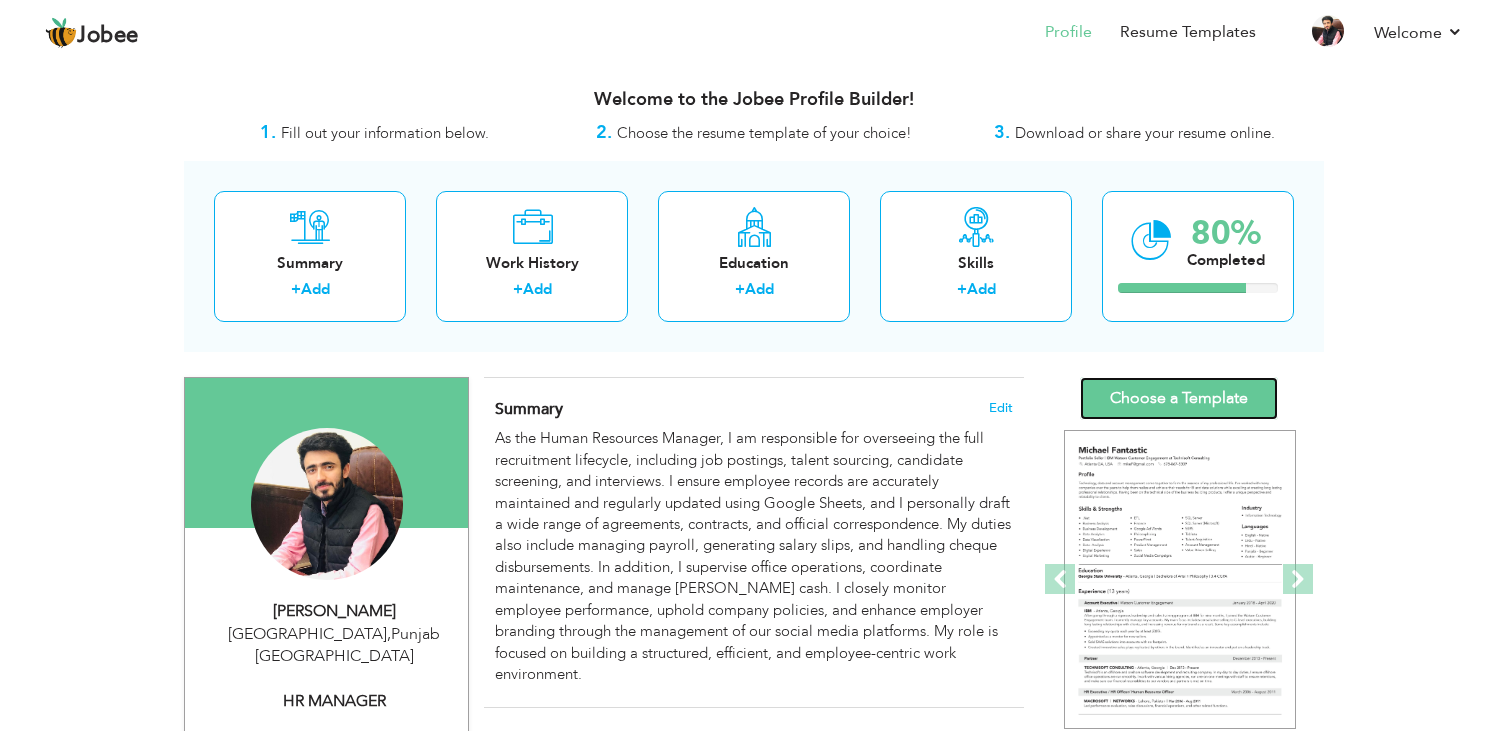 click on "Choose a Template" at bounding box center [1179, 398] 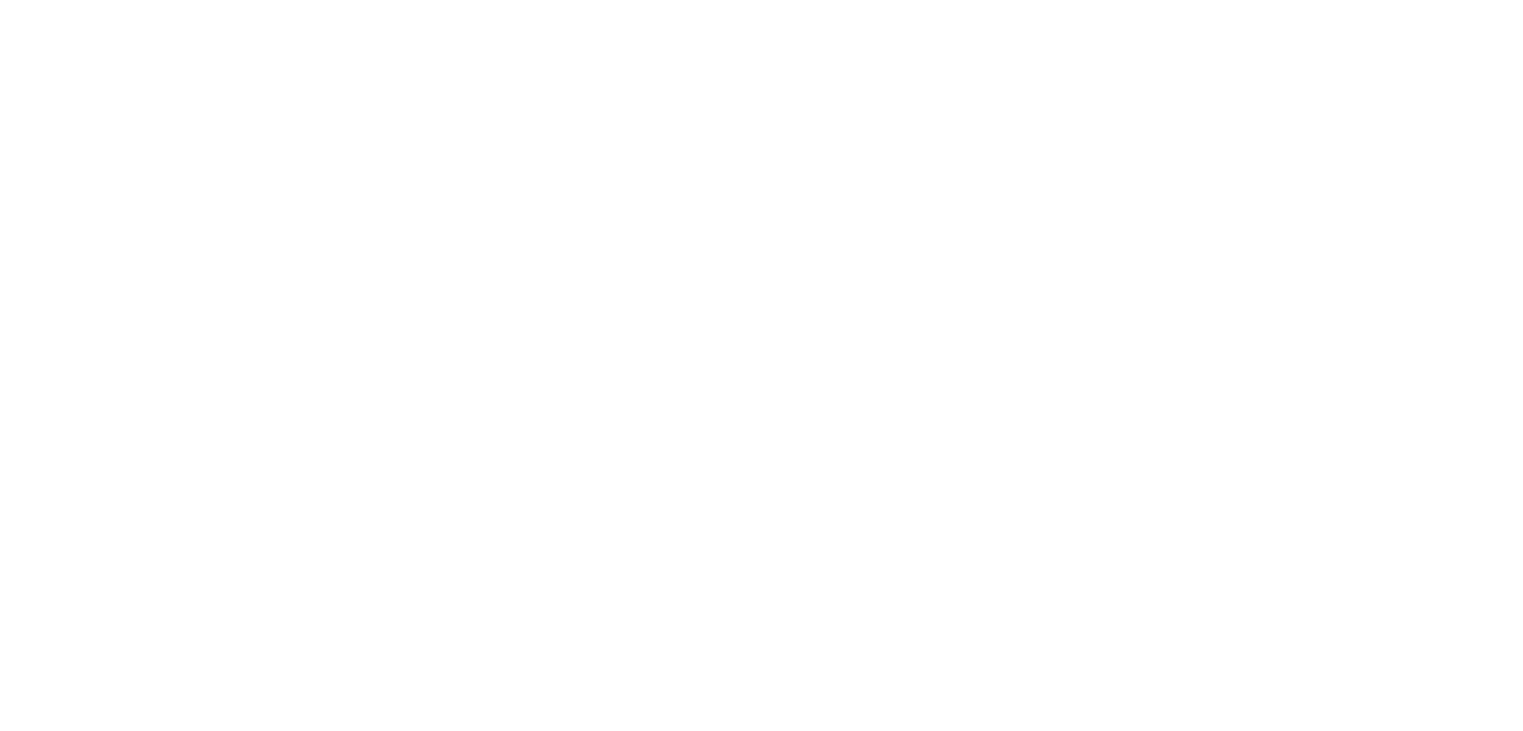 scroll, scrollTop: 0, scrollLeft: 0, axis: both 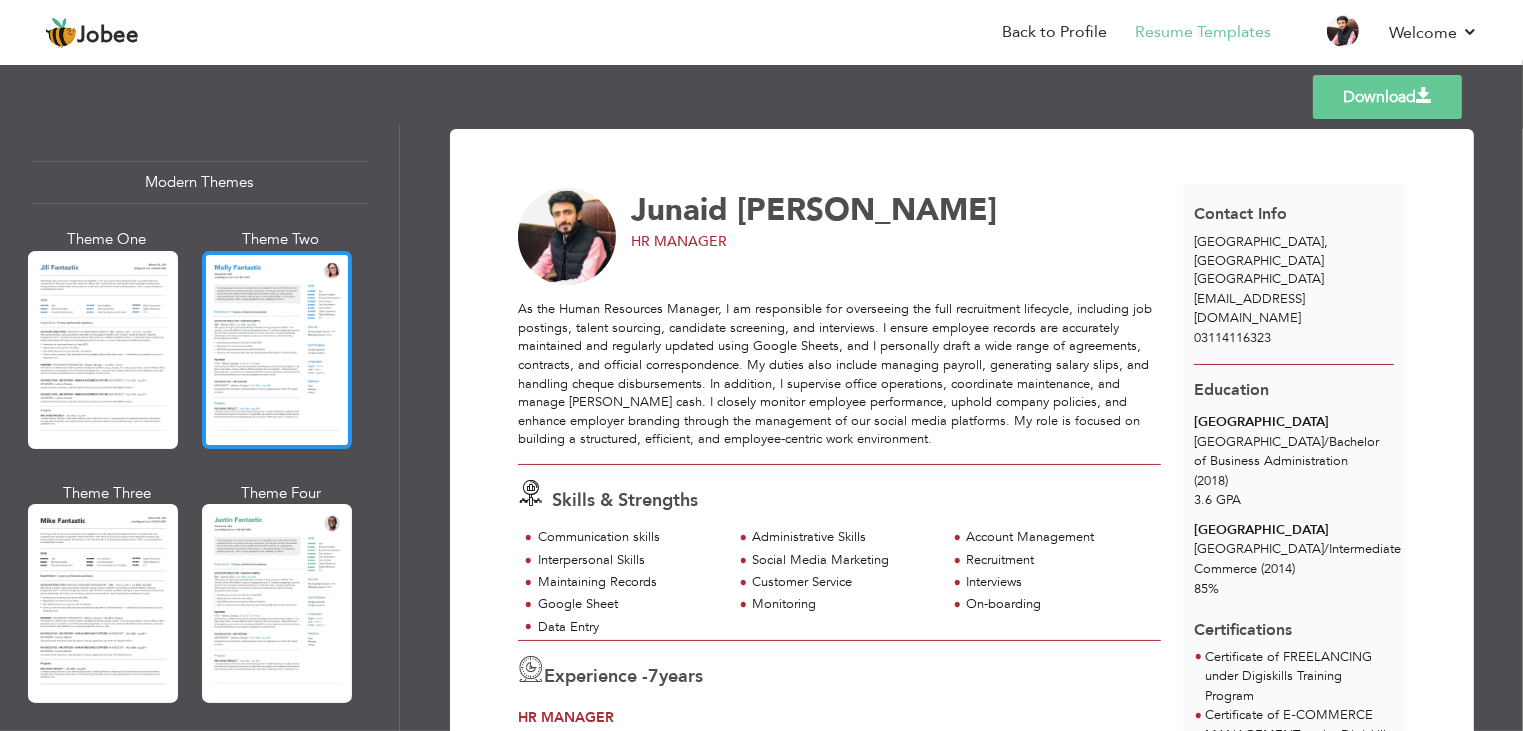 click at bounding box center (277, 350) 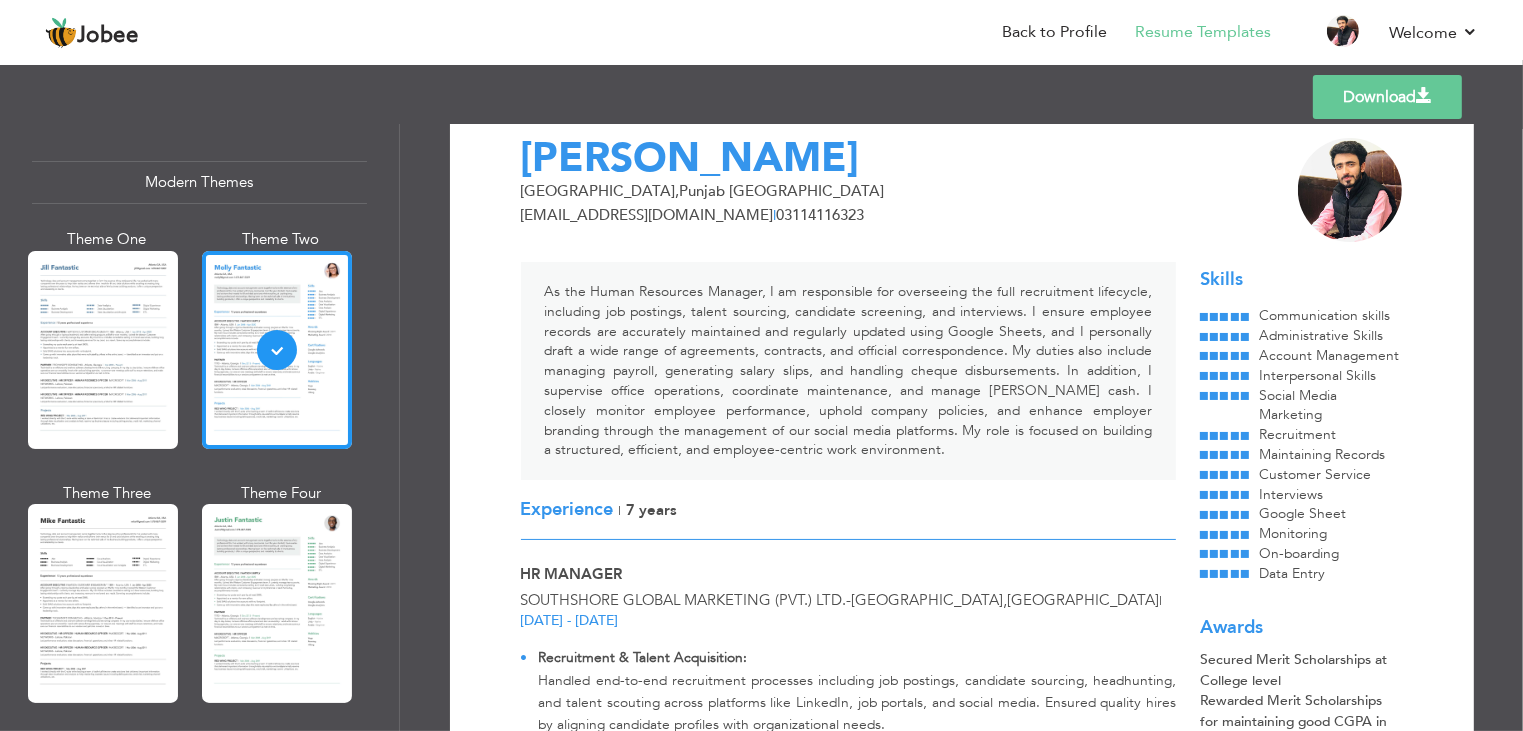 scroll, scrollTop: 37, scrollLeft: 0, axis: vertical 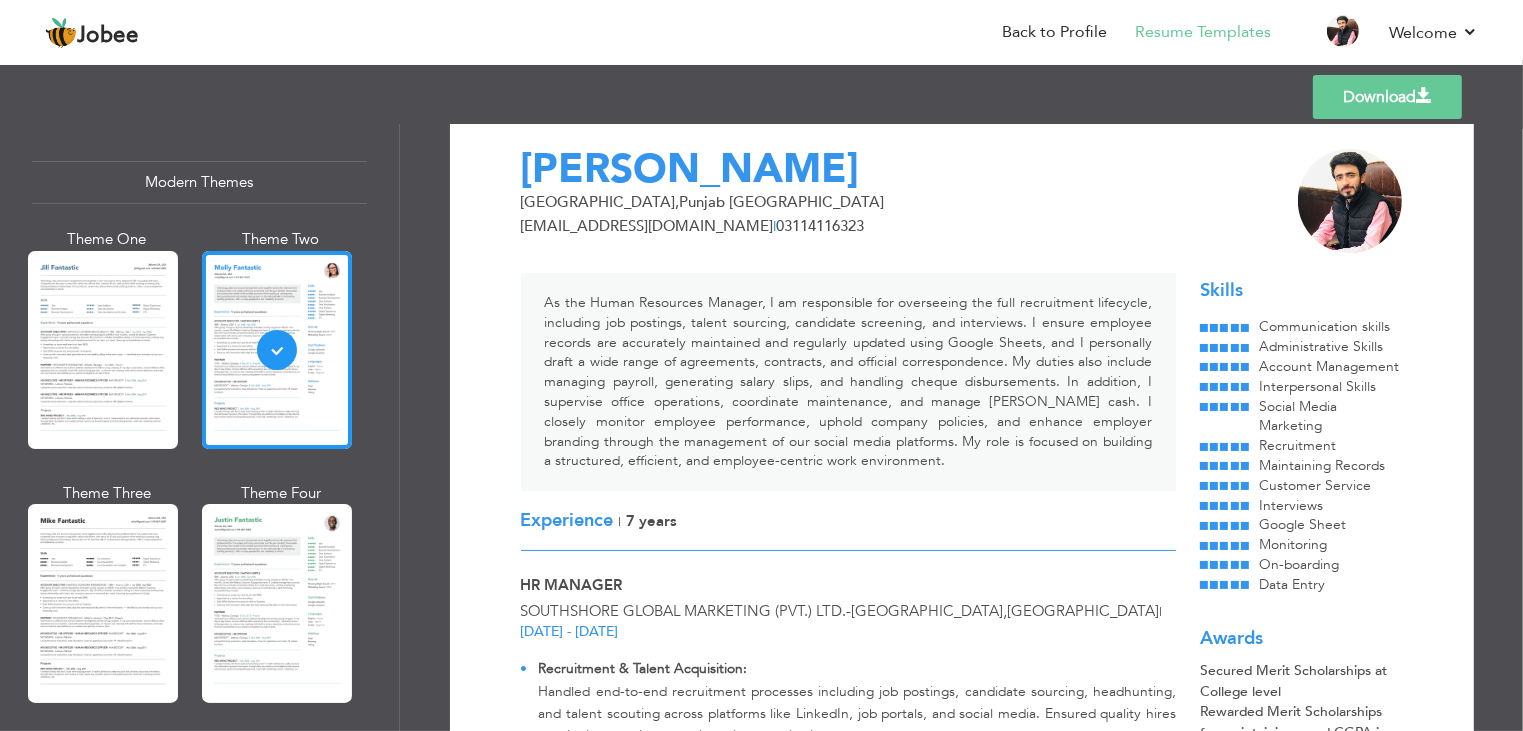 drag, startPoint x: 400, startPoint y: 309, endPoint x: 400, endPoint y: 320, distance: 11 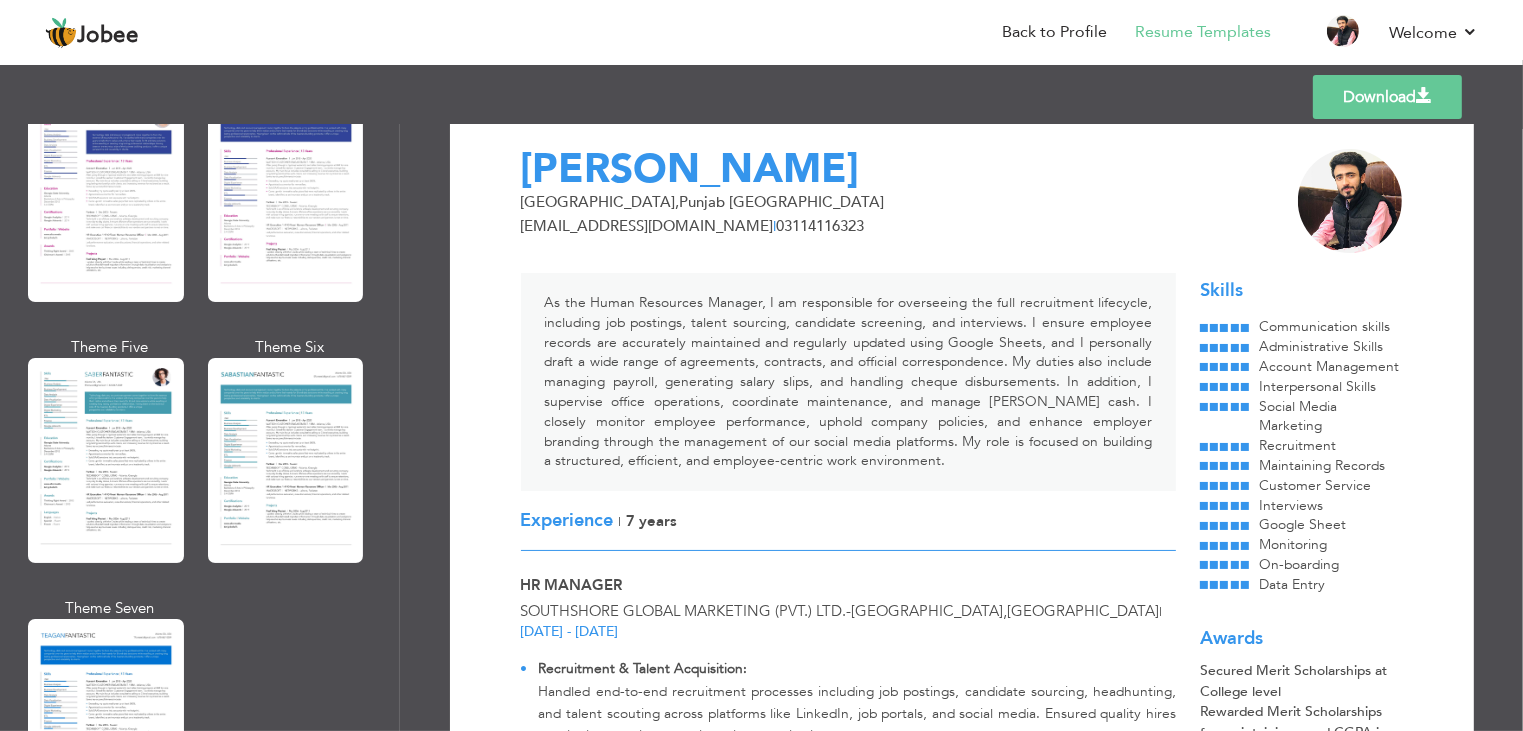 scroll, scrollTop: 2725, scrollLeft: 0, axis: vertical 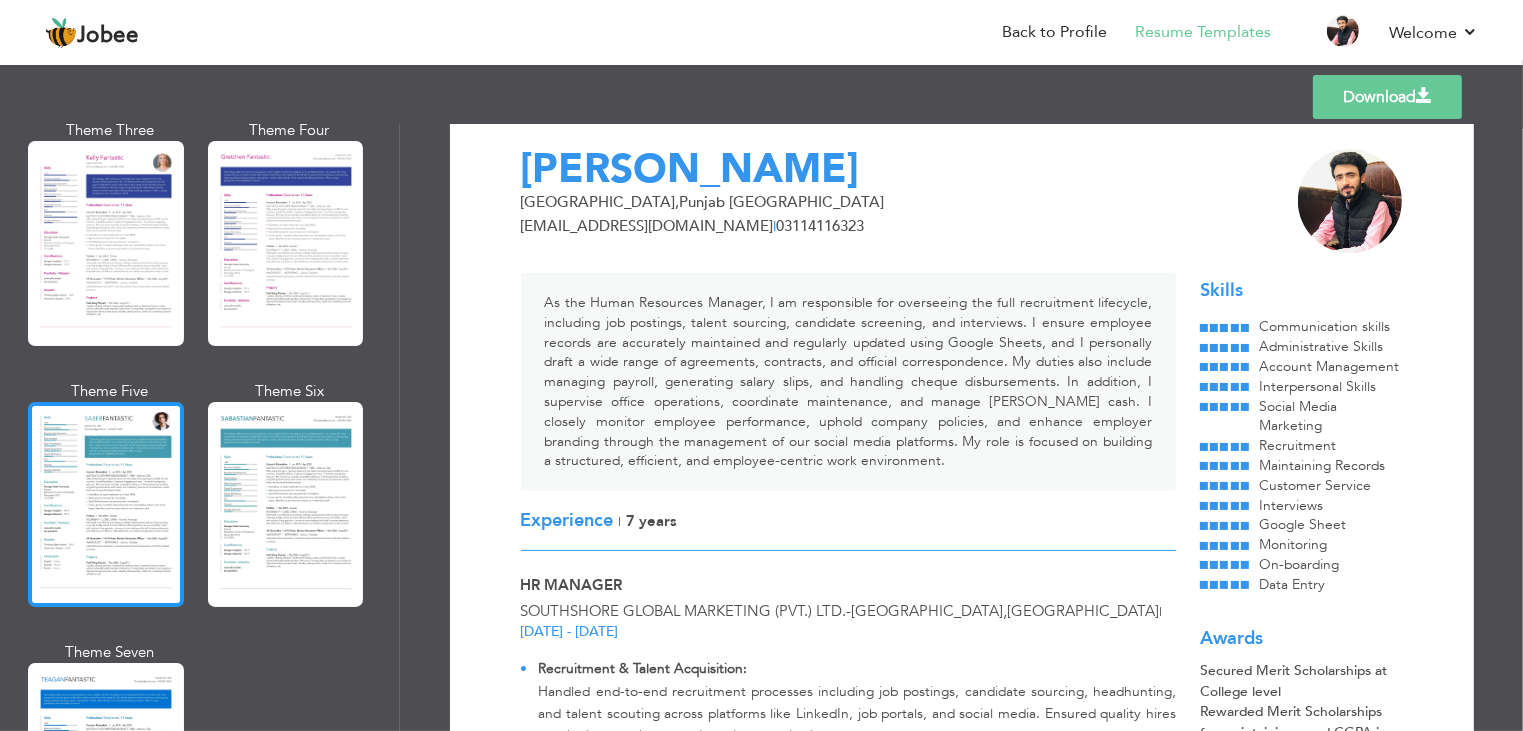 click at bounding box center (106, 504) 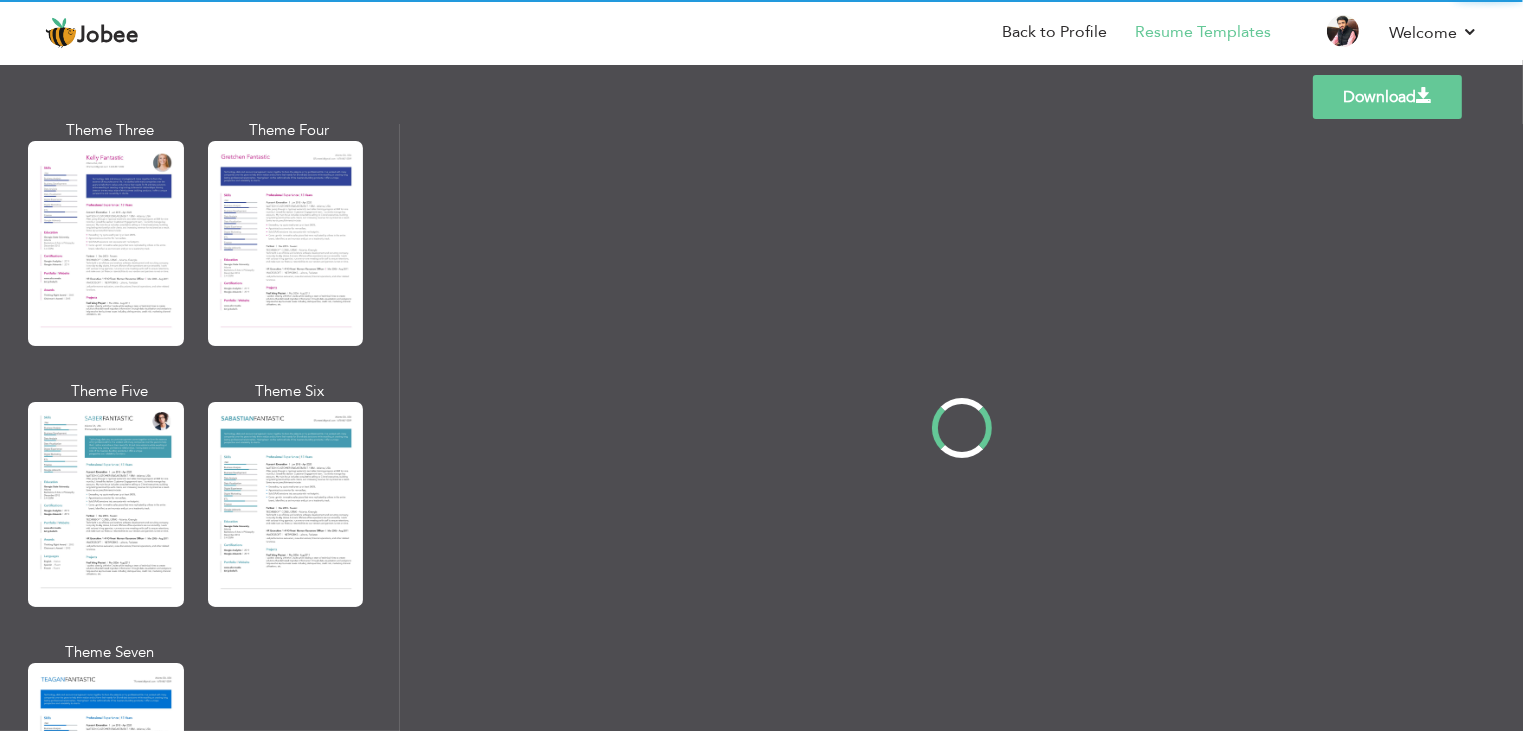 scroll, scrollTop: 0, scrollLeft: 0, axis: both 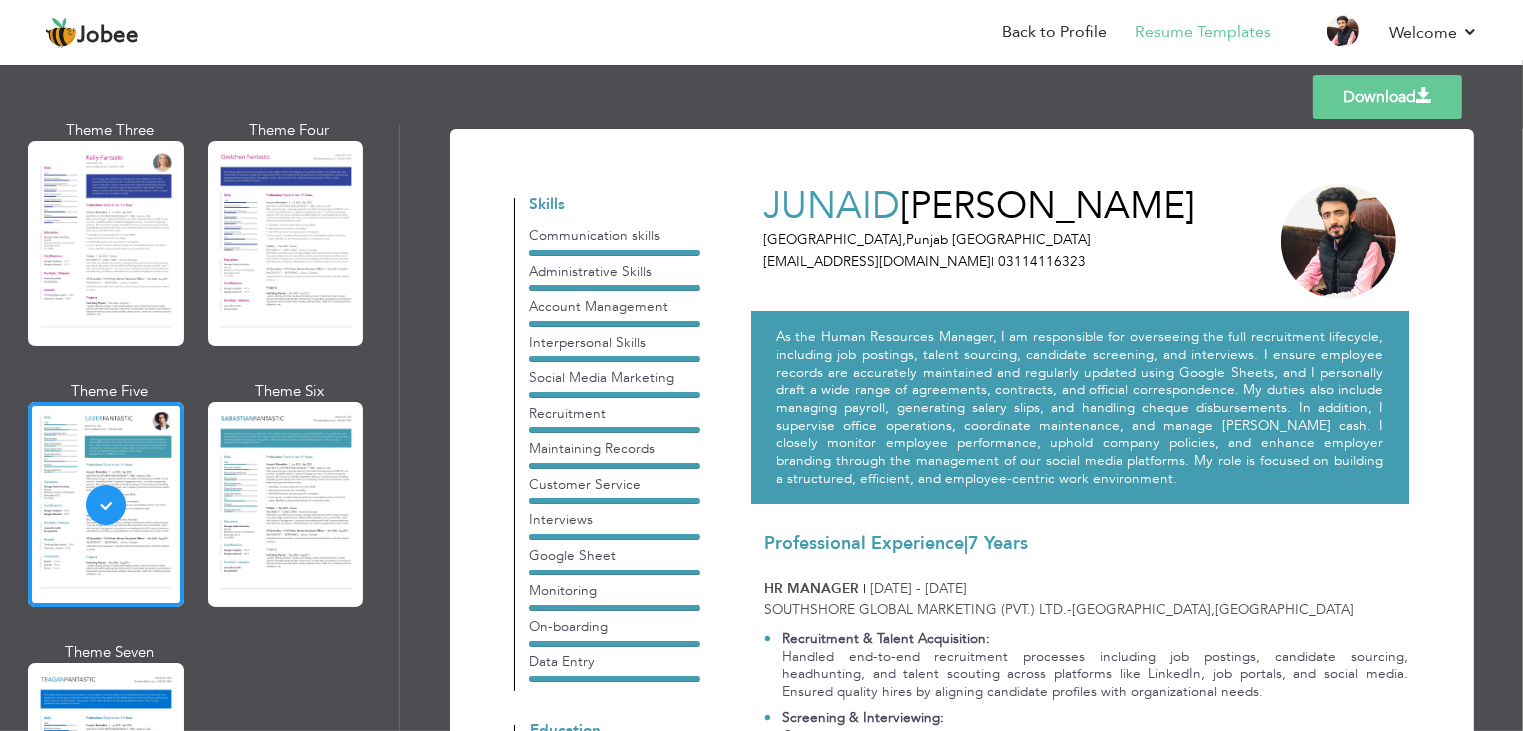 click on "Download" at bounding box center (1387, 97) 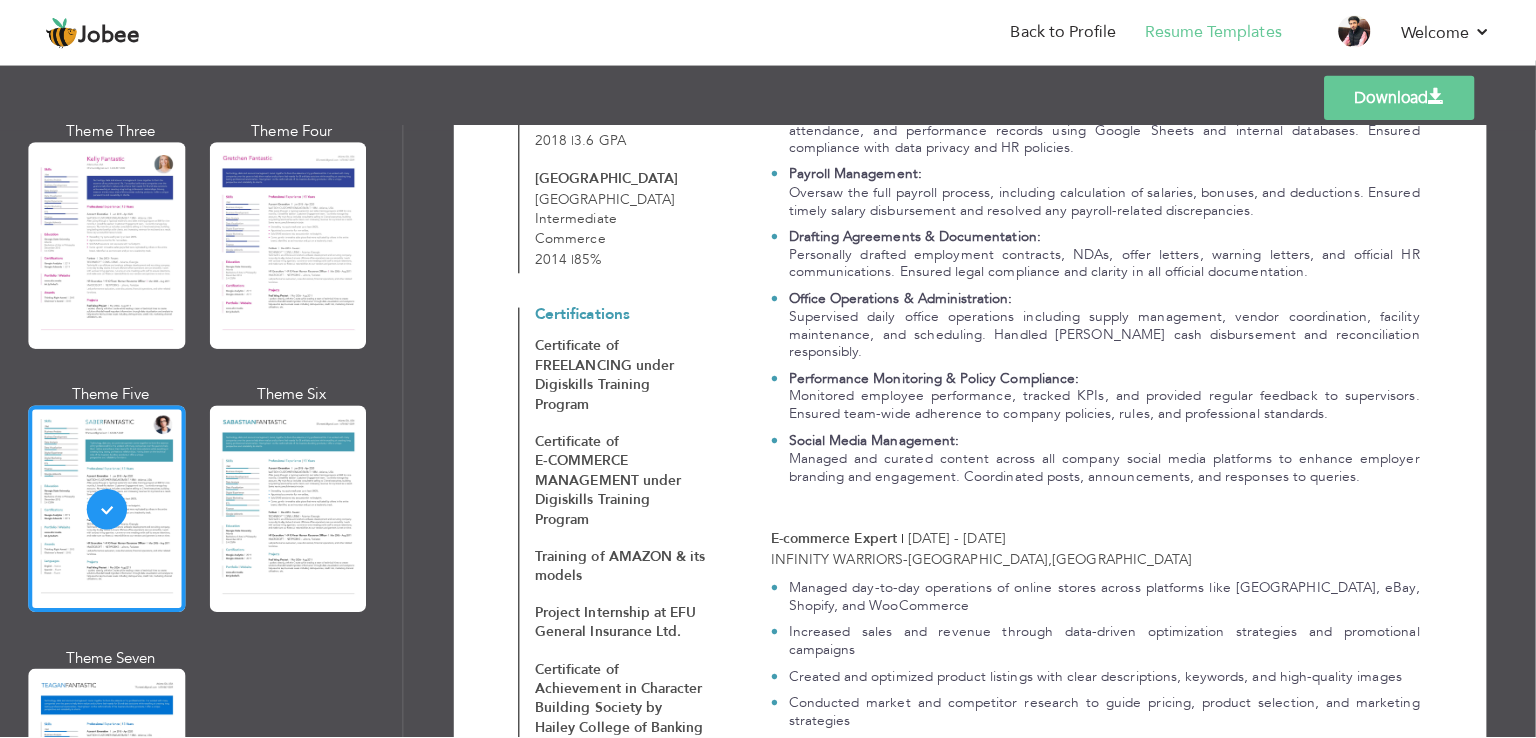 scroll, scrollTop: 711, scrollLeft: 0, axis: vertical 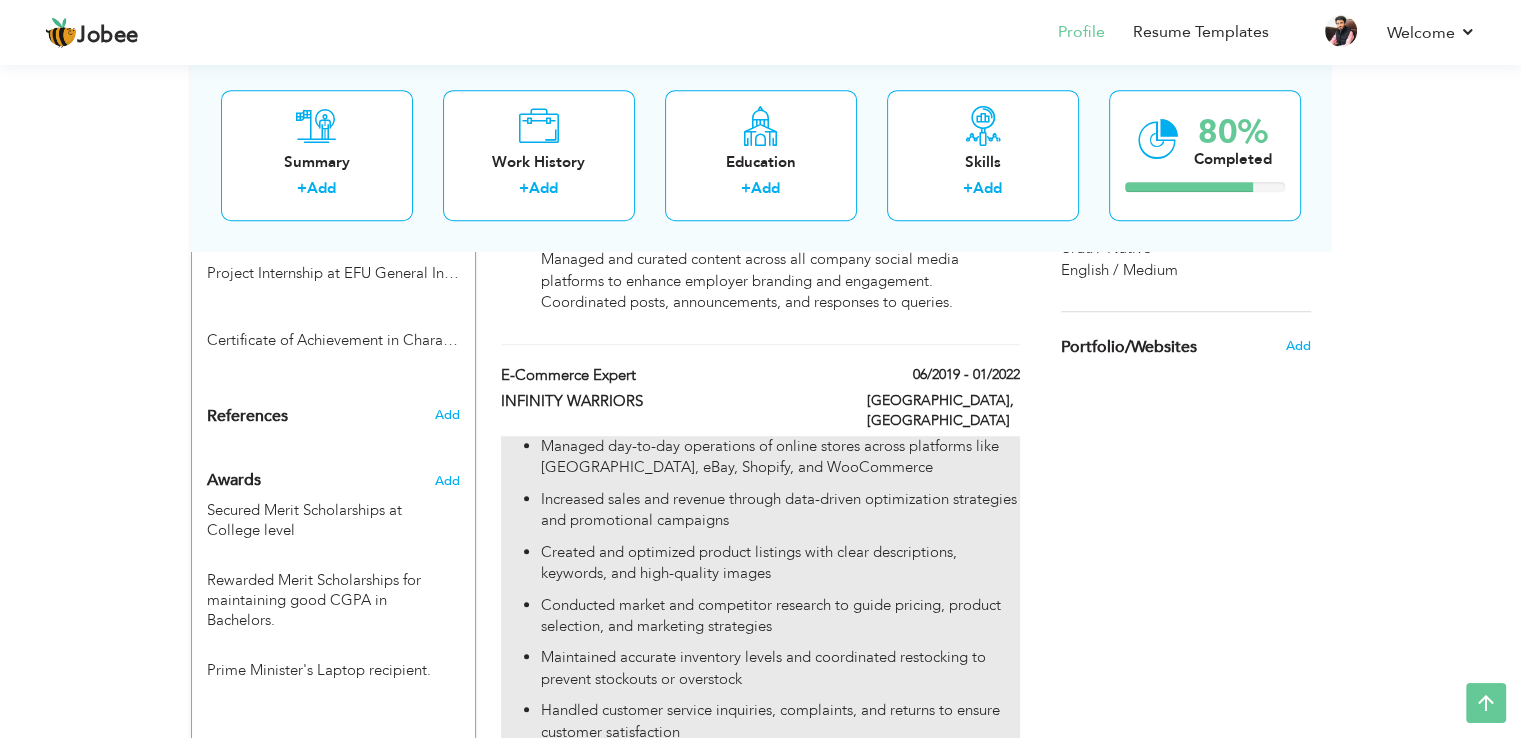 click on "Managed day-to-day operations of online stores across platforms like [GEOGRAPHIC_DATA], eBay, Shopify, and WooCommerce" at bounding box center [780, 457] 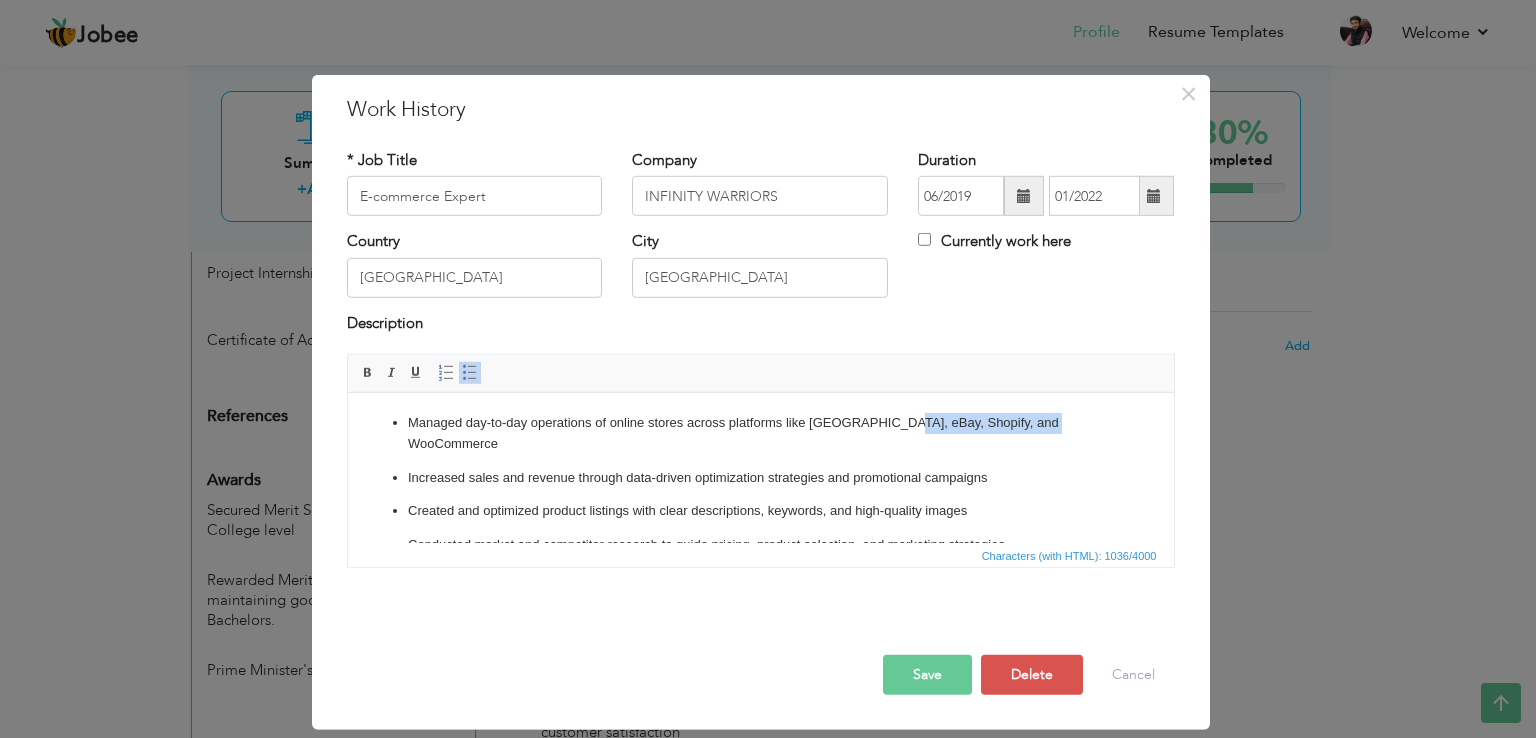 drag, startPoint x: 1067, startPoint y: 424, endPoint x: 896, endPoint y: 424, distance: 171 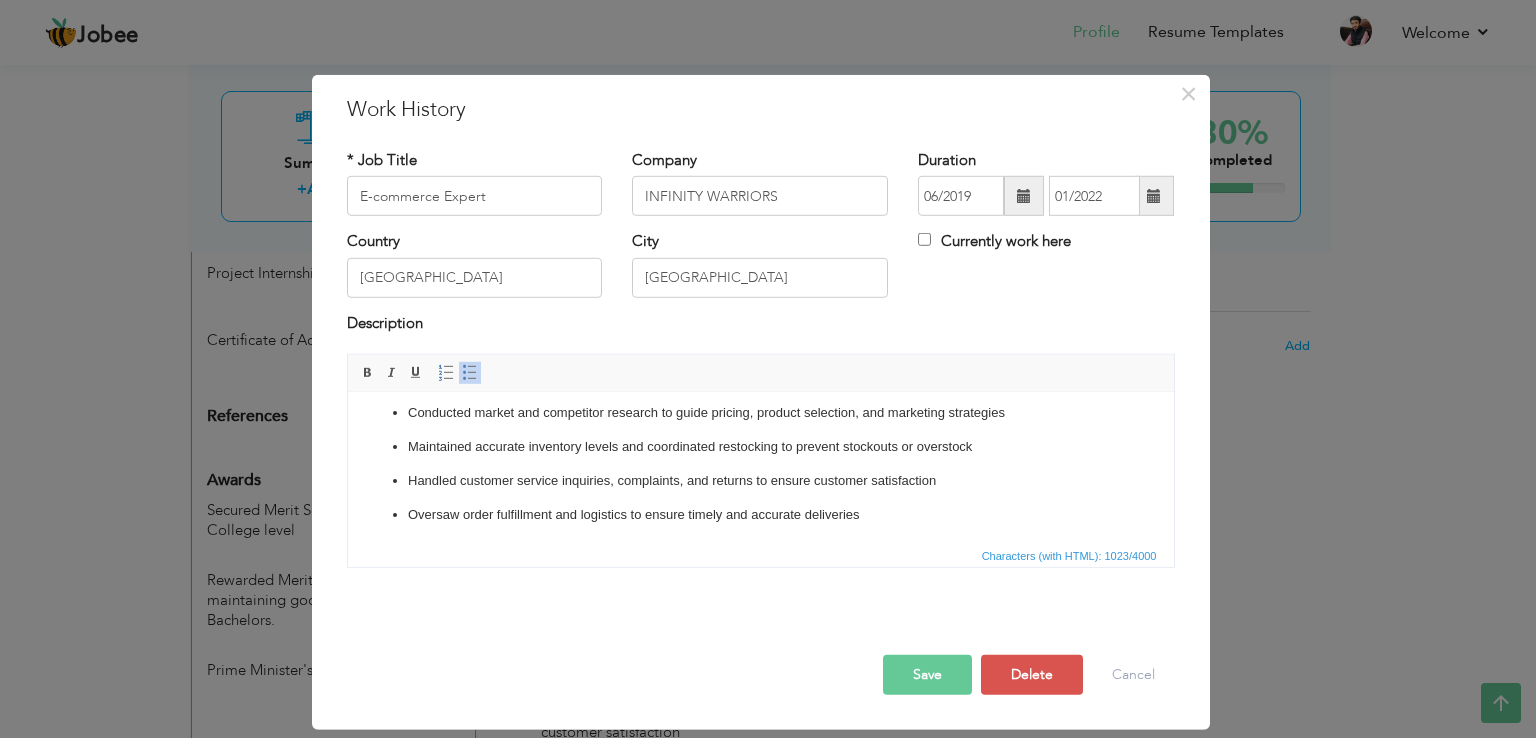 scroll, scrollTop: 201, scrollLeft: 0, axis: vertical 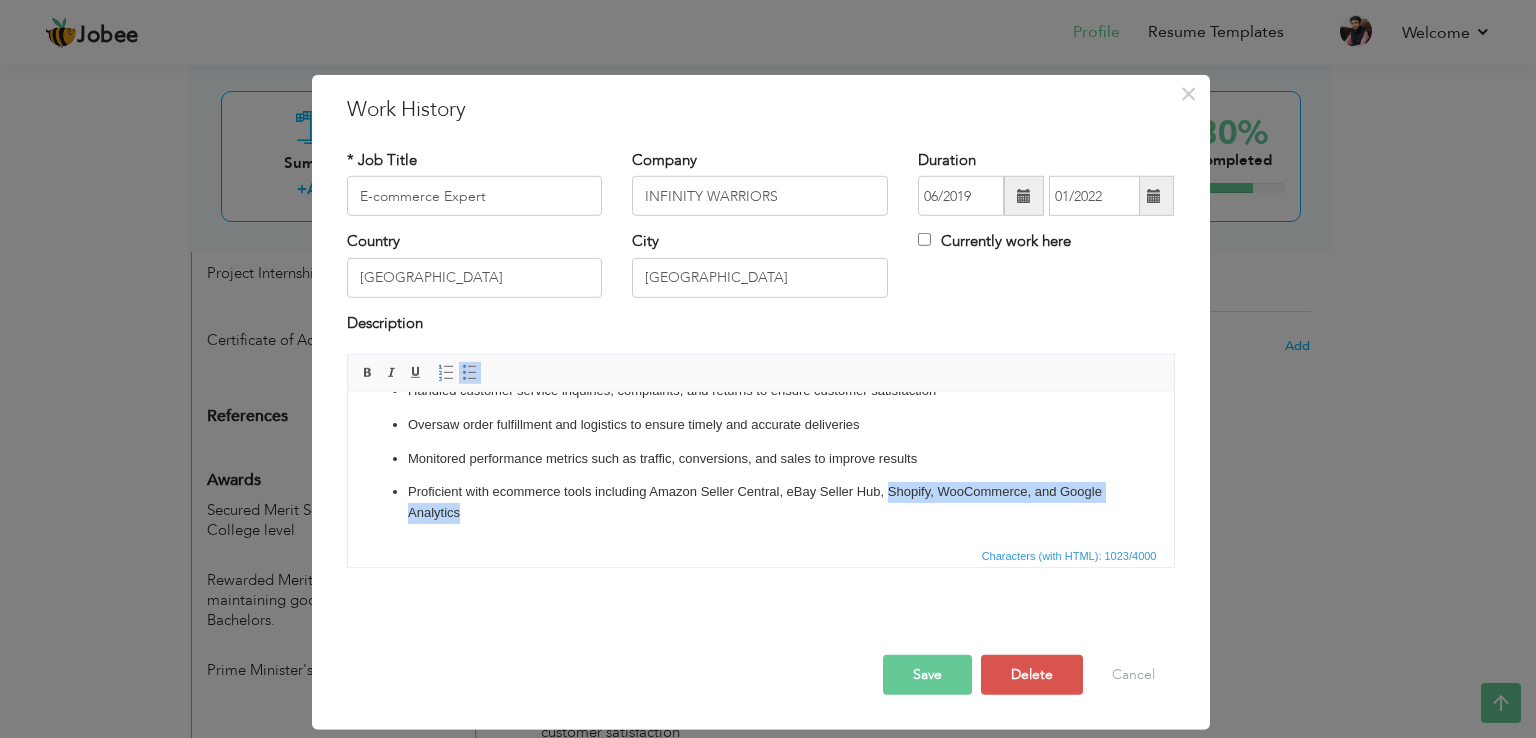 drag, startPoint x: 887, startPoint y: 493, endPoint x: 1023, endPoint y: 505, distance: 136.52838 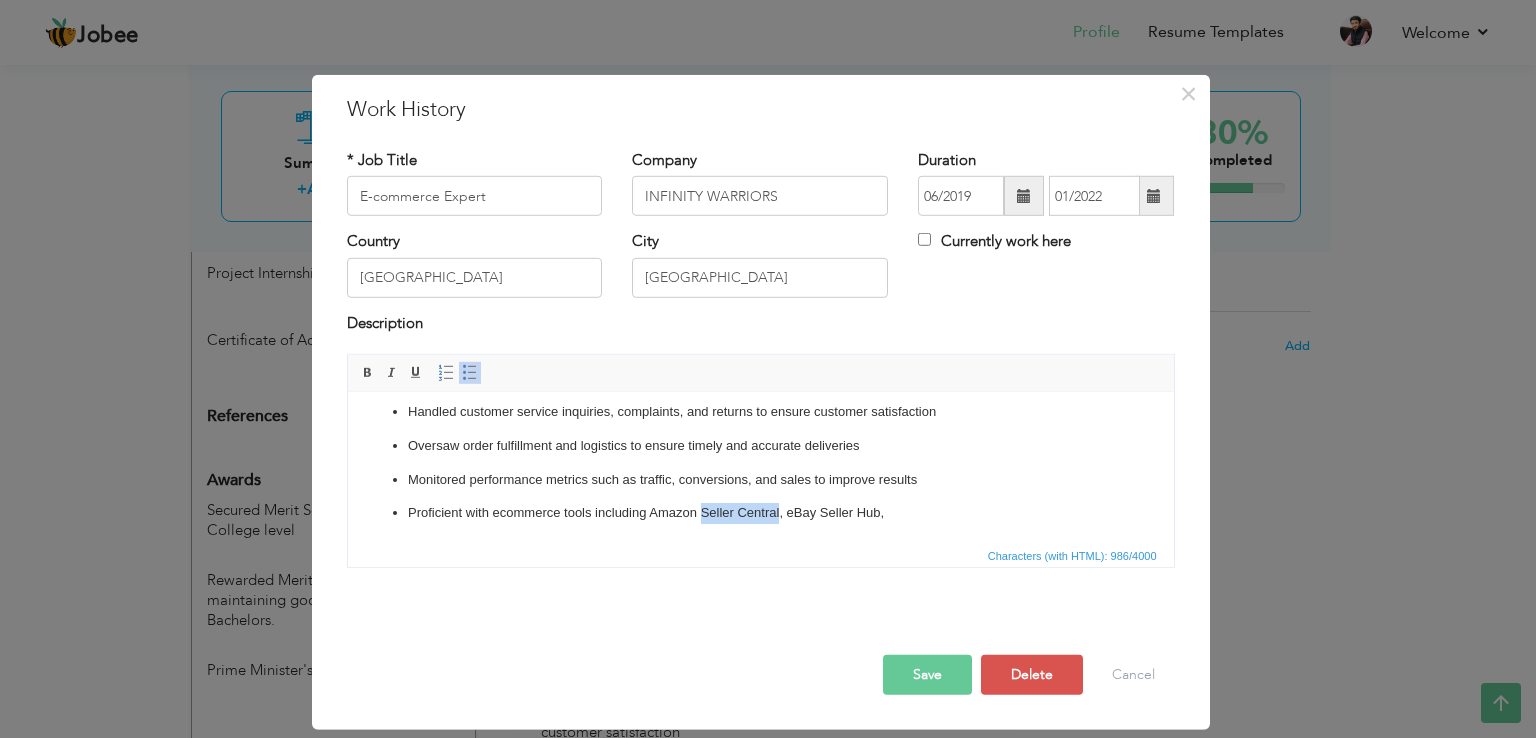 drag, startPoint x: 698, startPoint y: 510, endPoint x: 778, endPoint y: 512, distance: 80.024994 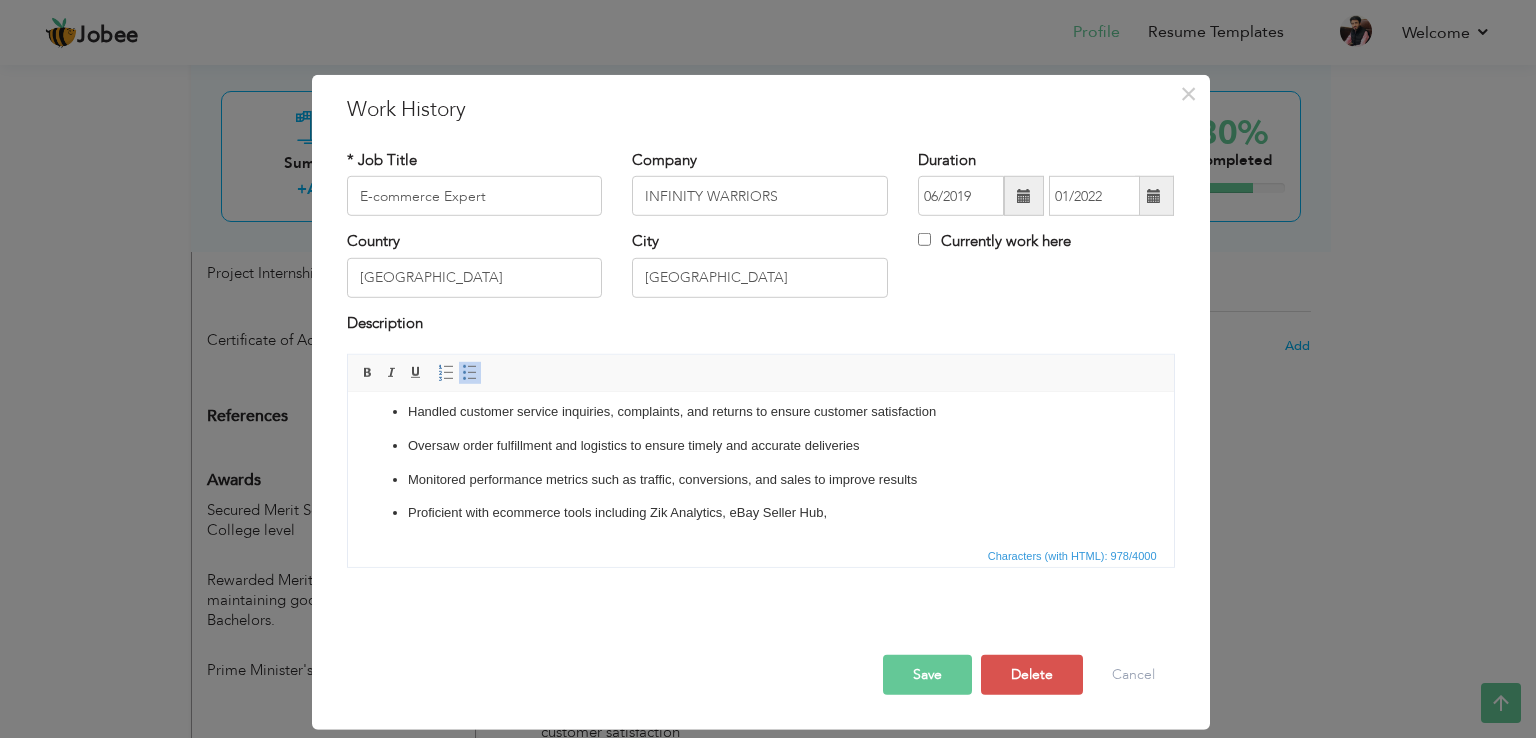 click on "Proficient with ecommerce tools including Zik Analytics , eBay Seller Hub," at bounding box center [760, 513] 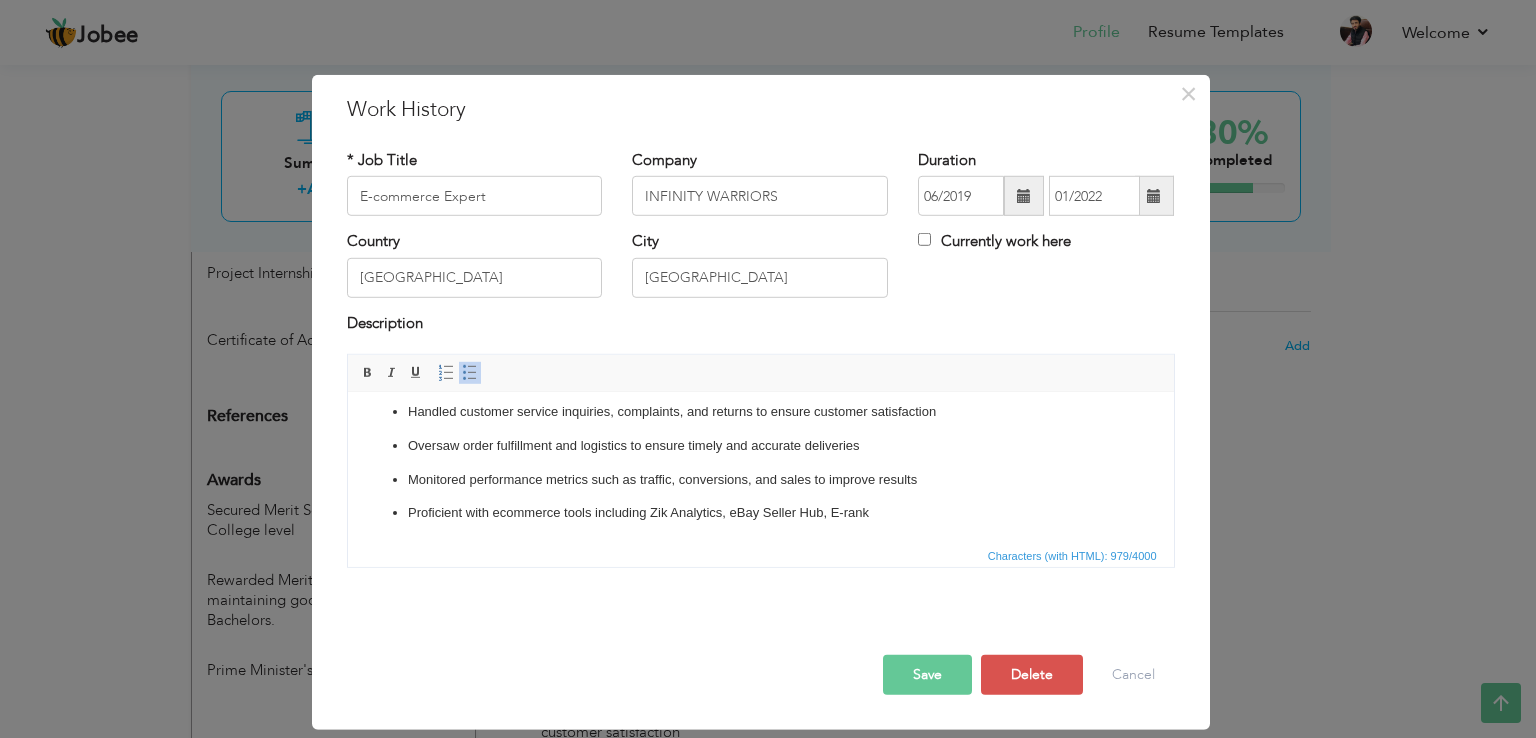 click on "Proficient with ecommerce tools including Zik Analytics , eBay Seller Hub, E-rank" at bounding box center [760, 513] 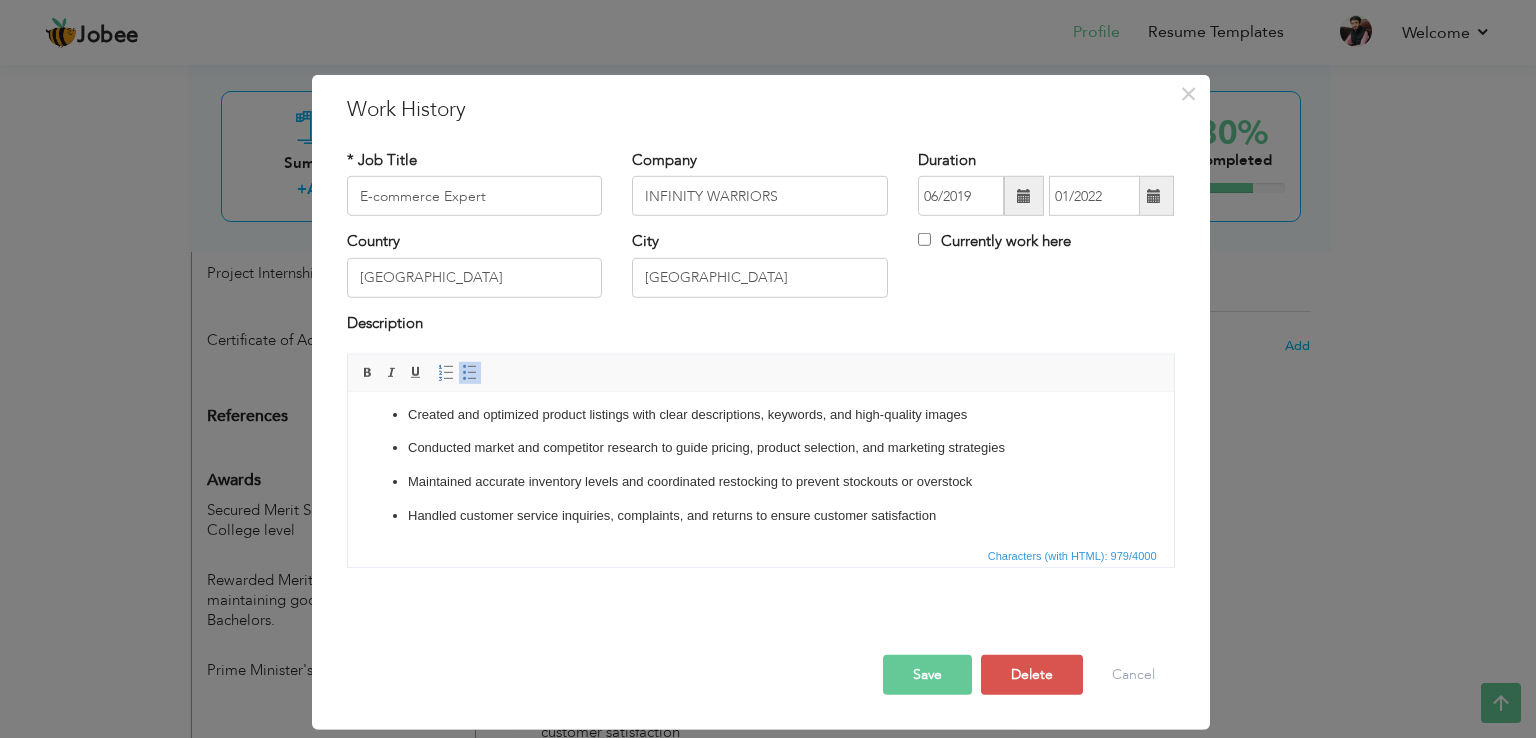 scroll, scrollTop: 180, scrollLeft: 0, axis: vertical 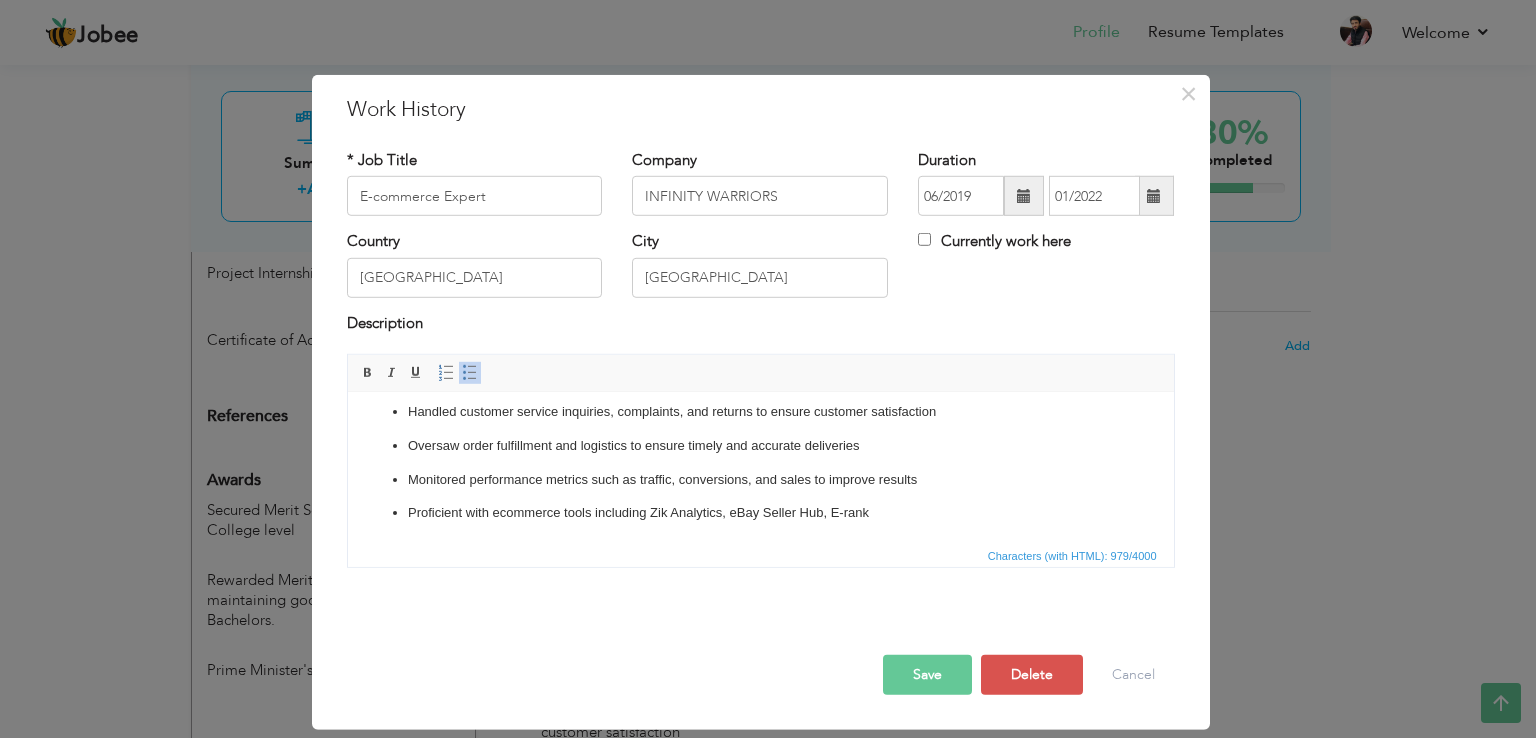 drag, startPoint x: 1165, startPoint y: 492, endPoint x: 1490, endPoint y: 992, distance: 596.343 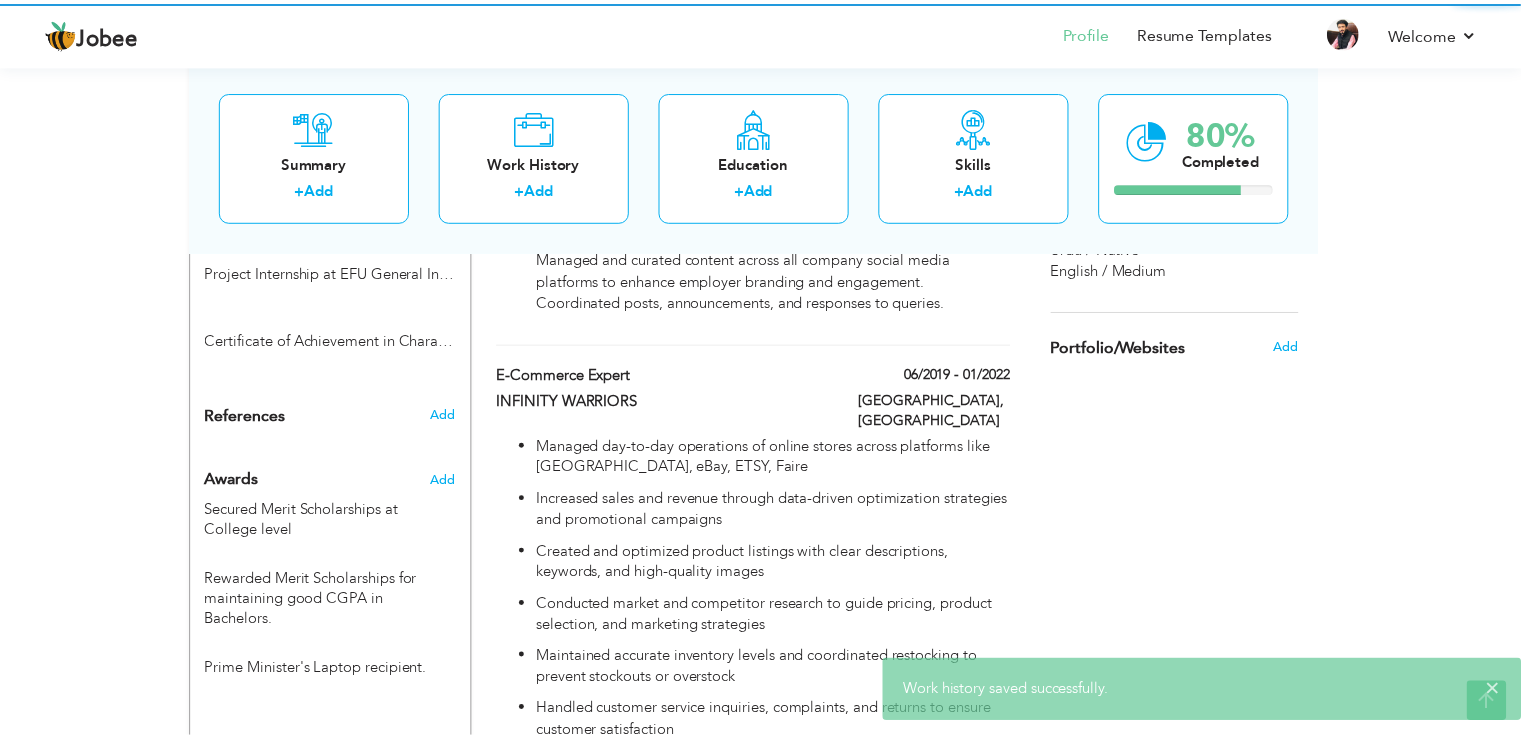 scroll, scrollTop: 0, scrollLeft: 0, axis: both 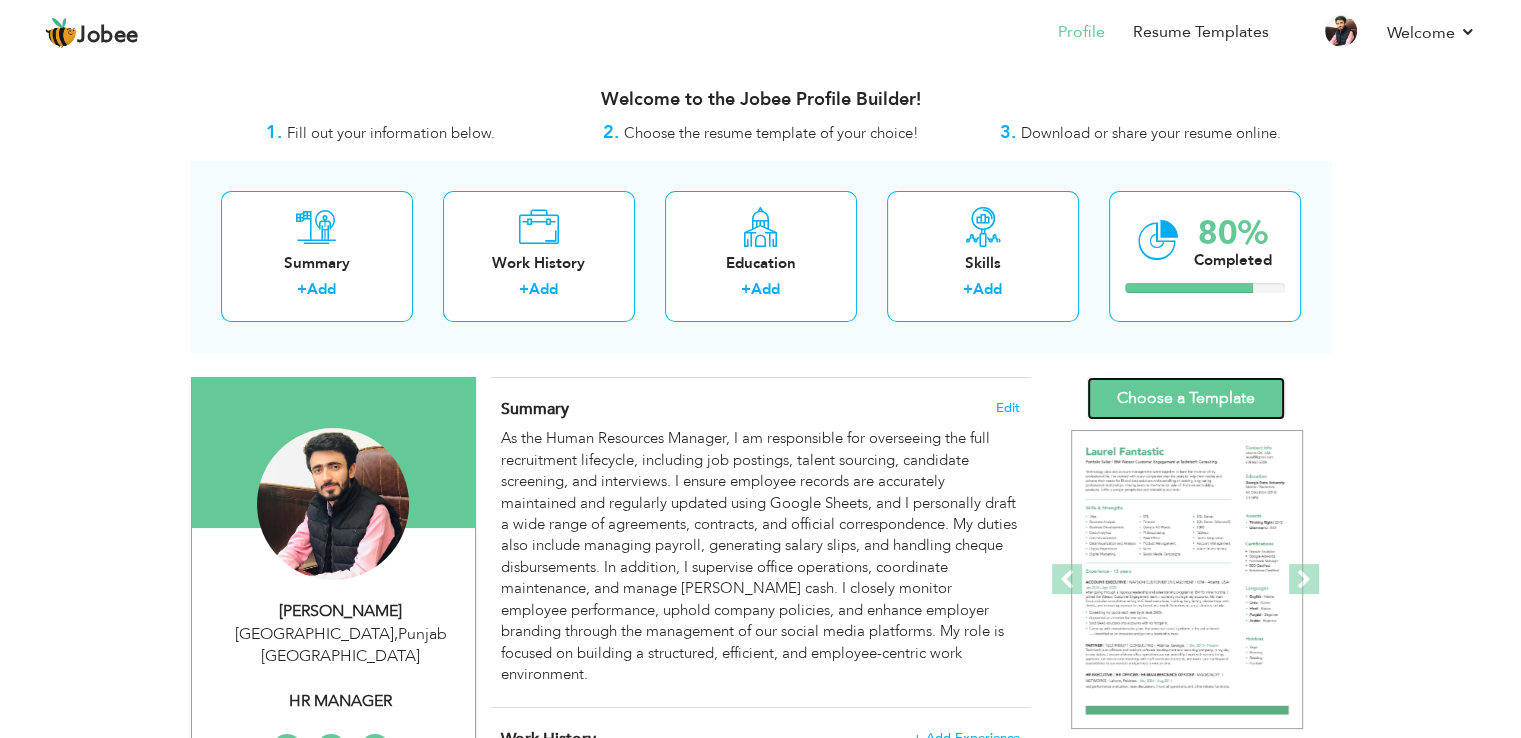click on "Choose a Template" at bounding box center [1186, 398] 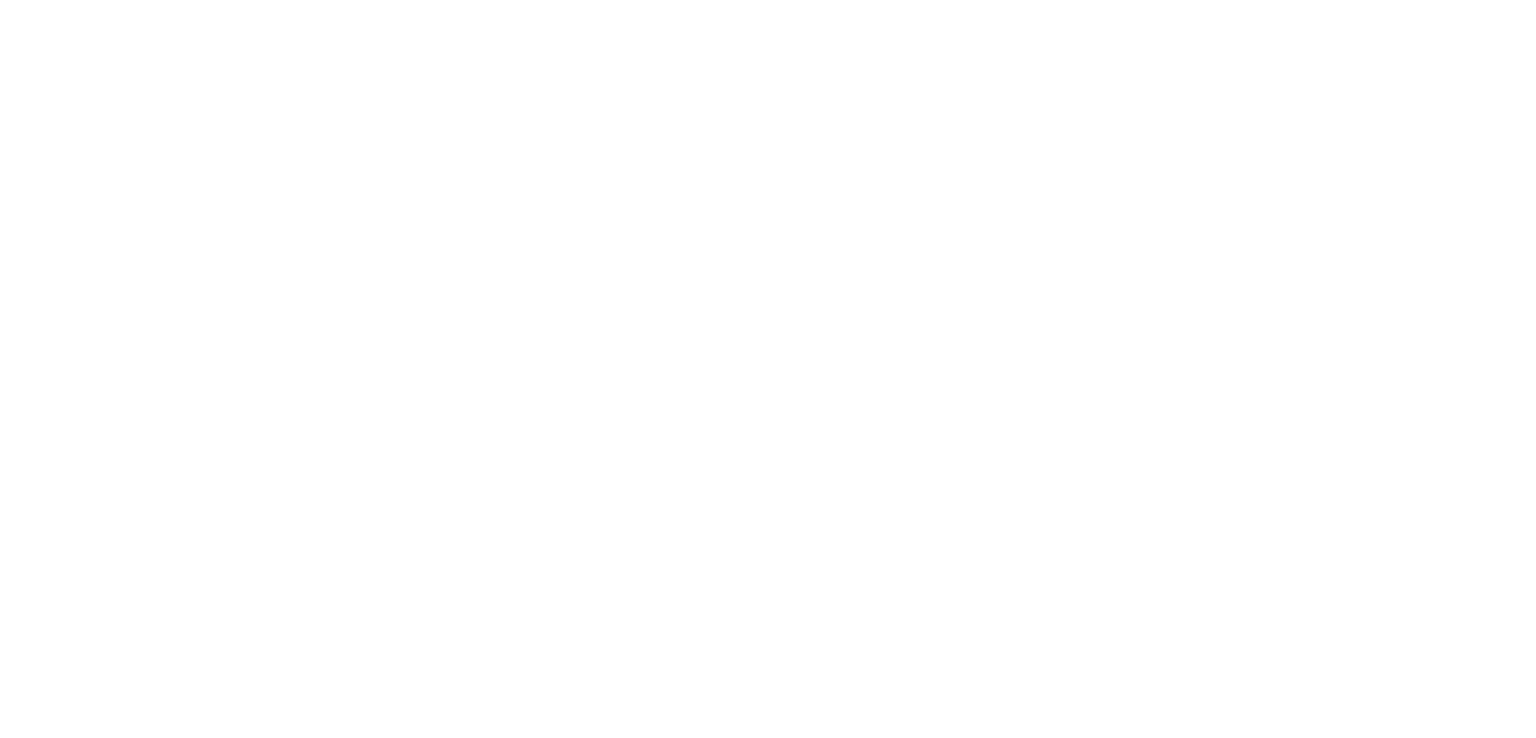 scroll, scrollTop: 0, scrollLeft: 0, axis: both 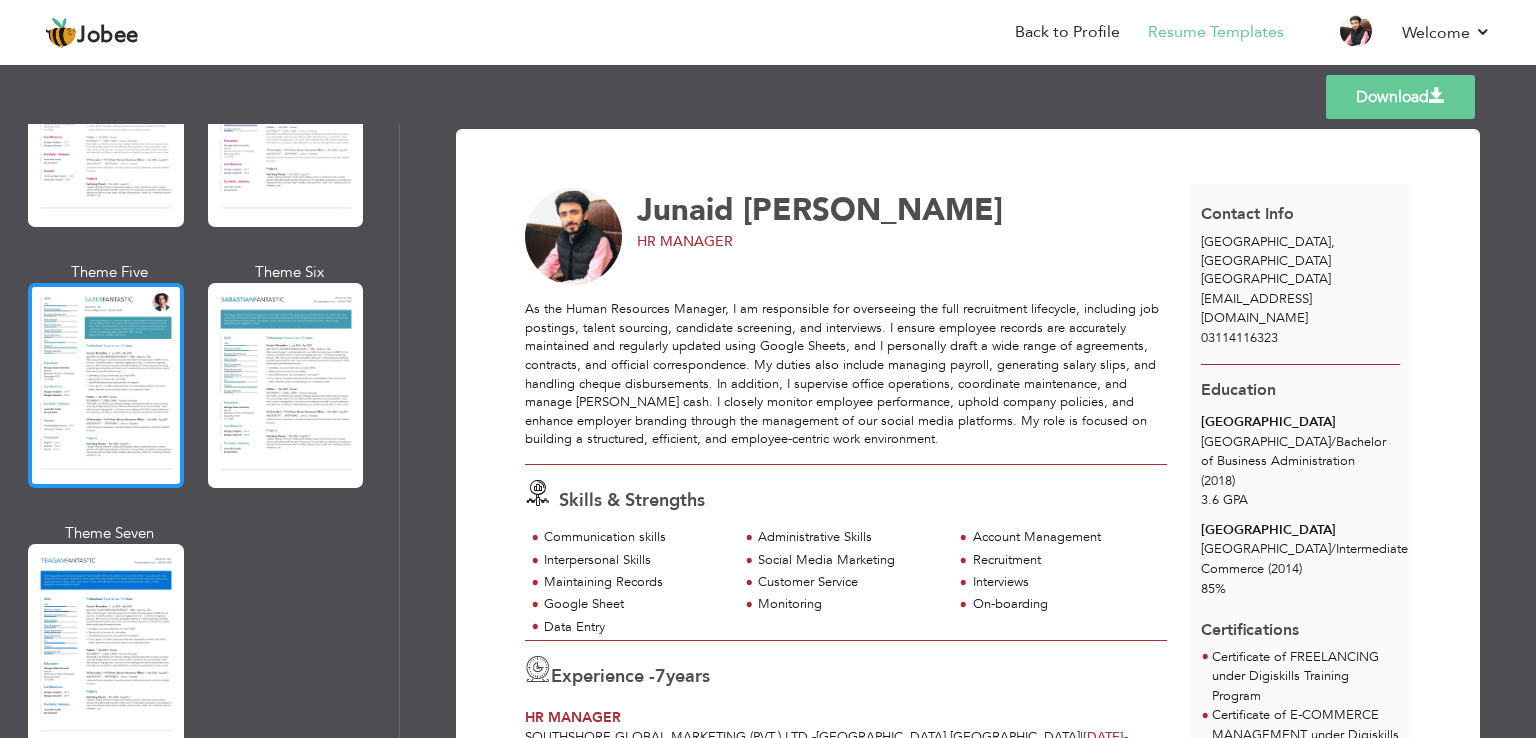 click at bounding box center (106, 385) 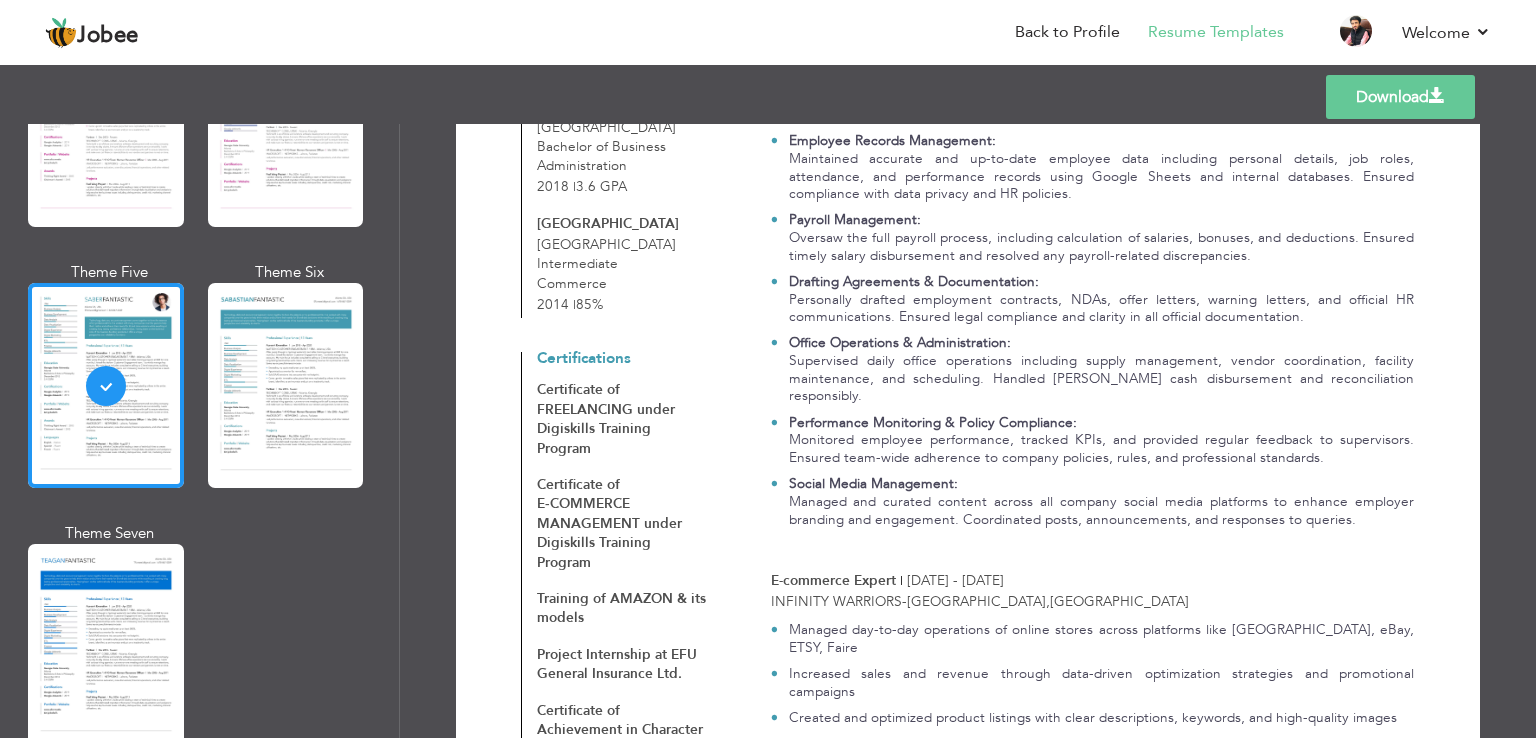 scroll, scrollTop: 916, scrollLeft: 0, axis: vertical 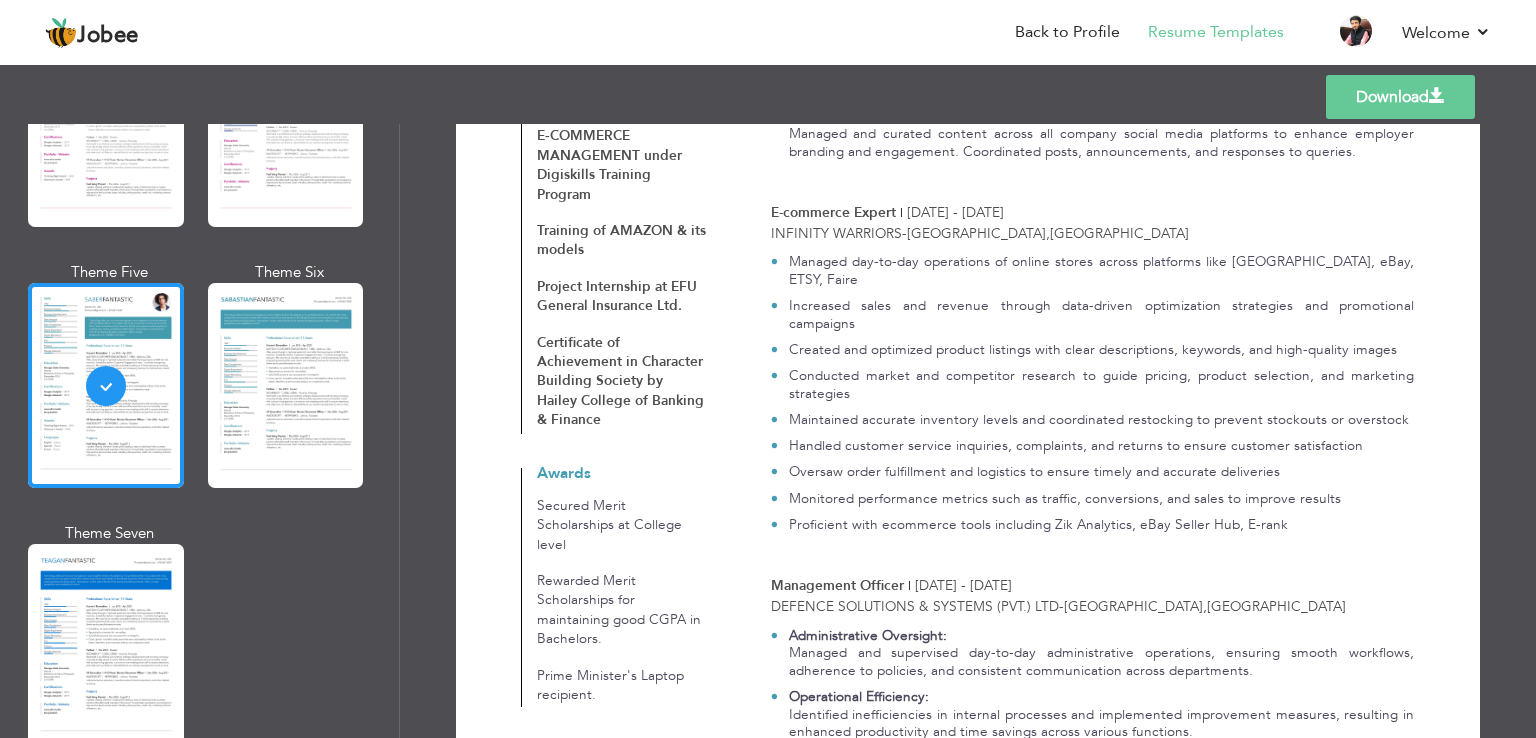 click on "Download" at bounding box center (1400, 97) 